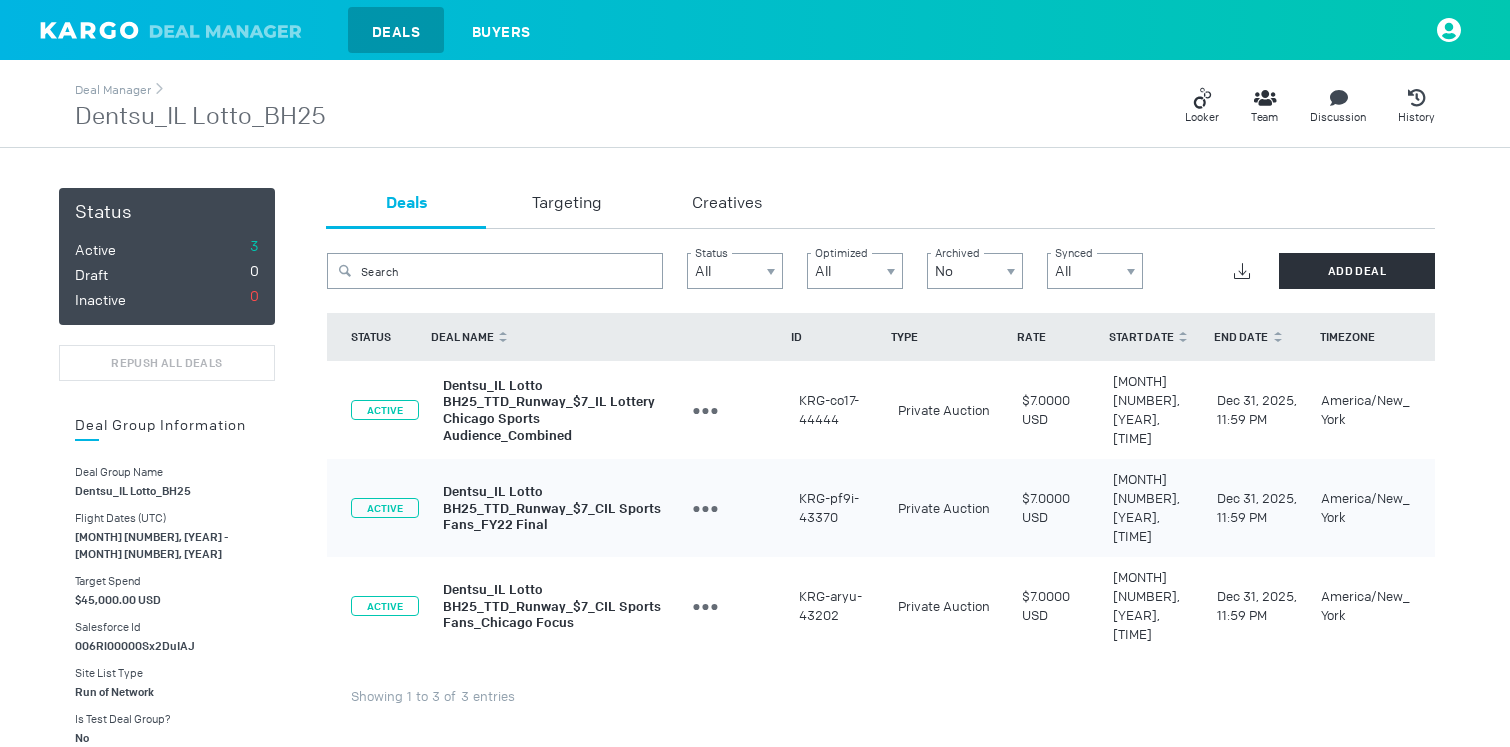 scroll, scrollTop: 0, scrollLeft: 0, axis: both 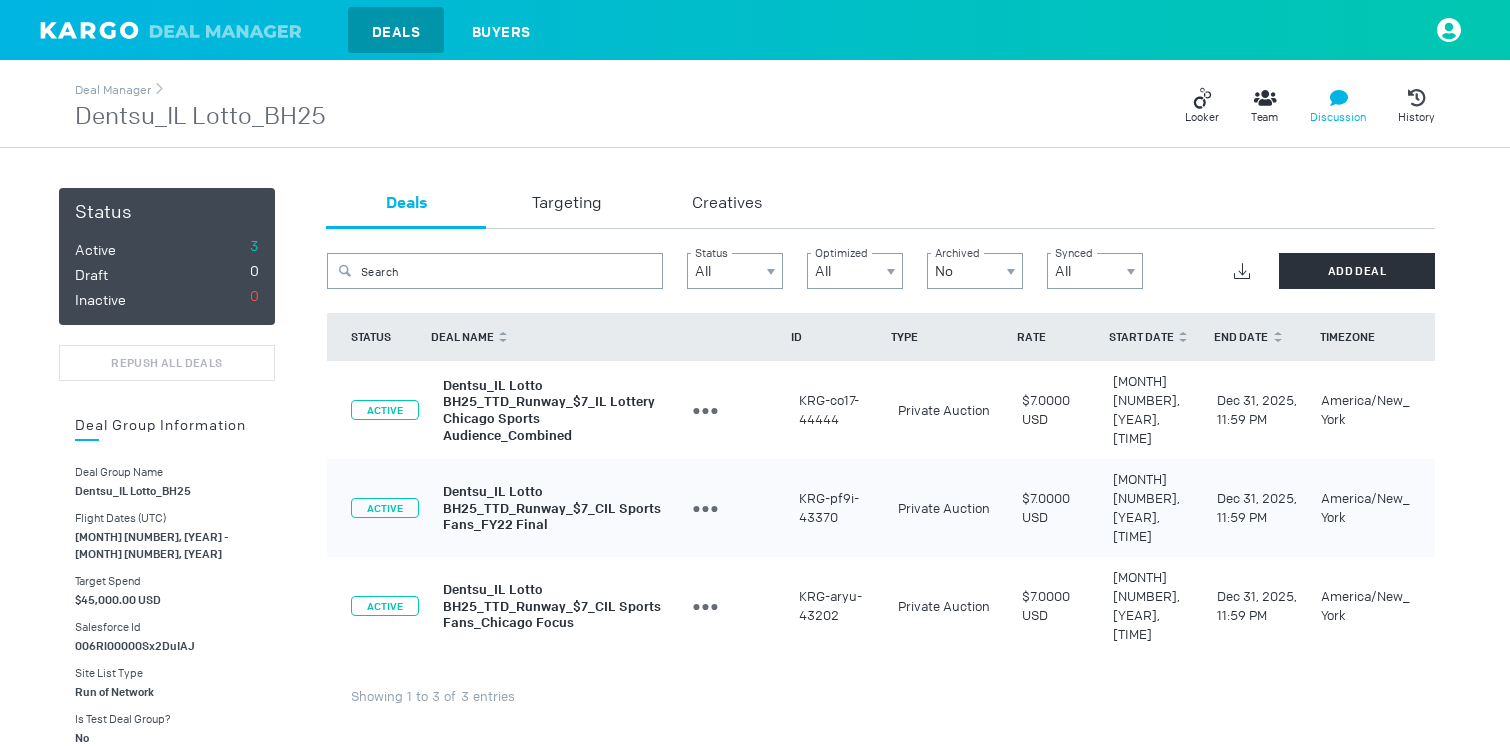 click at bounding box center [1202, 98] 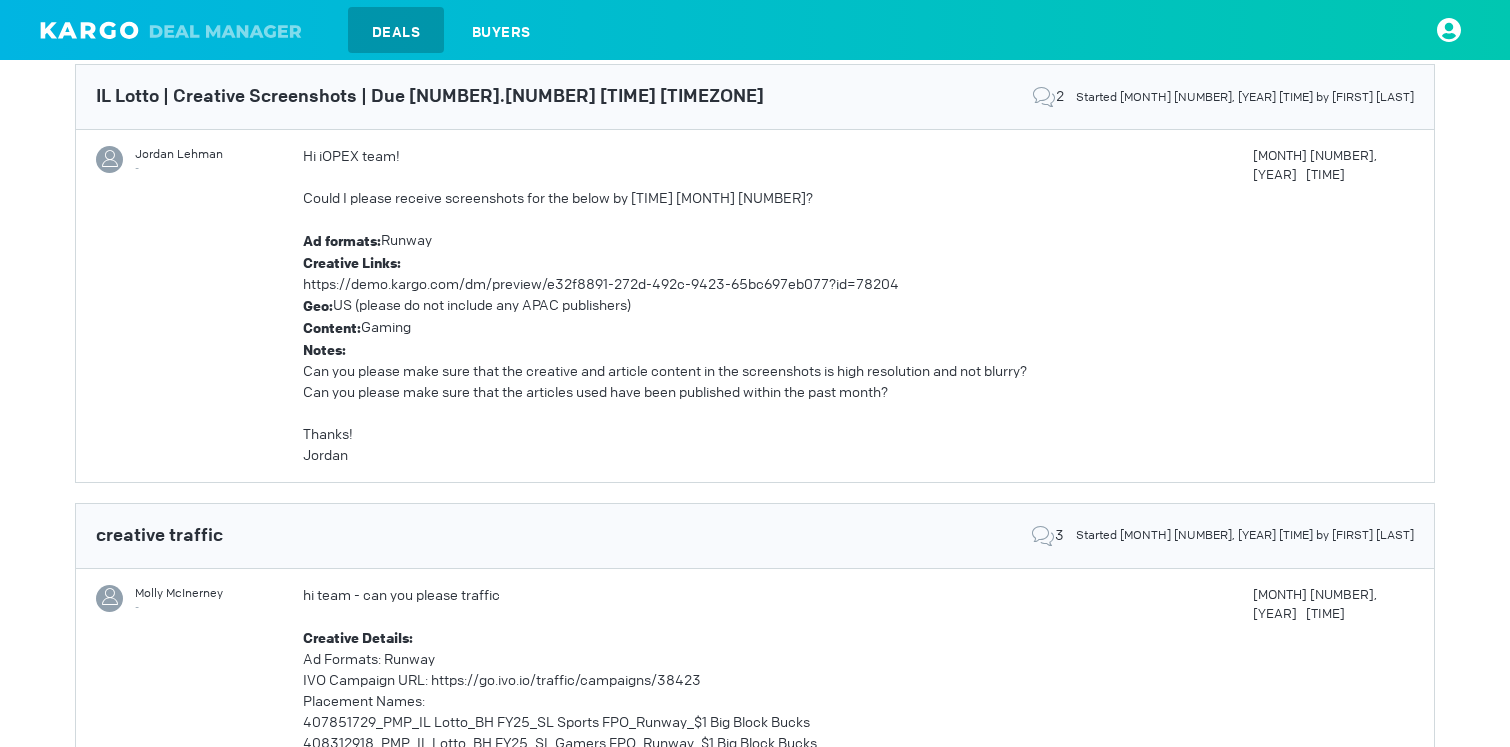 scroll, scrollTop: 0, scrollLeft: 0, axis: both 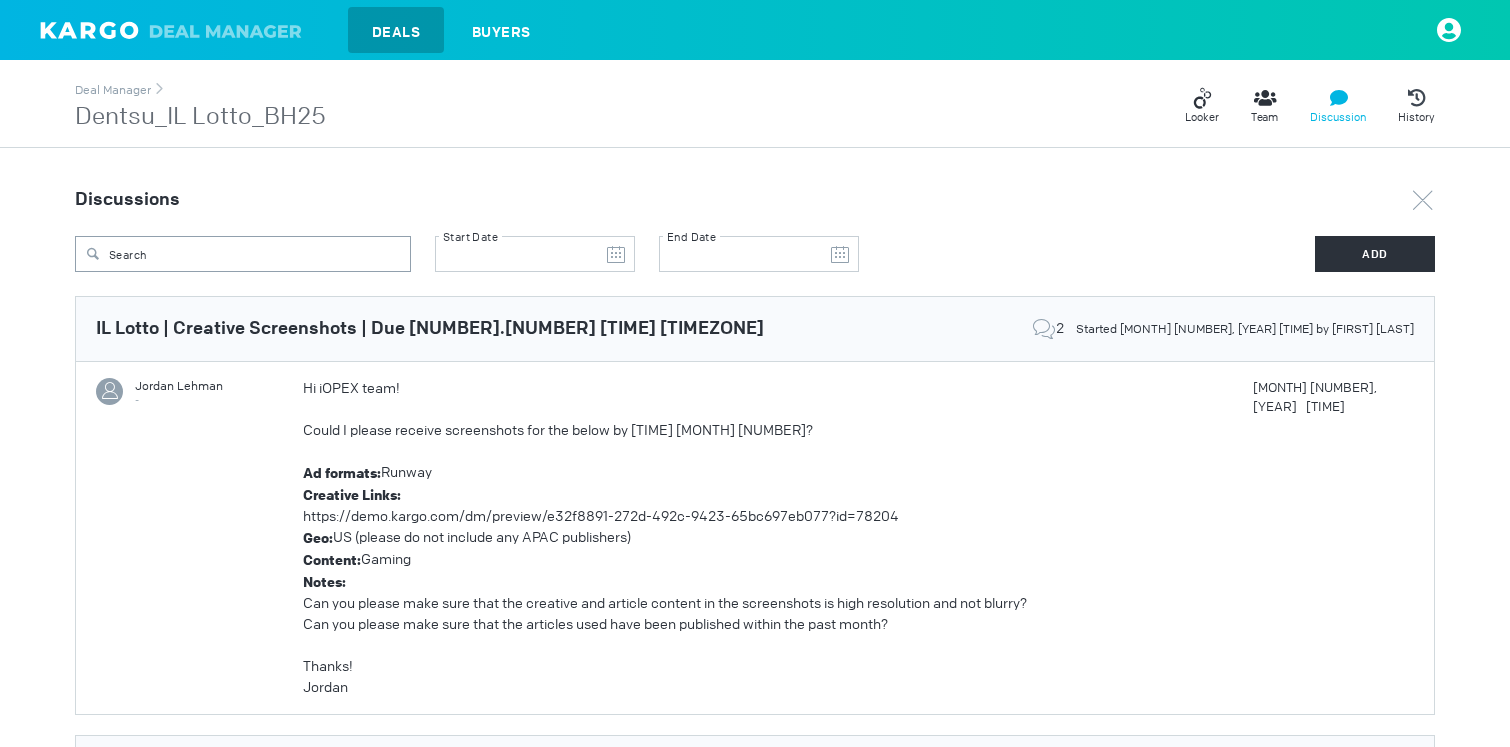 click on "Dentsu_IL Lotto_BH25" at bounding box center [200, 117] 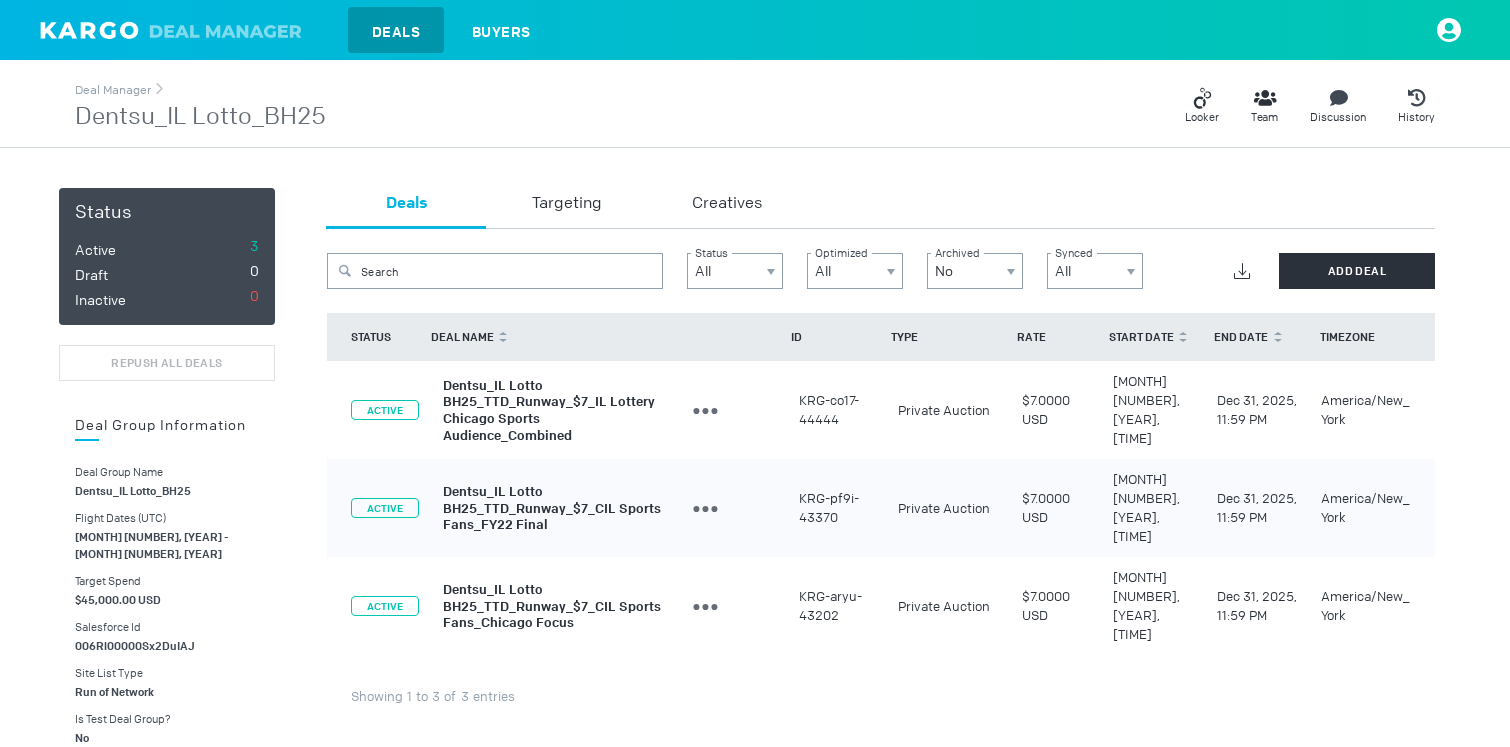 click on "Creatives" at bounding box center [727, 204] 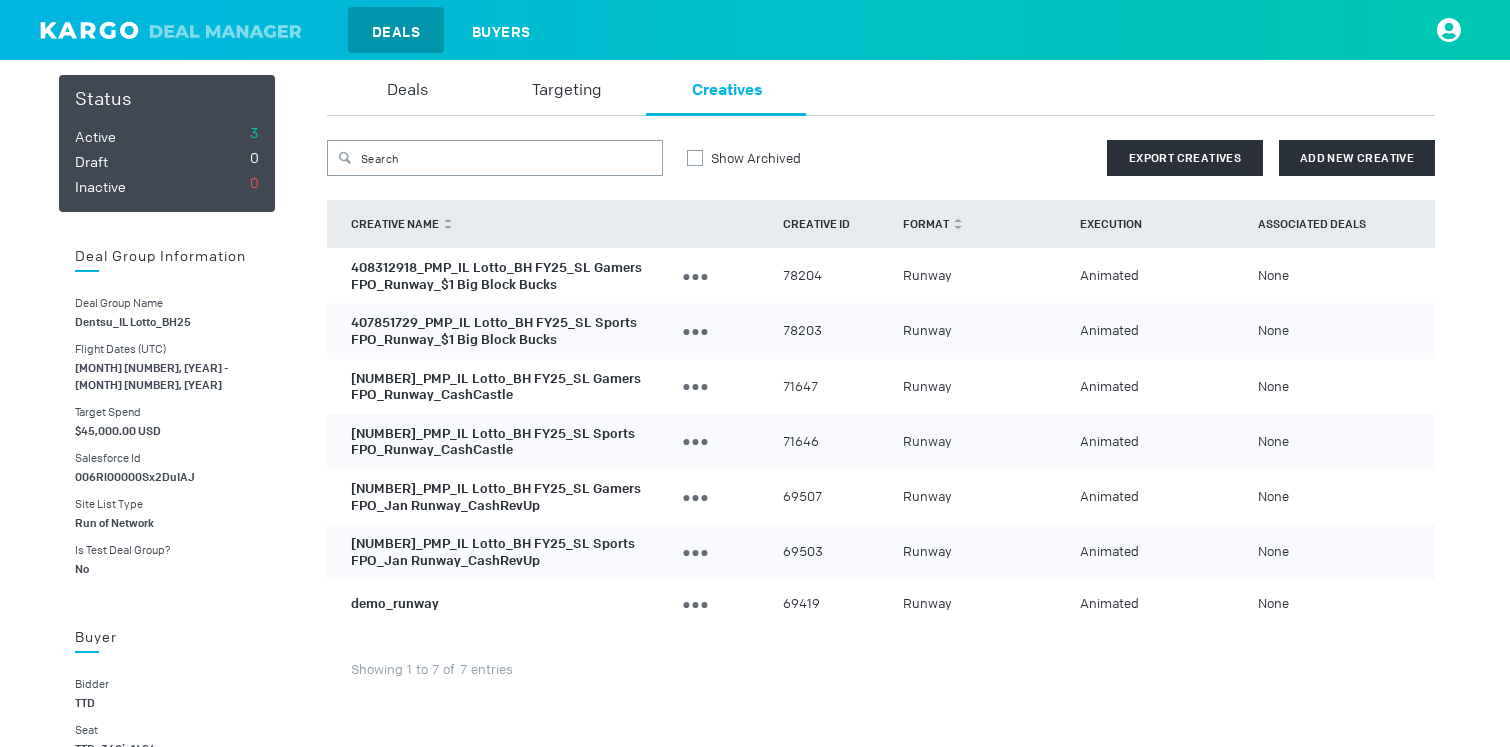 scroll, scrollTop: 120, scrollLeft: 0, axis: vertical 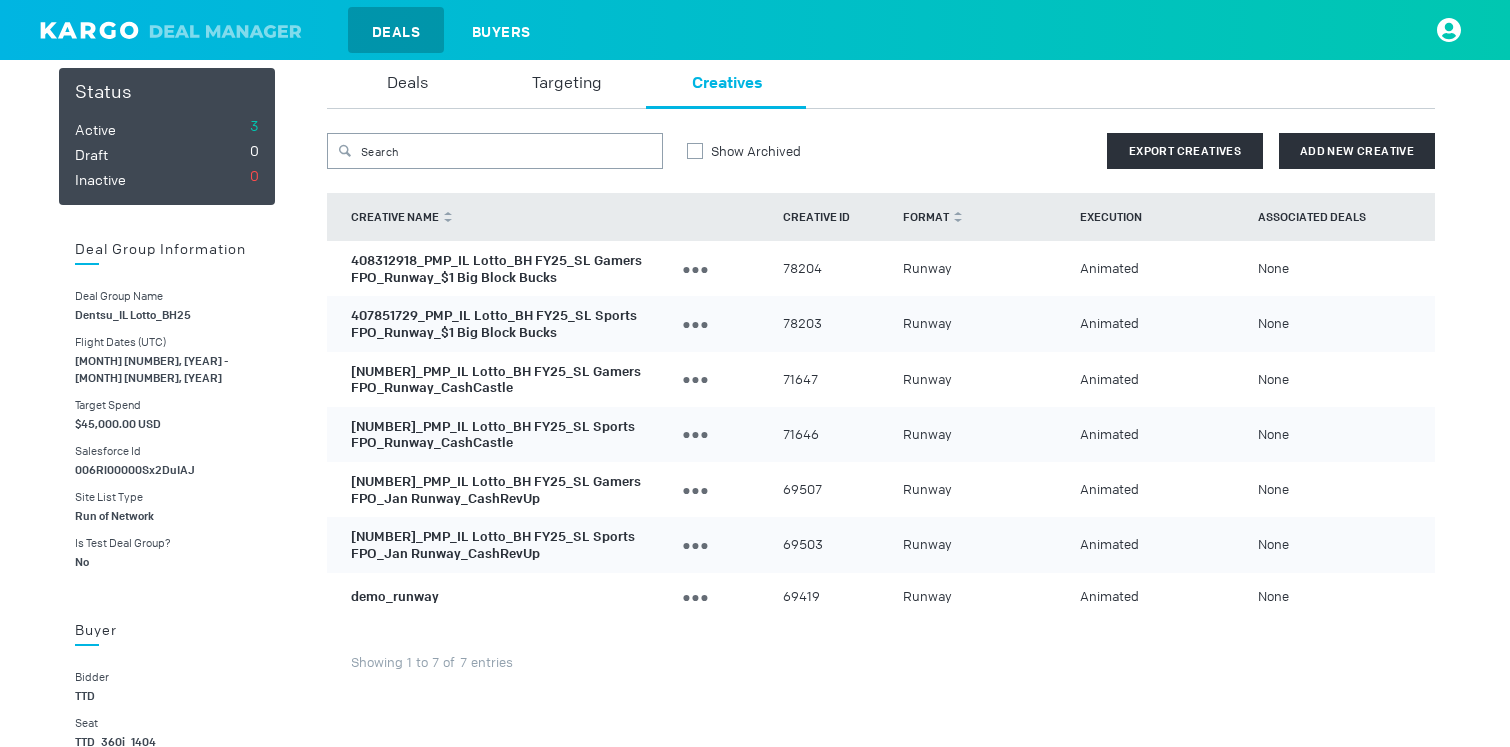 click on "407851729_PMP_IL Lotto_BH FY25_SL Sports FPO_Jan Runway_CashRevUp" at bounding box center [504, 268] 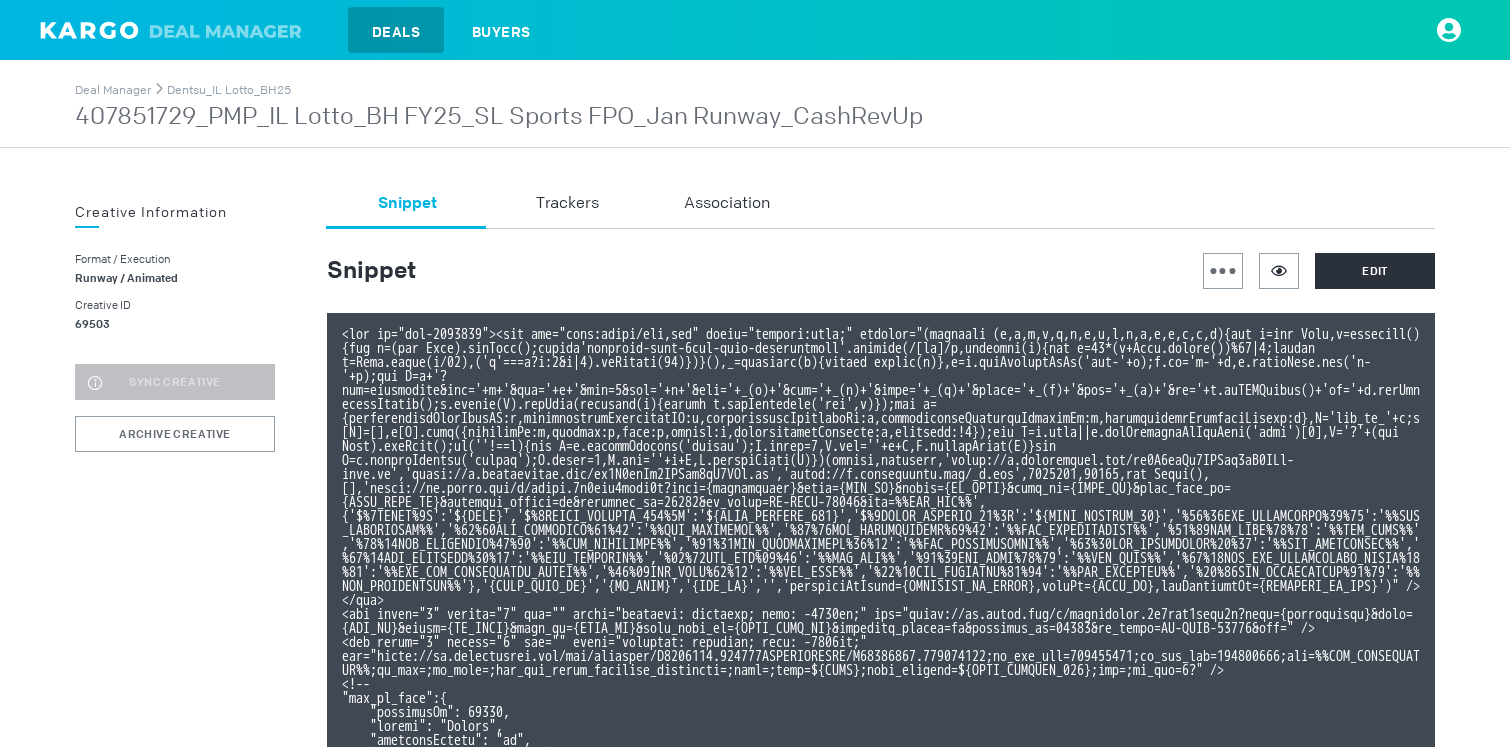 scroll, scrollTop: 0, scrollLeft: 0, axis: both 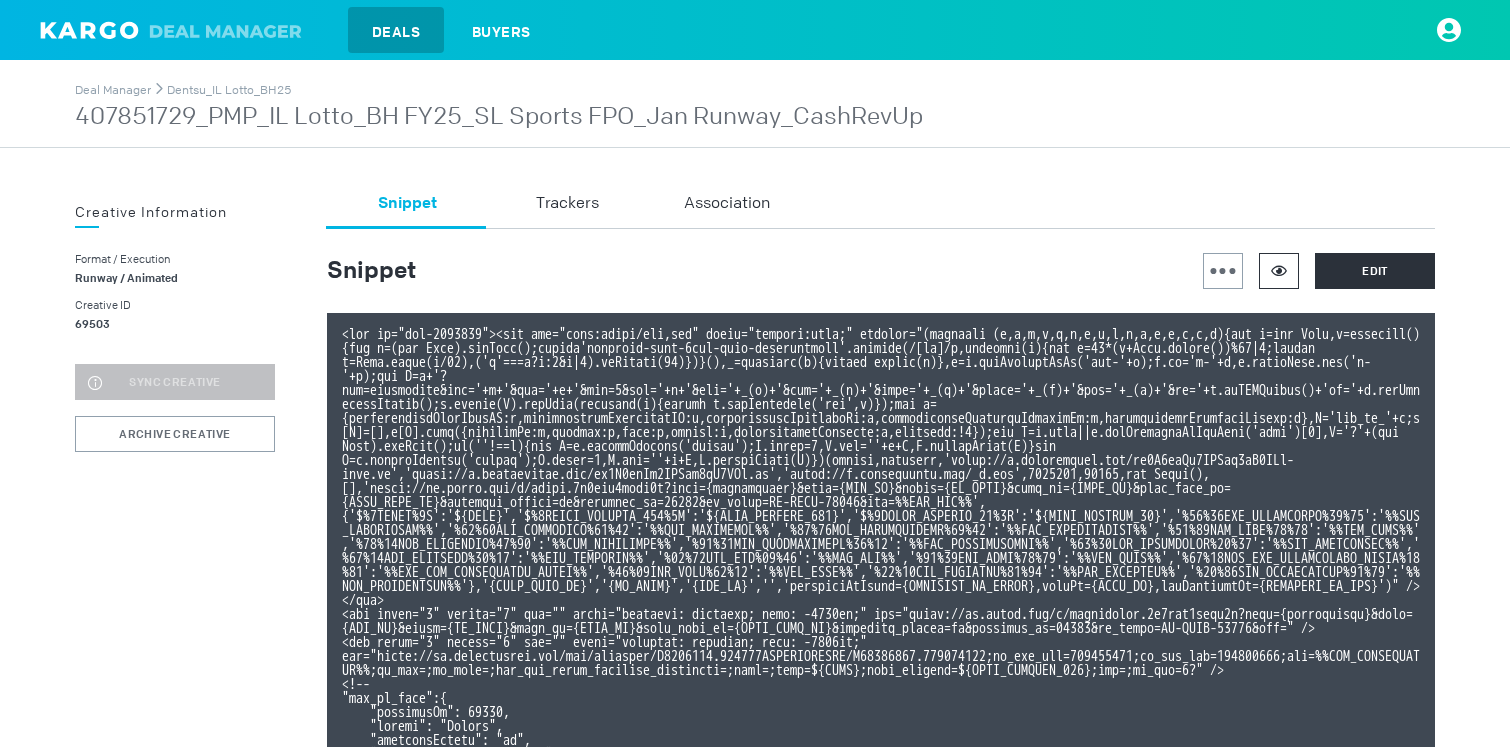 click at bounding box center [1279, 270] 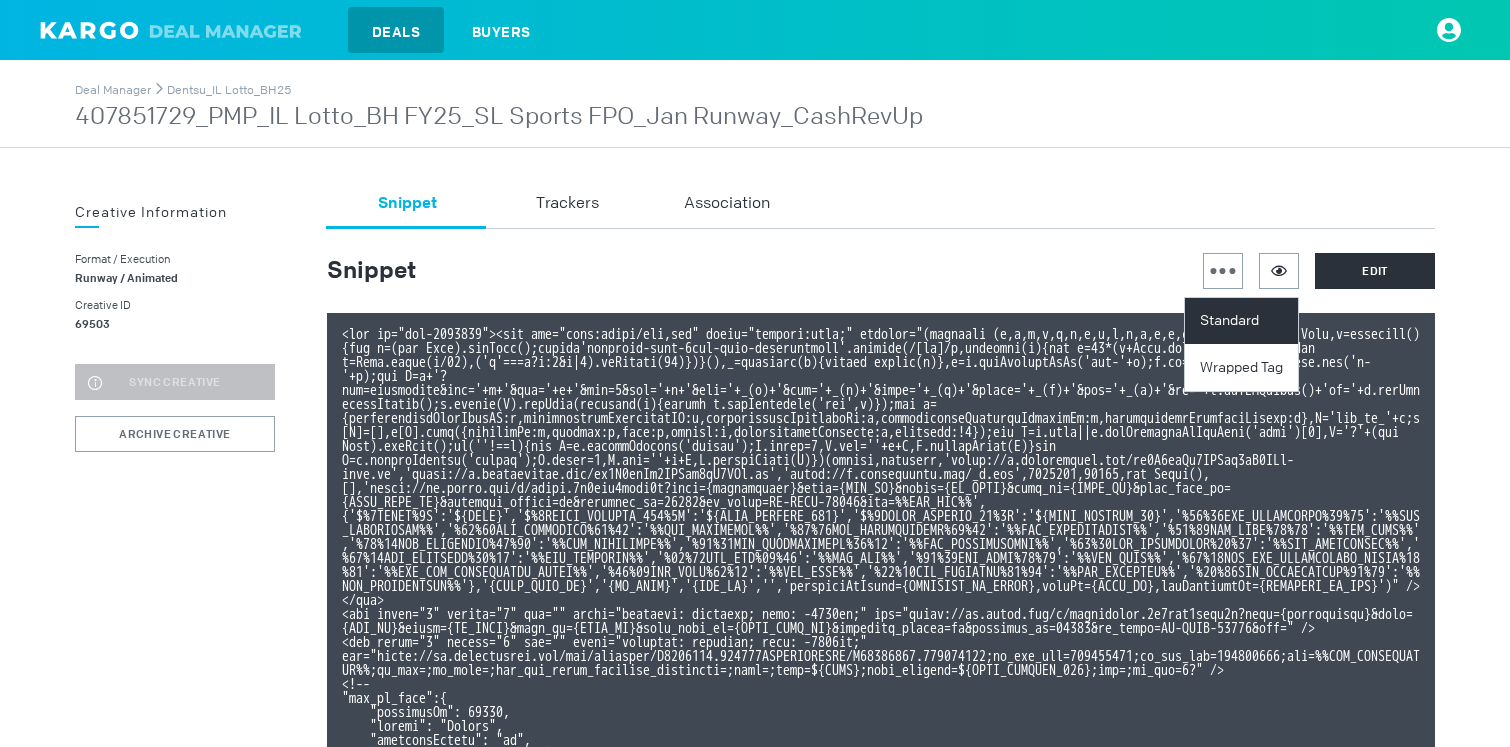 click on "Standard" at bounding box center [1244, 321] 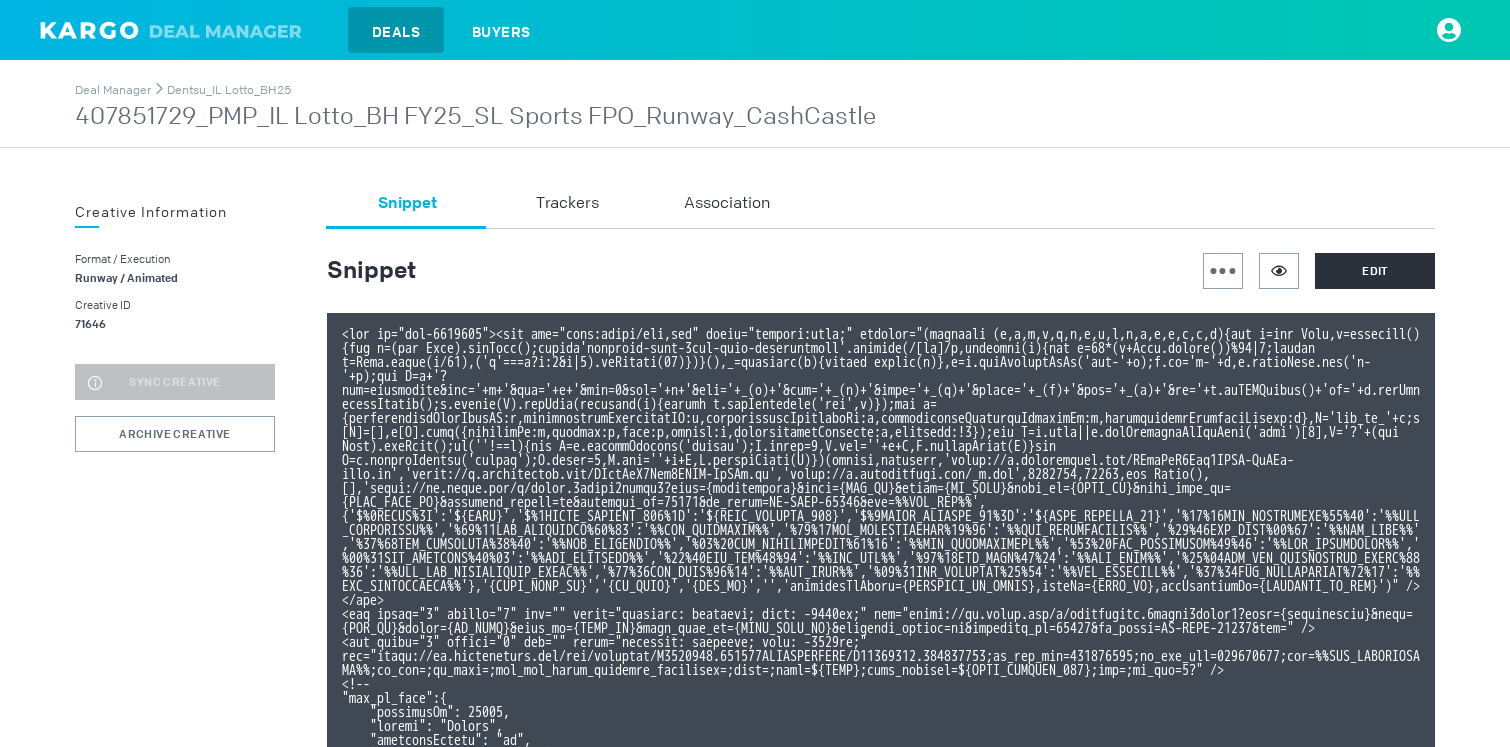 scroll, scrollTop: 0, scrollLeft: 0, axis: both 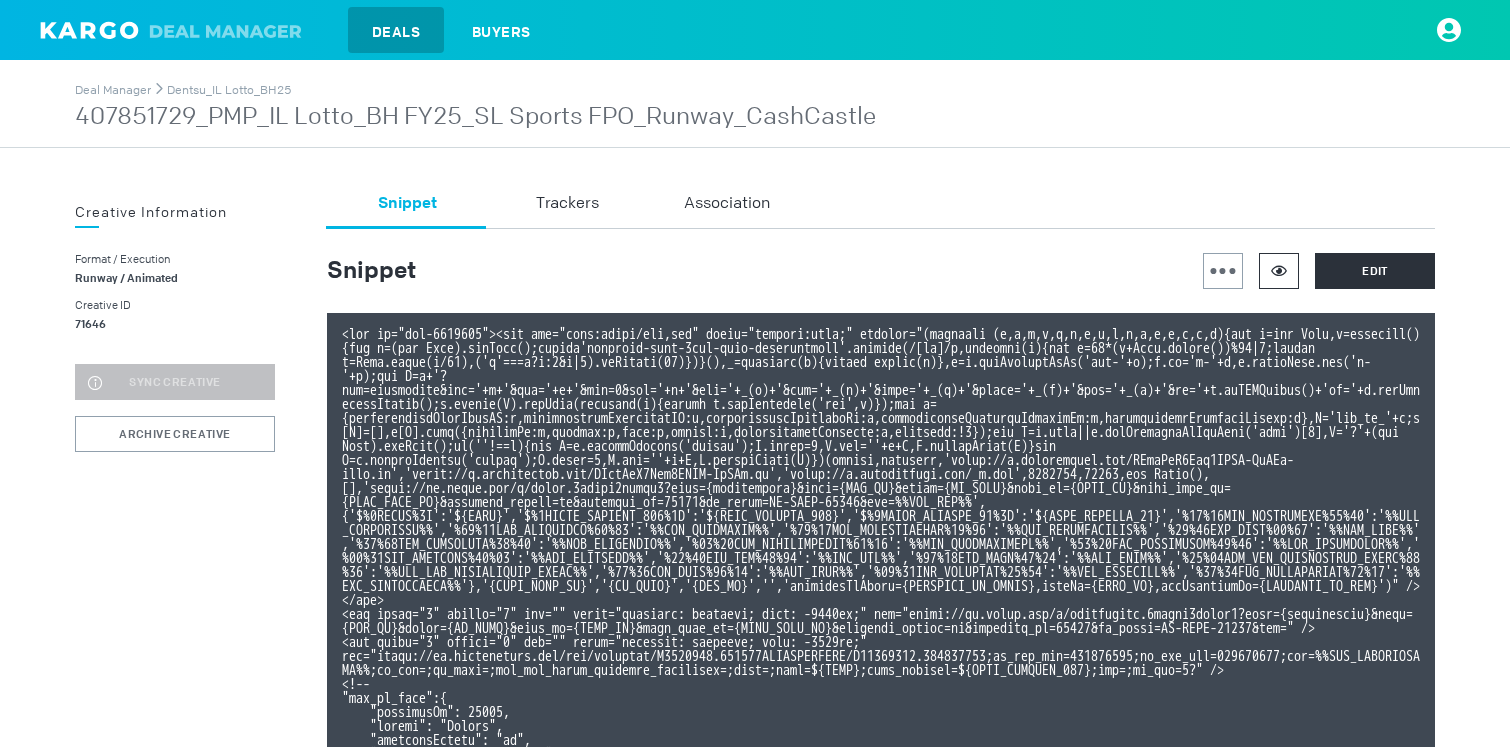 click at bounding box center [1279, 271] 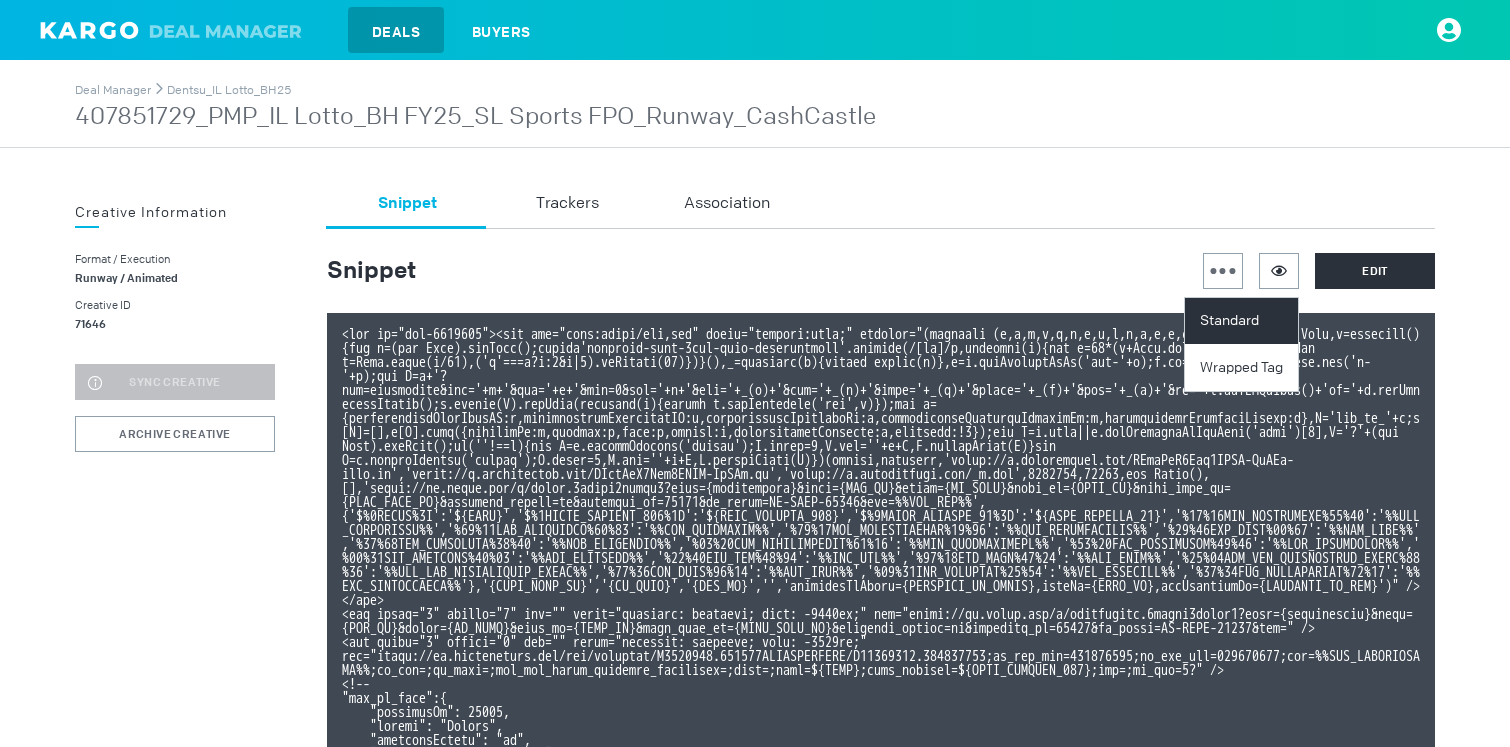 click on "Standard" at bounding box center (1244, 321) 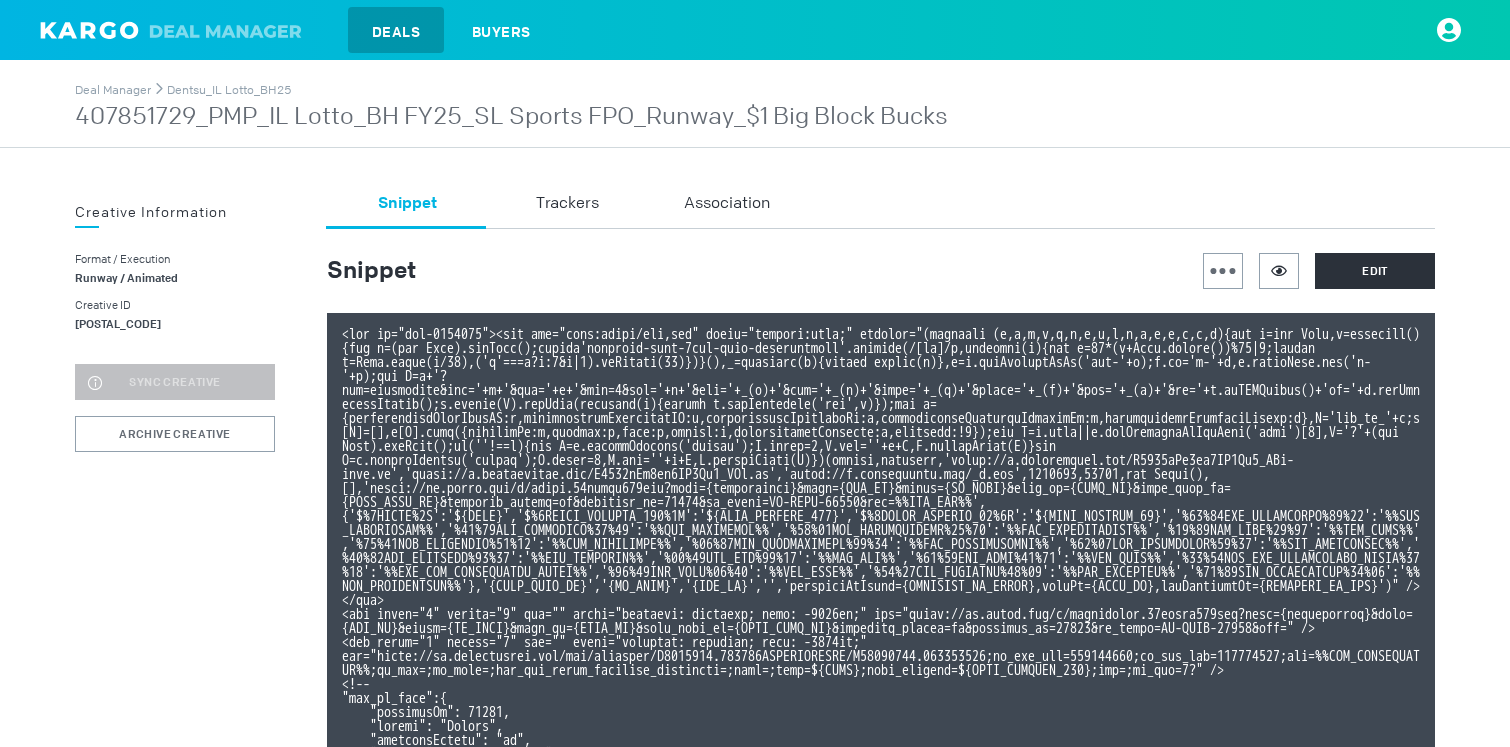 scroll, scrollTop: 0, scrollLeft: 0, axis: both 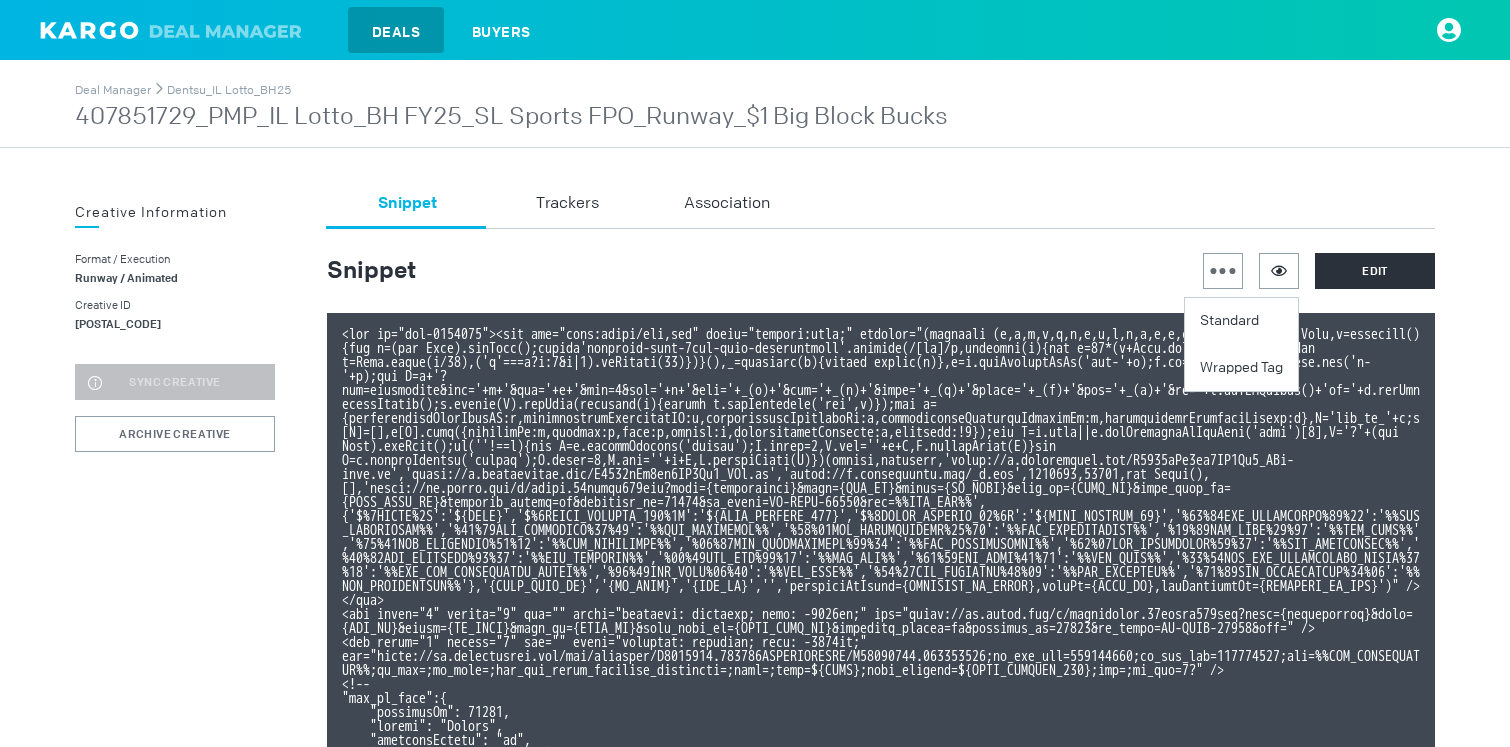 click on "Standard" at bounding box center [1244, 321] 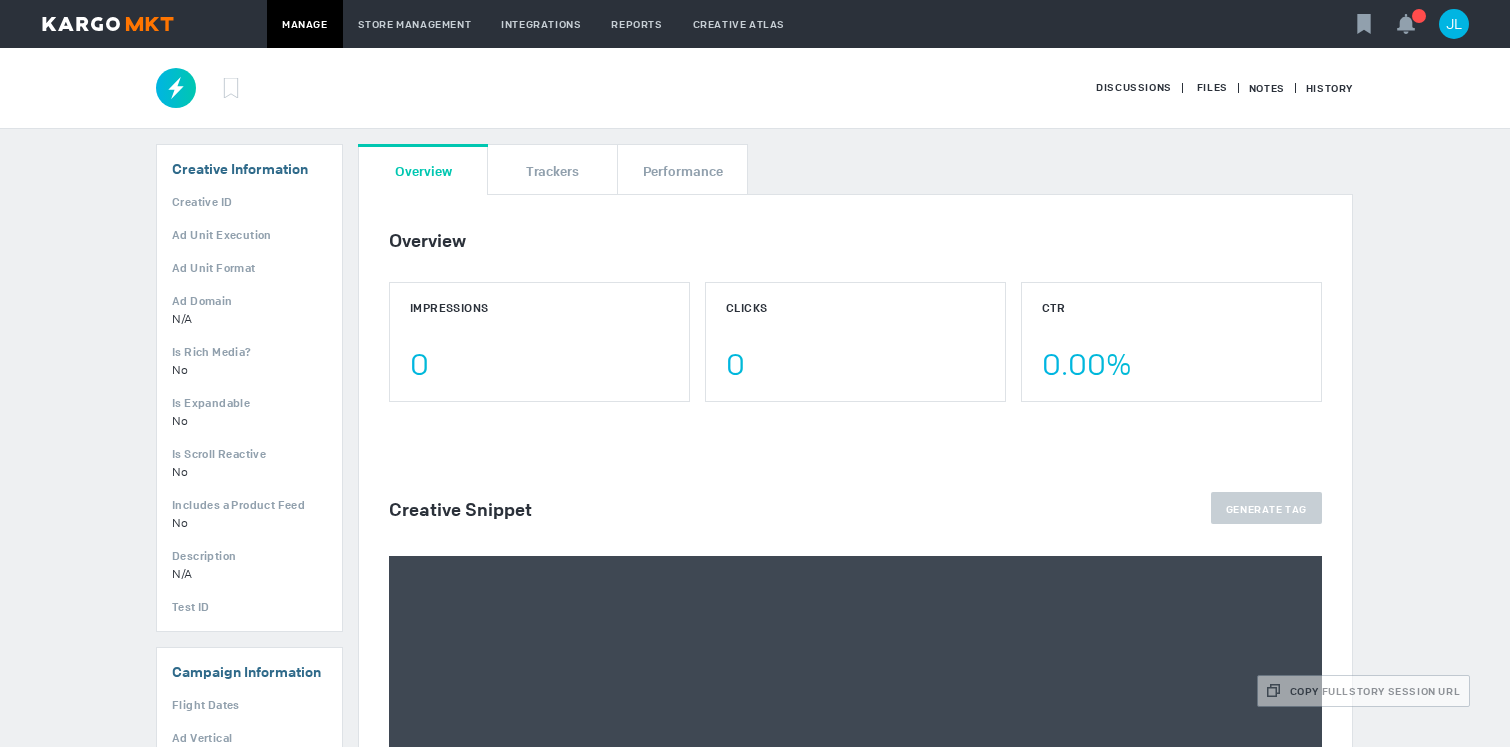 scroll, scrollTop: 0, scrollLeft: 0, axis: both 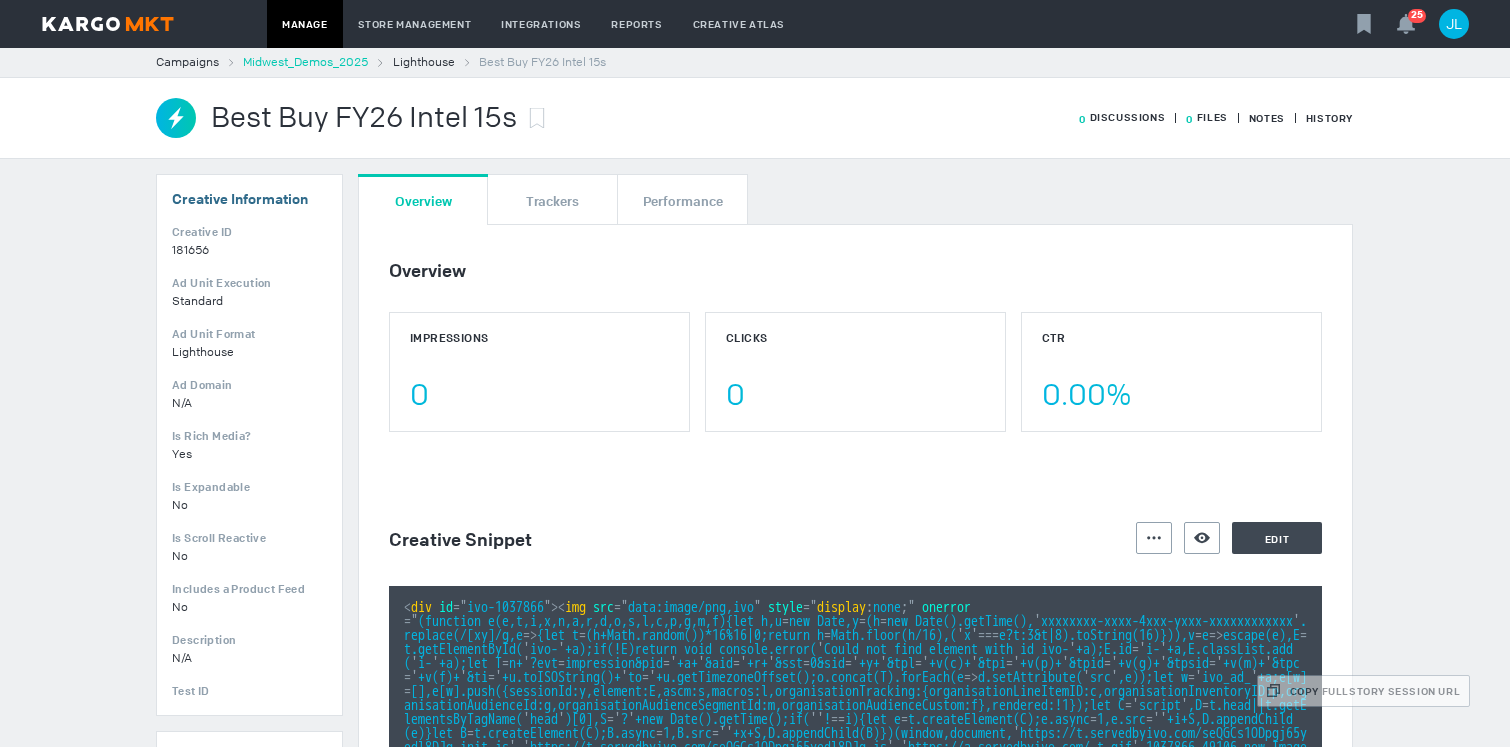 click on "Midwest_Demos_2025" at bounding box center (305, 62) 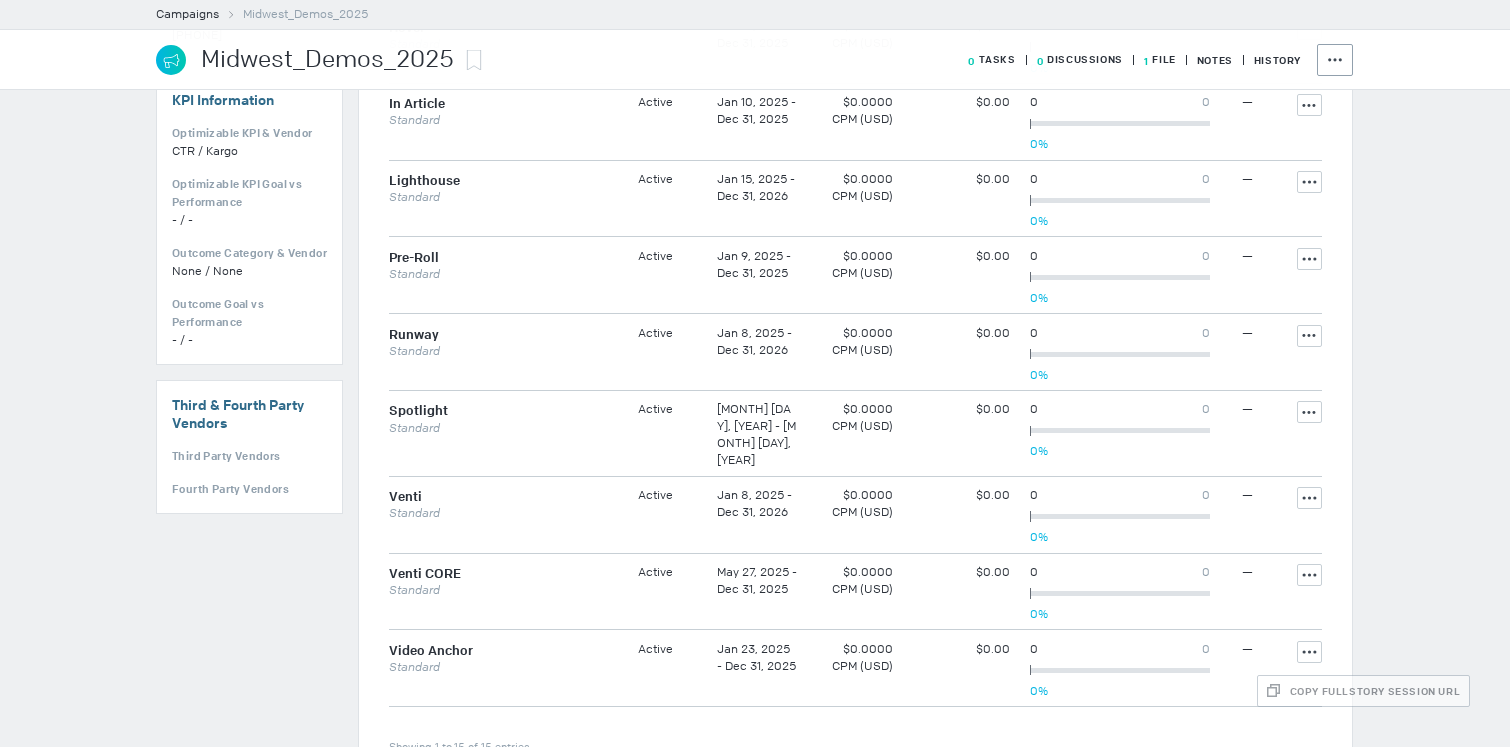 scroll, scrollTop: 1373, scrollLeft: 0, axis: vertical 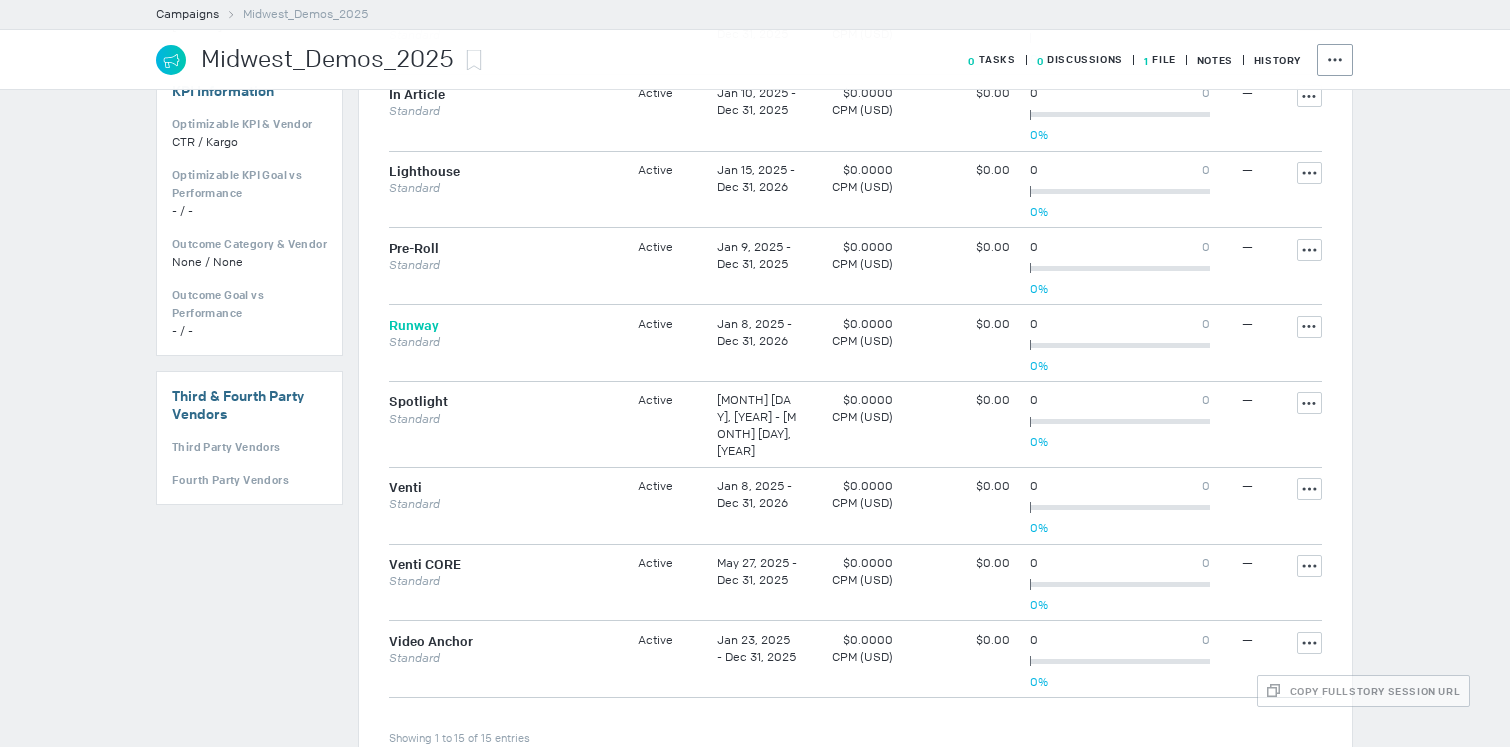 click on "Runway" at bounding box center [414, 325] 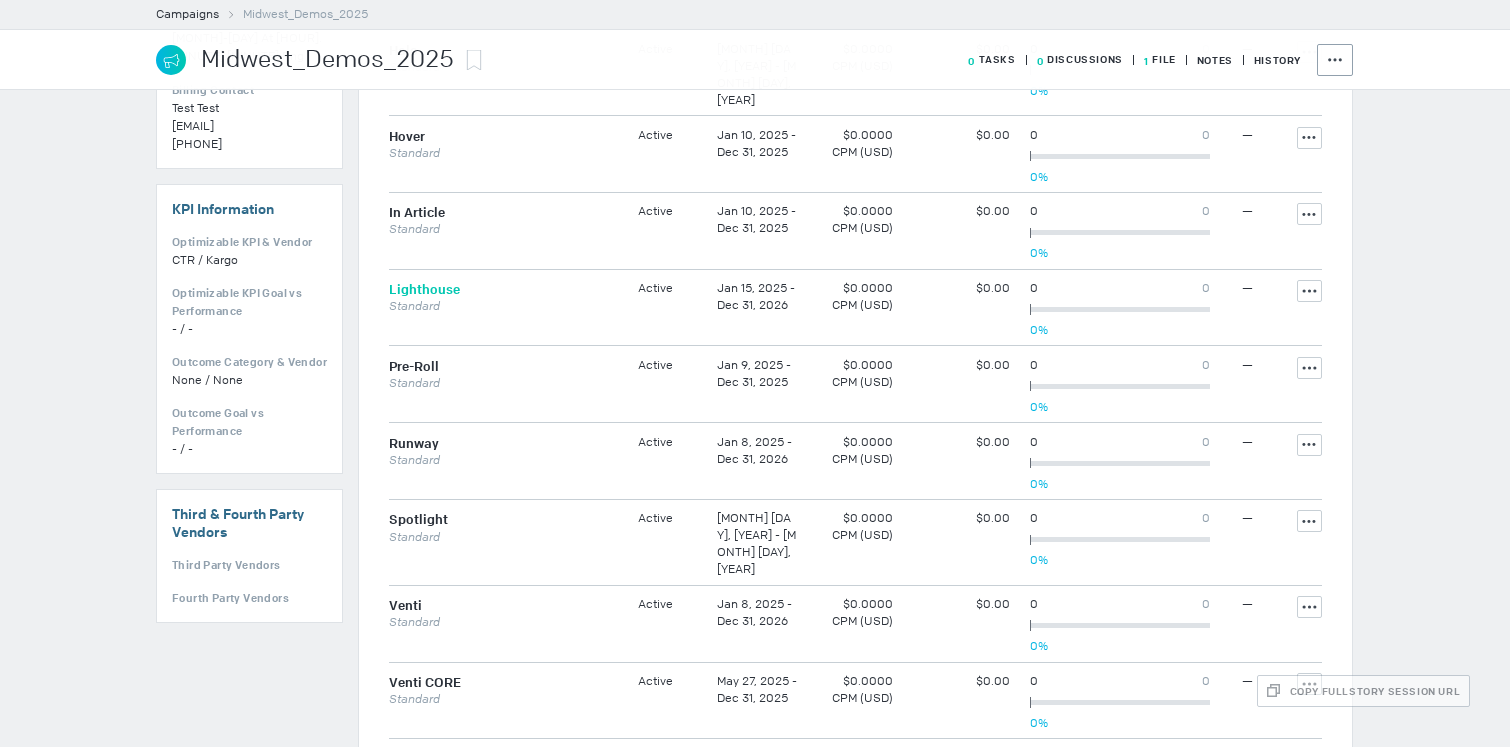 scroll, scrollTop: 1112, scrollLeft: 0, axis: vertical 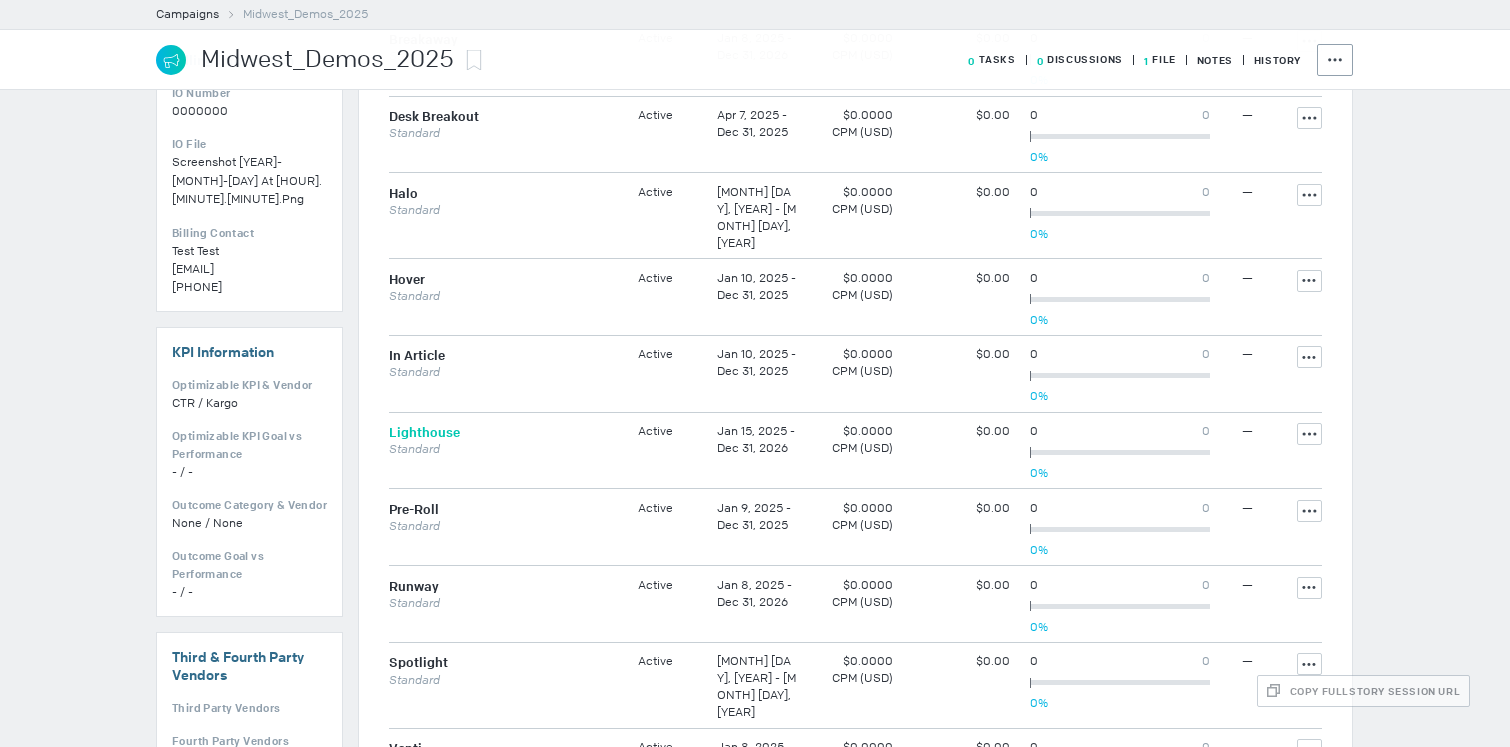 click on "Lighthouse" at bounding box center [424, 432] 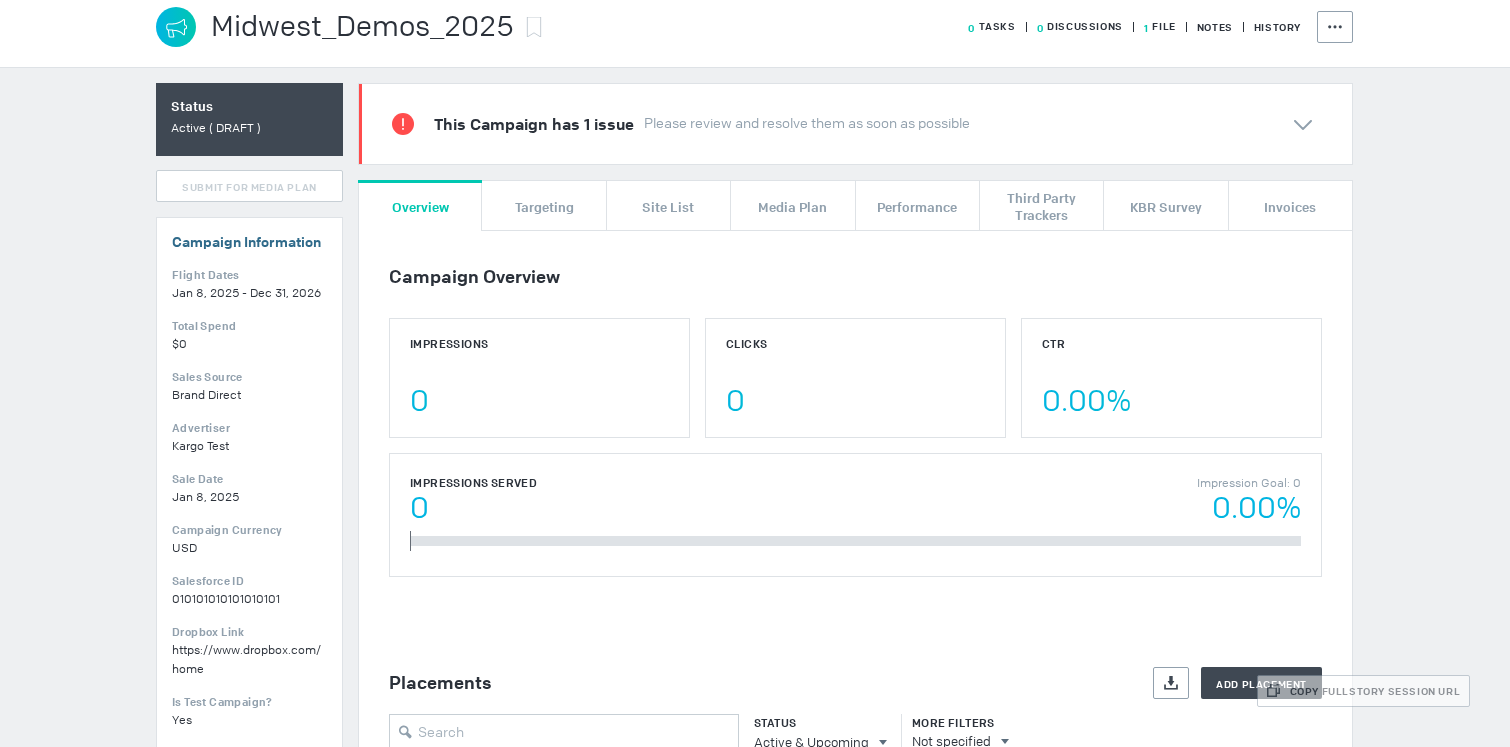 scroll, scrollTop: 0, scrollLeft: 0, axis: both 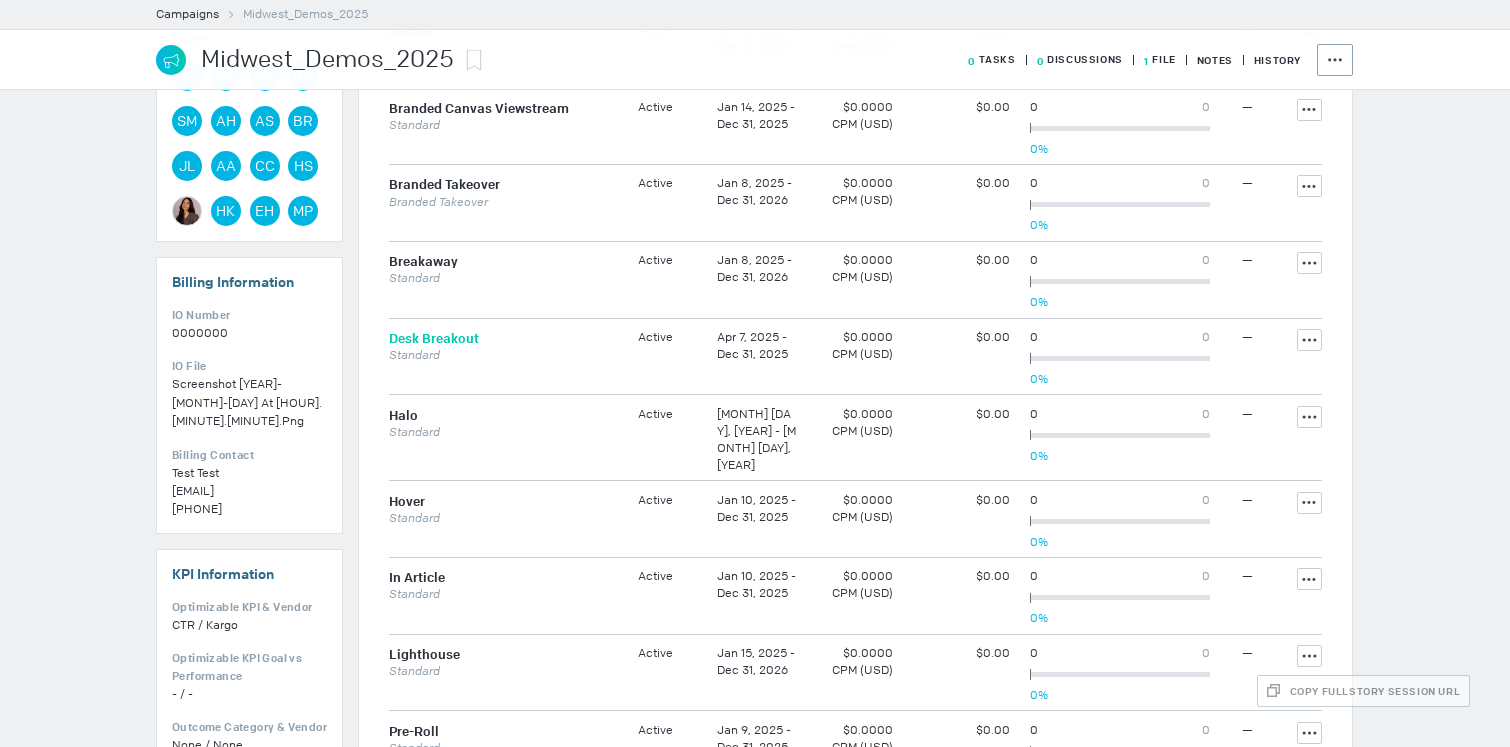 click on "Desk Breakout" at bounding box center [434, 338] 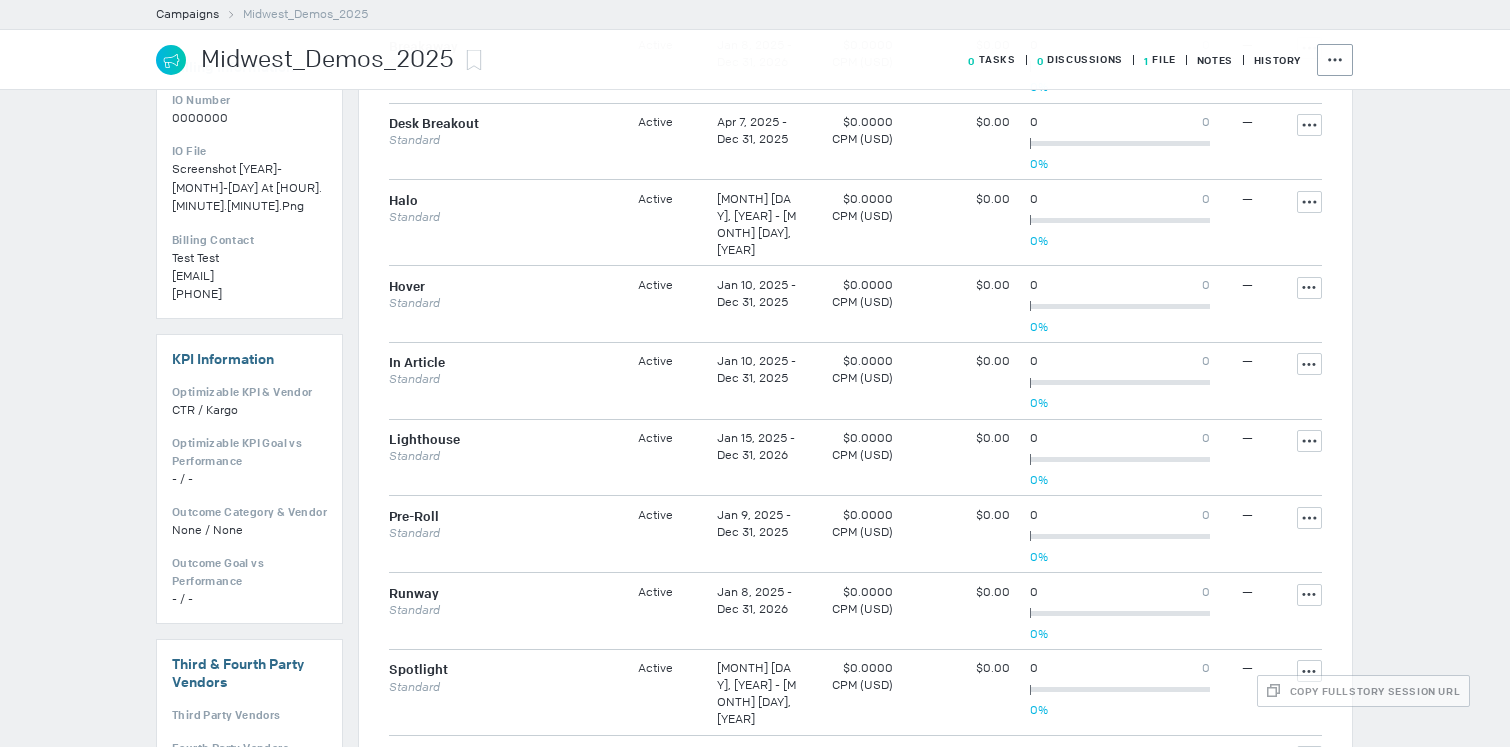 scroll, scrollTop: 1106, scrollLeft: 0, axis: vertical 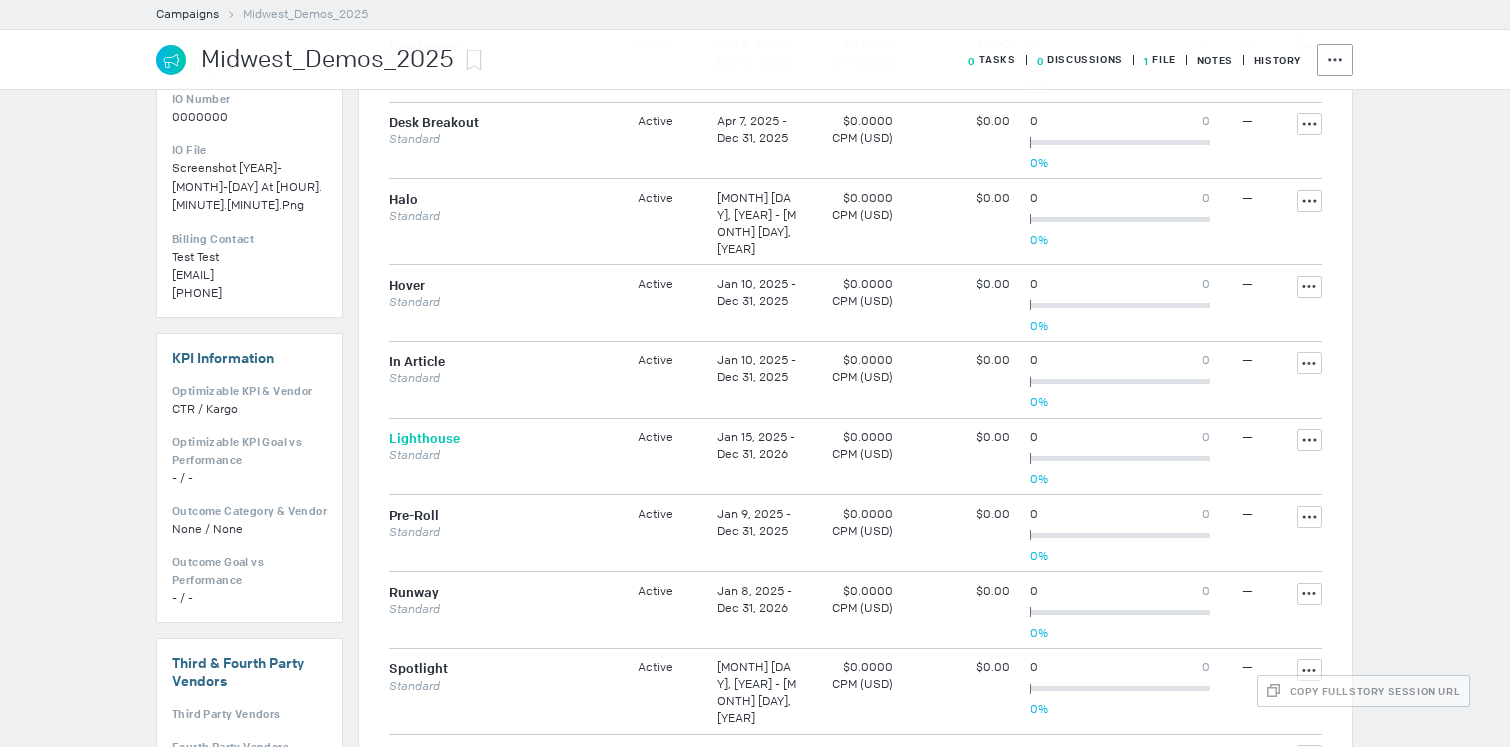 click on "Lighthouse" at bounding box center [424, 438] 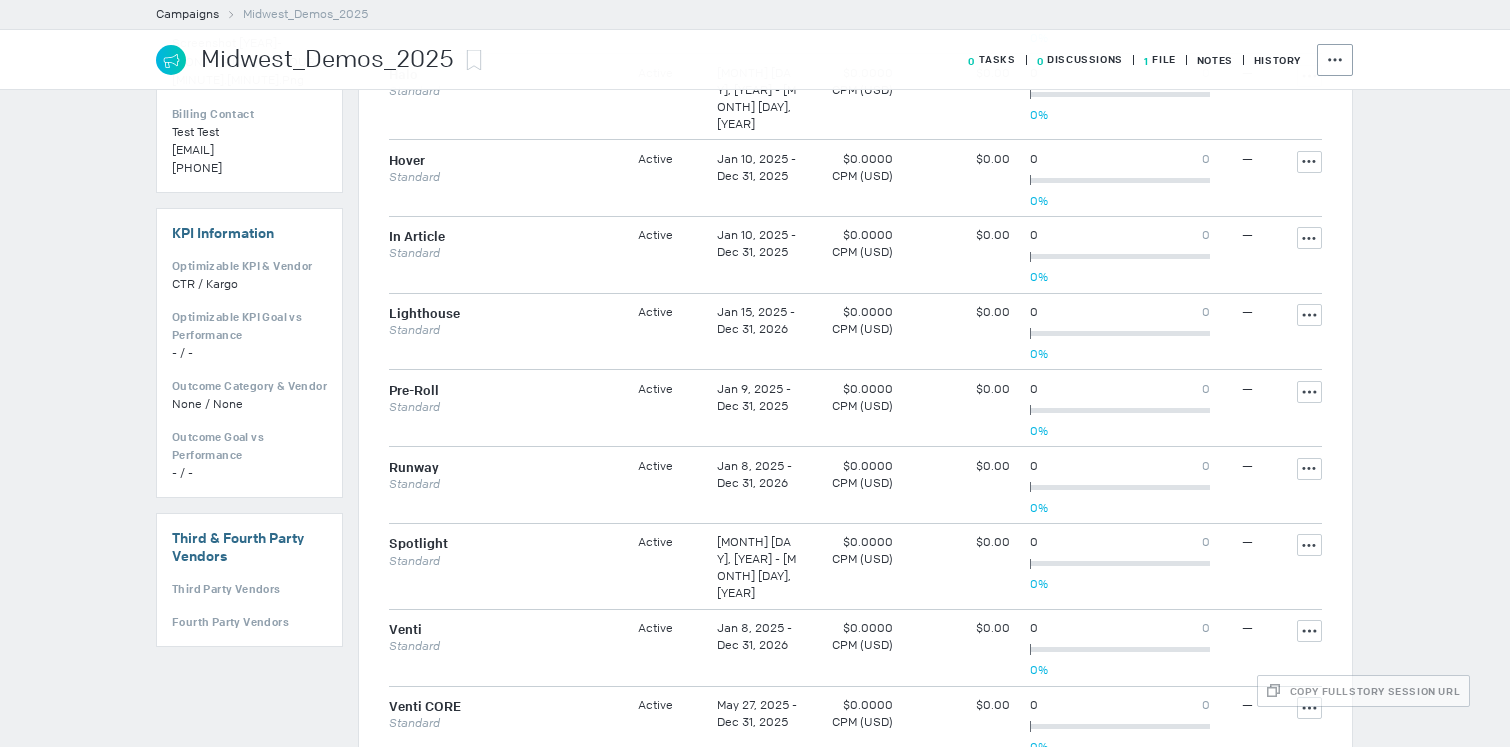 scroll, scrollTop: 1243, scrollLeft: 0, axis: vertical 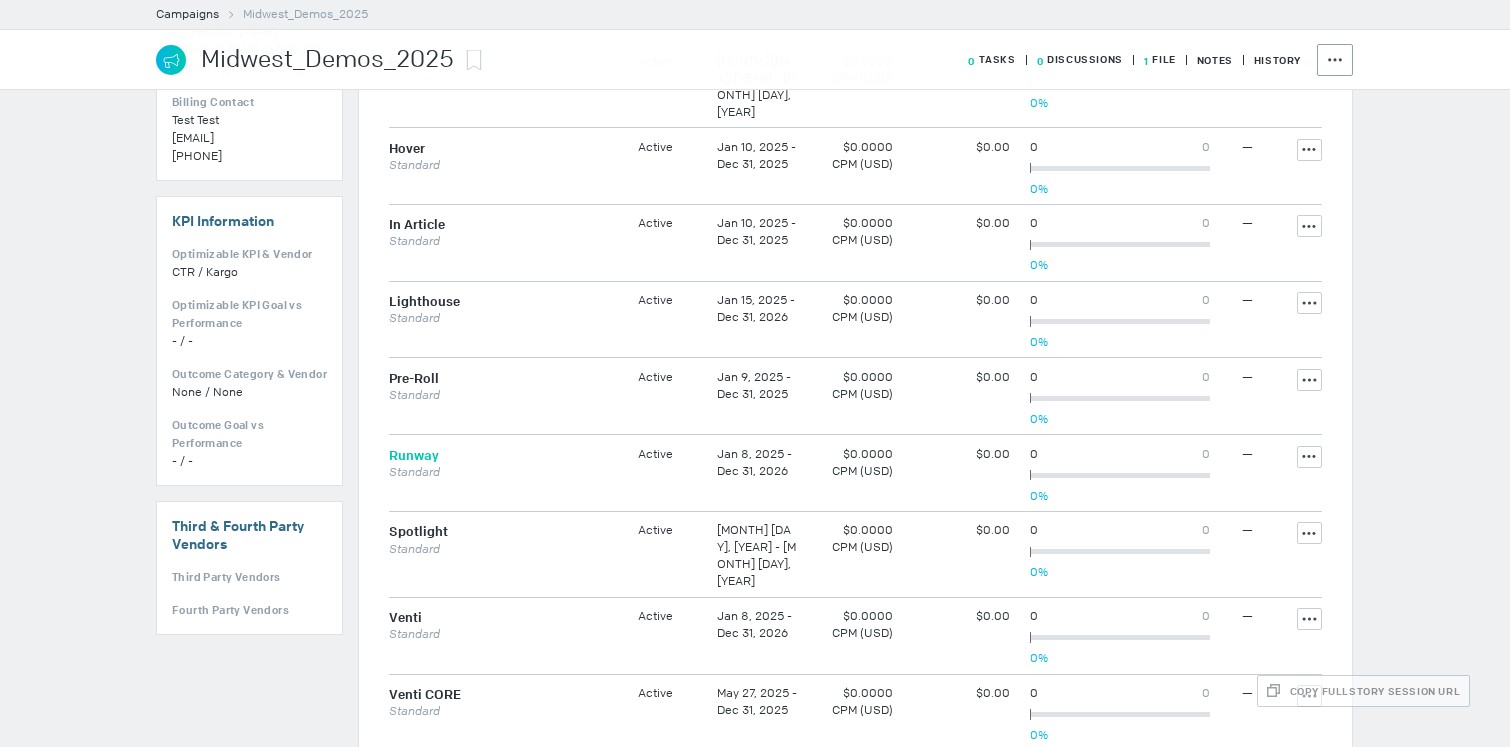 click on "Runway" at bounding box center [414, 455] 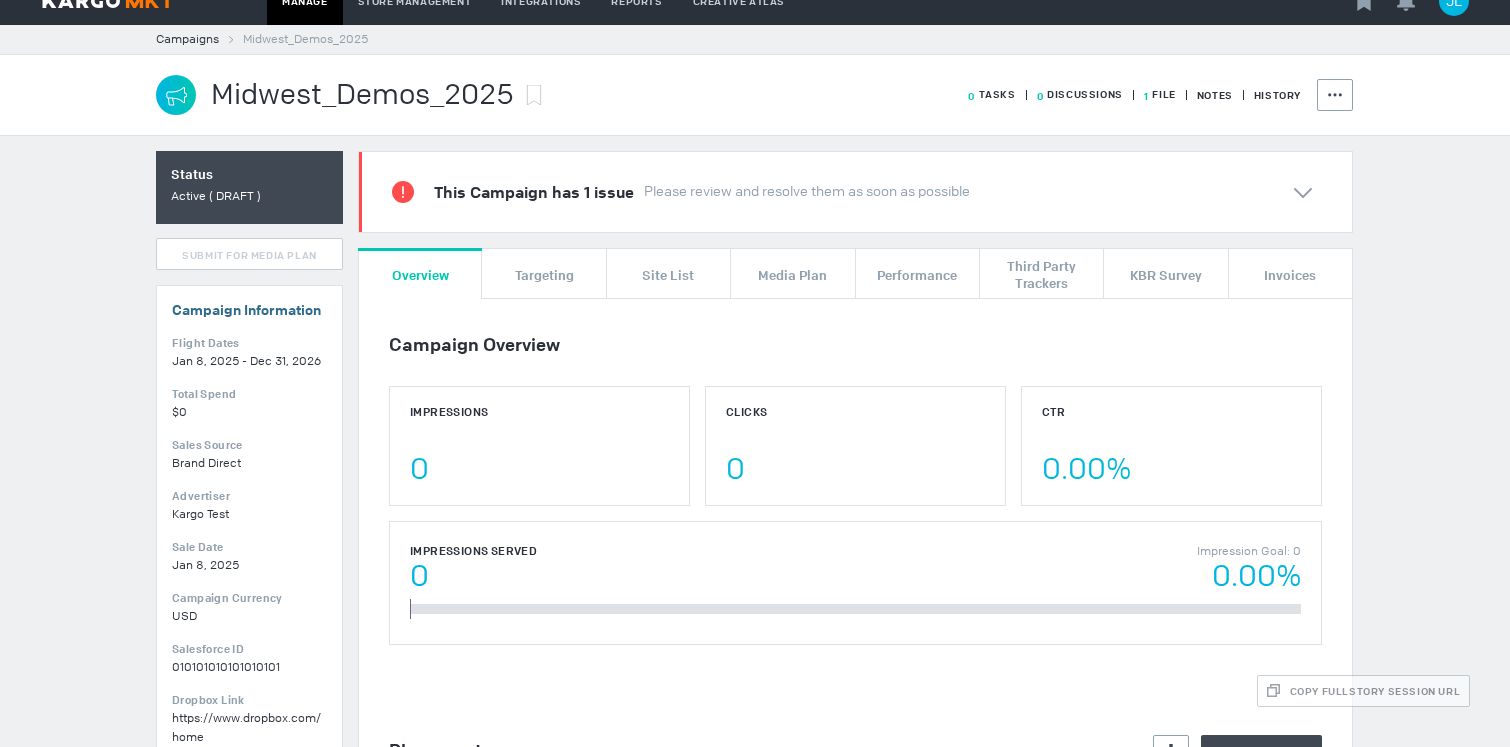 scroll, scrollTop: 0, scrollLeft: 0, axis: both 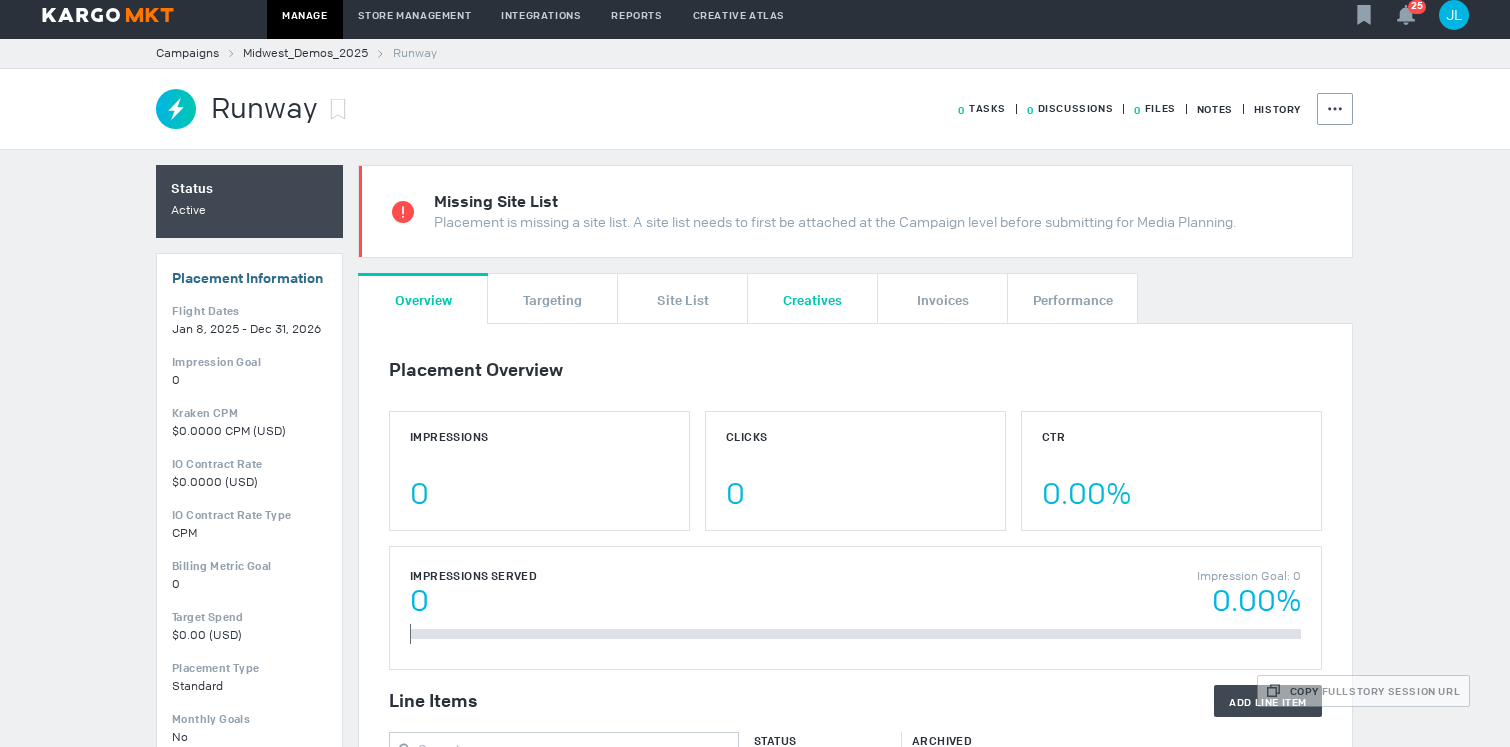 click on "Creatives" at bounding box center [812, 299] 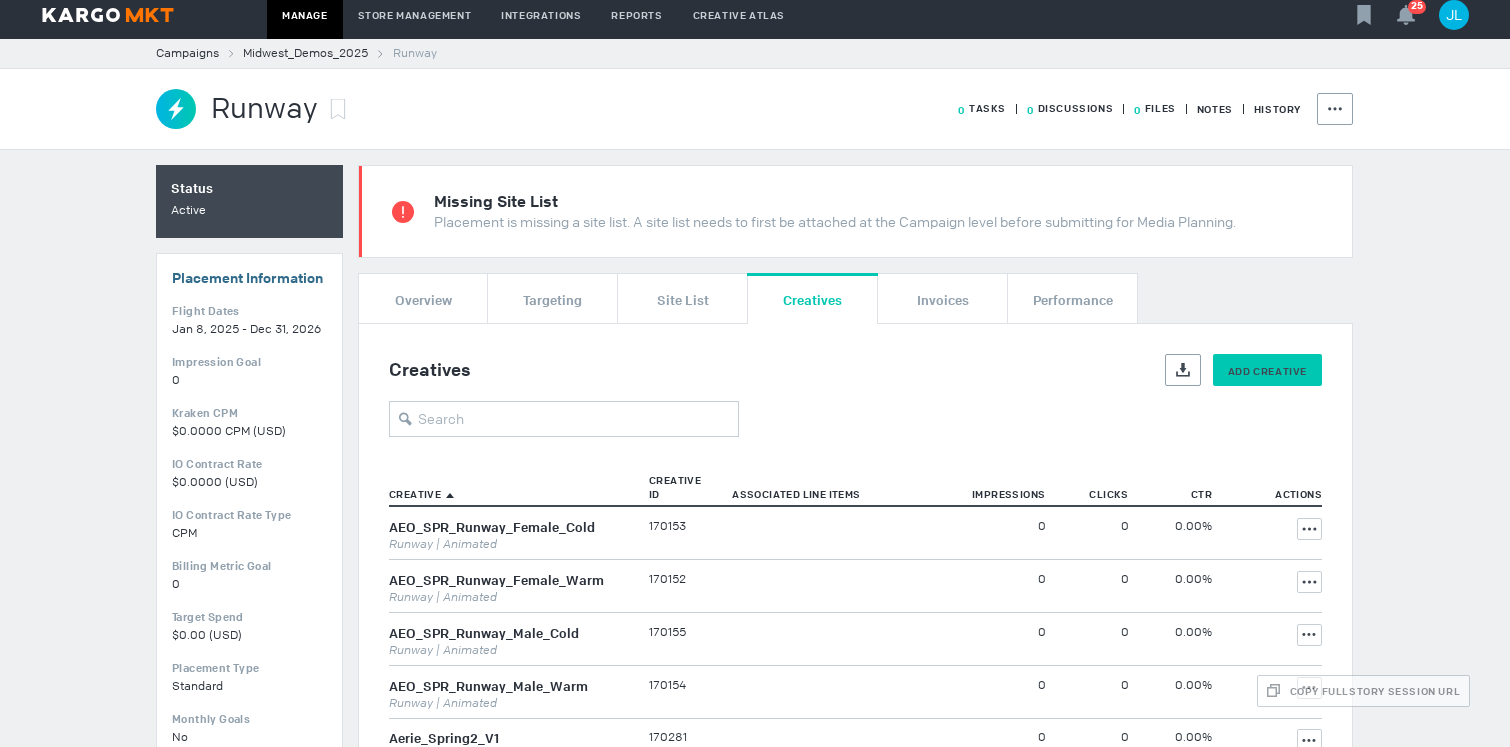 click on "Add Creative" at bounding box center [1267, 371] 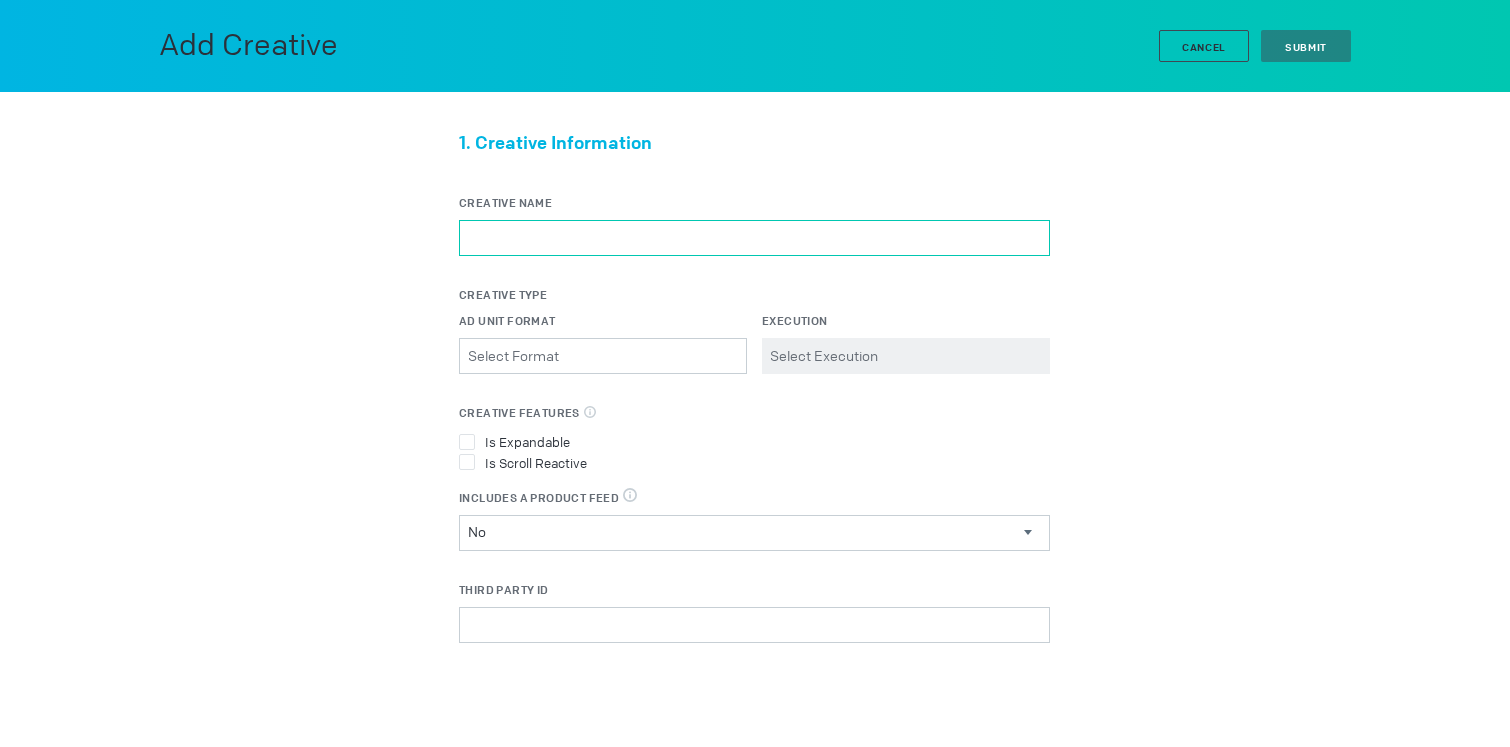click on "Creative Name" at bounding box center [754, 238] 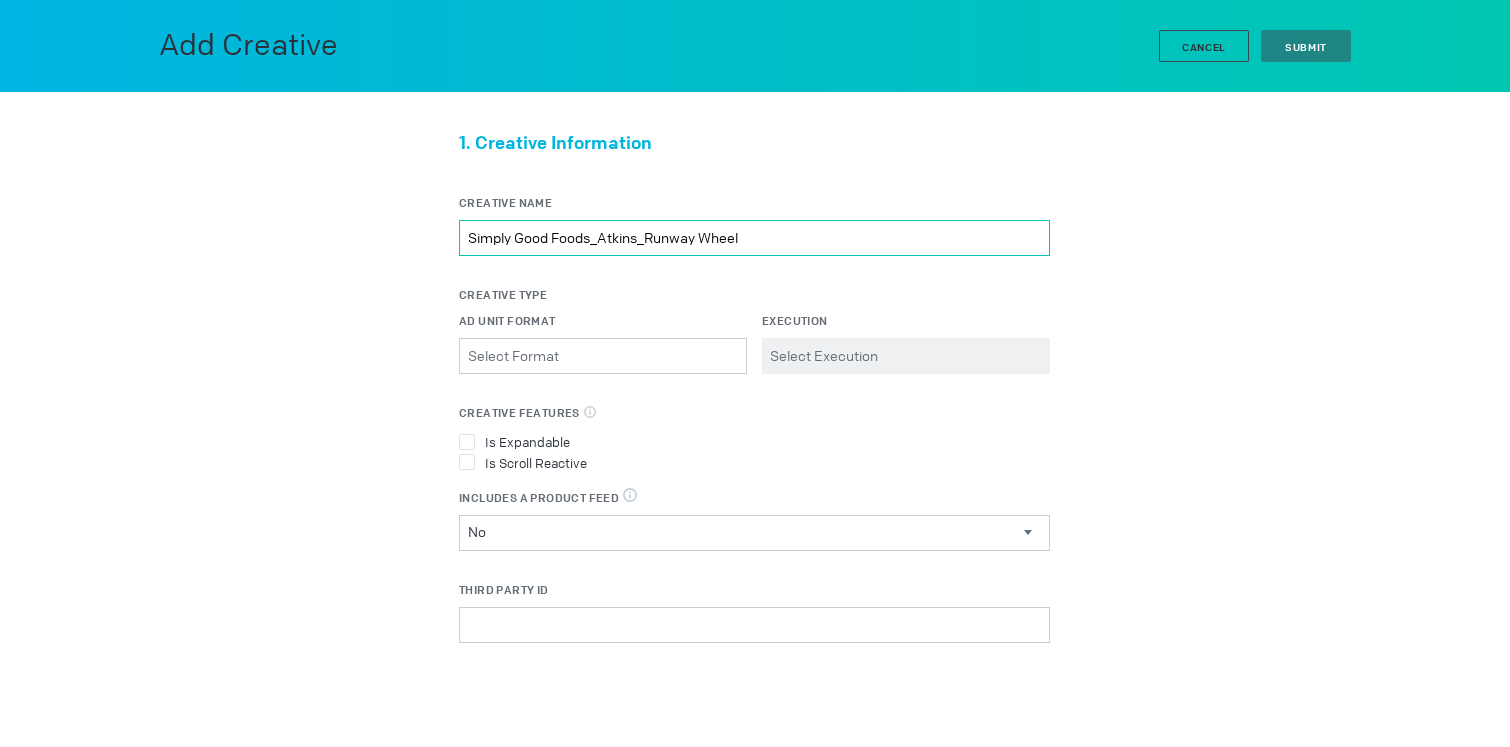 click on "Simply Good Foods_Atkins_Runway Wheel" at bounding box center [754, 238] 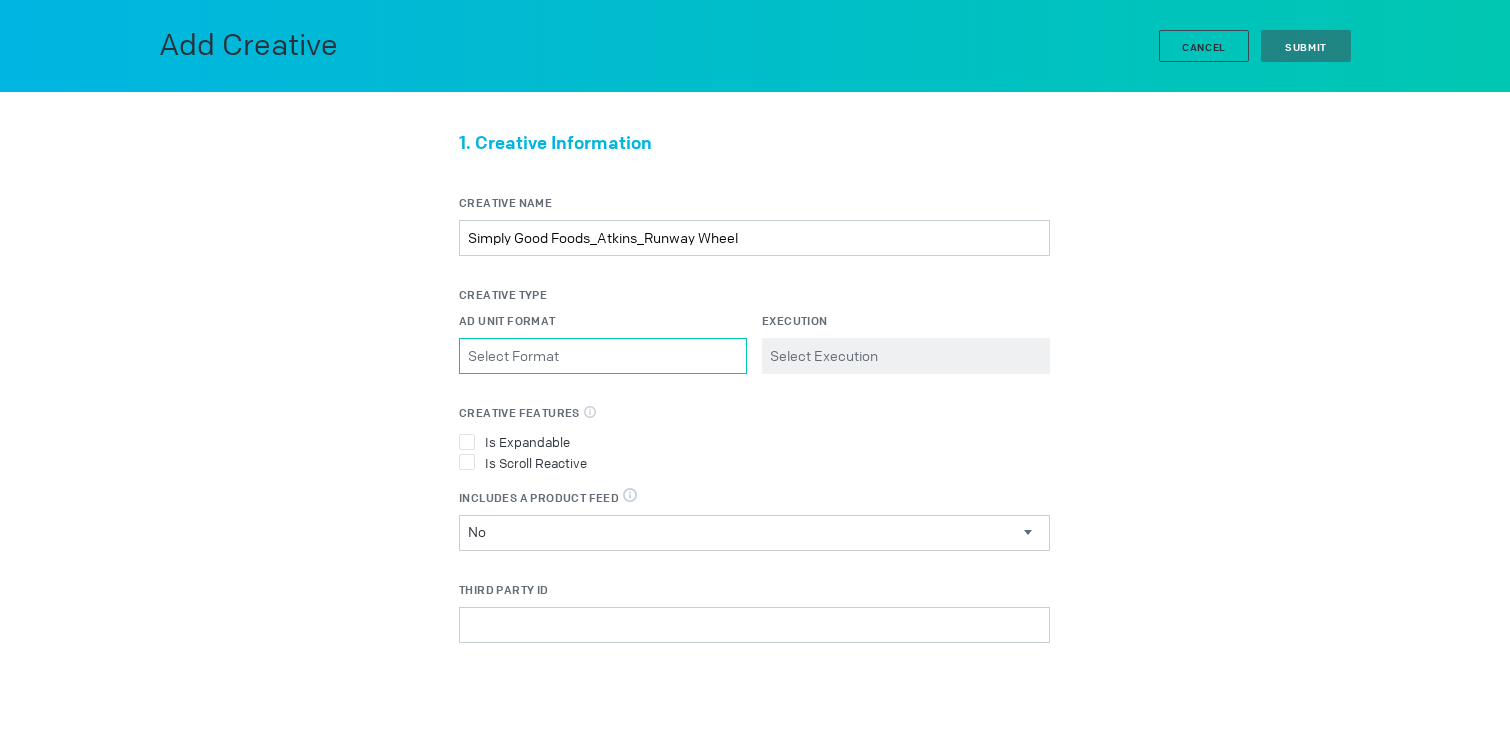 click on "Ad Unit Format Please select a valid item" at bounding box center [603, 356] 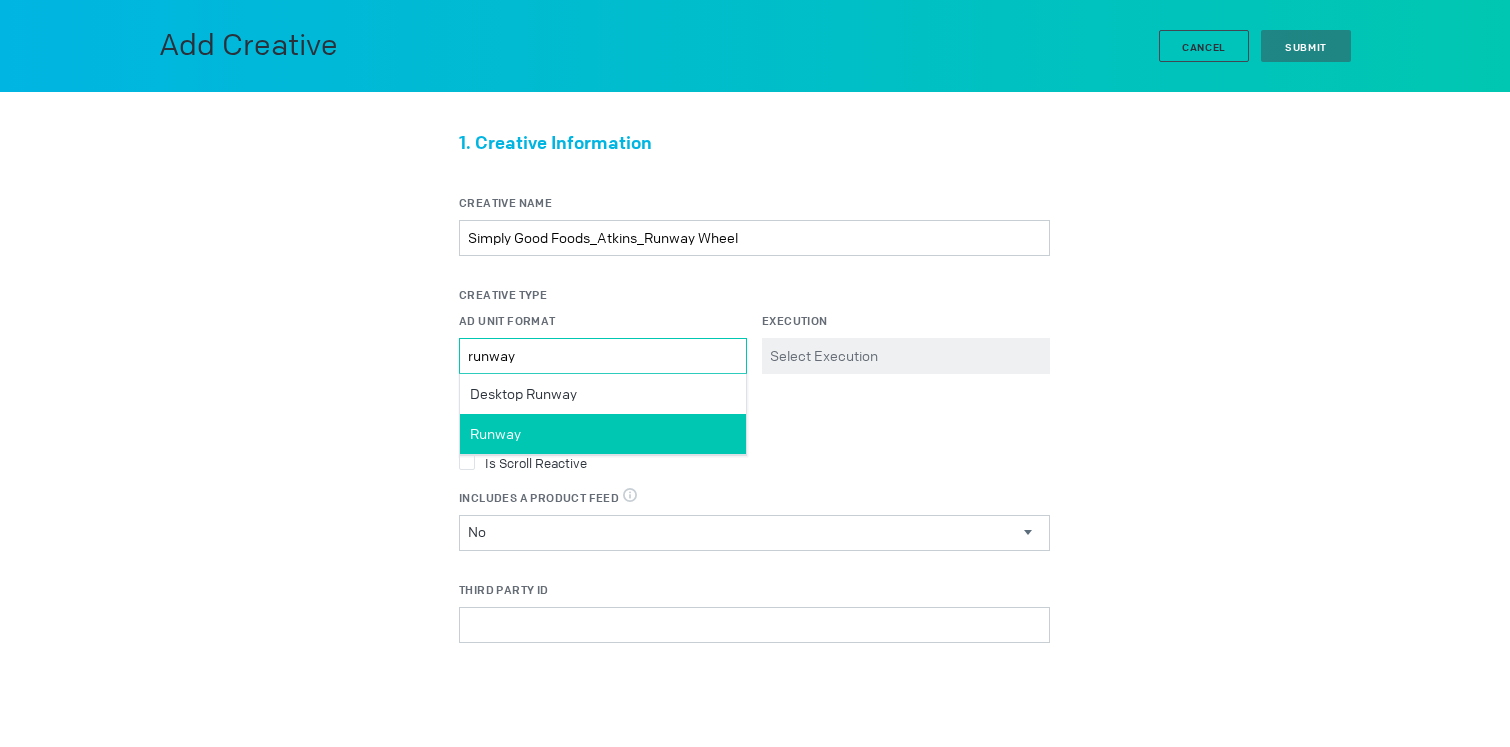 type on "runway" 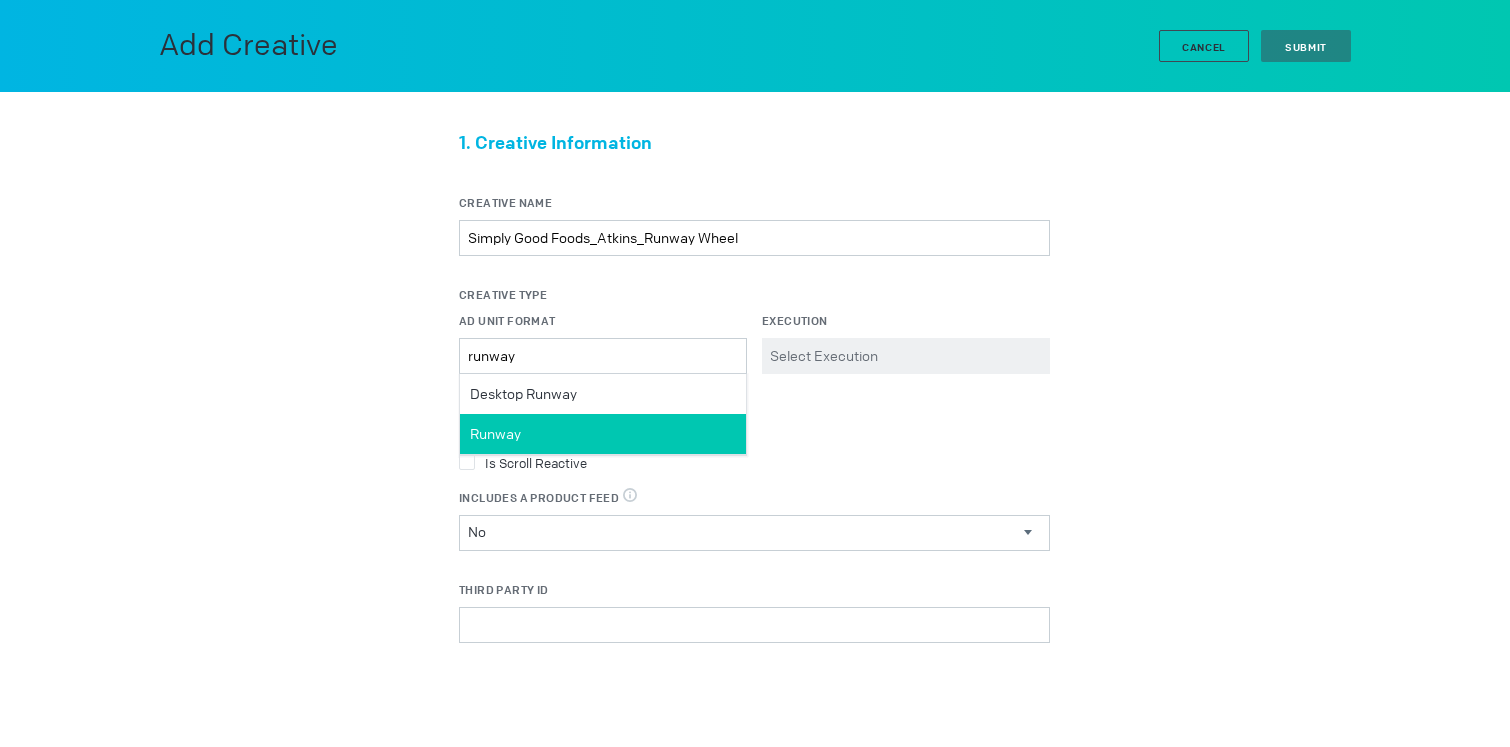 click on "Runway" at bounding box center [603, 434] 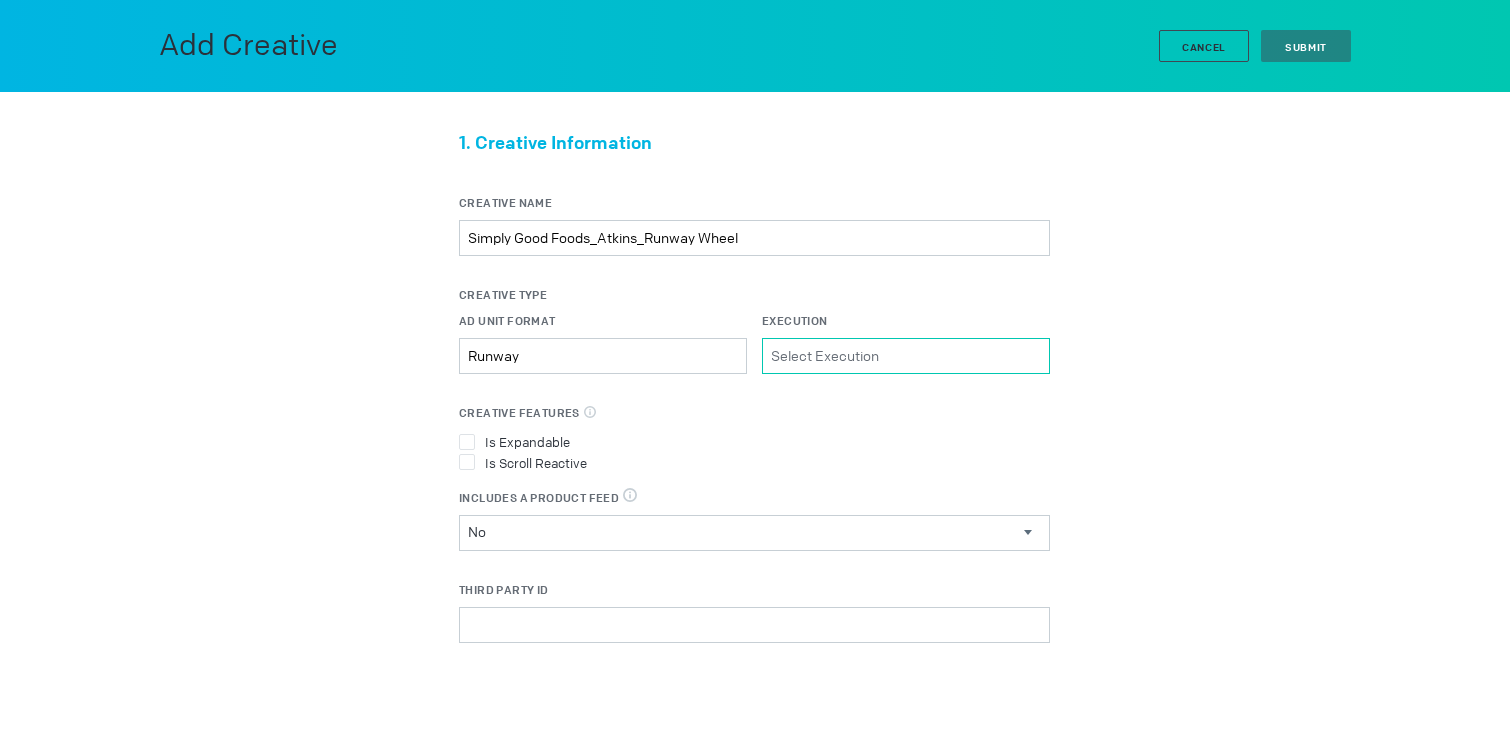 click on "Execution Please select a valid item" at bounding box center (906, 356) 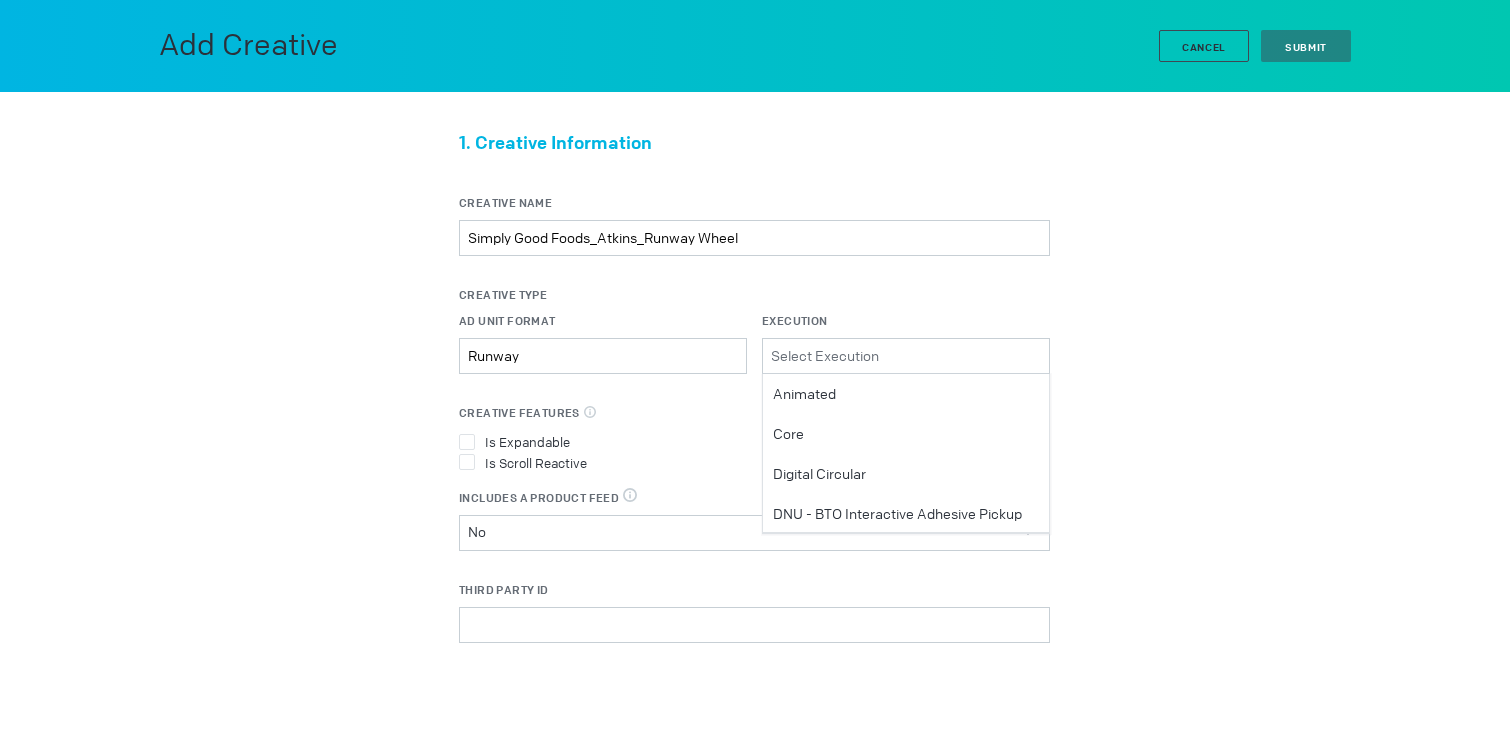 click on "Animated" at bounding box center [906, 394] 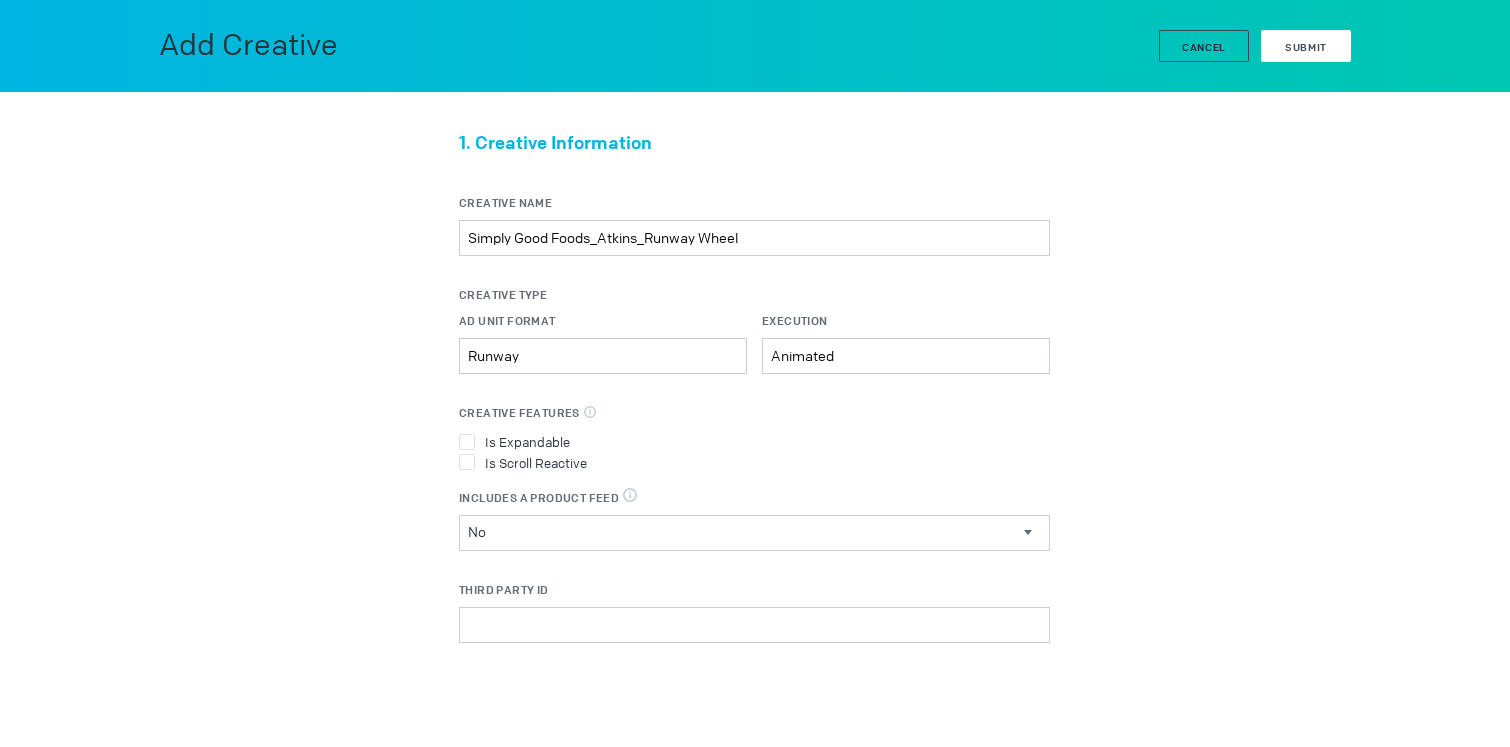 click on "Submit" at bounding box center [1306, 46] 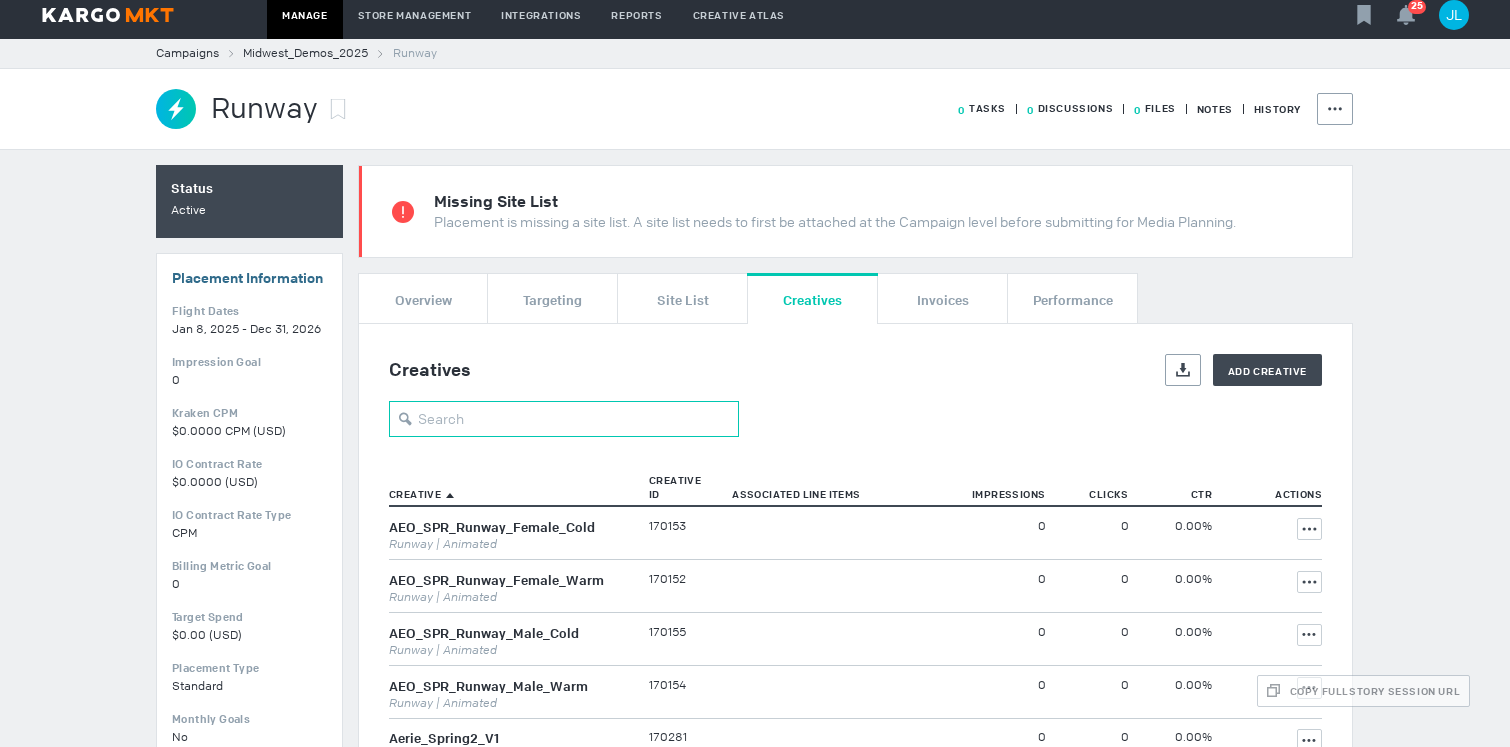 click at bounding box center (564, 419) 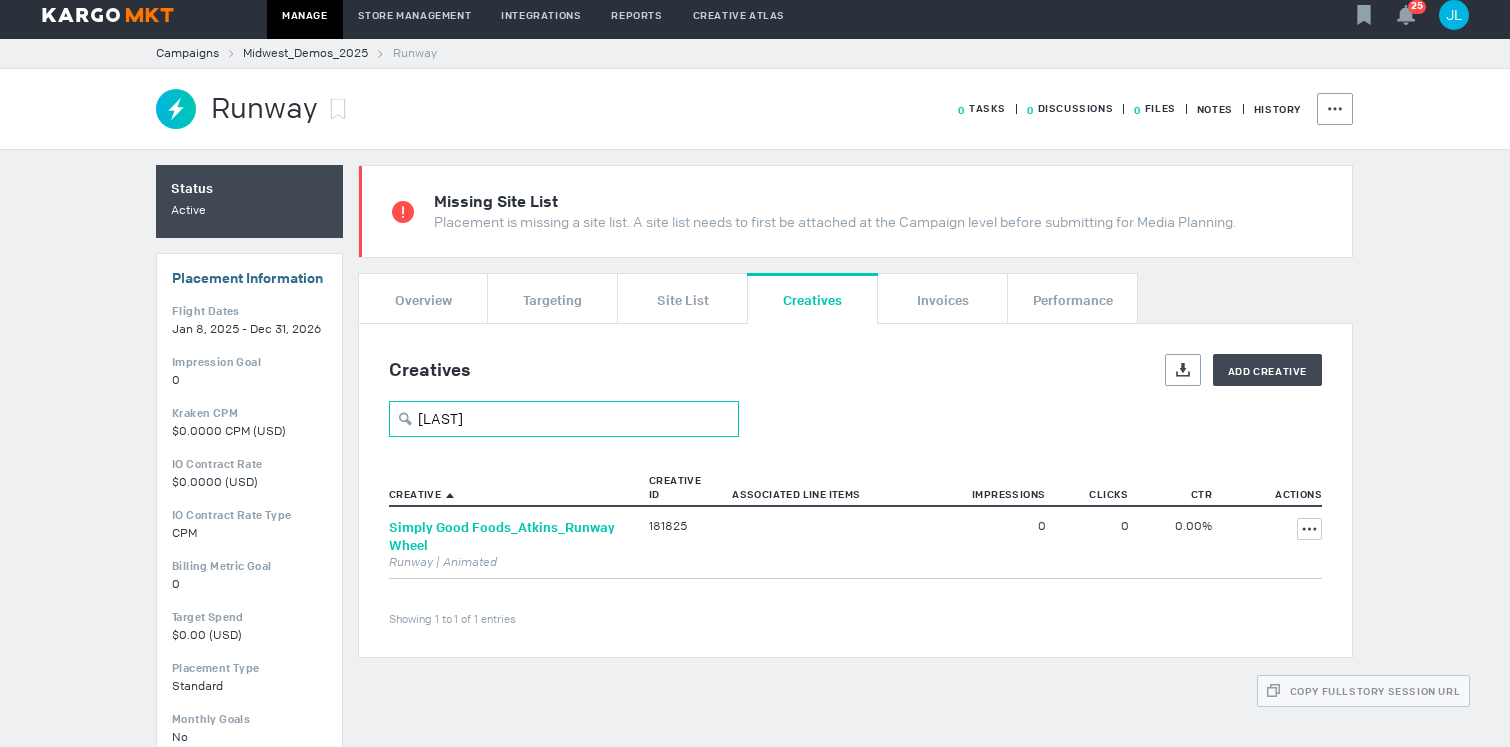 type on "[BRAND]" 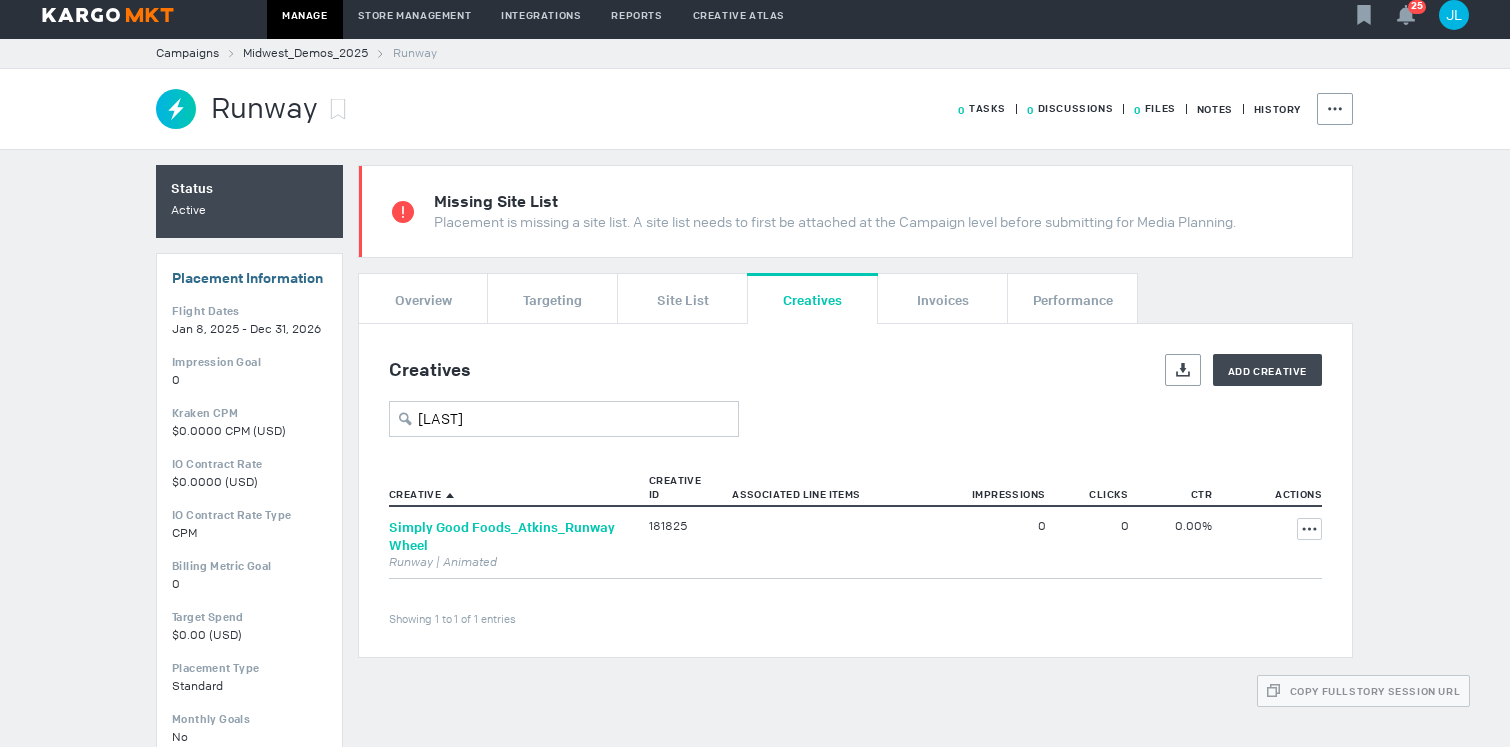 click on "Simply Good Foods_Atkins_Runway Wheel" at bounding box center (502, 536) 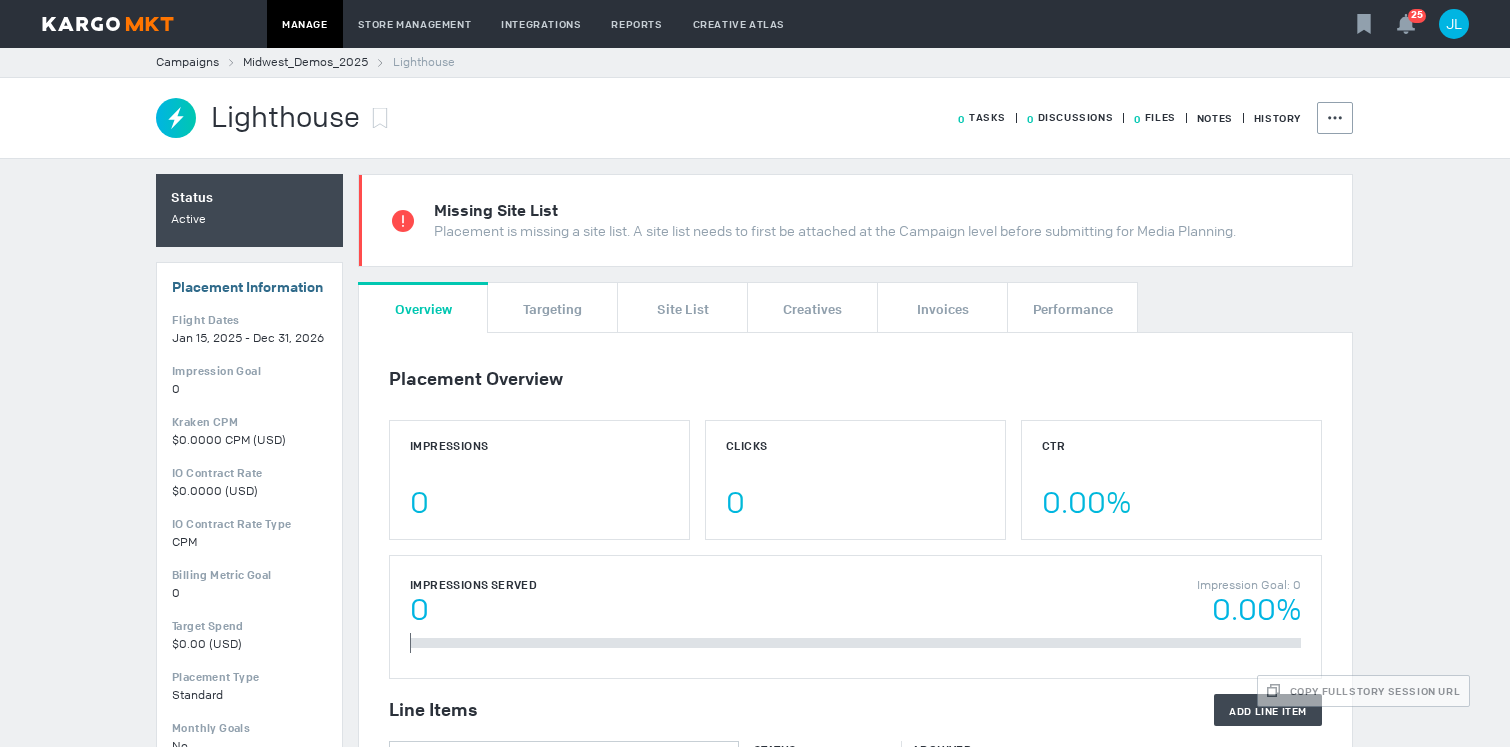 scroll, scrollTop: 0, scrollLeft: 0, axis: both 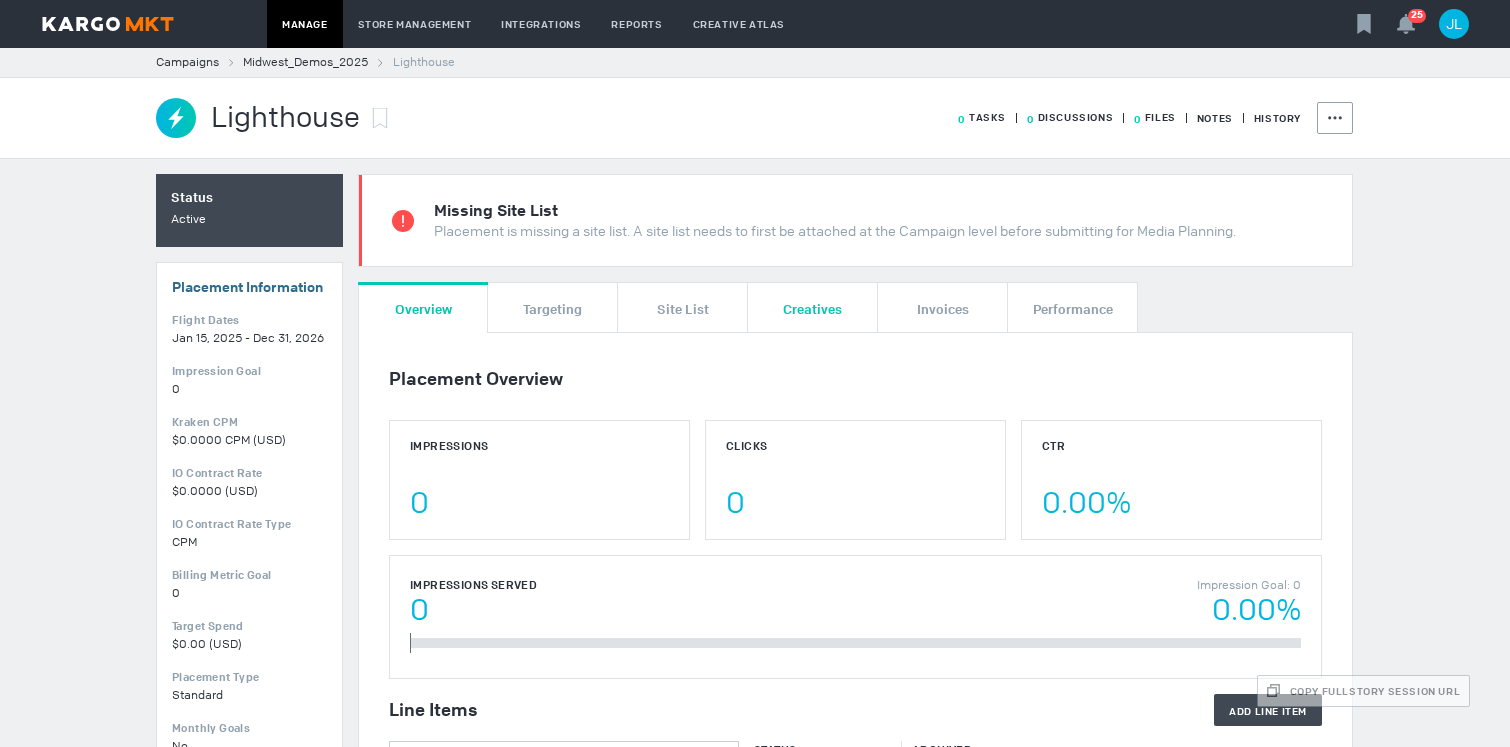 click on "Creatives" at bounding box center (812, 307) 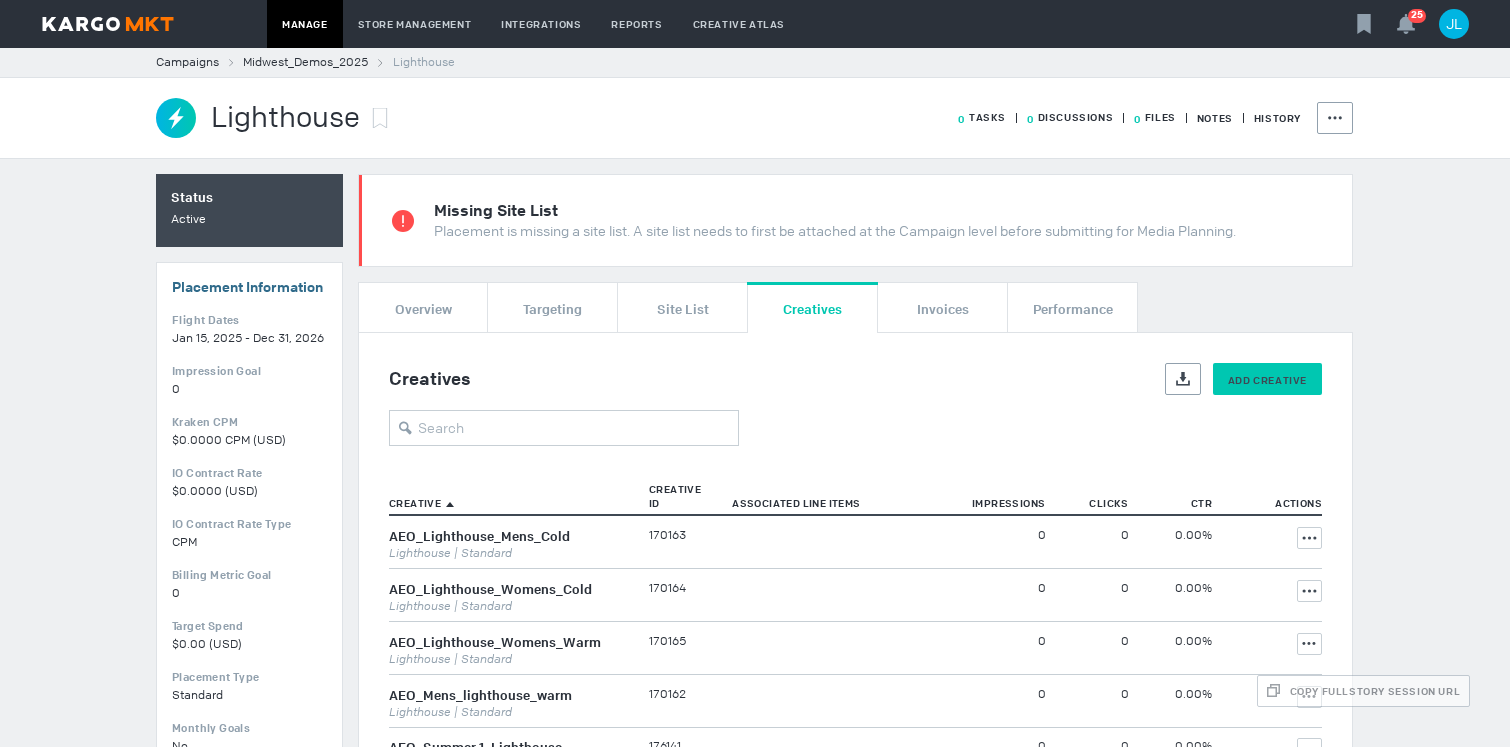 click on "Add Creative" at bounding box center [1267, 380] 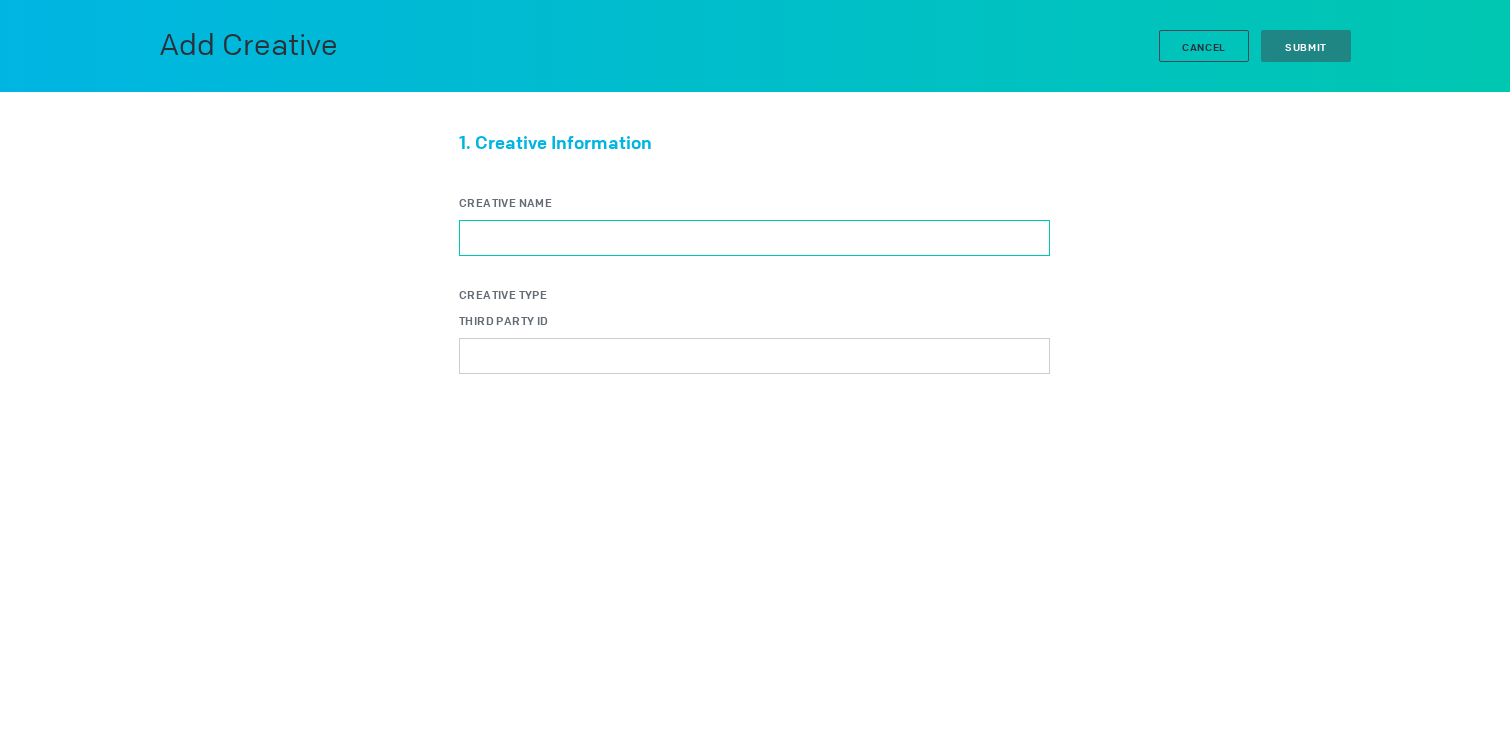 click on "Creative Name" at bounding box center (754, 238) 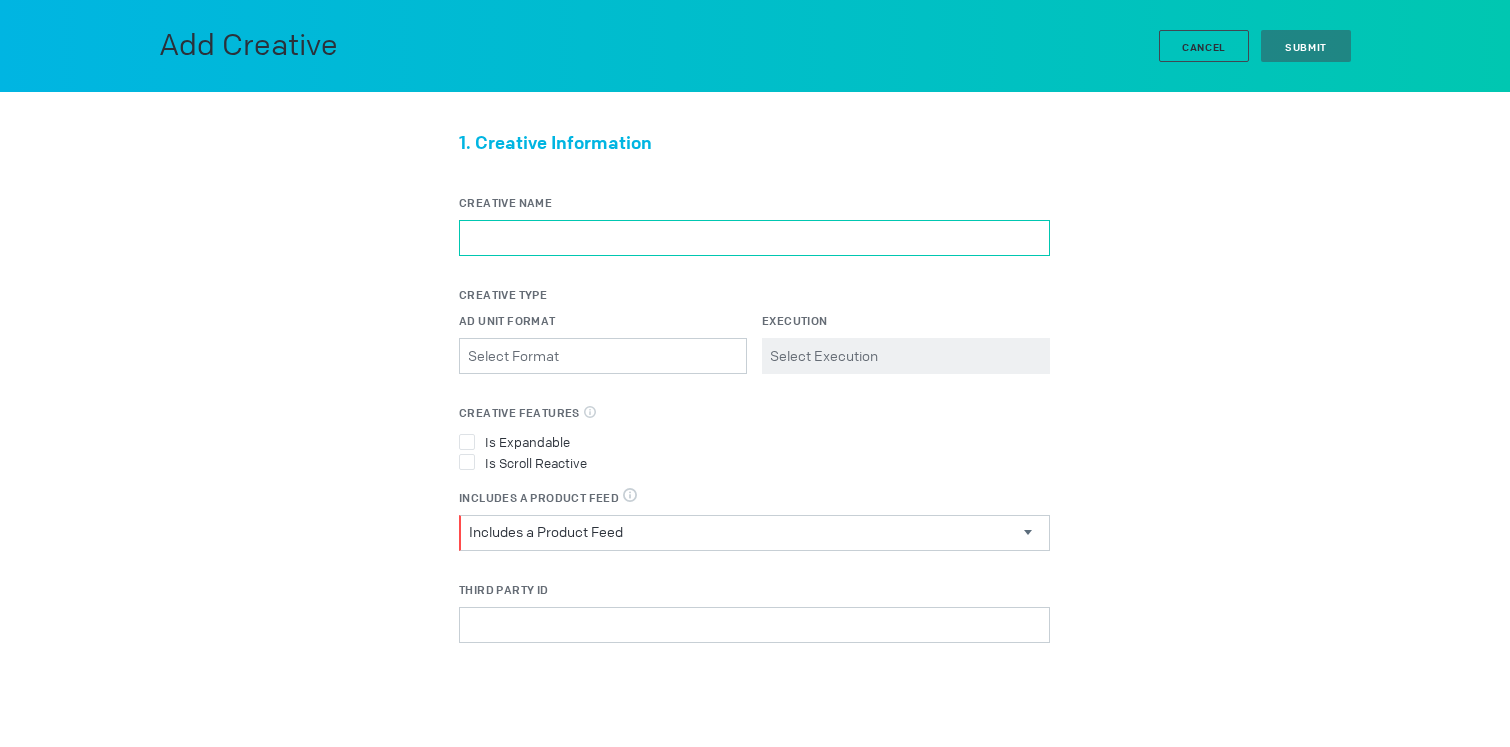 paste on "Simply Good Foods_Atkins_Runway Wheel" 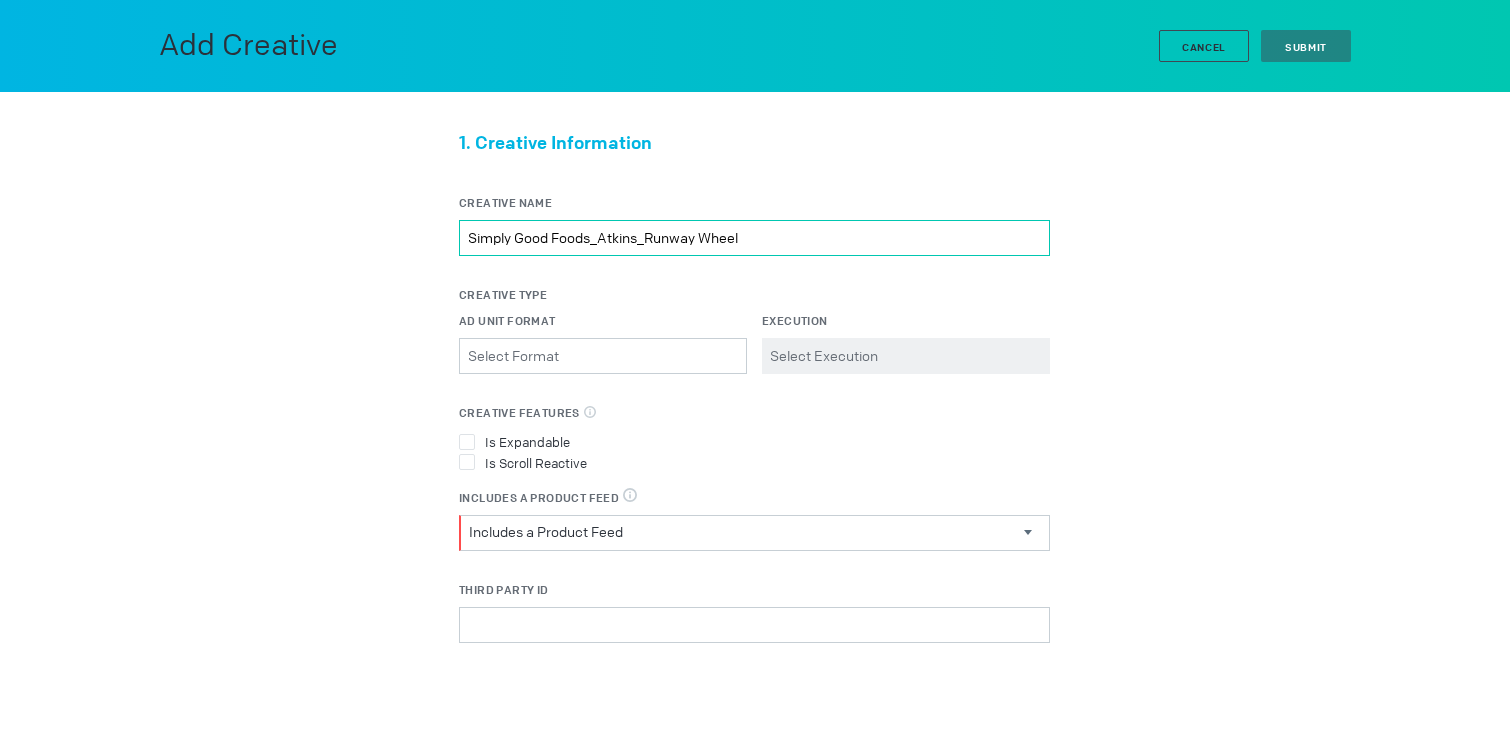 drag, startPoint x: 740, startPoint y: 238, endPoint x: 655, endPoint y: 238, distance: 85 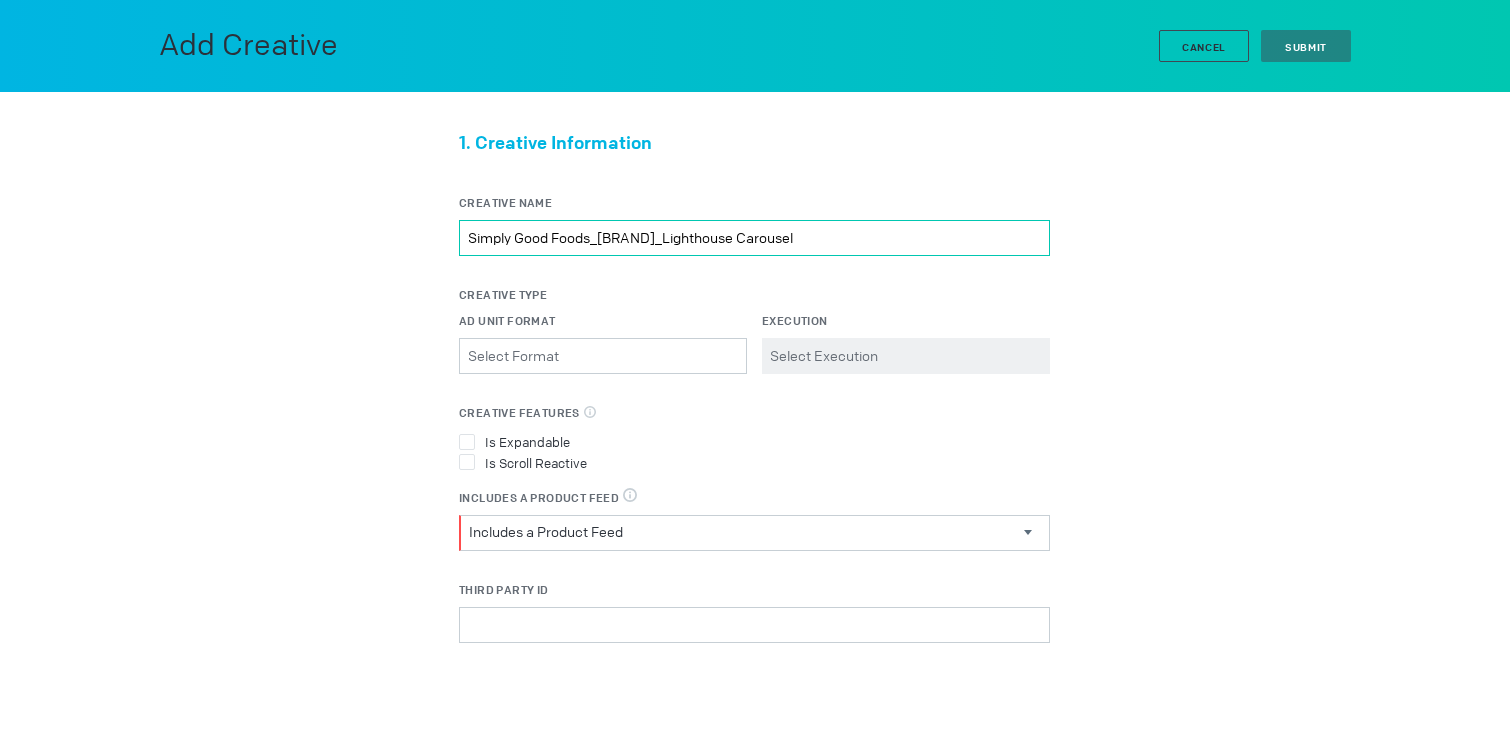 type on "Simply Good Foods_[BRAND]_Lighthouse Carousel" 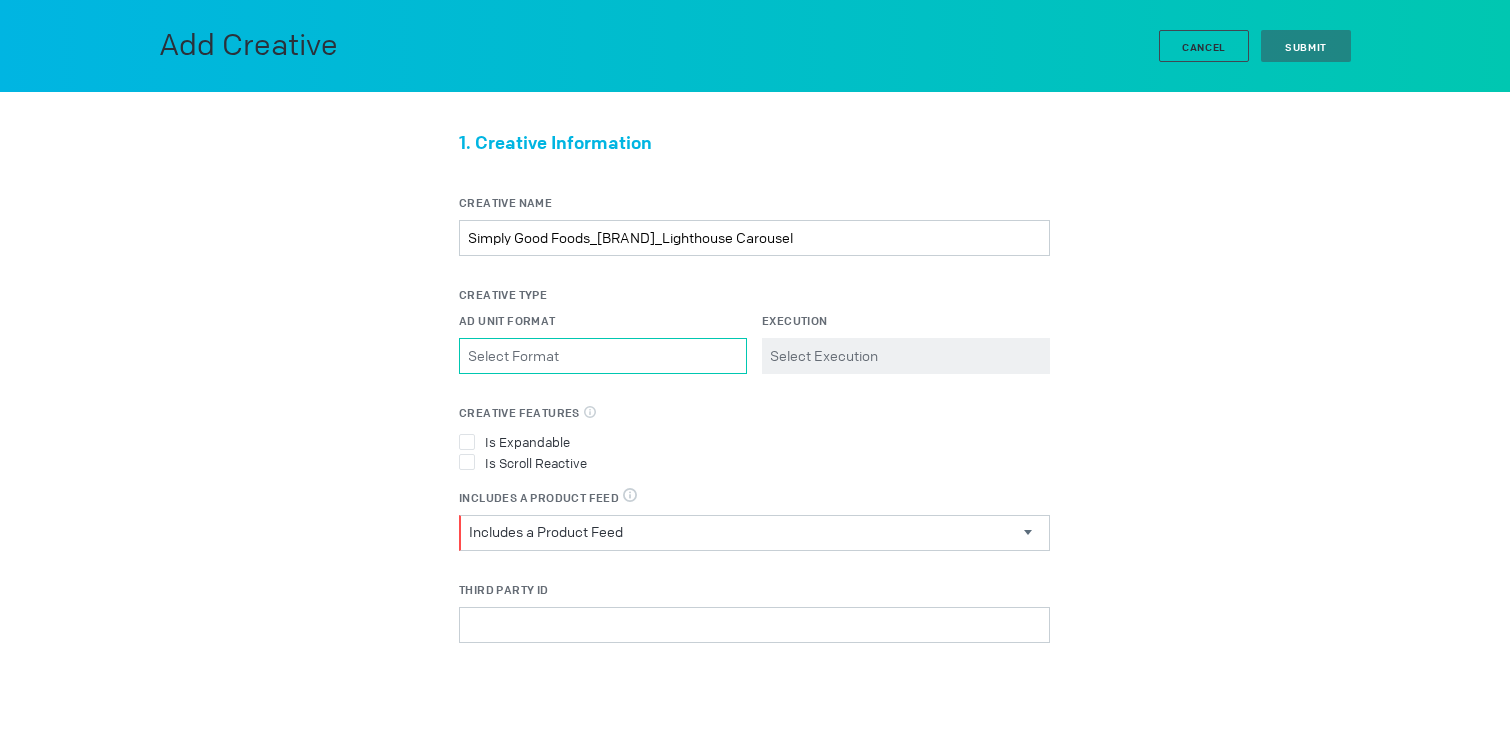 click on "Ad Unit Format Please select a valid item" at bounding box center (603, 356) 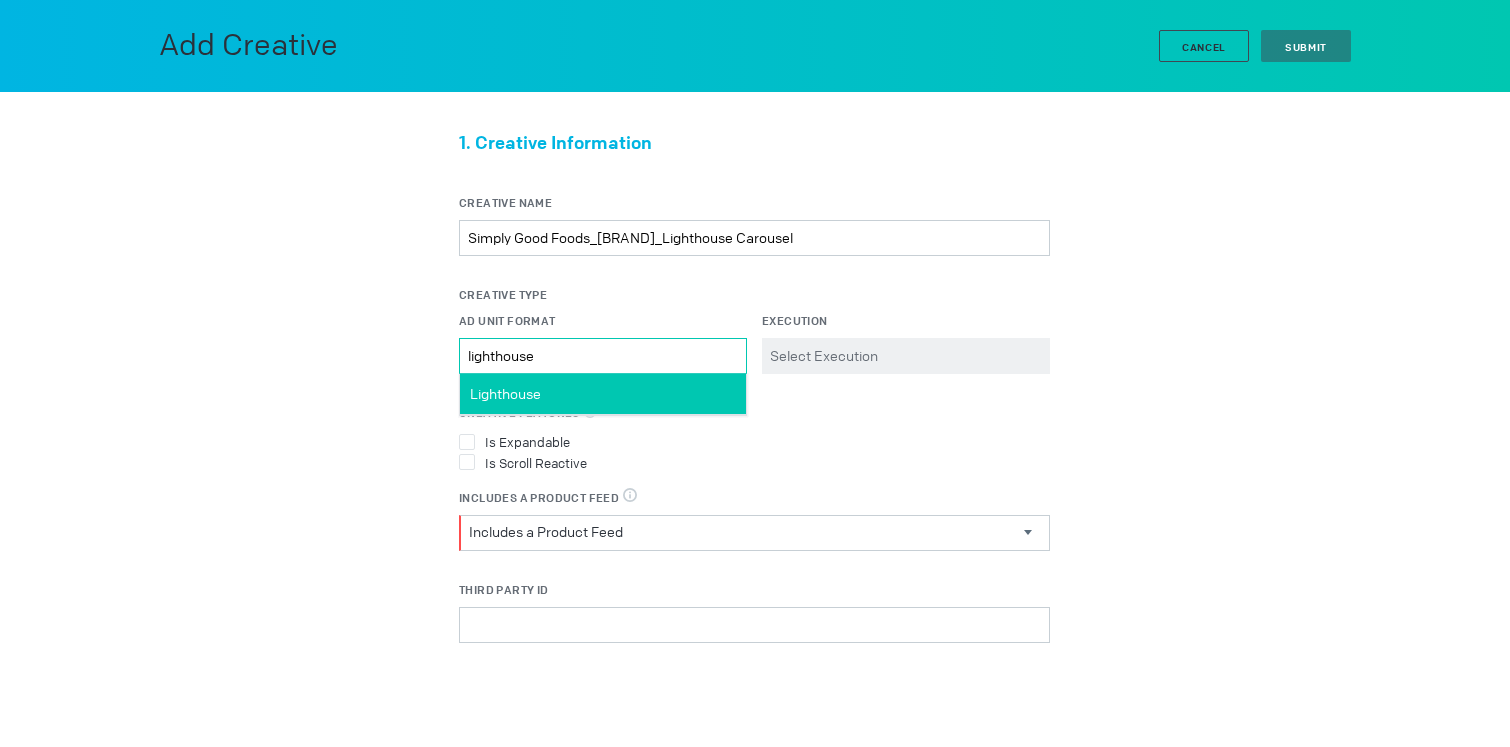 type on "lighthouse" 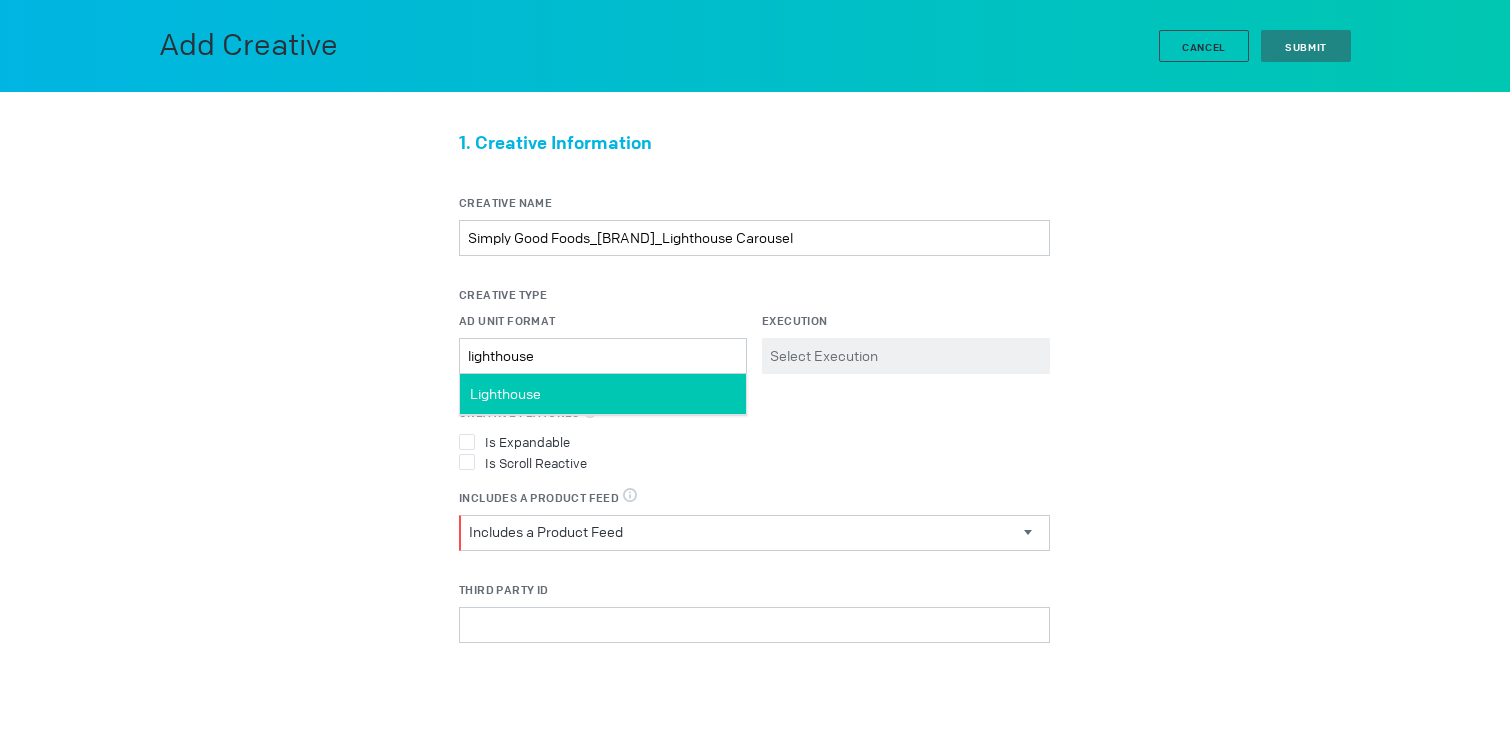 click on "Lighthouse" at bounding box center (603, 394) 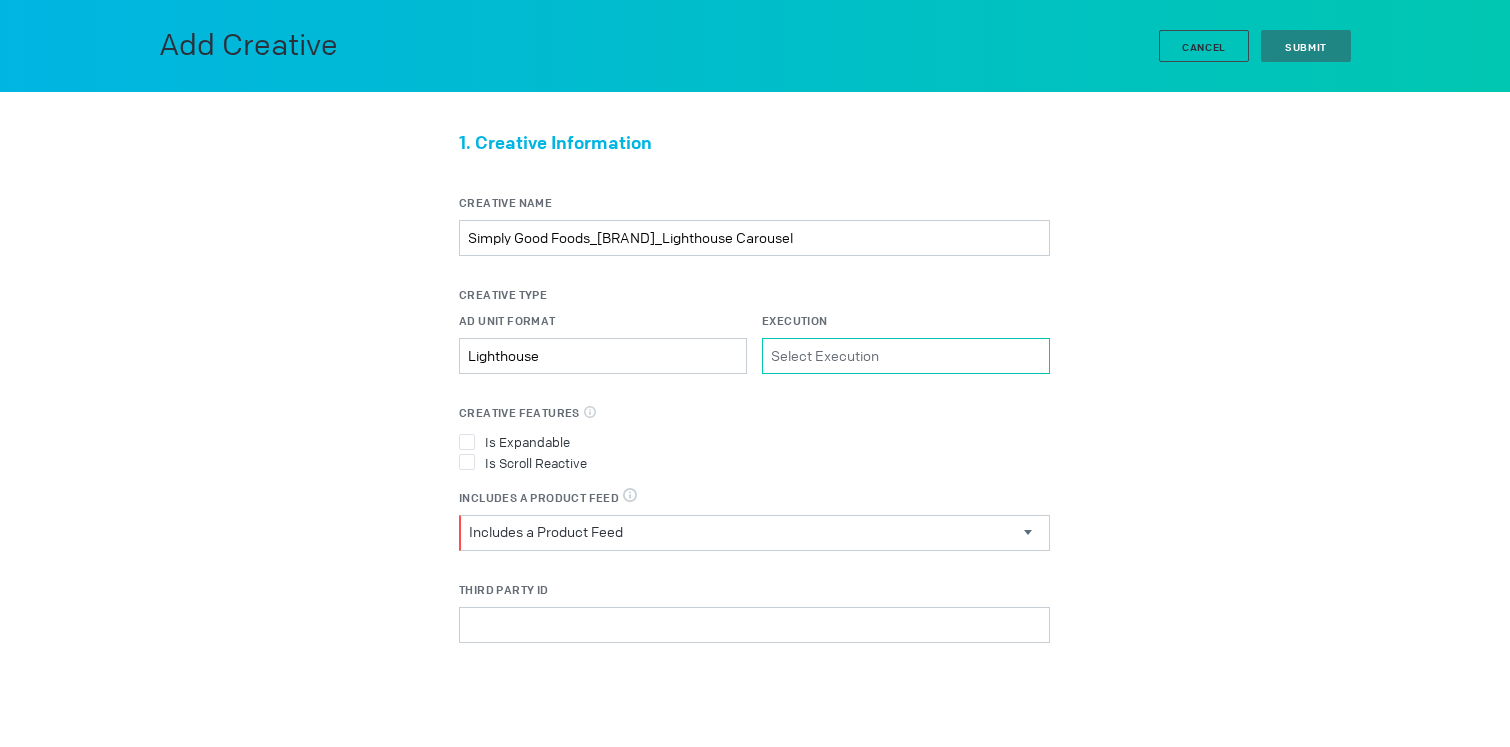 click on "Execution Please select a valid item" at bounding box center (906, 356) 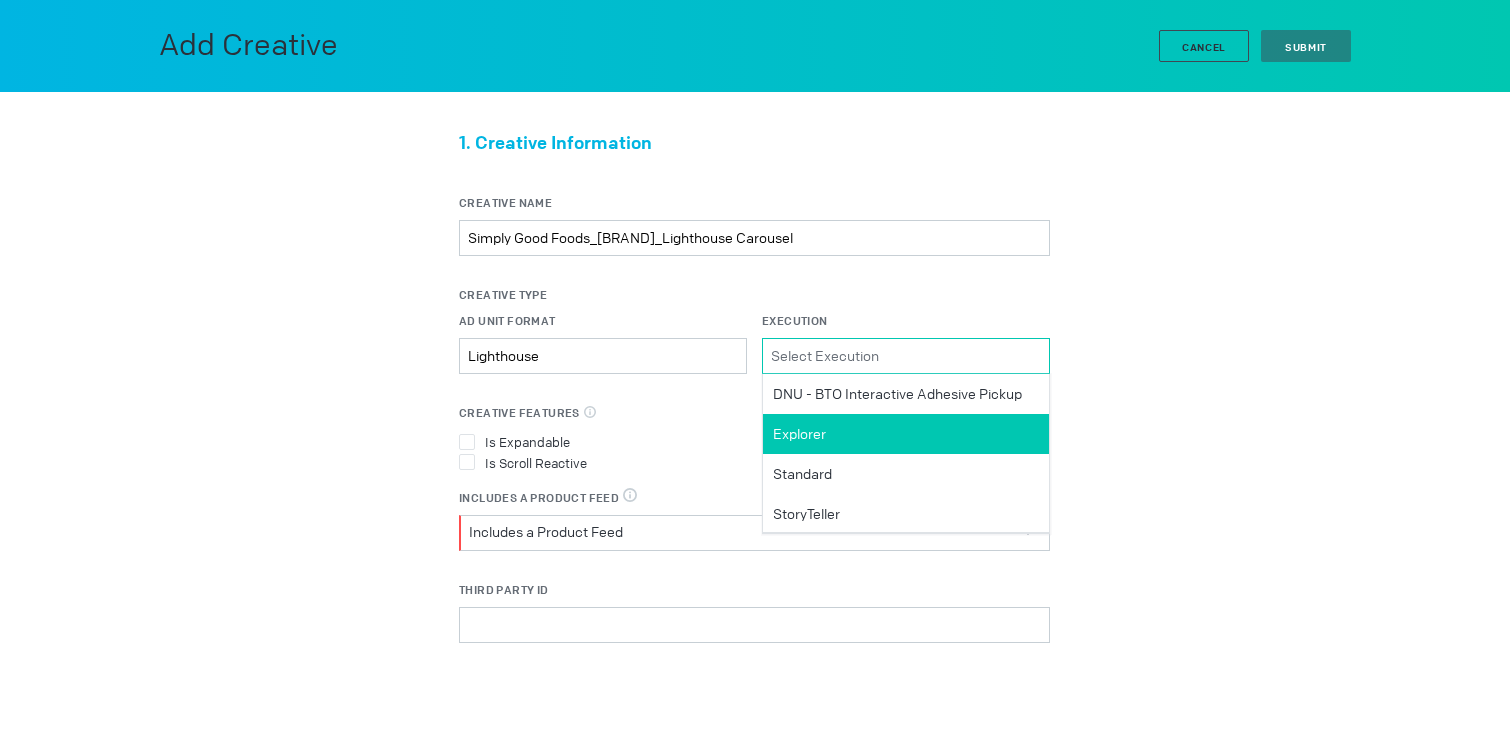scroll, scrollTop: 2, scrollLeft: 0, axis: vertical 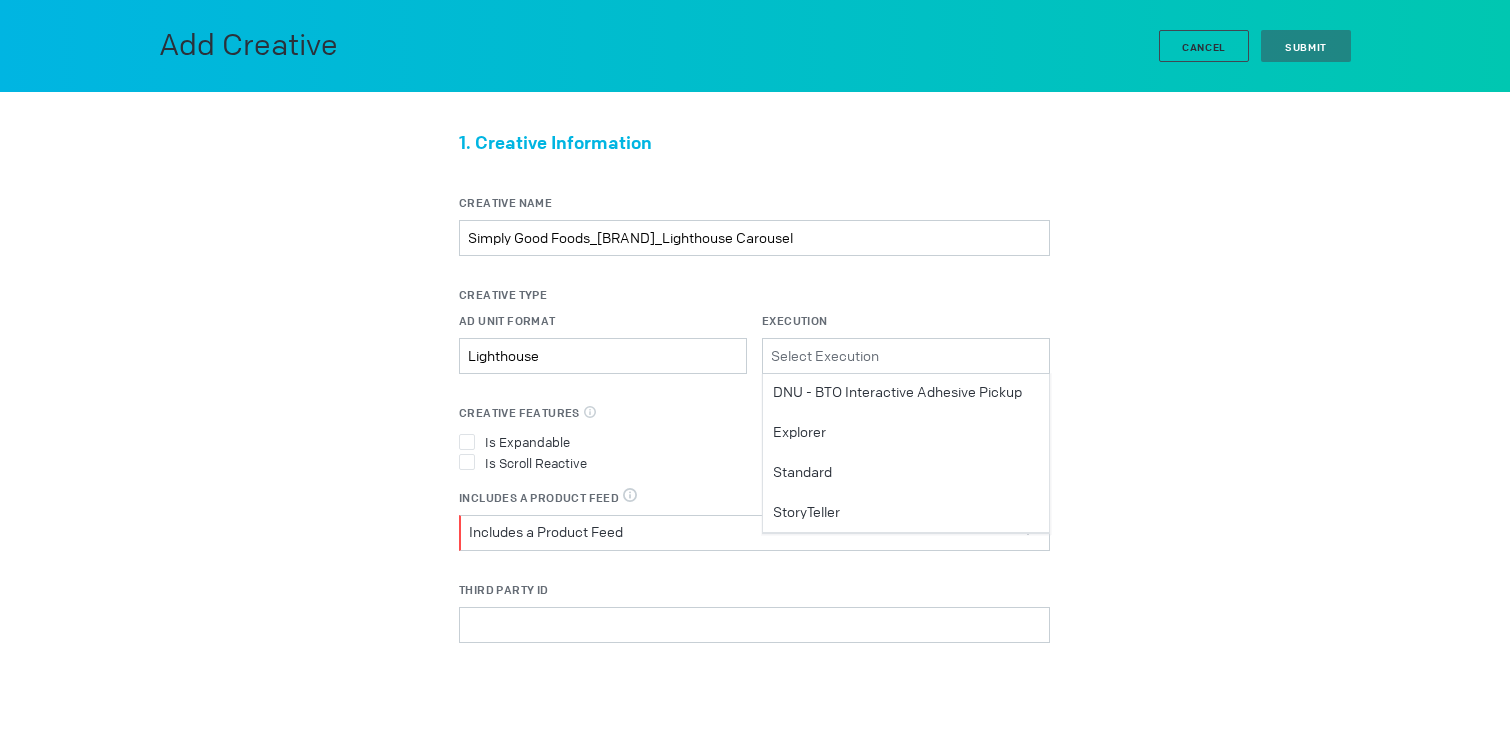 click on "Standard" at bounding box center (906, 472) 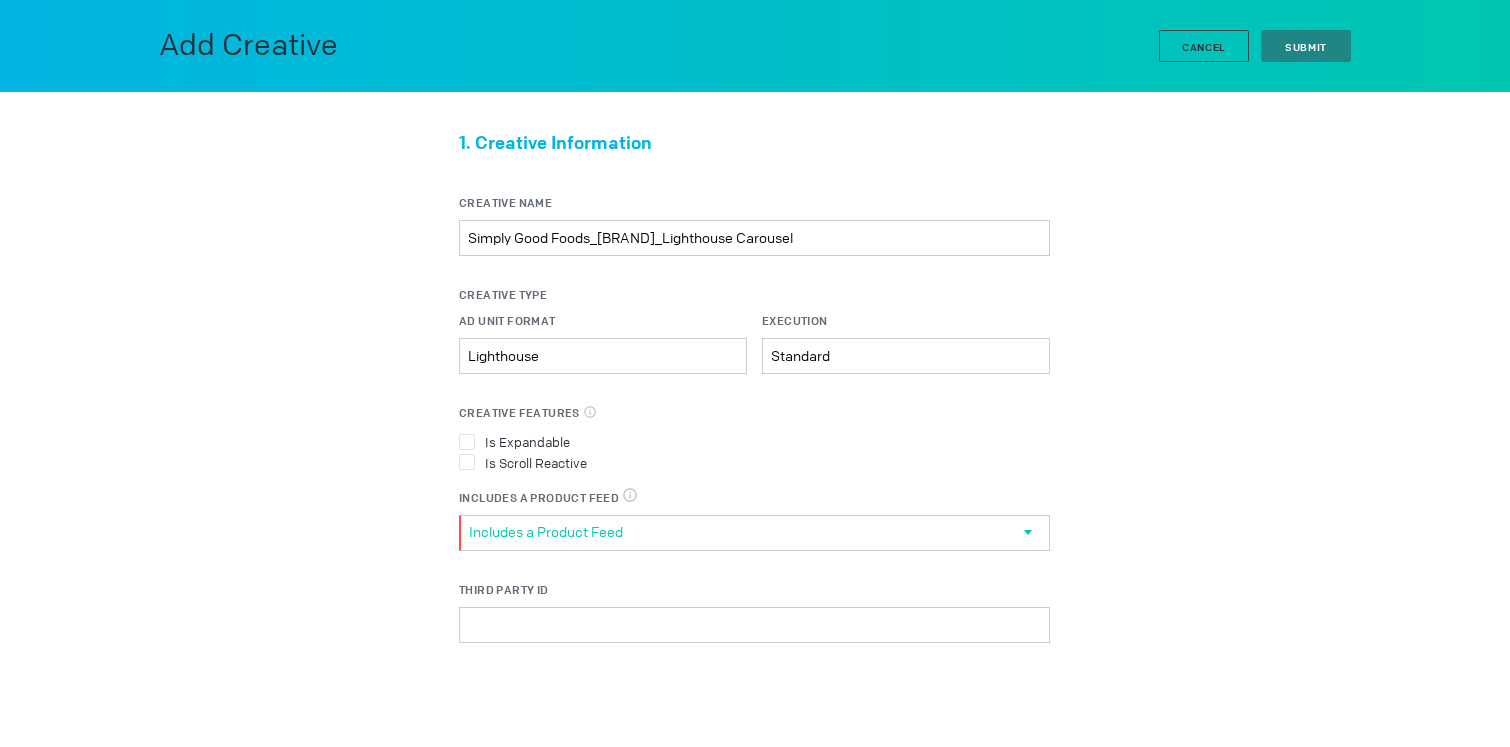 click on "Includes a Product Feed" at bounding box center [746, 532] 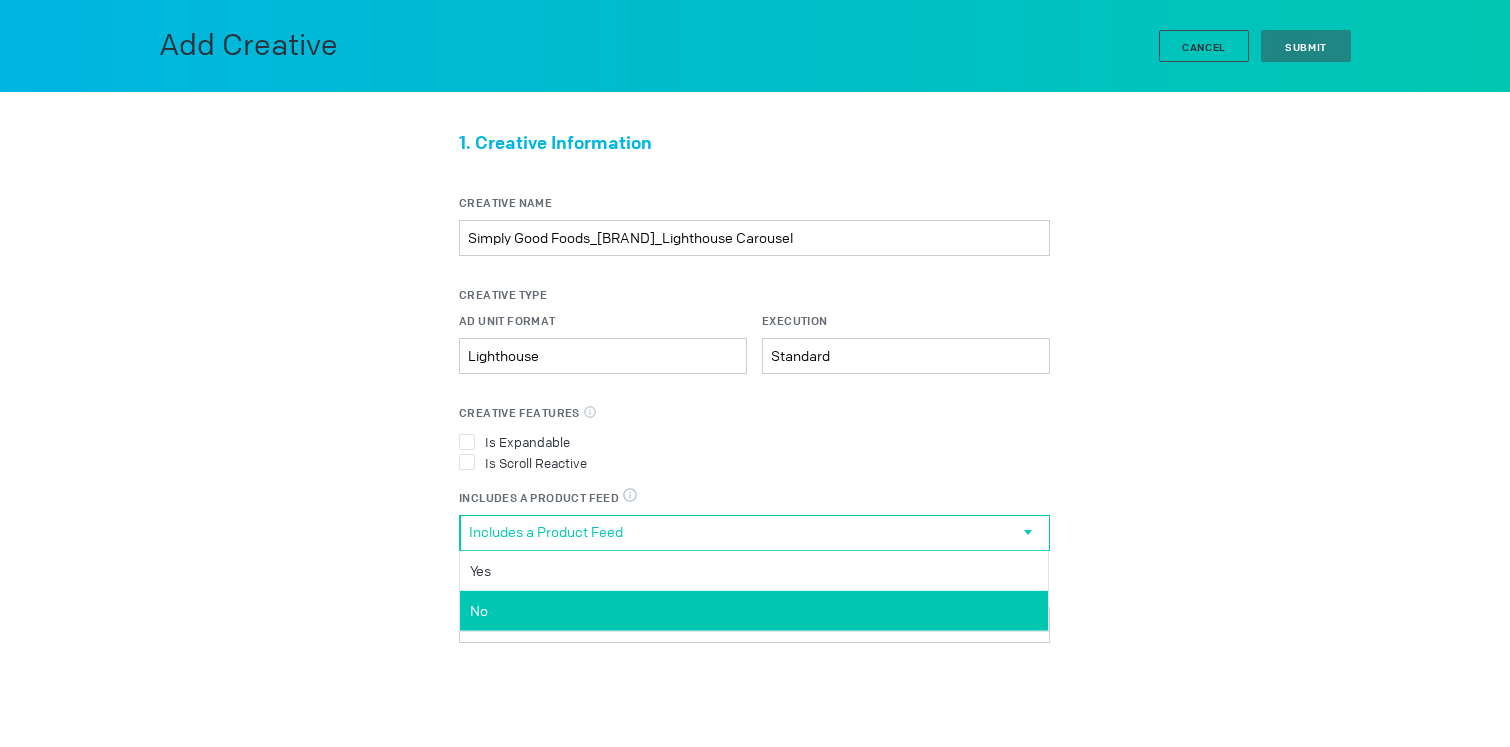 click on "No" at bounding box center (0, 0) 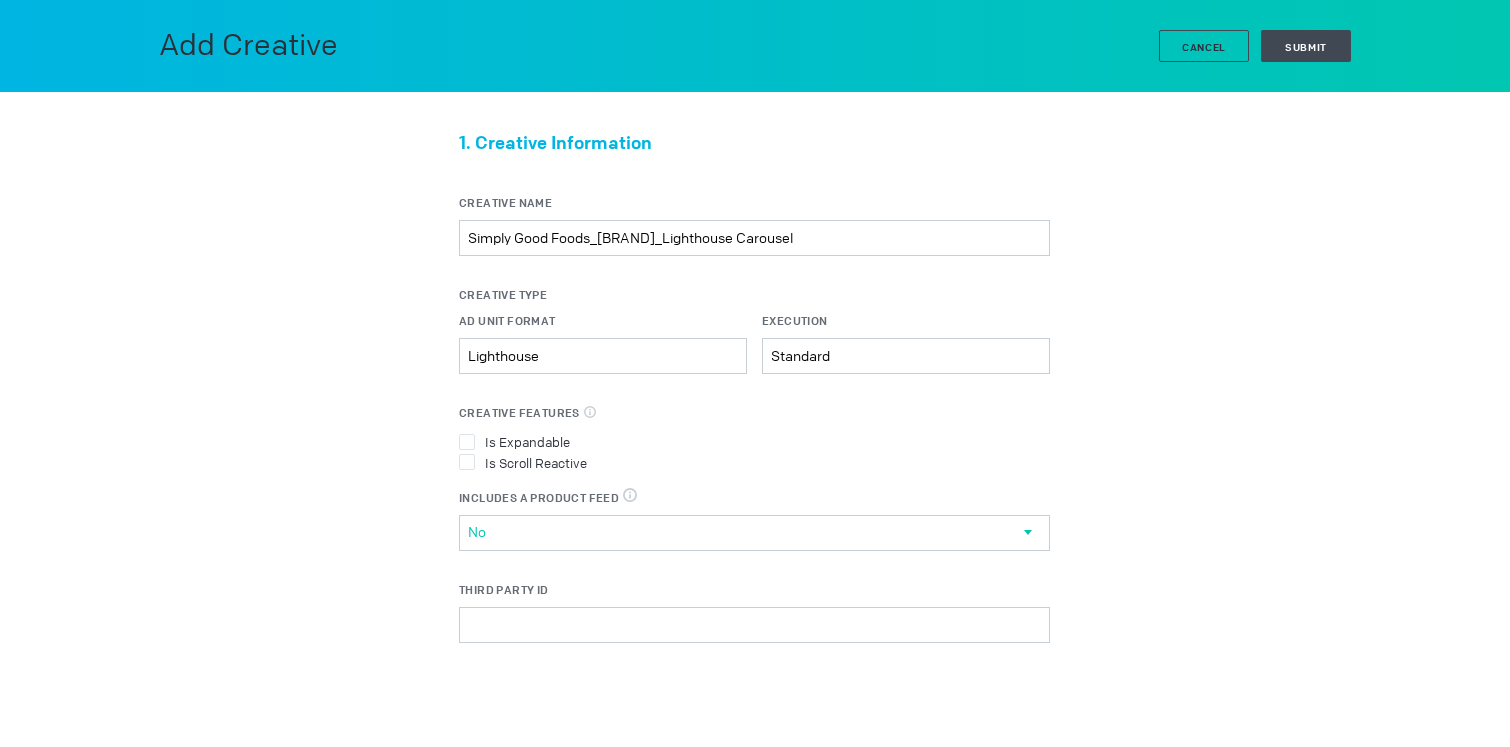 click on "No" at bounding box center [746, 532] 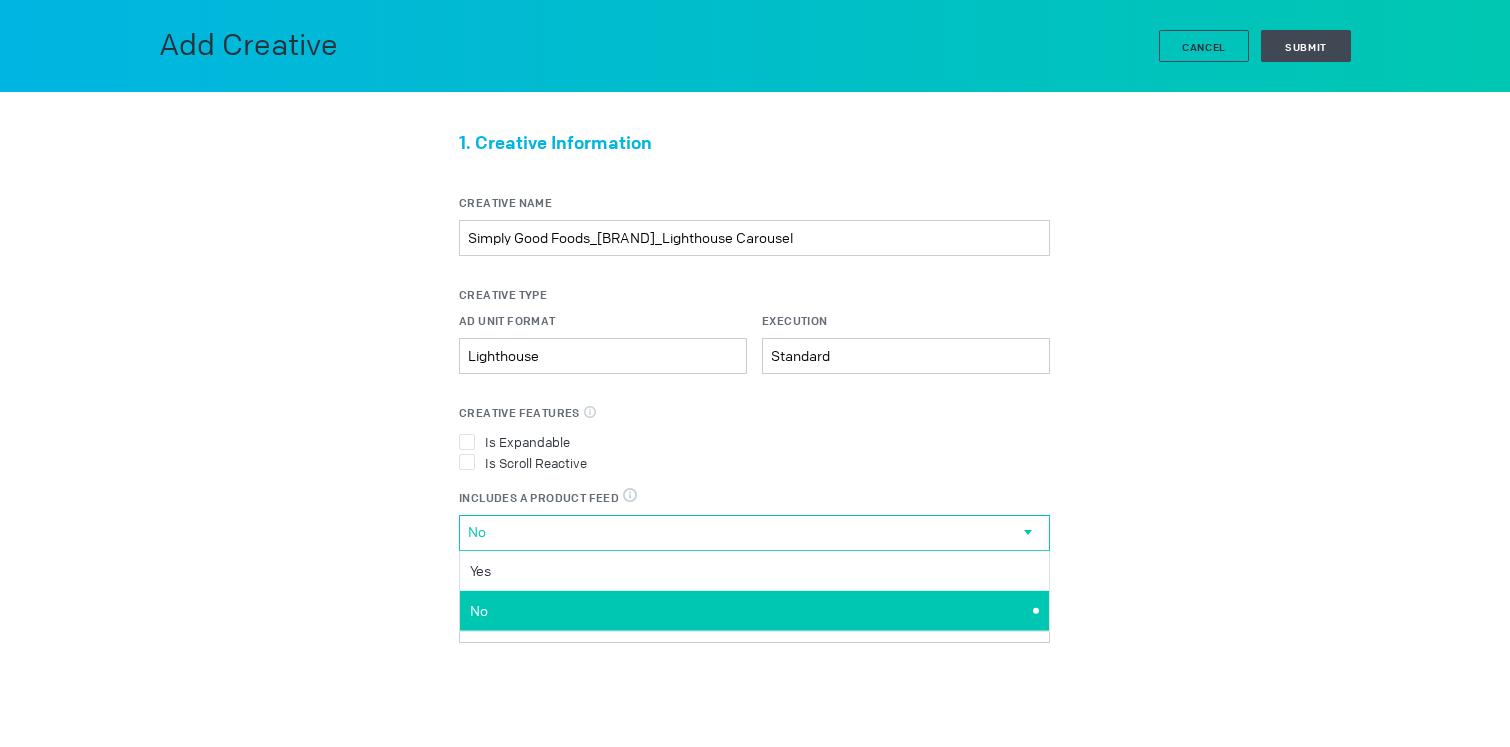 click on "No" at bounding box center (751, 610) 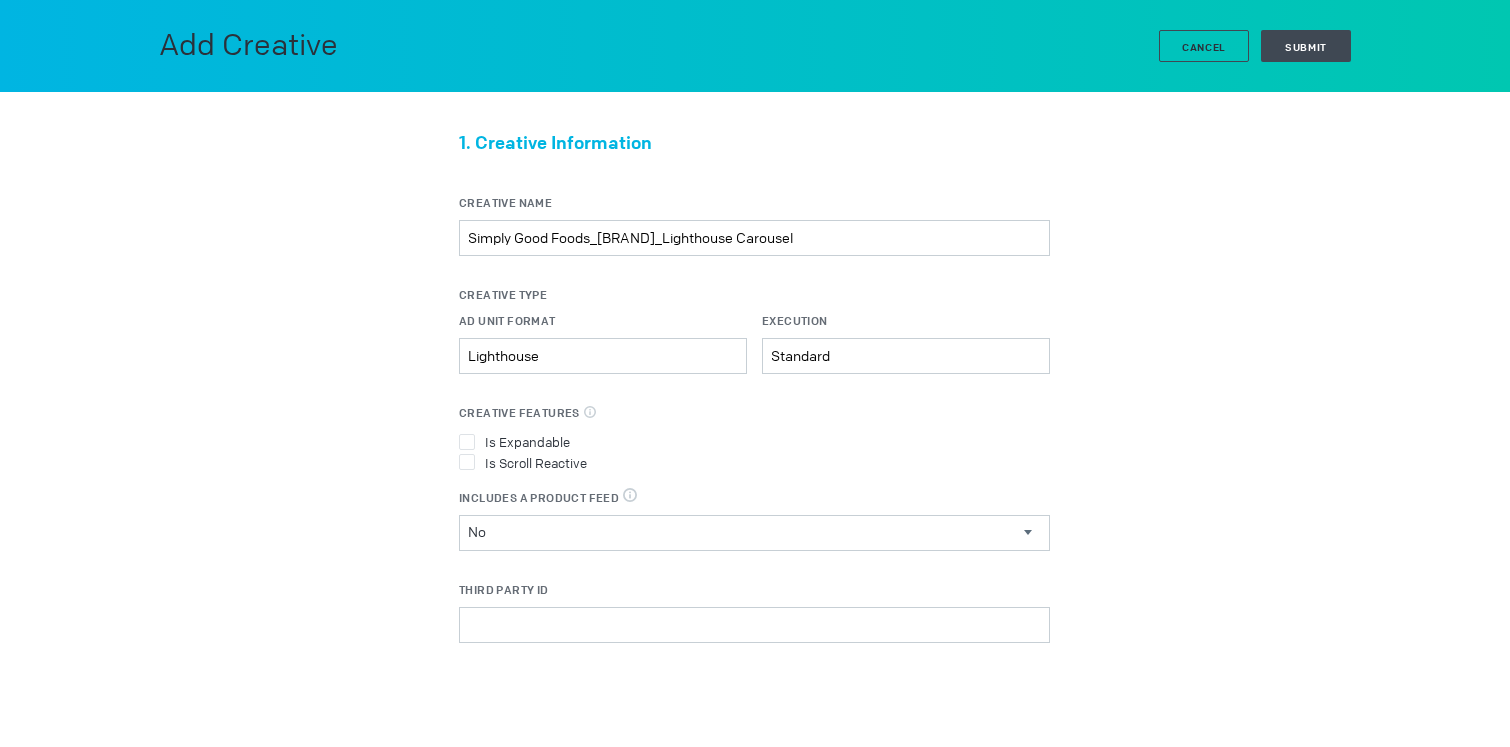 click on "1. Creative Information Creative Name Simply Good Foods_Atkins_Lighthouse Carousel Creative Type Ad Unit Format Lighthouse Please select a valid item Execution Standard Please select a valid item Creative Features  Select all features applicable to your creative Is Expandable Is Scroll Reactive Includes a Product Feed DPA & Digital Circulars, select true when the creative uses a product feed No Includes a Product Feed Yes No Third Party ID Third Party Name Select a Third Party Select a Third Party DCM" at bounding box center (755, 526) 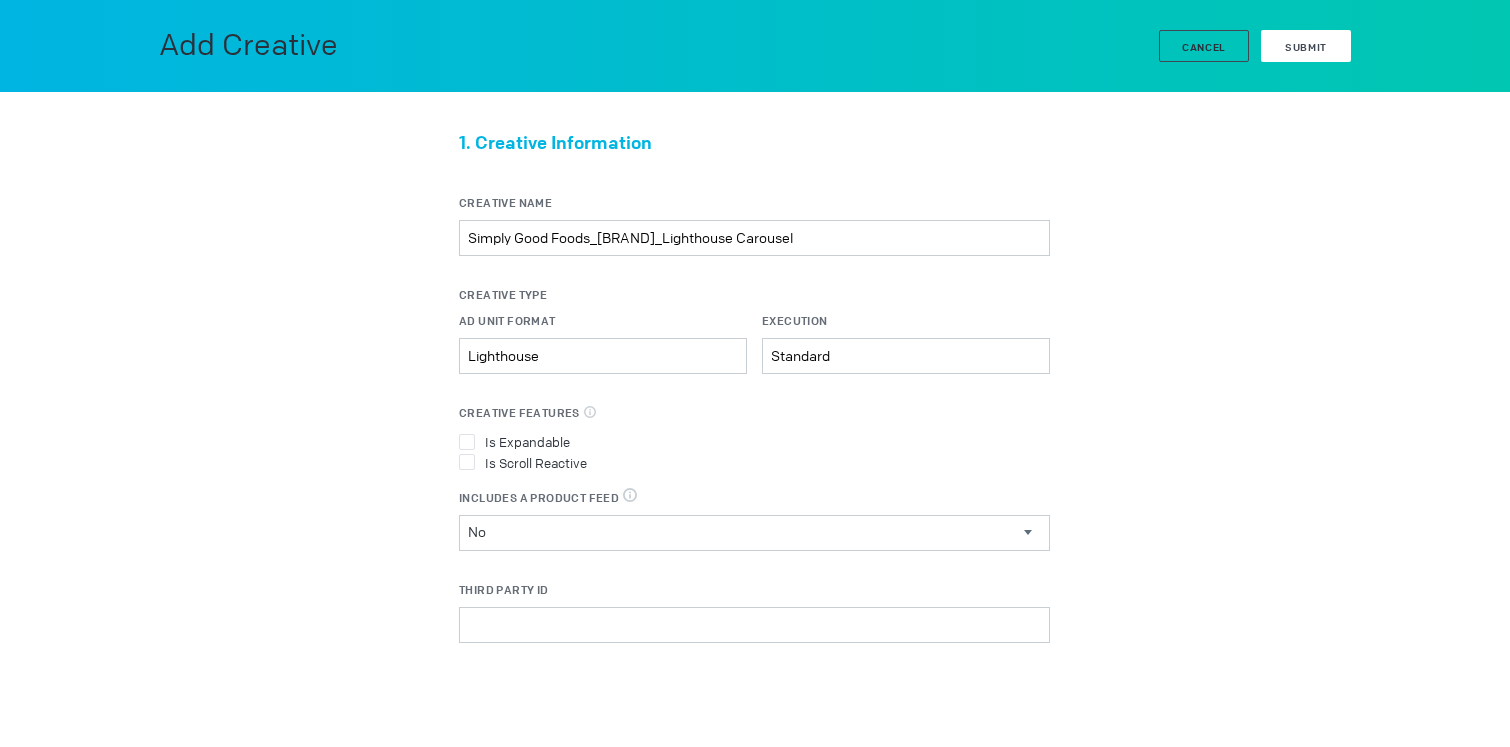 click on "Submit" at bounding box center [1306, 46] 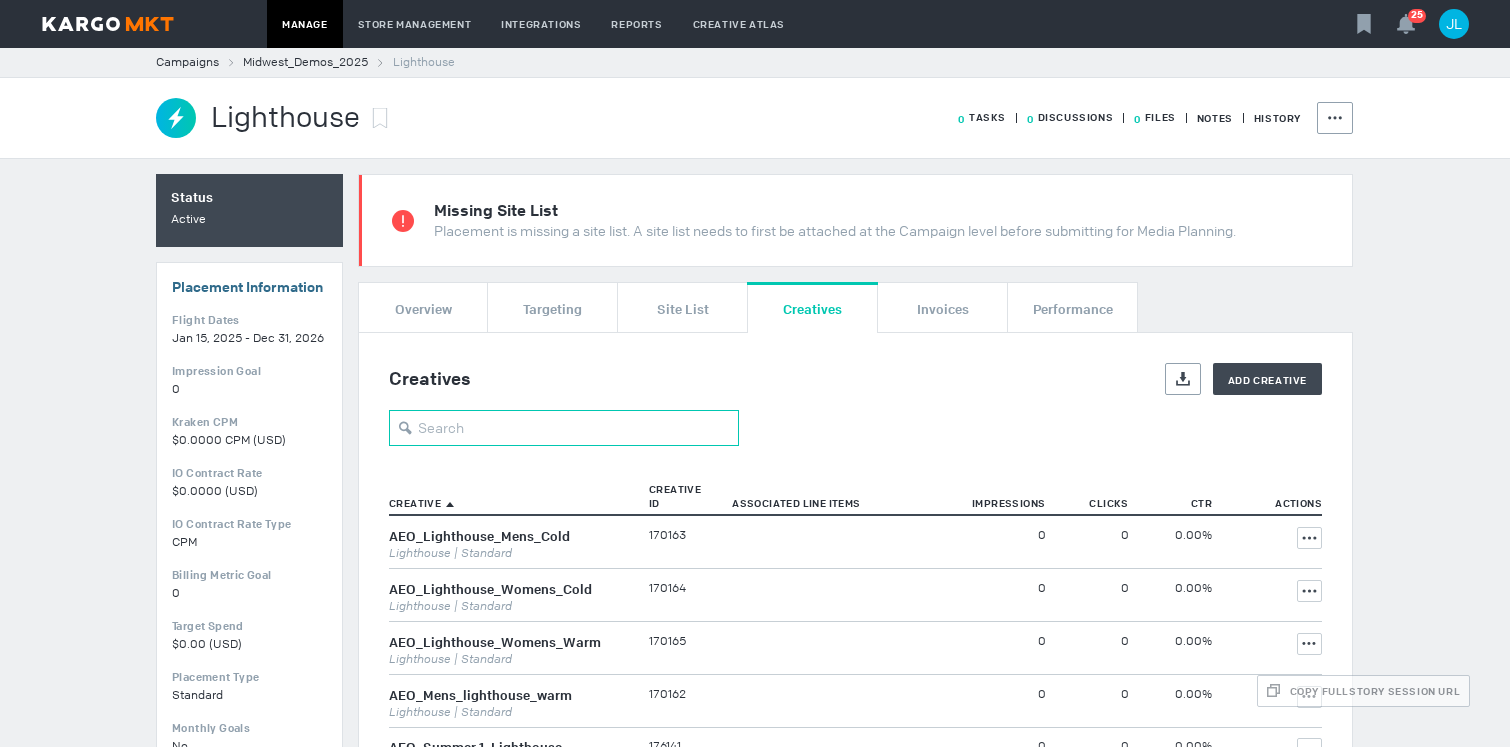 click at bounding box center [564, 428] 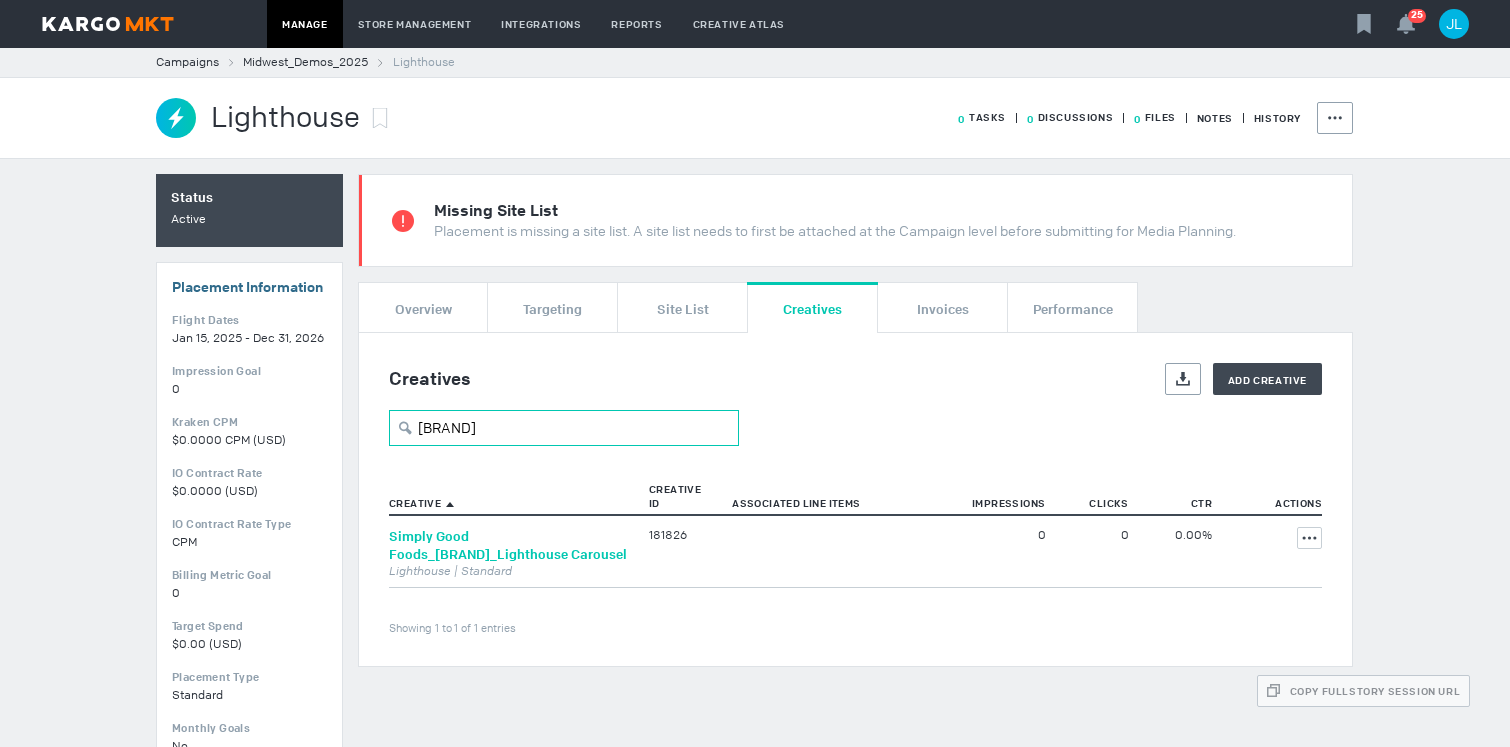 type on "atkins" 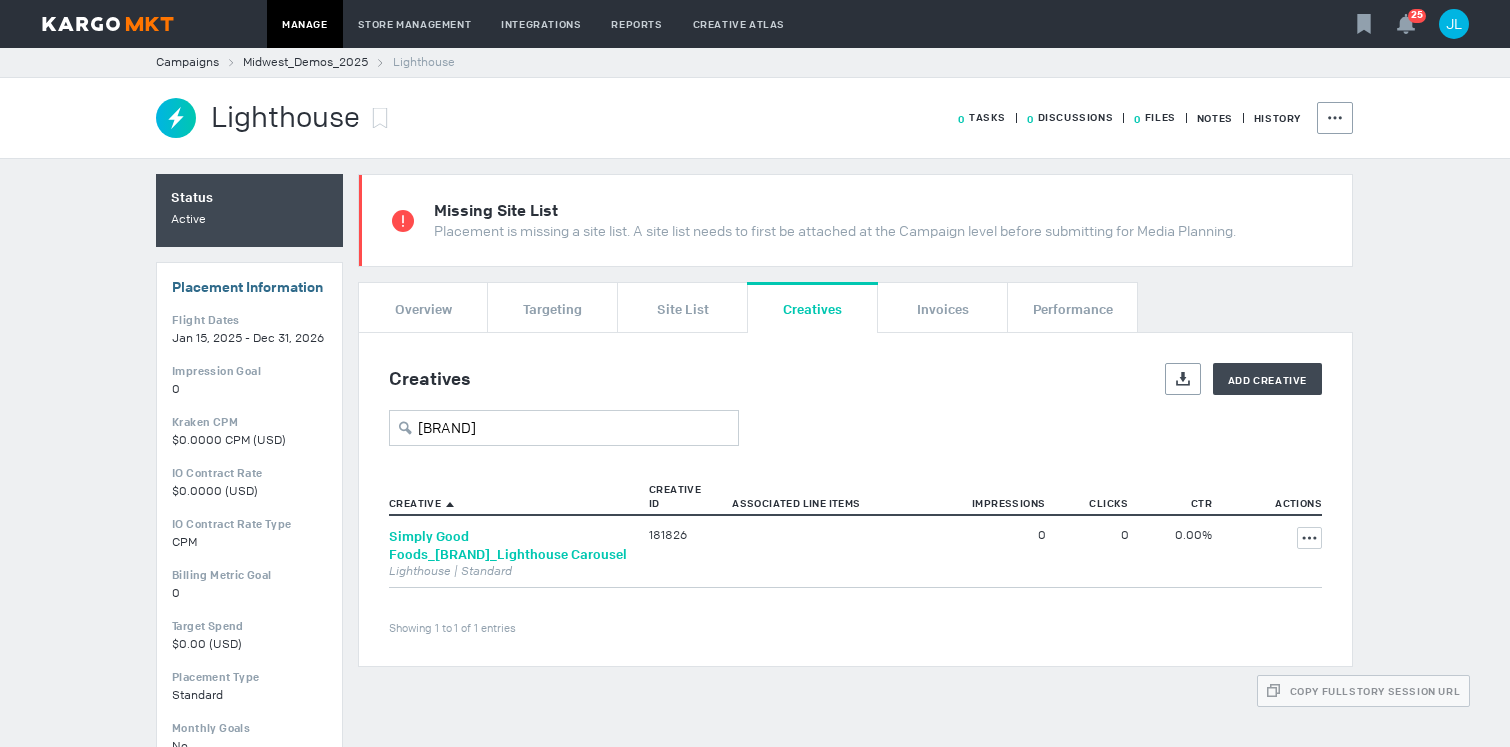 click on "Simply Good Foods_Atkins_Lighthouse Carousel" at bounding box center (508, 545) 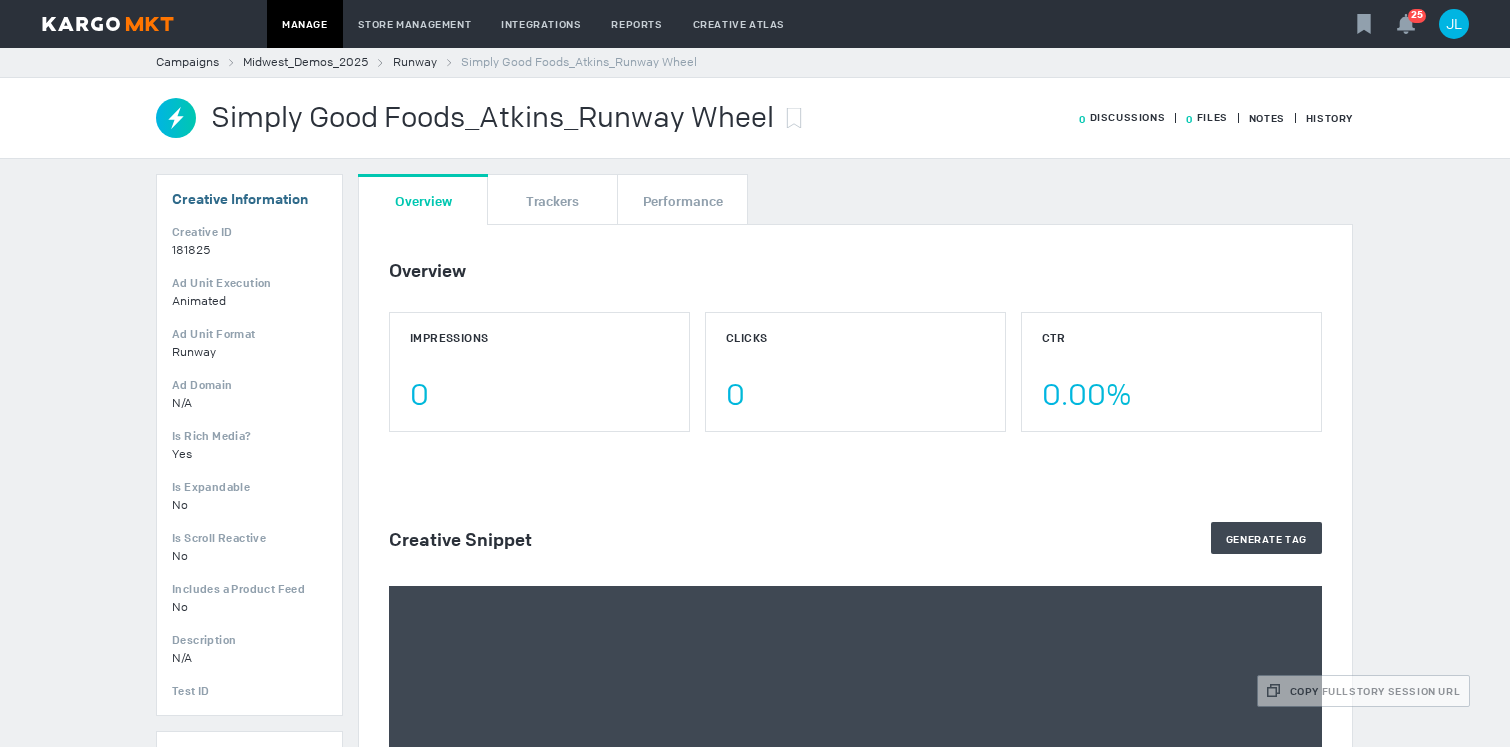 scroll, scrollTop: 0, scrollLeft: 0, axis: both 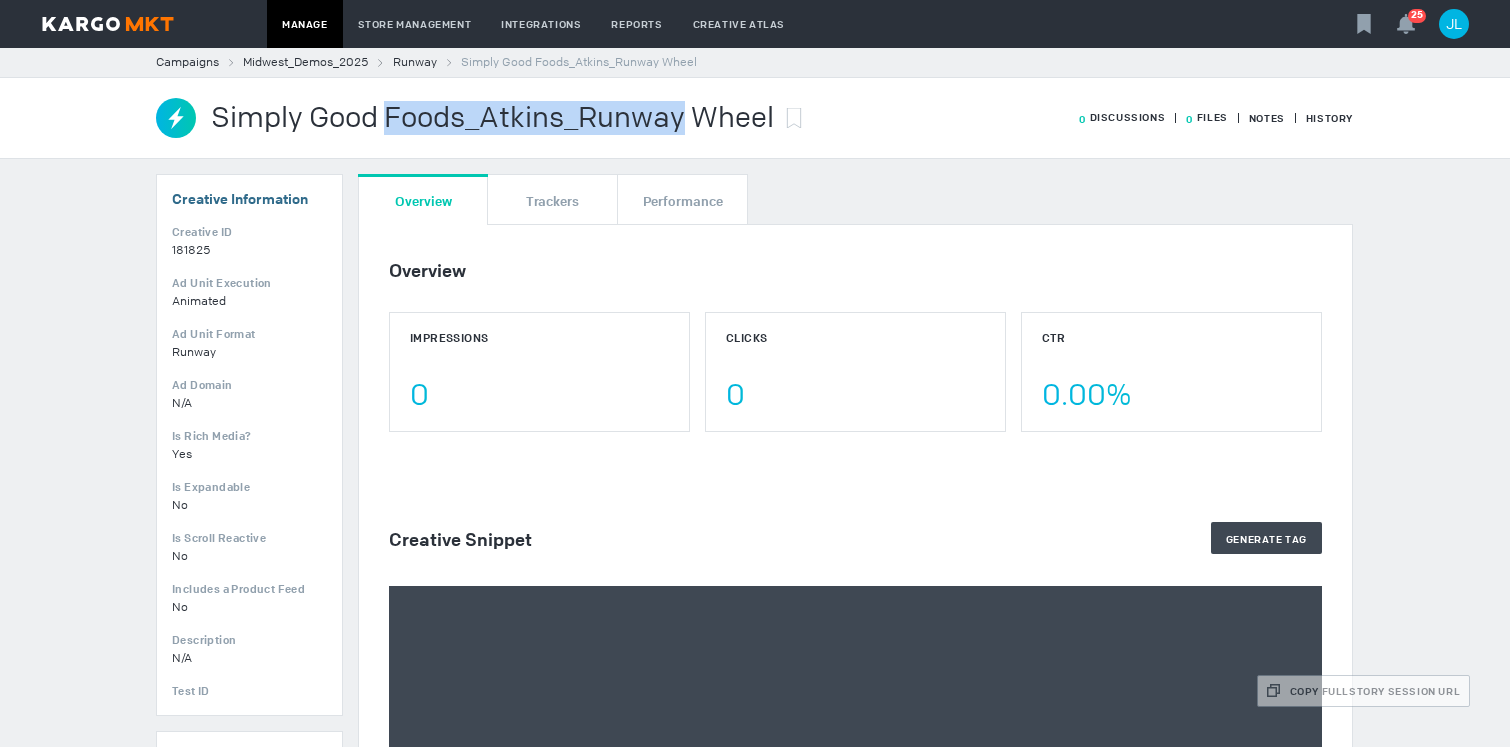 click on "Simply Good Foods_Atkins_Runway Wheel" at bounding box center [492, 118] 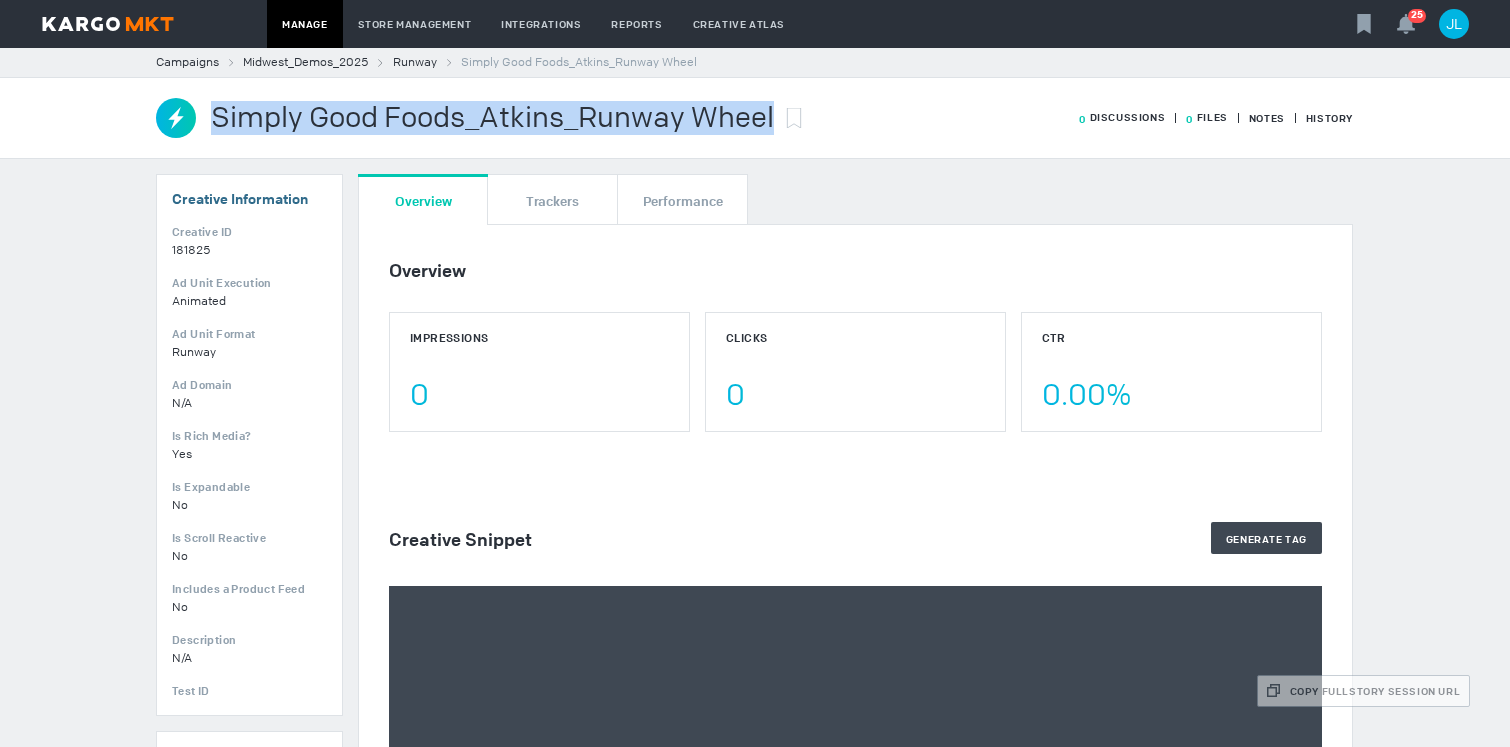 click on "Simply Good Foods_Atkins_Runway Wheel" at bounding box center (492, 118) 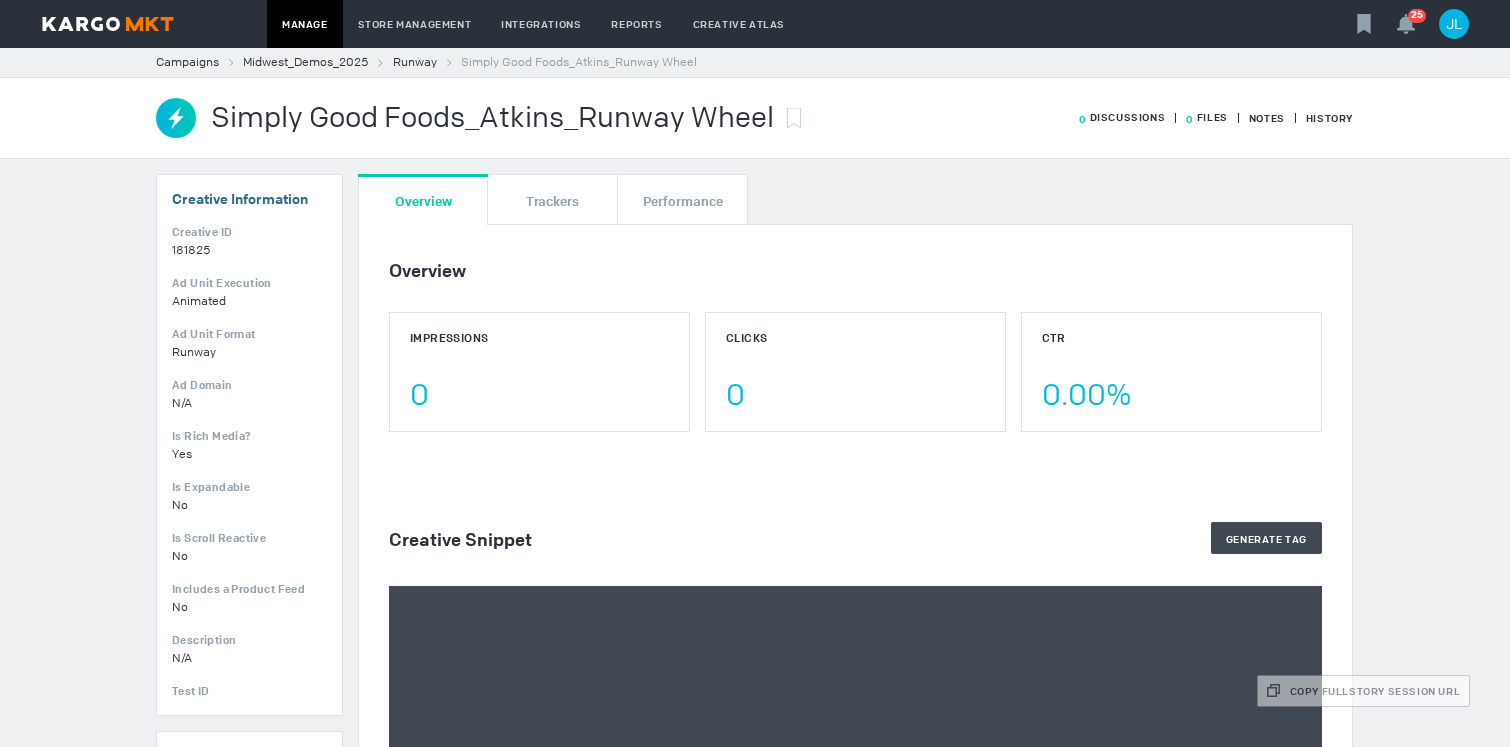 click on "Overview Impressions 0 Clicks 0 CTR 0.00% Creative Snippet Generate Tag" at bounding box center [855, 580] 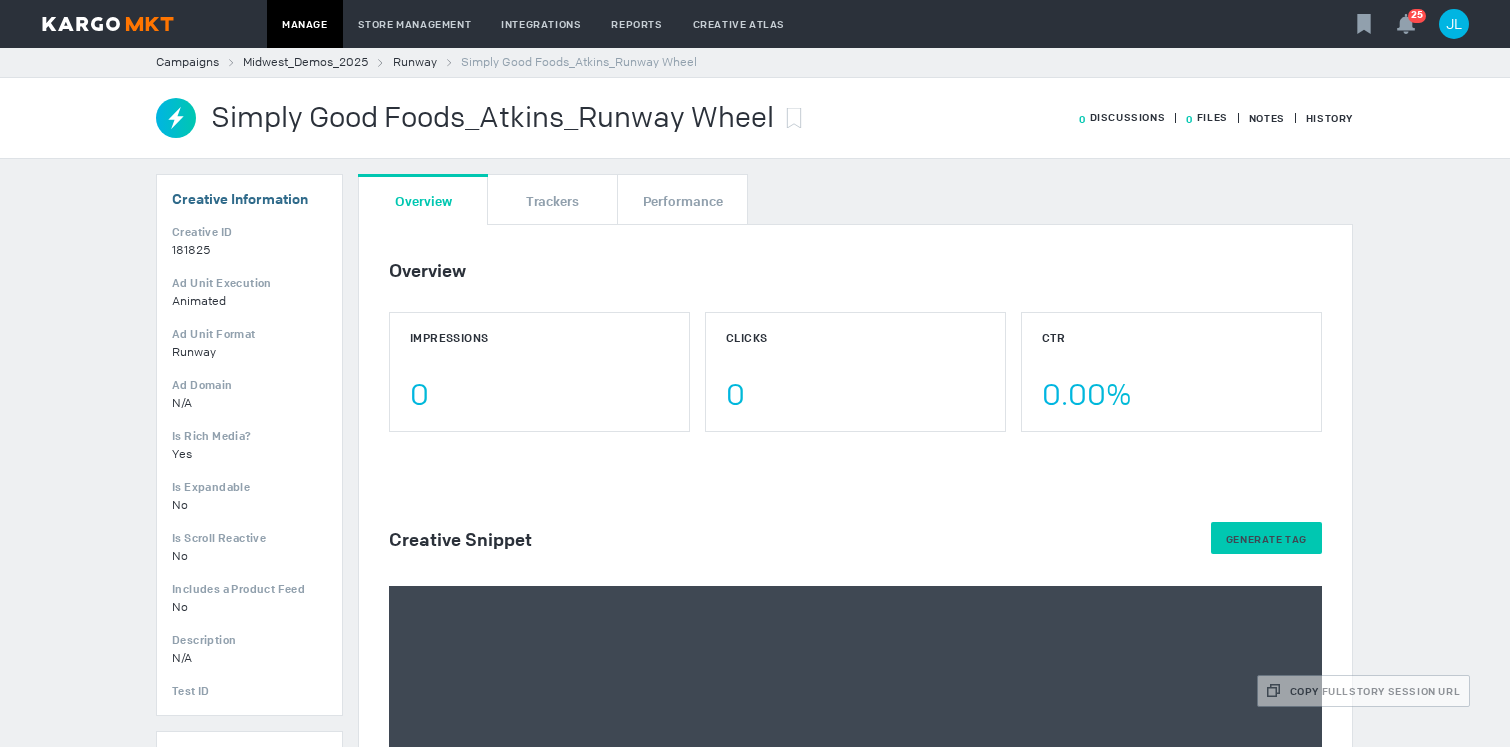 click on "Generate Tag" at bounding box center (1266, 539) 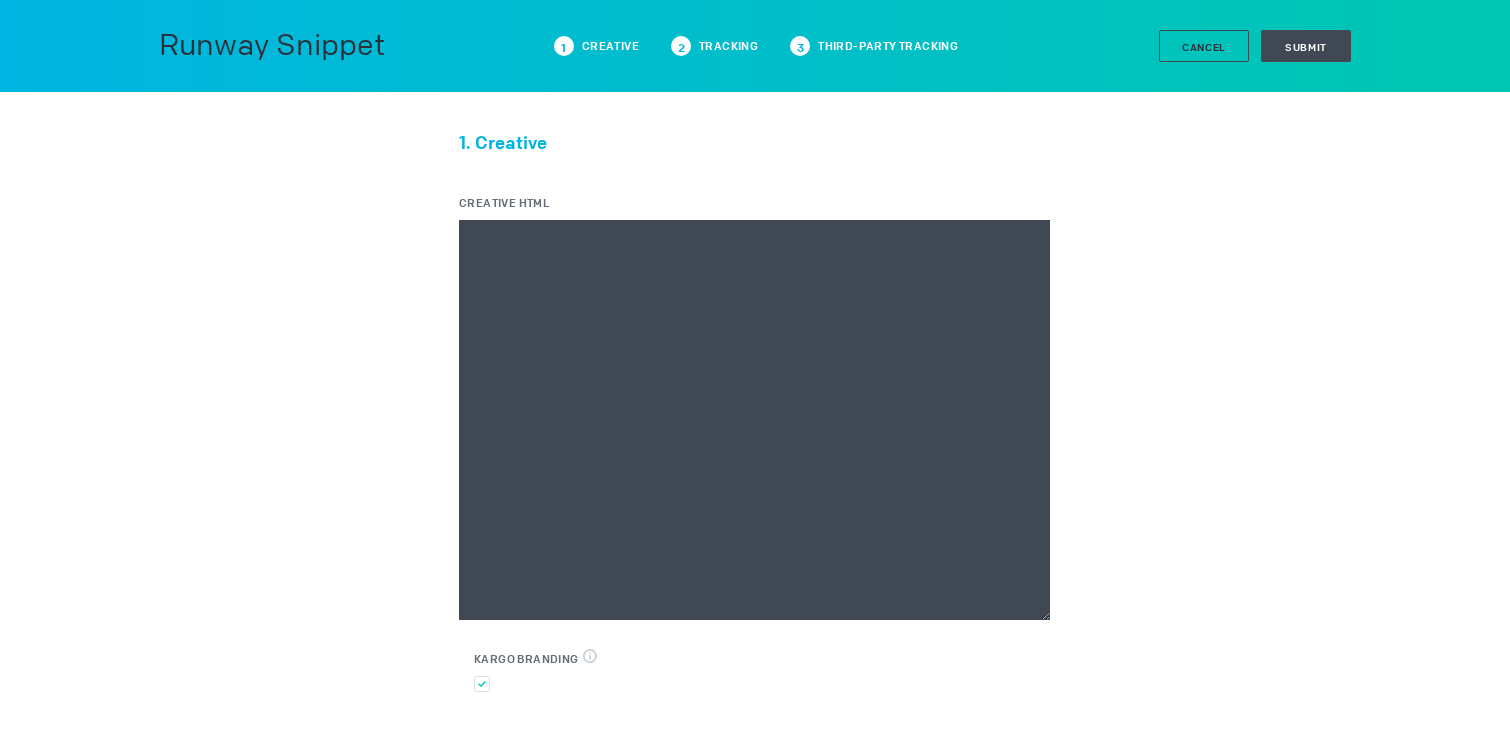 click on "Creative HTML" at bounding box center (754, 420) 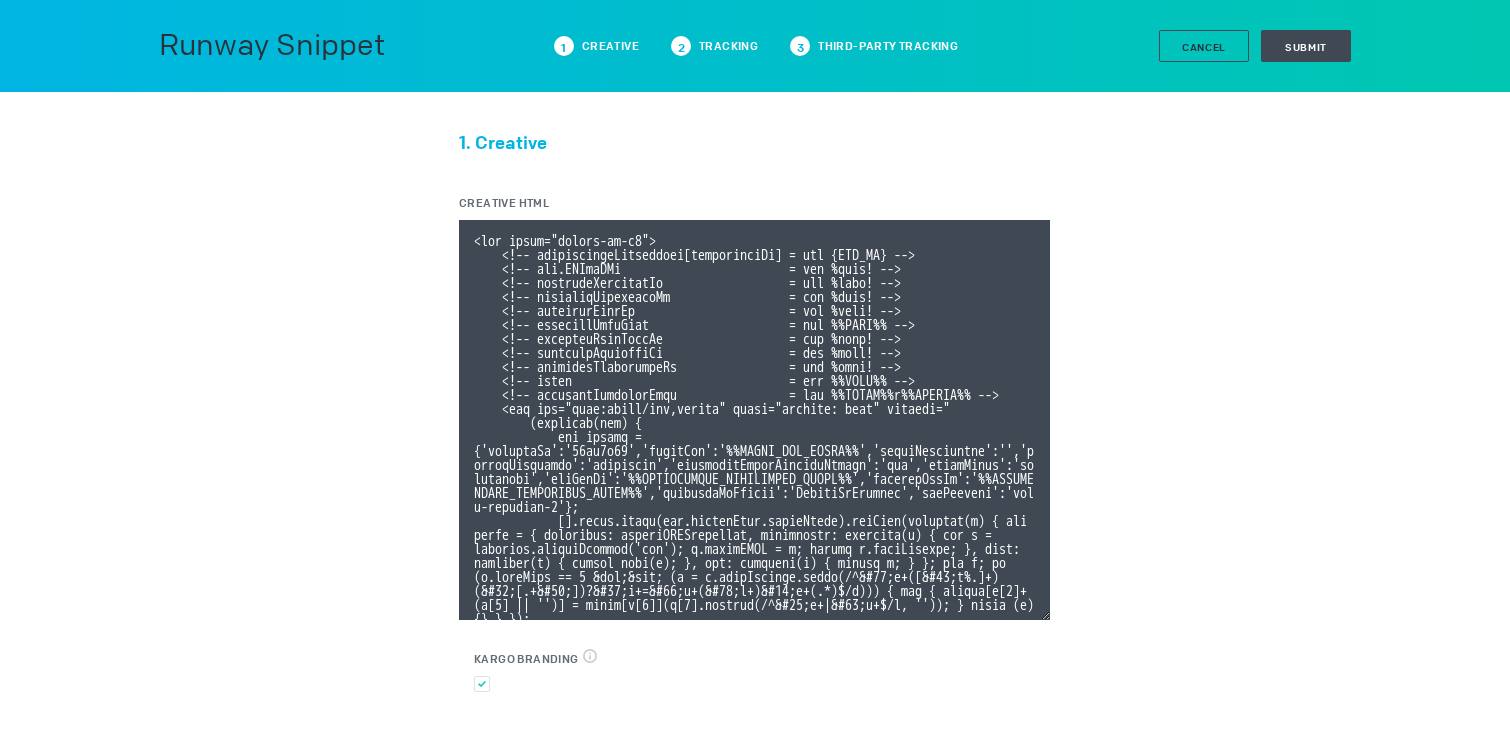 scroll, scrollTop: 373, scrollLeft: 0, axis: vertical 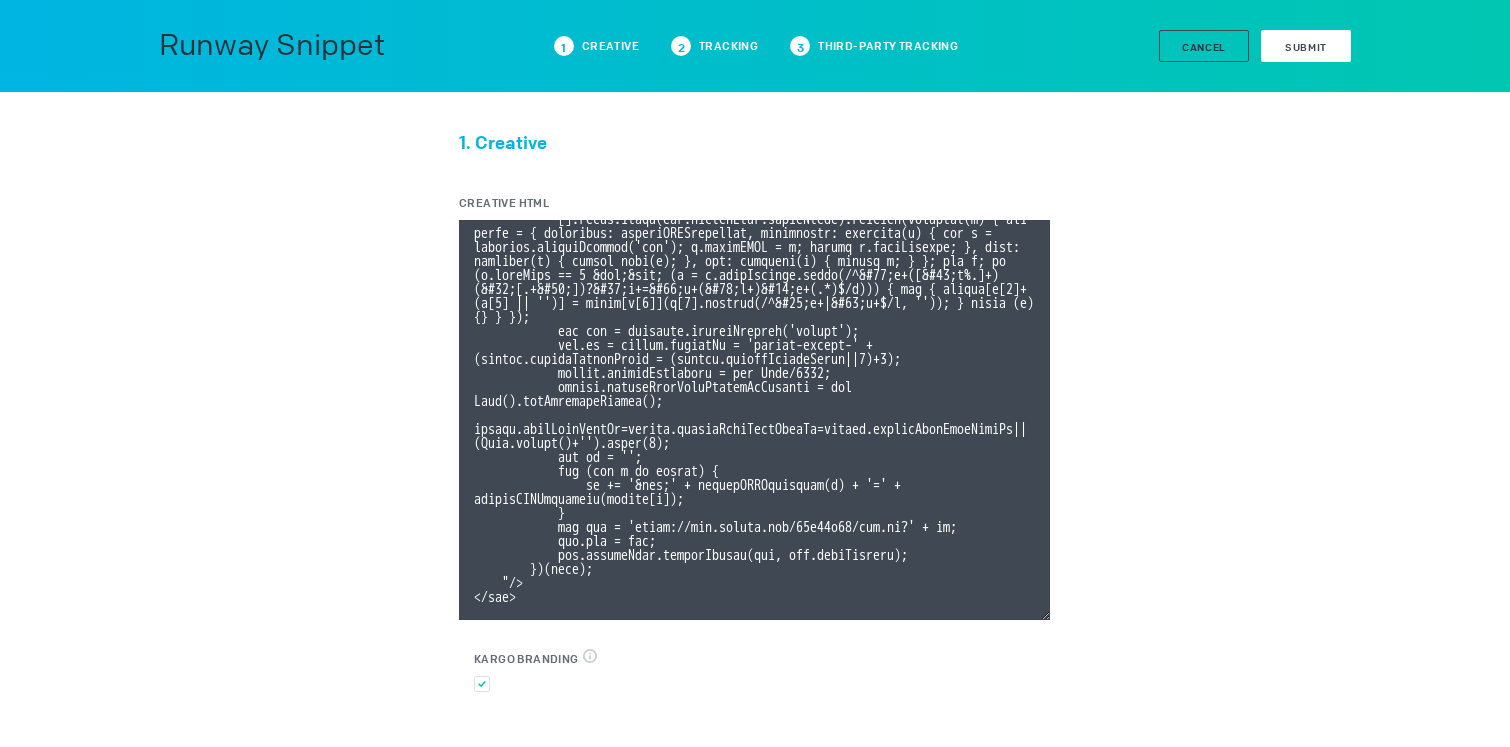 type on "<div class="celtra-ad-v3">
<!-- passthroughParameters[impressionId] = raw {IMP_ID} -->
<!-- eas.JWVjaWQh                        = raw %ecid! -->
<!-- externalCreativeId                  = raw %ecid! -->
<!-- externalPlacementId                 = raw %epid! -->
<!-- externalSiteId                      = raw %esid! -->
<!-- externalSiteName                    = raw %%SITE%% -->
<!-- externalLineItemId                  = raw %eaid! -->
<!-- externalCampaignId                  = raw %ebuy! -->
<!-- externalAdvertiserId                = raw %eadv! -->
<!-- coppa                               = raw %%TFCD%% -->
<!-- externalCreativeSize                = raw %%WIDTH%%x%%HEIGHT%% -->
<img src="data:image/png,celtra" style="display: none" onerror="
(function(img) {
var params = {'accountId':'13be8f66','clickUrl':'%%CLICK_URL_UNESC%%','widthBreakpoint':'','expandDirection':'undefined','preferredClickThroughWindow':'new','clickEvent':'advertiser','io..." 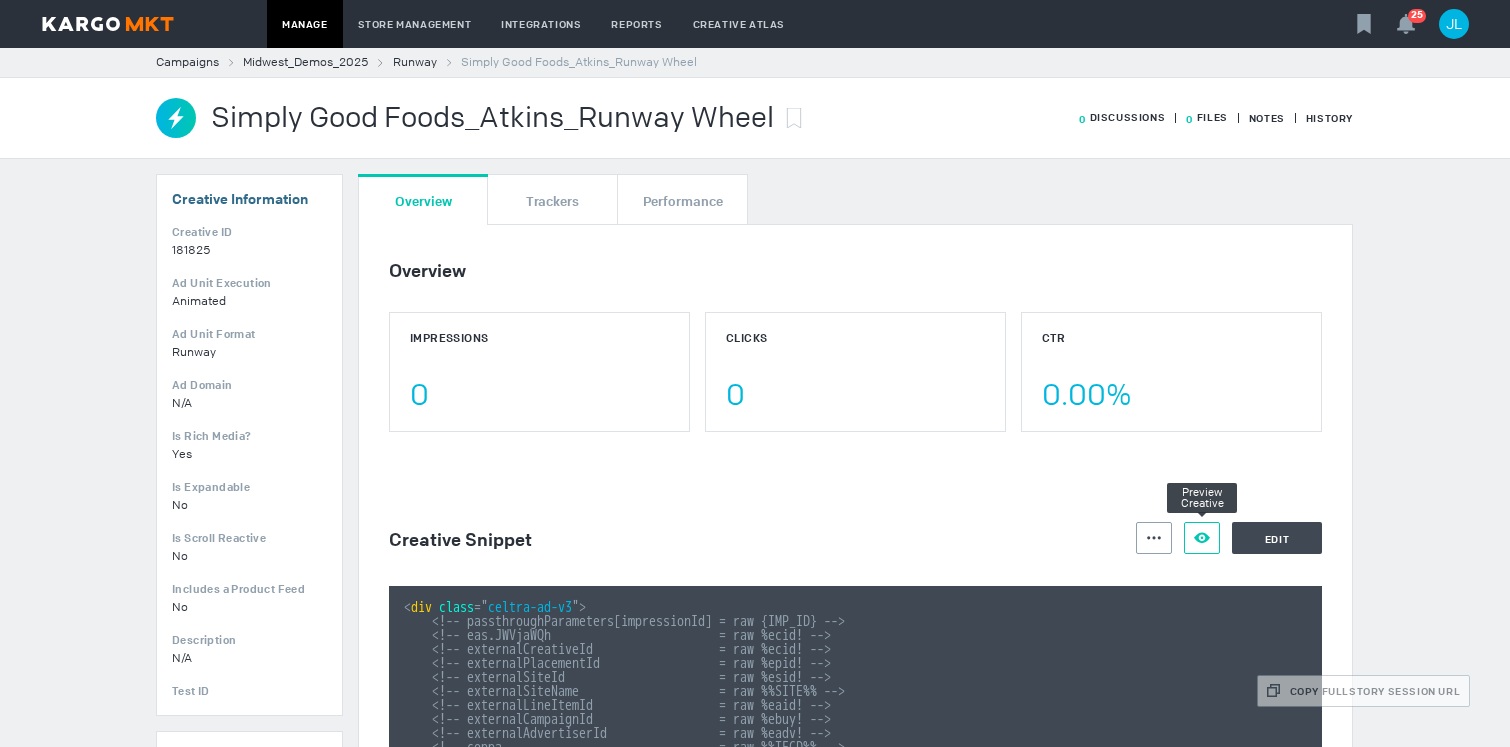 click at bounding box center (1154, 538) 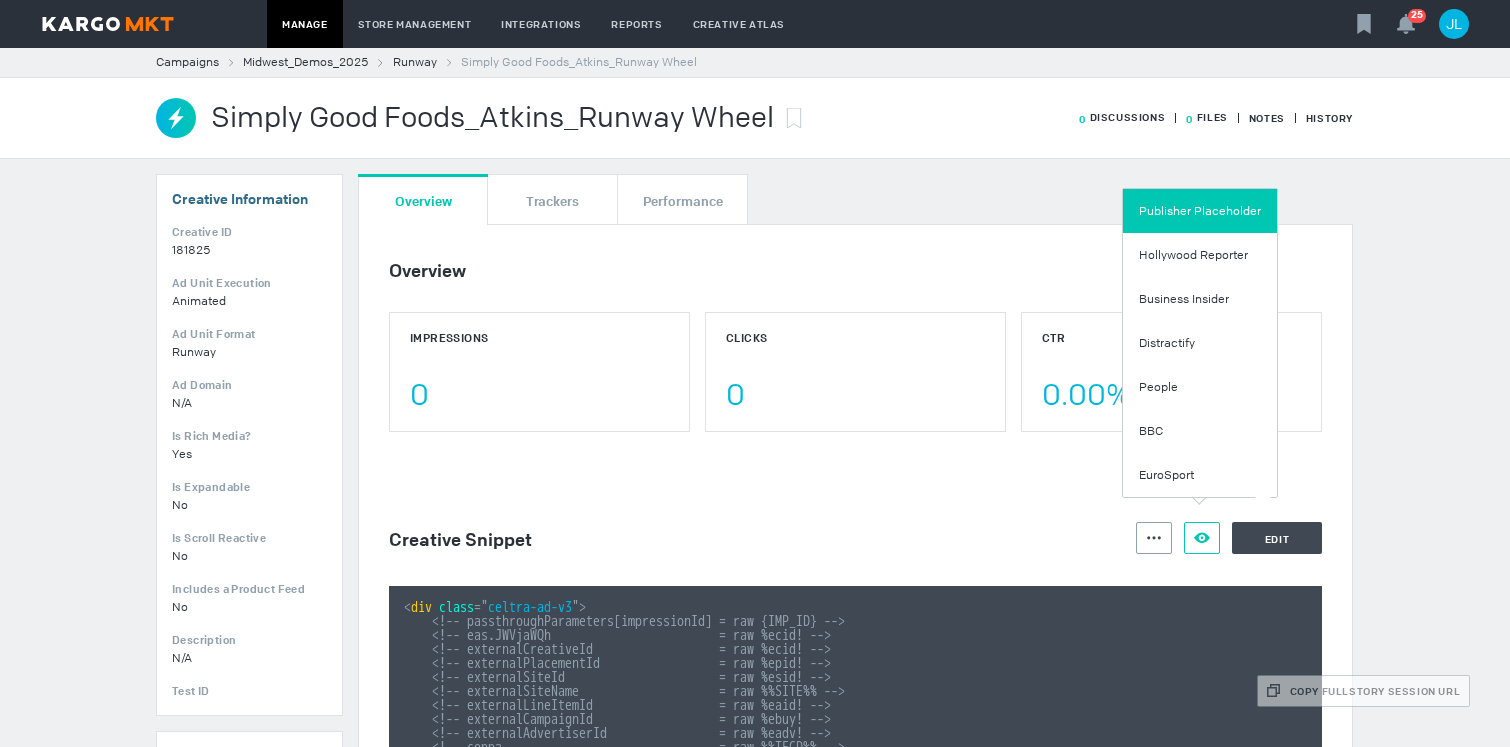 click on "Publisher Placeholder" at bounding box center (1200, 211) 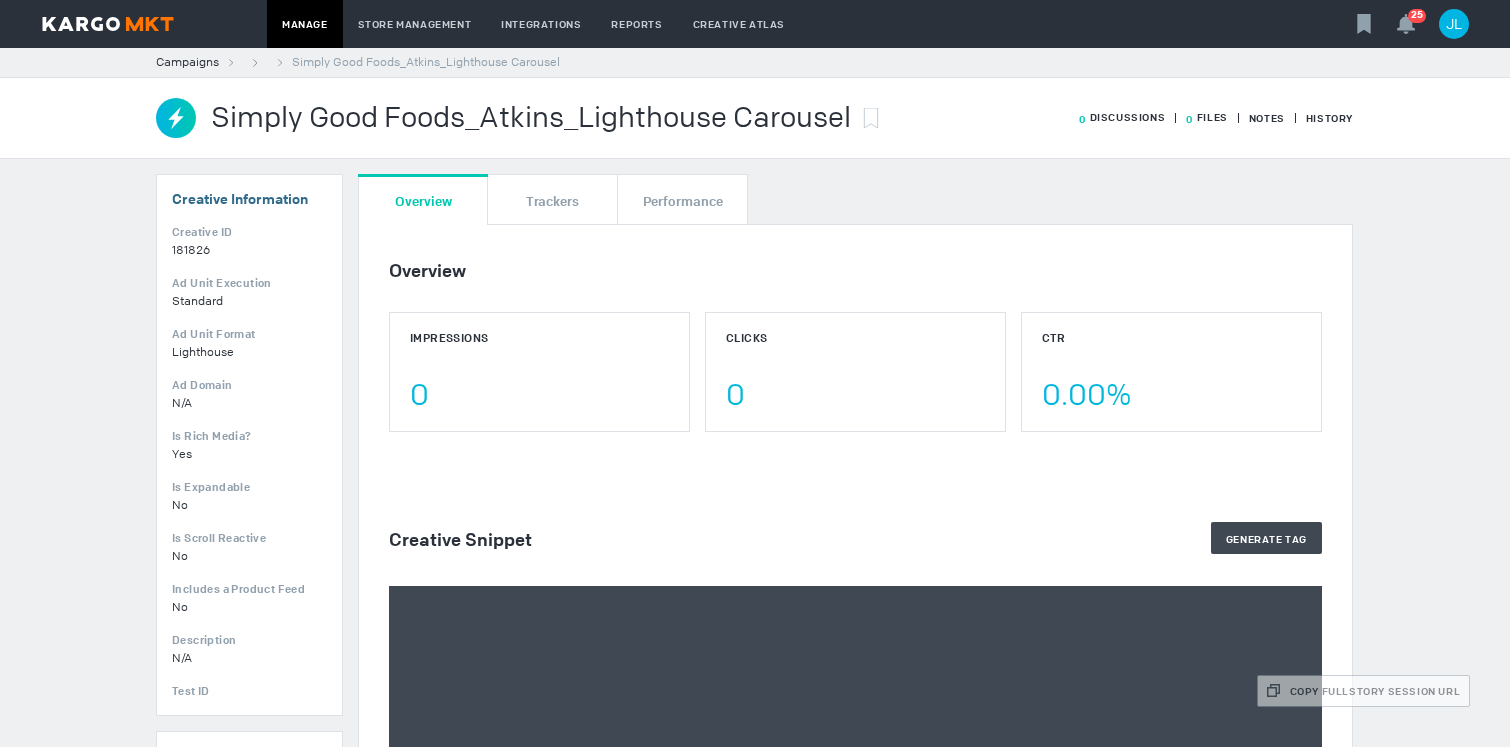 scroll, scrollTop: 0, scrollLeft: 0, axis: both 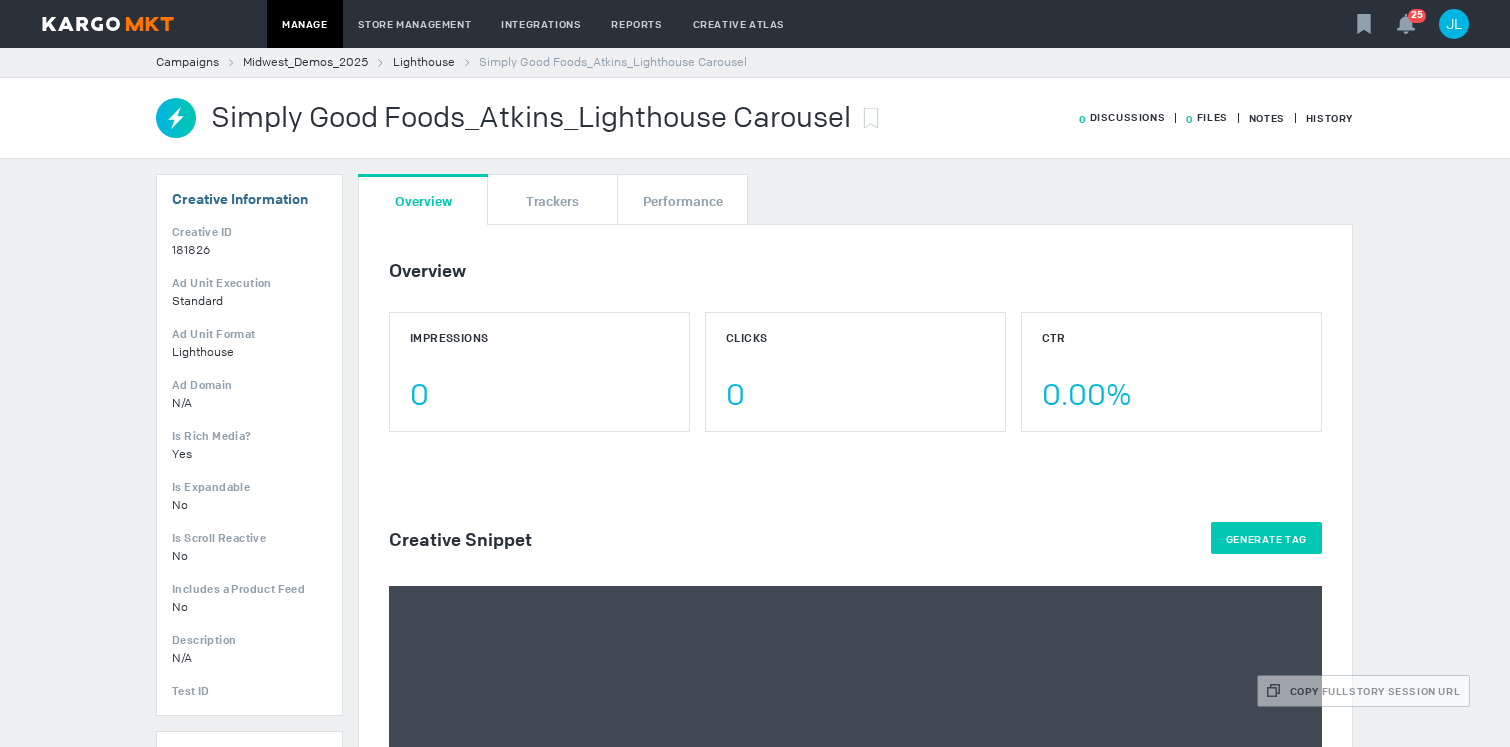 click on "Generate Tag" at bounding box center [1266, 538] 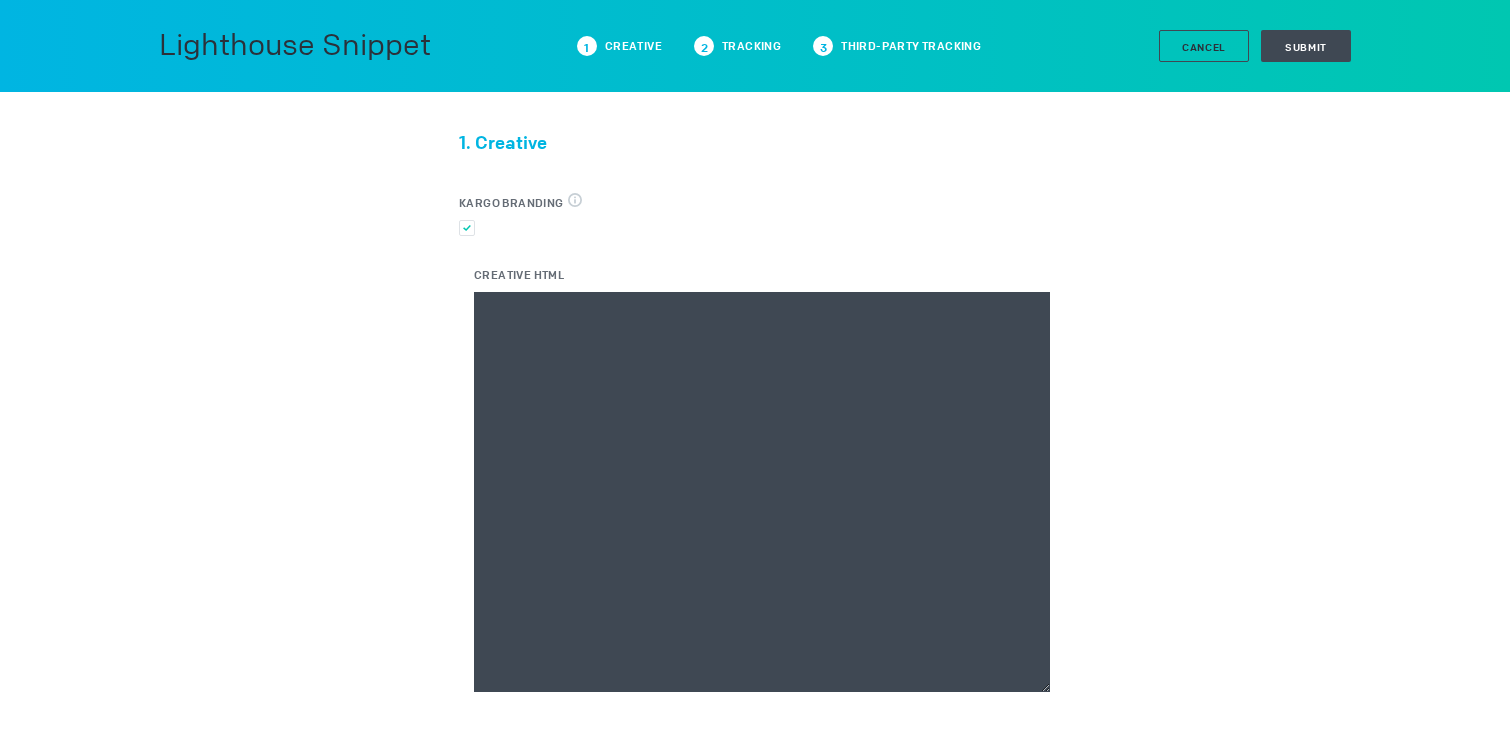click on "Creative HTML" at bounding box center [762, 492] 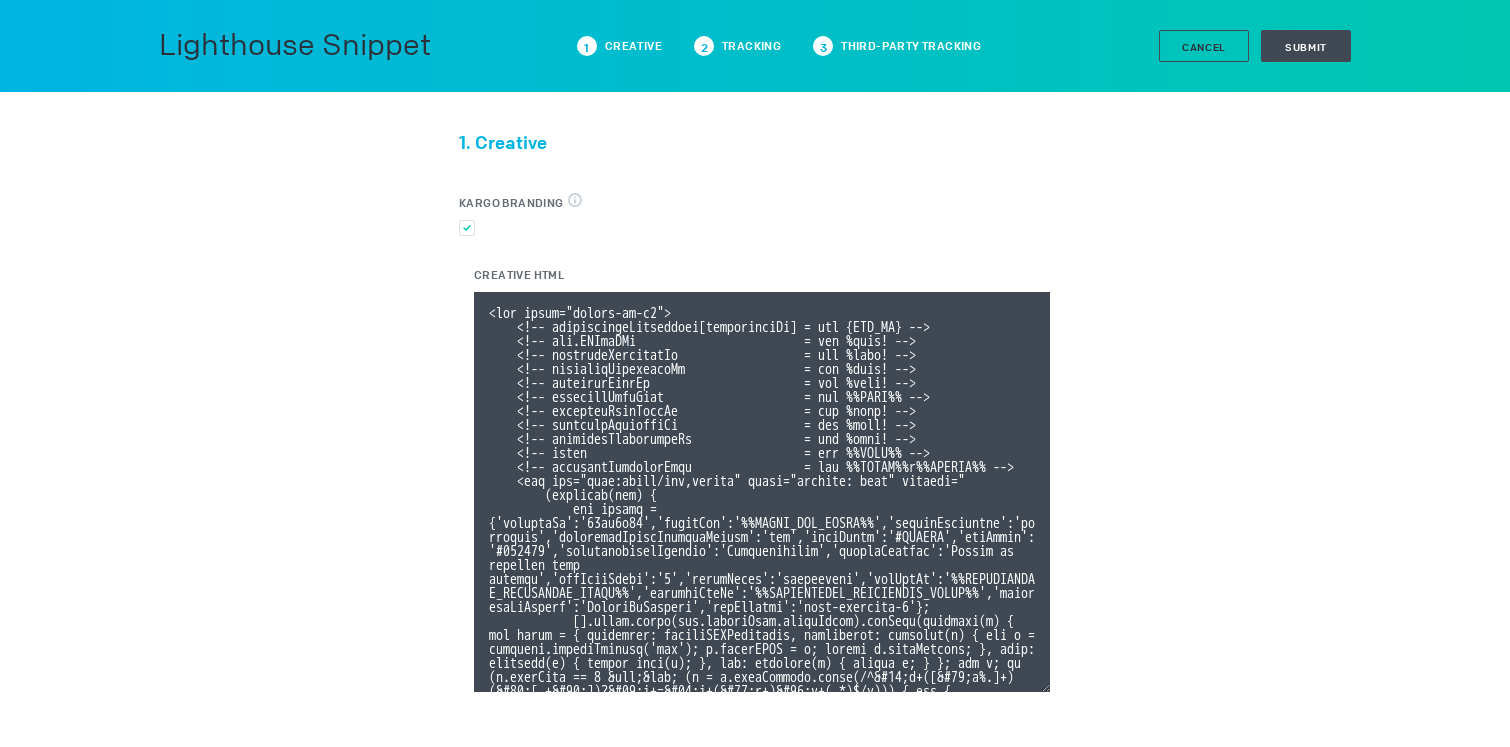 scroll, scrollTop: 401, scrollLeft: 0, axis: vertical 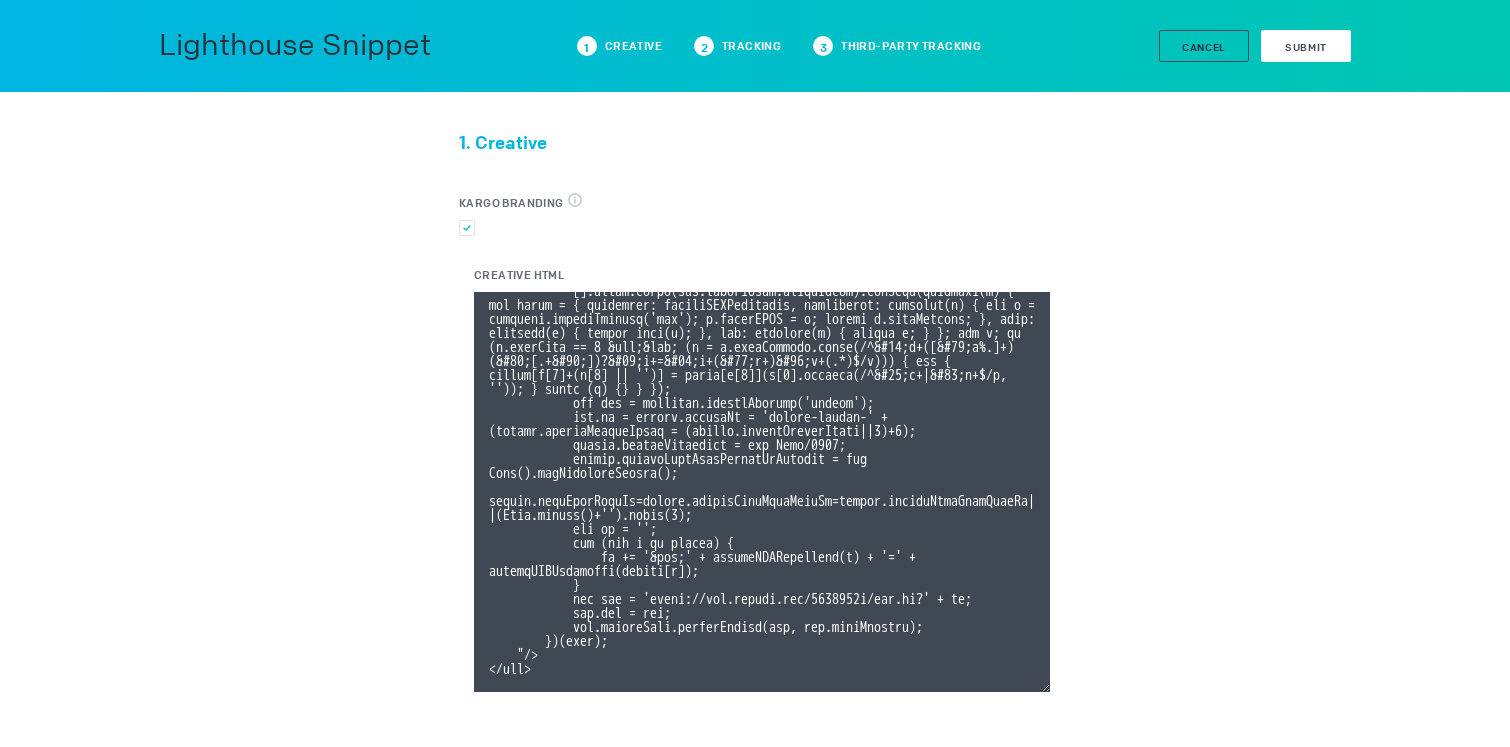 type on "<div class="celtra-ad-v3">
<!-- passthroughParameters[impressionId] = raw {IMP_ID} -->
<!-- eas.JWVjaWQh                        = raw %ecid! -->
<!-- externalCreativeId                  = raw %ecid! -->
<!-- externalPlacementId                 = raw %epid! -->
<!-- externalSiteId                      = raw %esid! -->
<!-- externalSiteName                    = raw %%SITE%% -->
<!-- externalLineItemId                  = raw %eaid! -->
<!-- externalCampaignId                  = raw %ebuy! -->
<!-- externalAdvertiserId                = raw %eadv! -->
<!-- coppa                               = raw %%TFCD%% -->
<!-- externalCreativeSize                = raw %%WIDTH%%x%%HEIGHT%% -->
<img src="data:image/png,celtra" style="display: none" onerror="
(function(img) {
var params = {'accountId':'13be8f66','clickUrl':'%%CLICK_URL_UNESC%%','expandDirection':'undefined','preferredClickThroughWindow':'new','textColor':'#FFFFFF','barColor':'#000000','advert..." 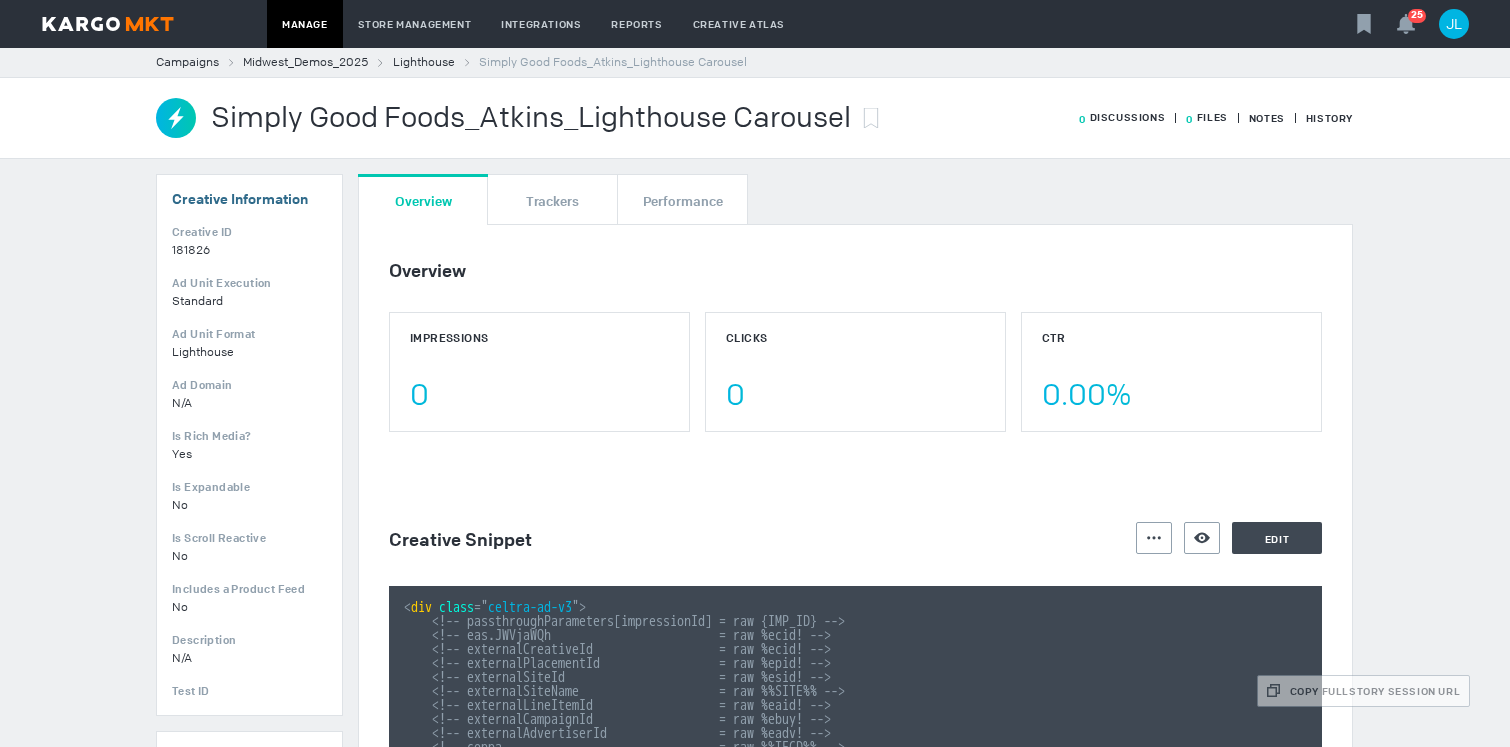 scroll, scrollTop: 1, scrollLeft: 0, axis: vertical 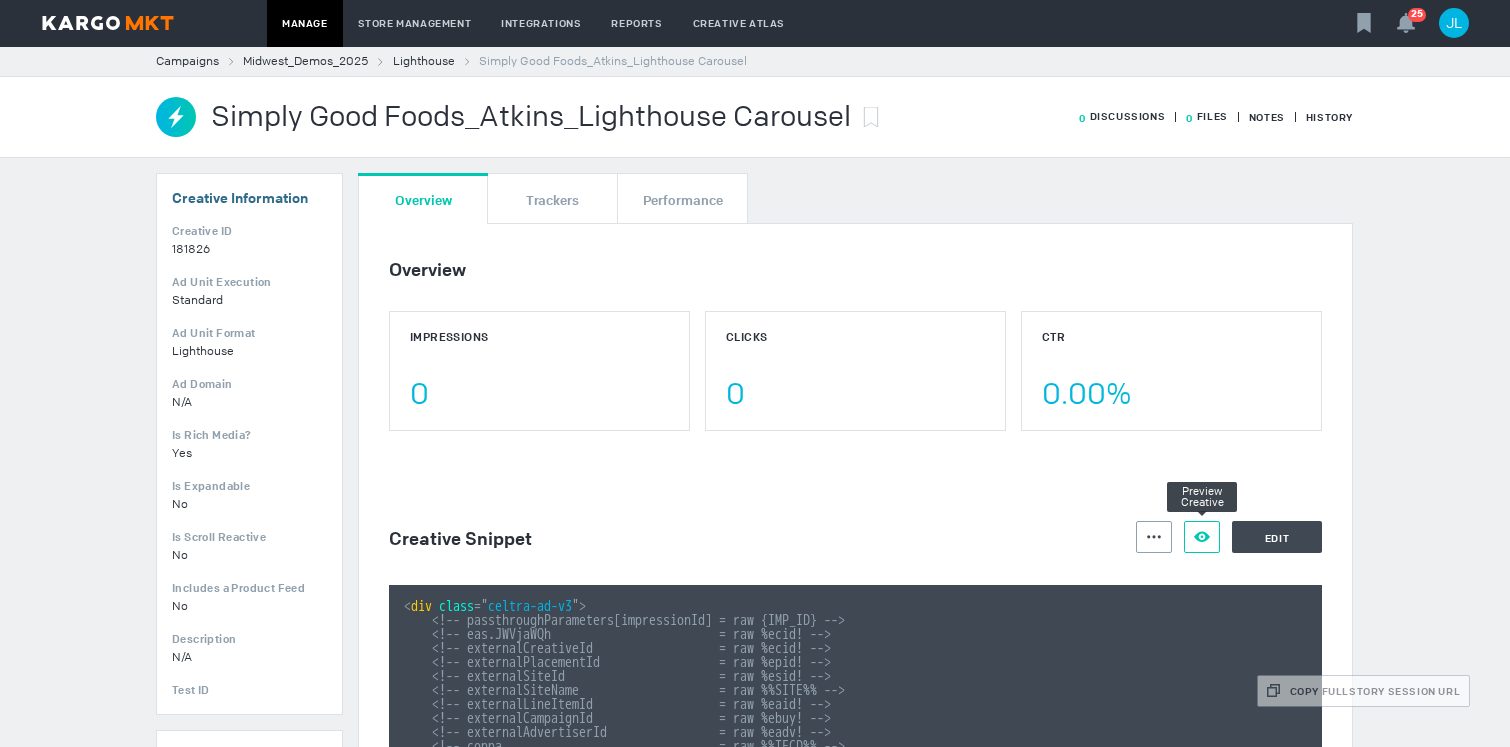 click on "Preview Creative" at bounding box center [1202, 537] 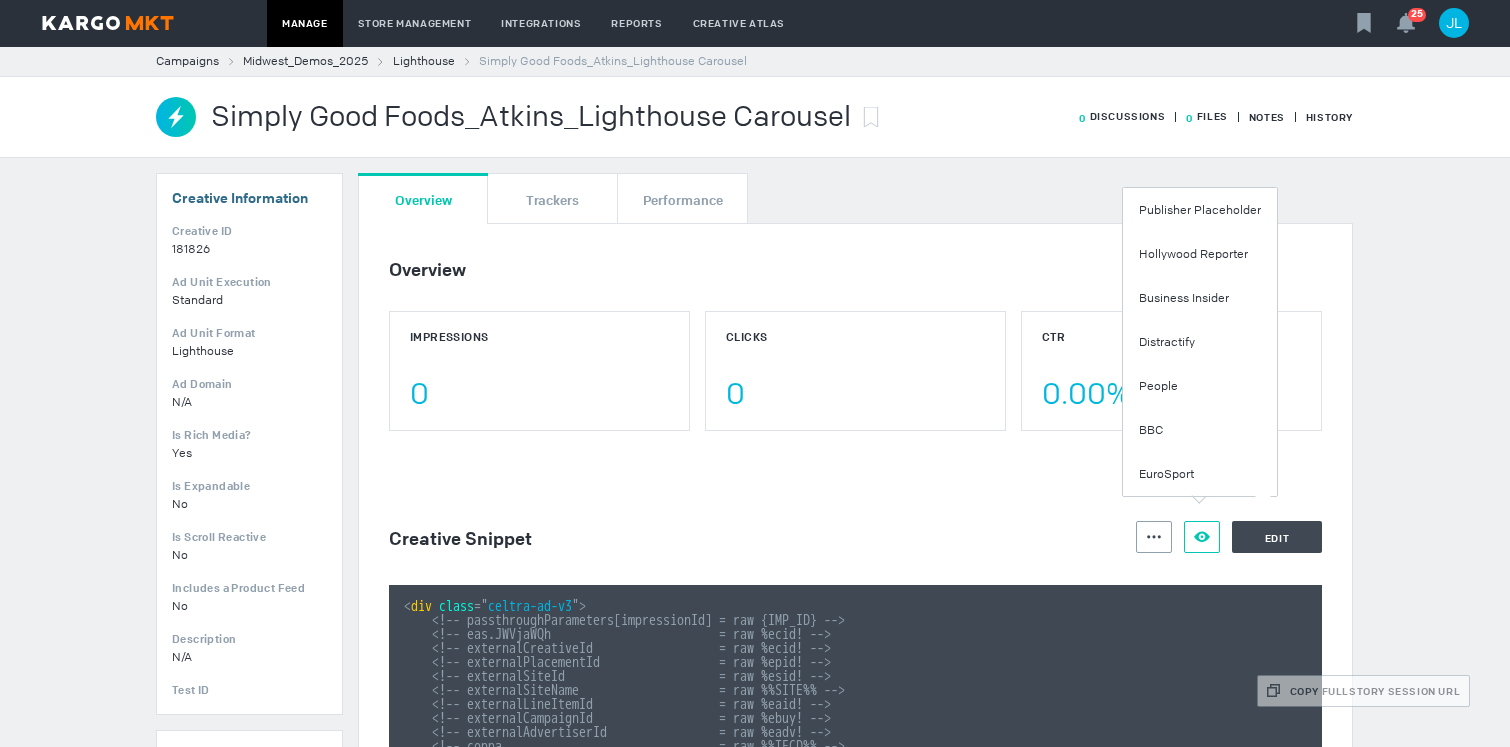 click on "Publisher Placeholder" at bounding box center [1200, 210] 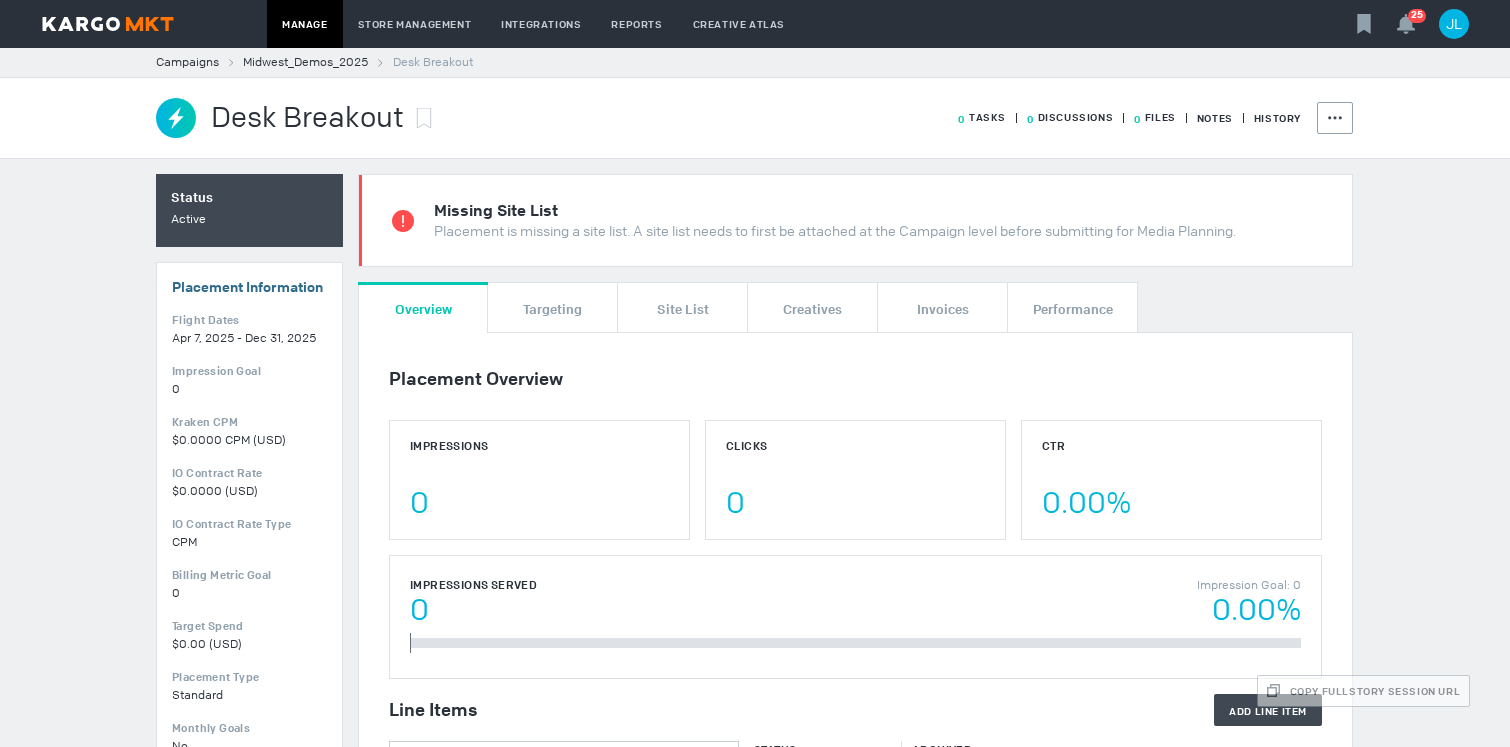 scroll, scrollTop: 0, scrollLeft: 0, axis: both 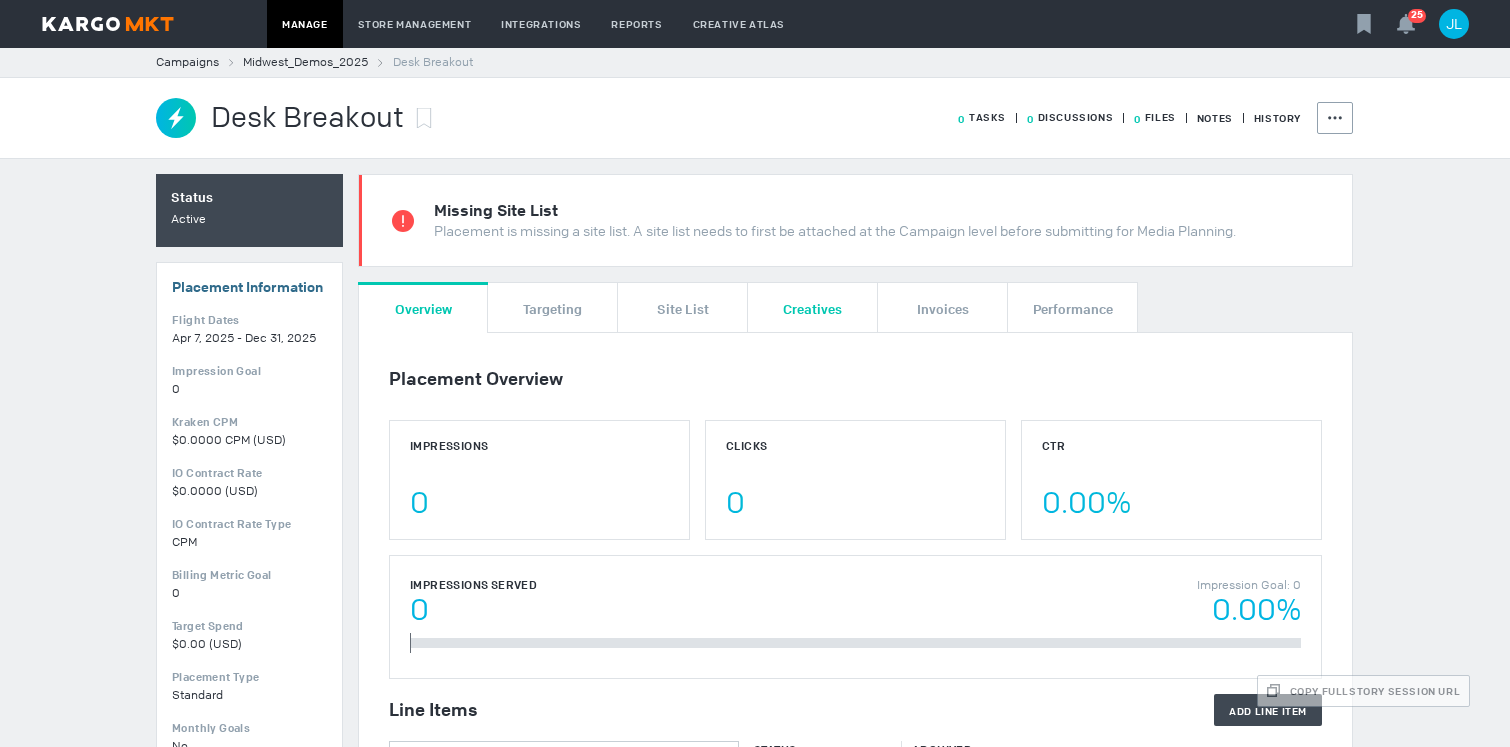 click on "Creatives" at bounding box center (812, 308) 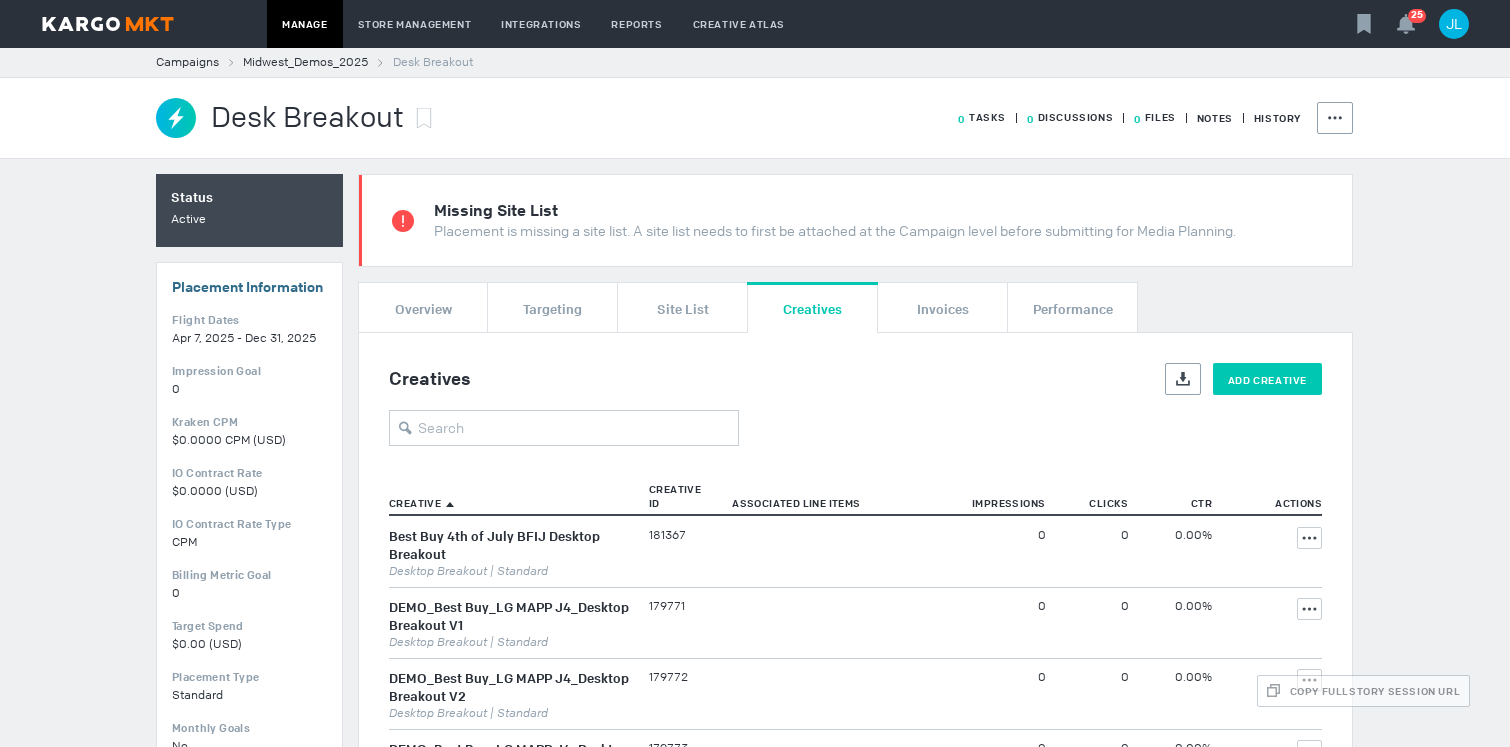 click on "Add Creative" at bounding box center [1267, 379] 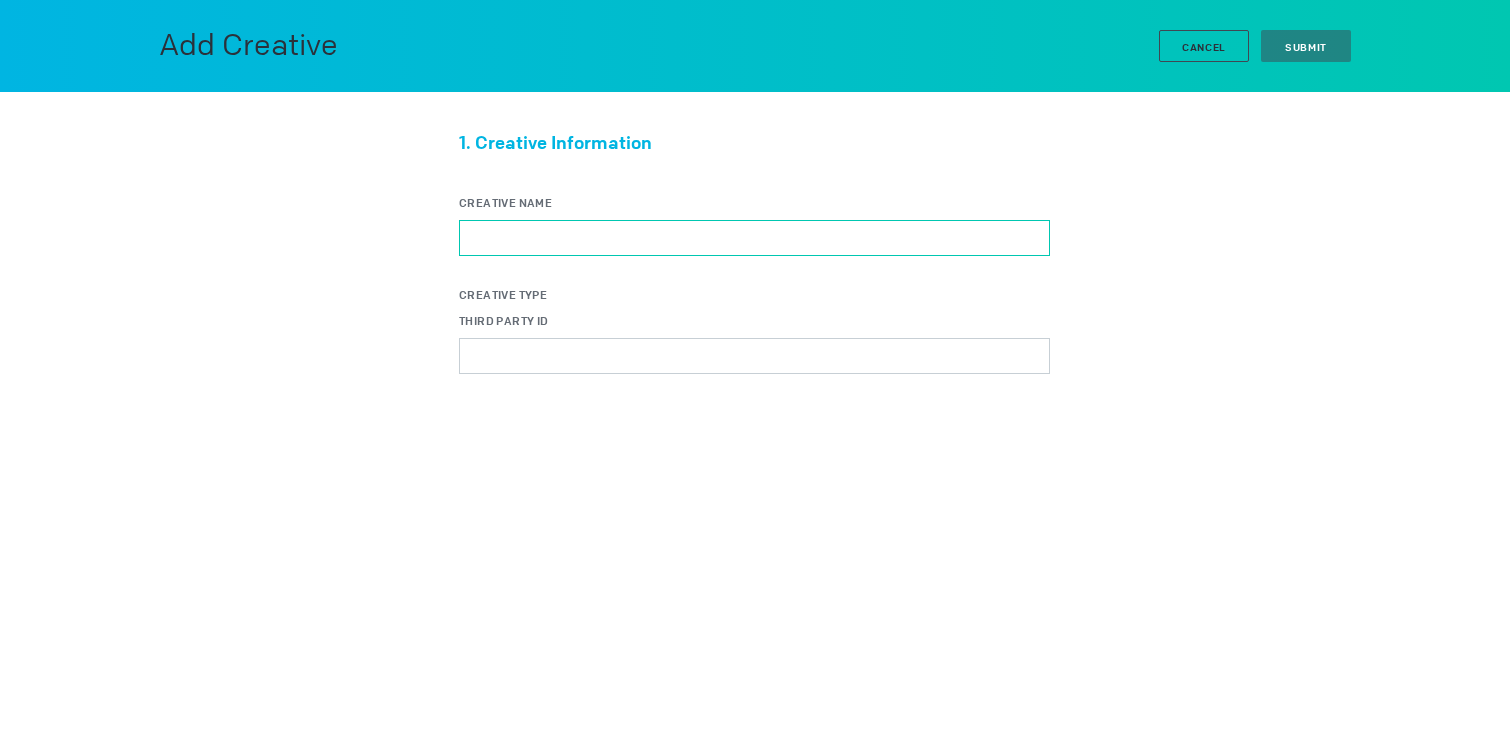 click on "Creative Name" at bounding box center [754, 238] 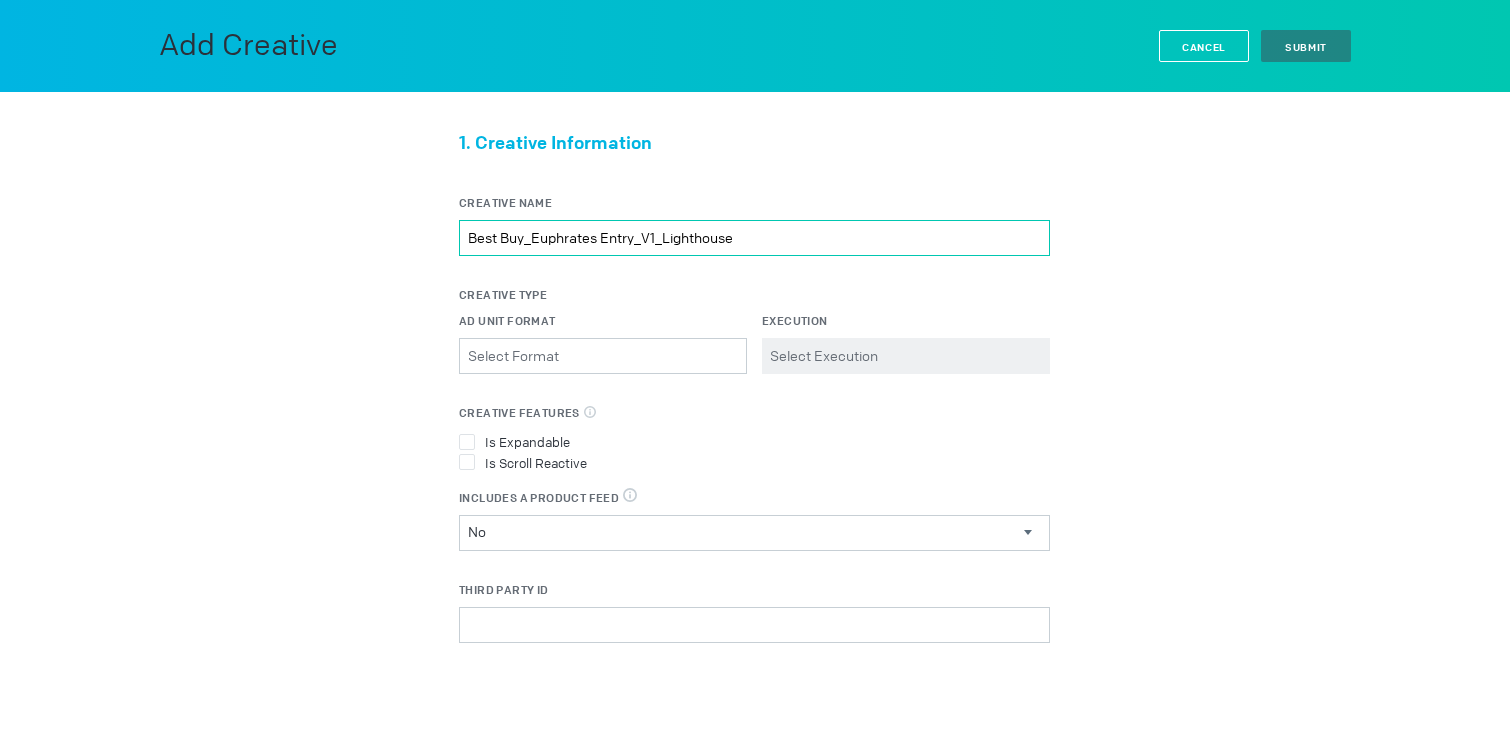 type on "Best Buy_Euphrates Entry_V1_Lighthouse" 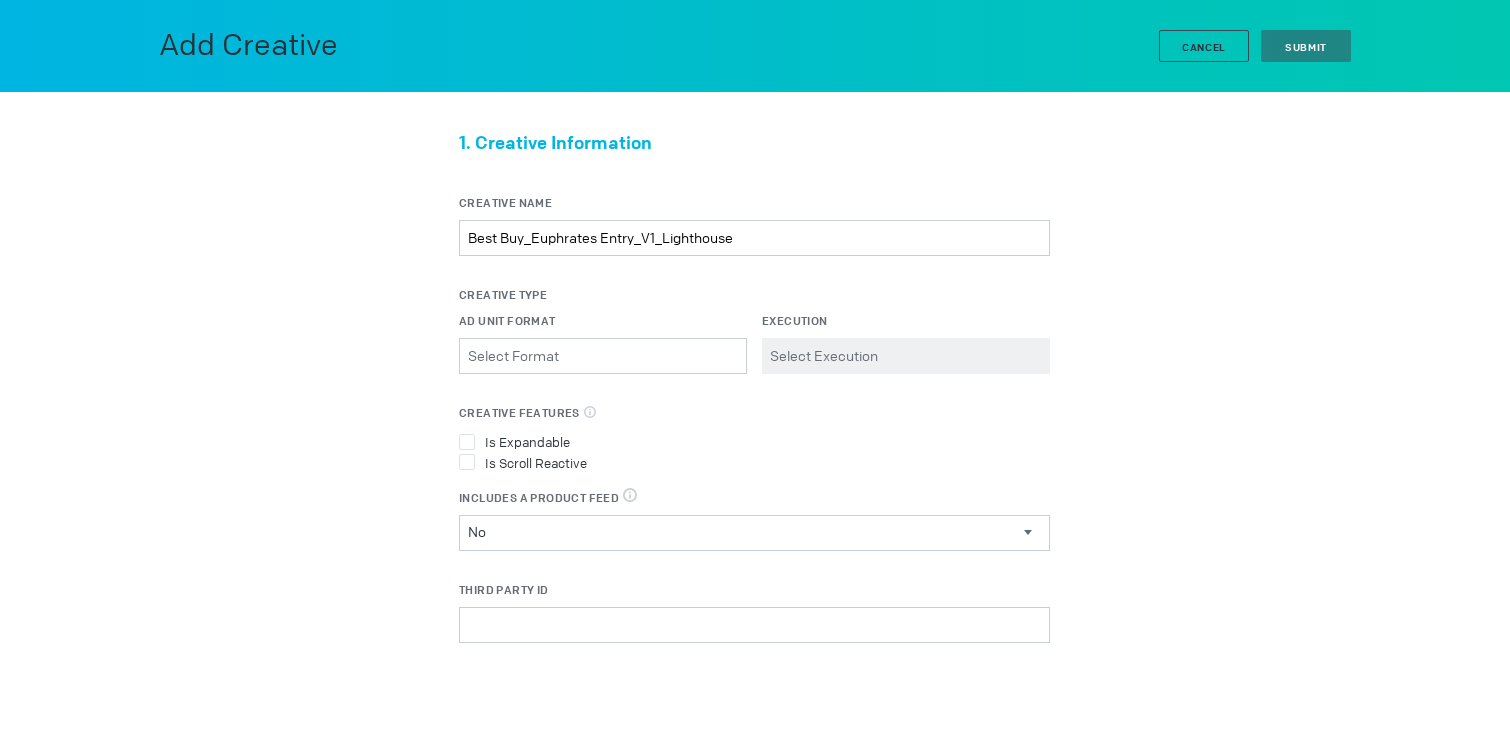 click on "Cancel" at bounding box center [1204, 46] 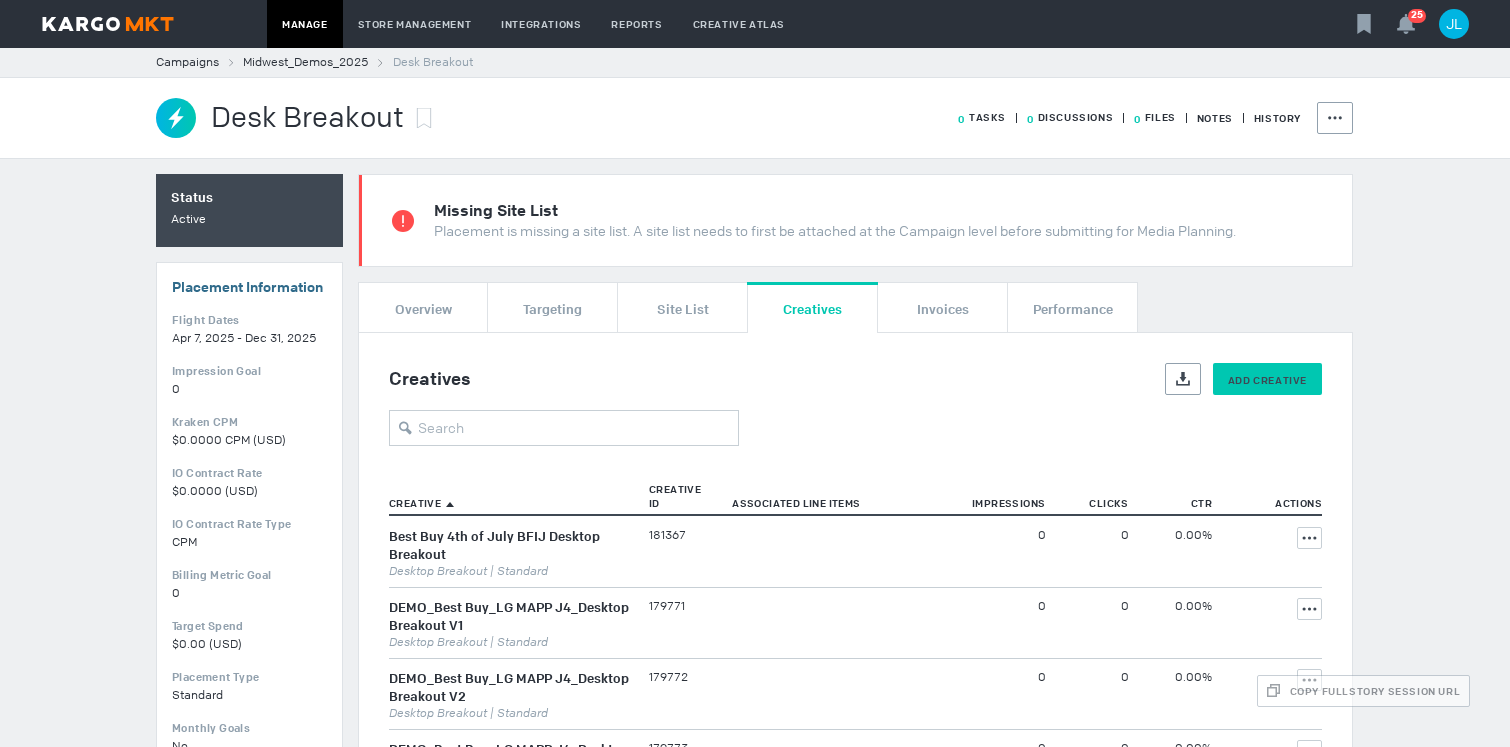 click on "Add Creative" at bounding box center (1267, 380) 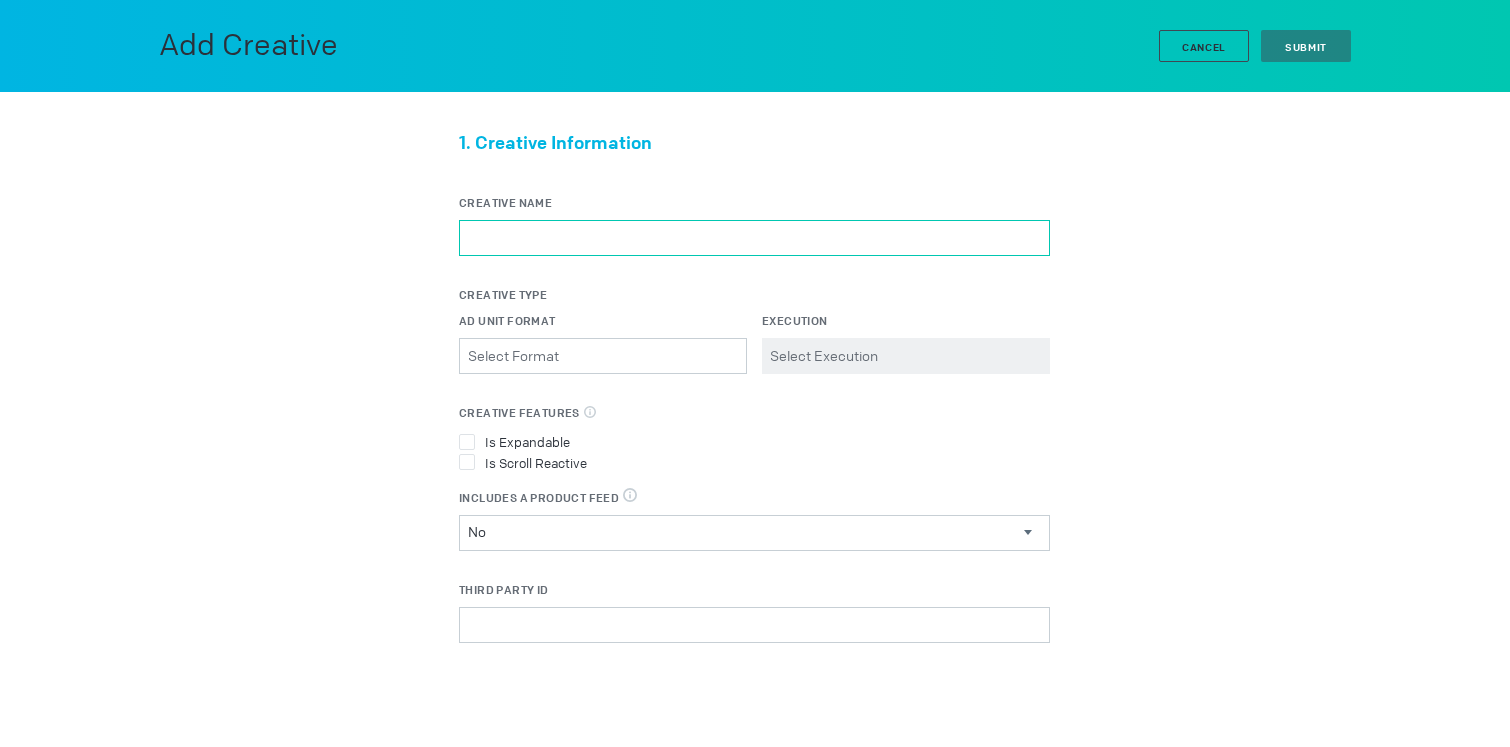 click on "Creative Name" at bounding box center (754, 238) 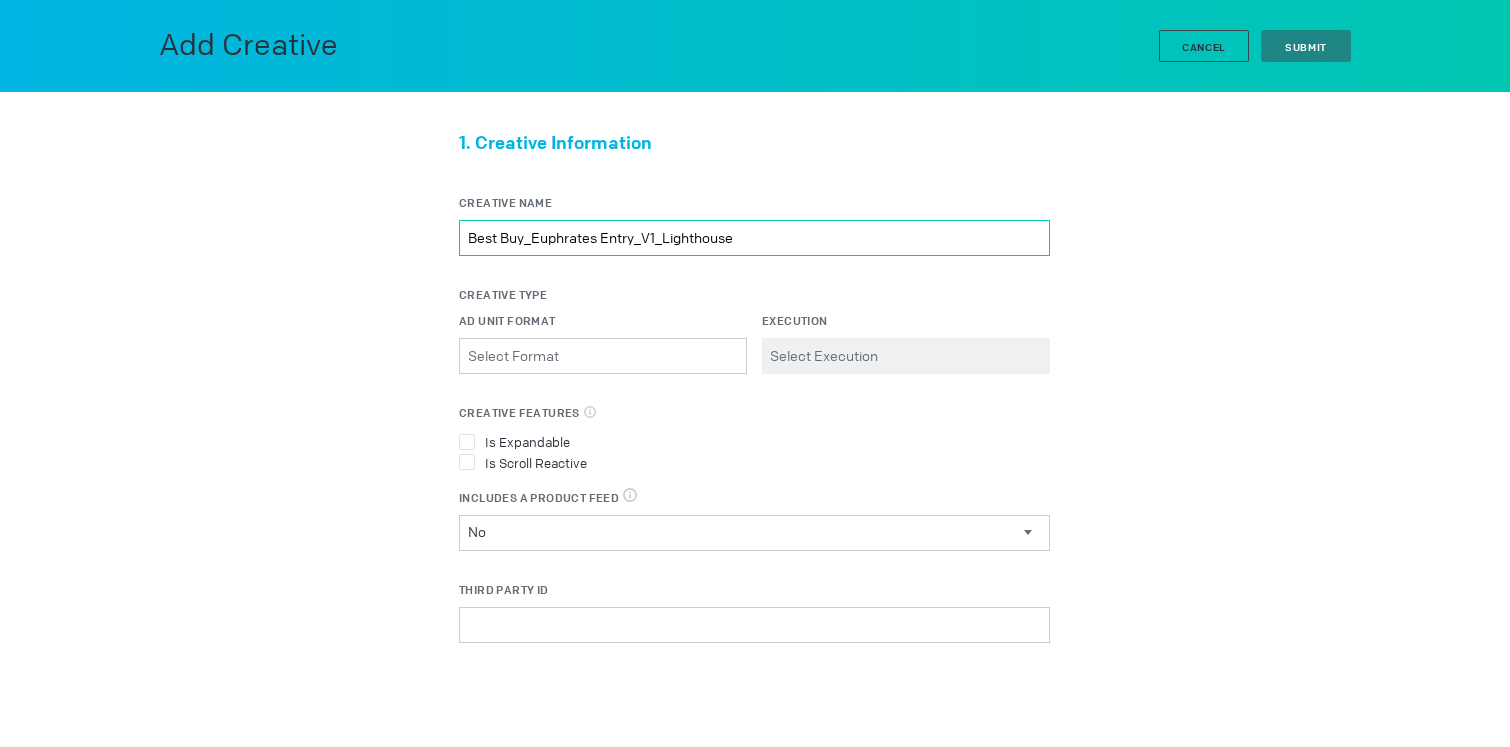 drag, startPoint x: 744, startPoint y: 238, endPoint x: 665, endPoint y: 234, distance: 79.101204 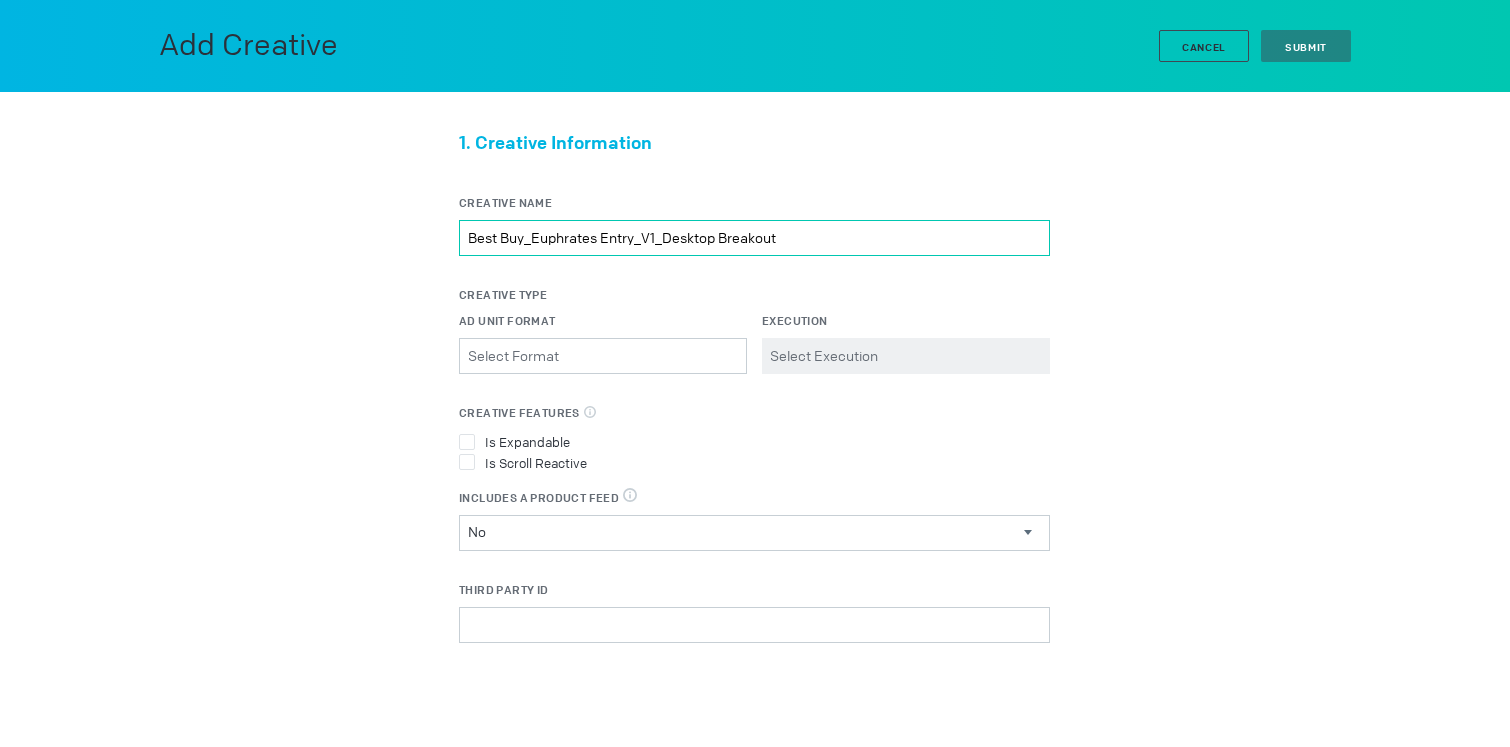 type on "Best Buy_Euphrates Entry_V1_Desktop Breakout" 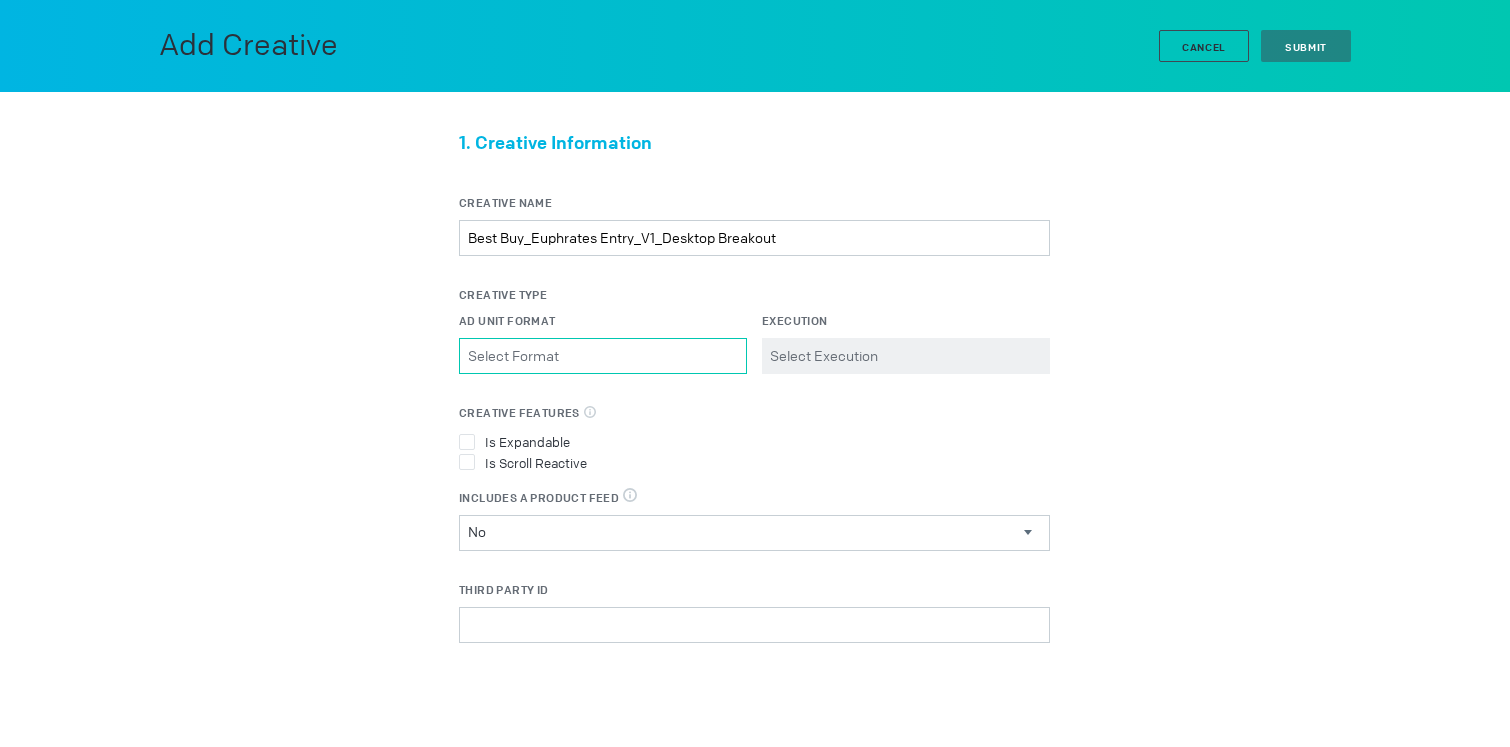 click on "Ad Unit Format Please select a valid item" at bounding box center (603, 356) 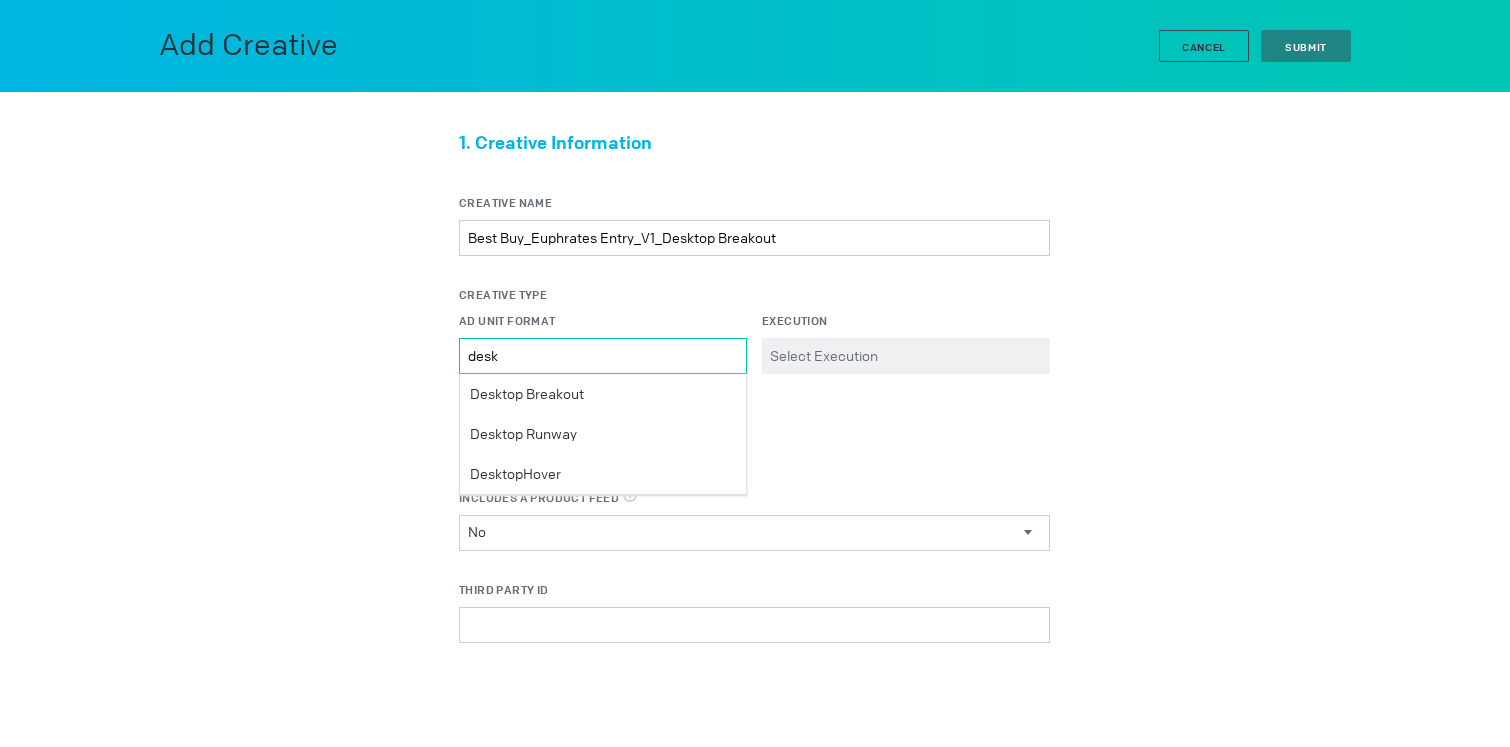 type on "desk" 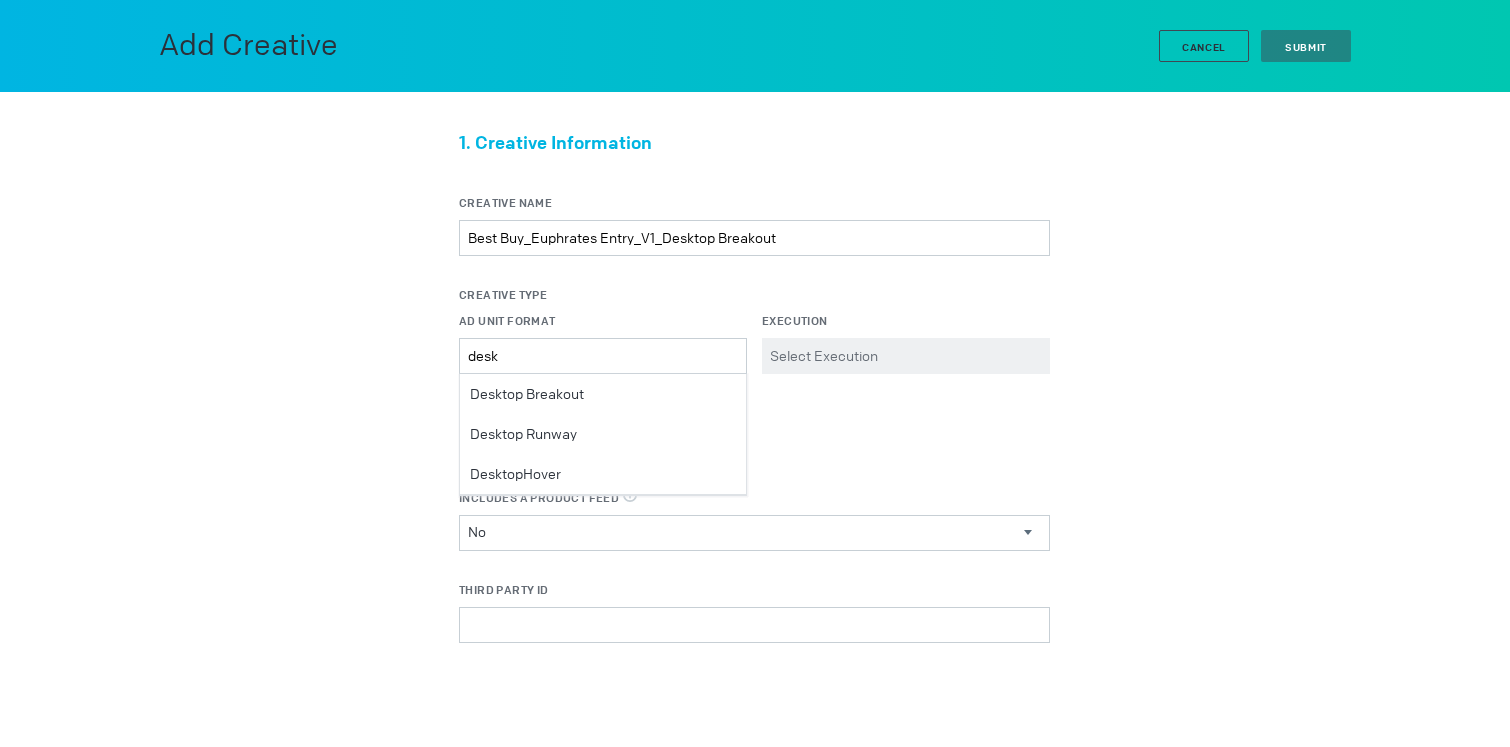 click on "Desktop Breakout" at bounding box center [603, 394] 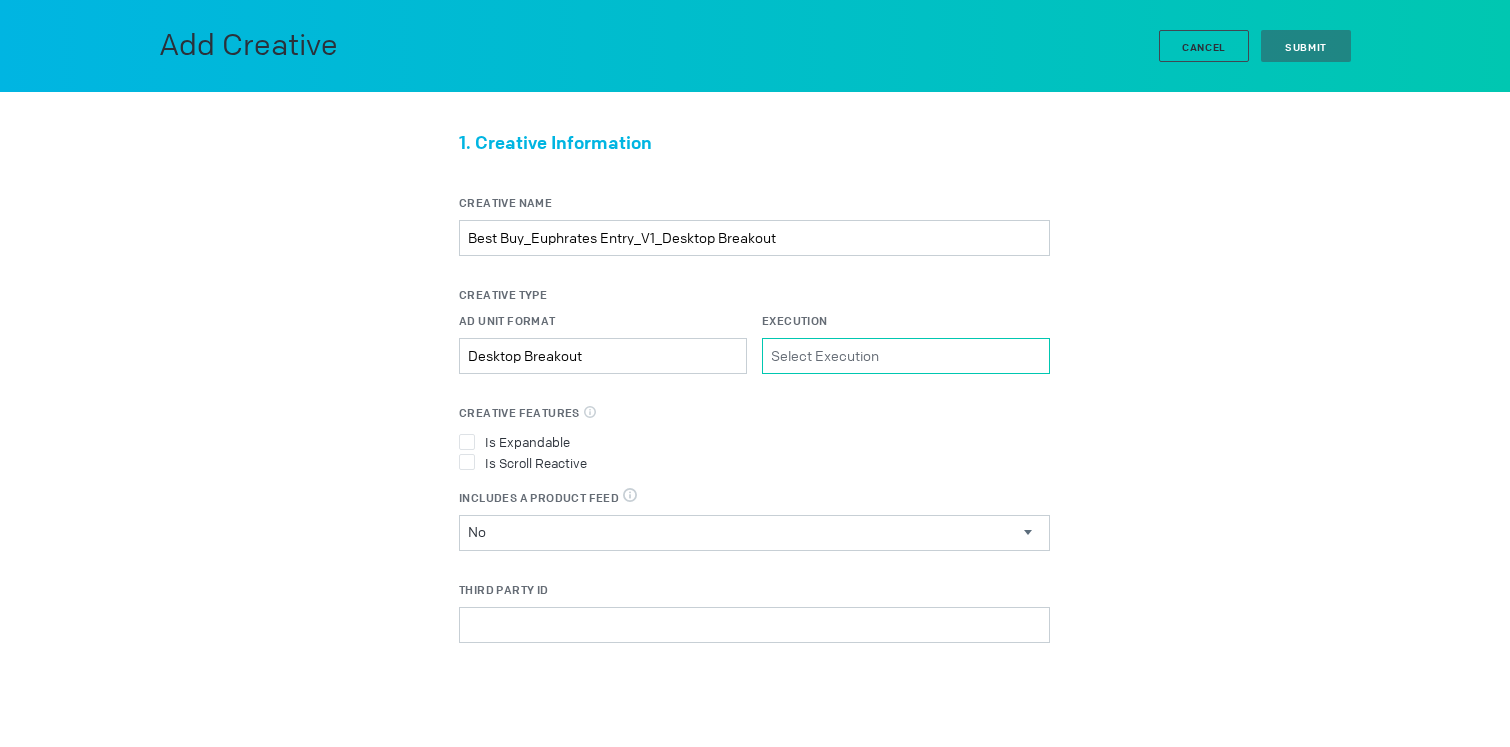 click on "Execution Please select a valid item" at bounding box center [906, 356] 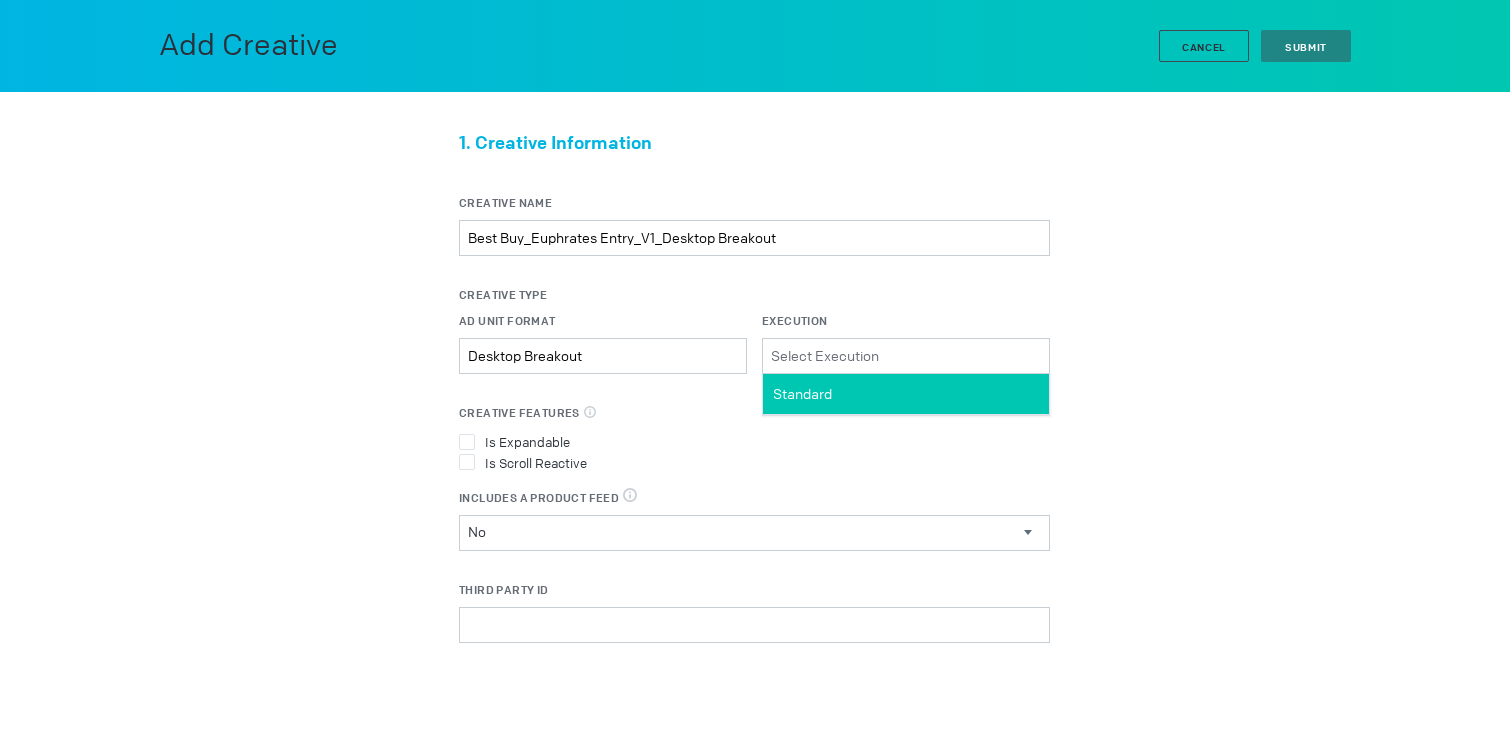 click on "Standard" at bounding box center [906, 394] 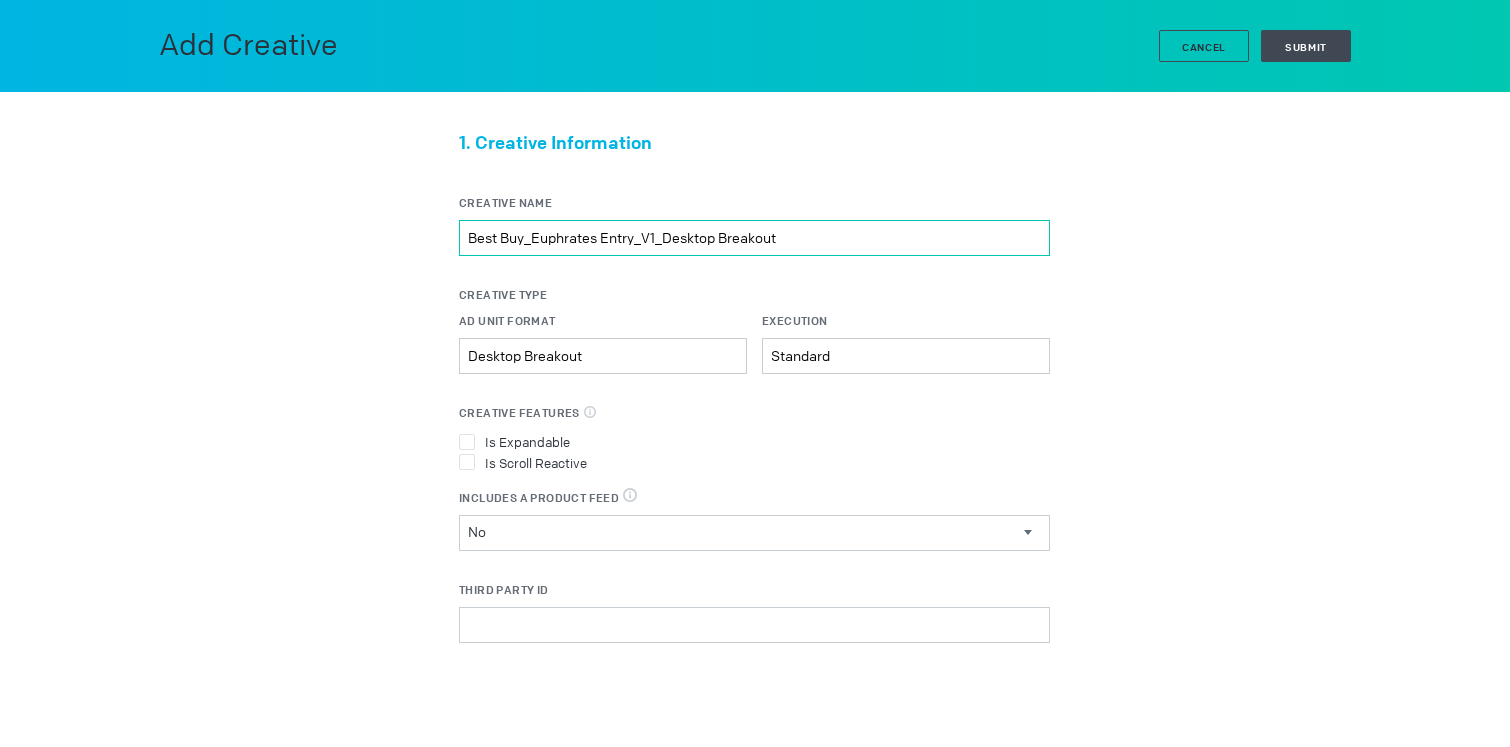 drag, startPoint x: 752, startPoint y: 233, endPoint x: 388, endPoint y: 223, distance: 364.13733 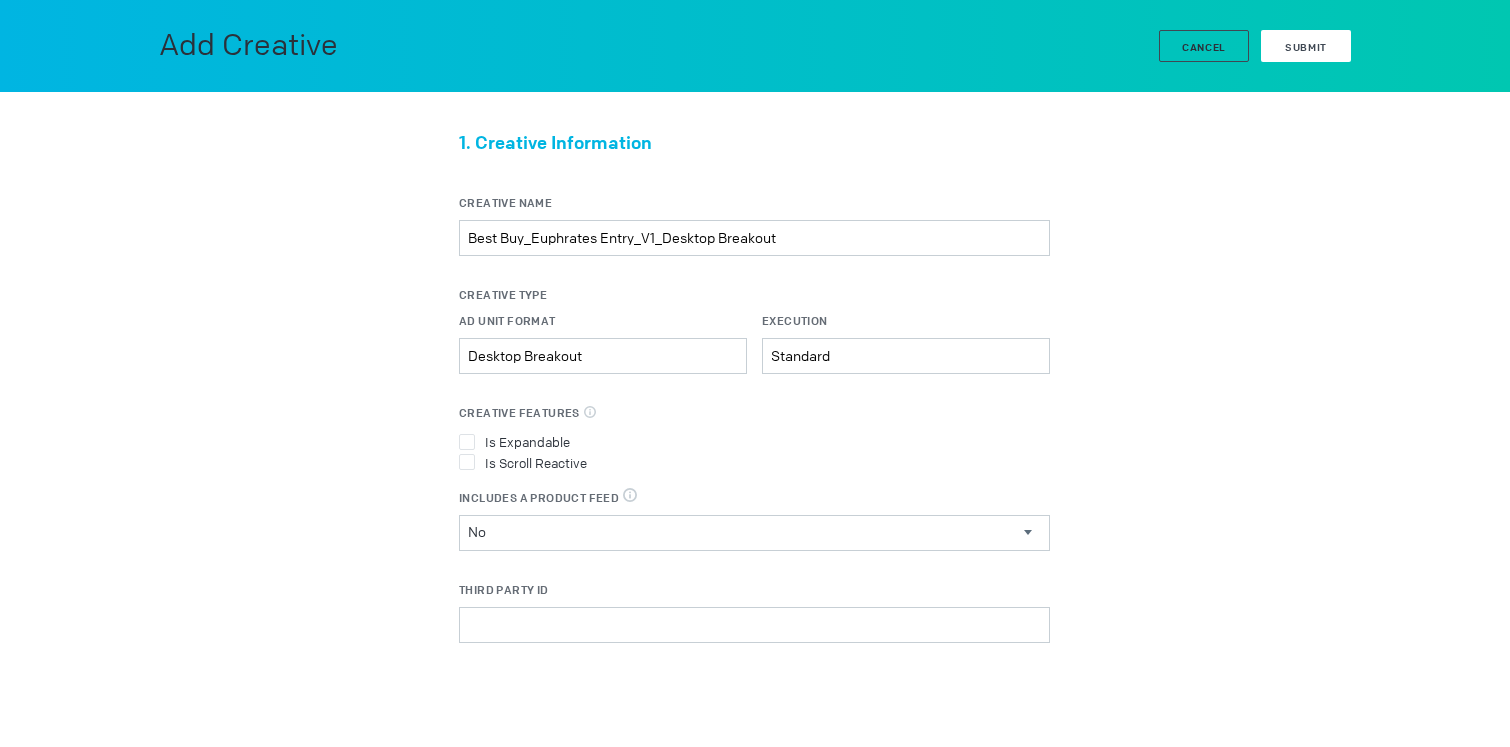 click on "Submit" at bounding box center [1306, 47] 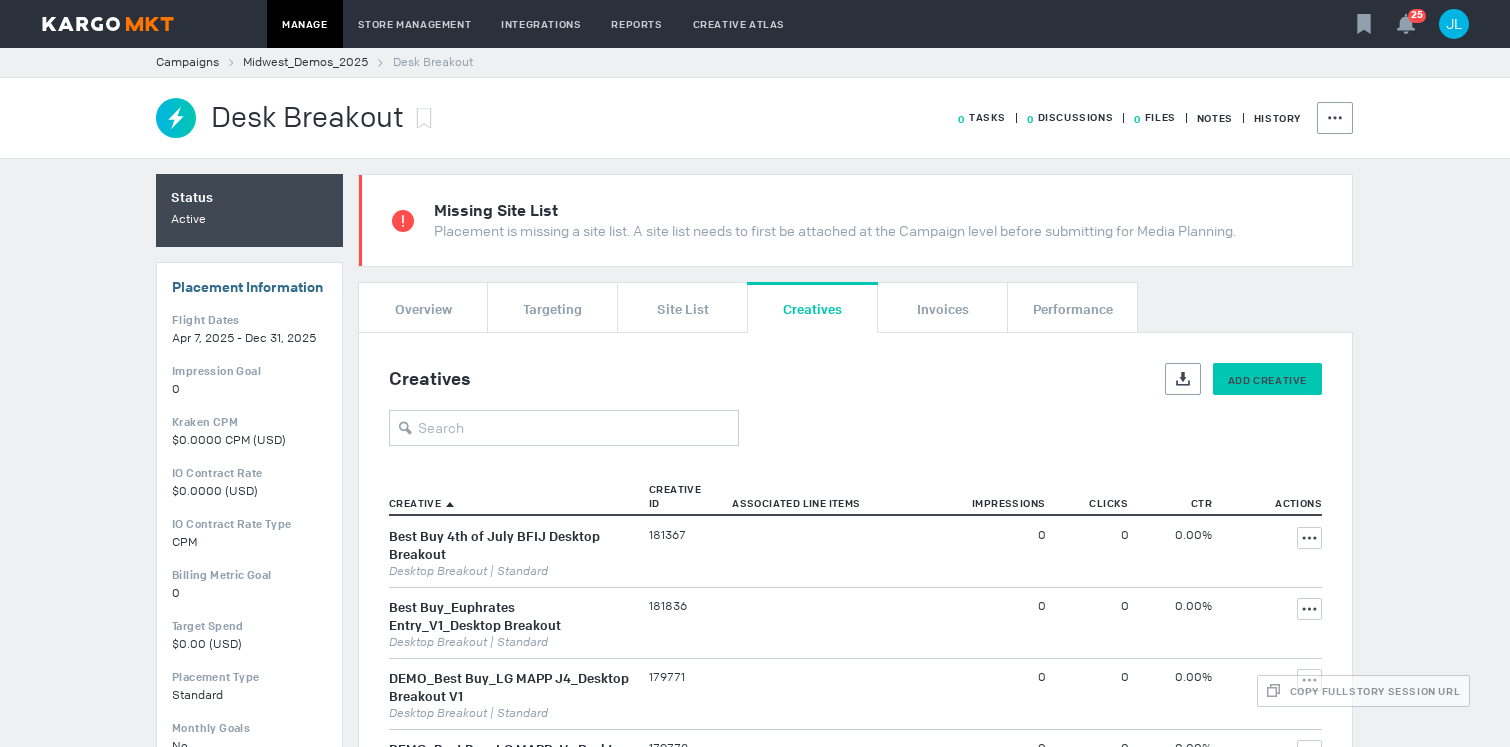 click on "Add Creative" at bounding box center (1267, 380) 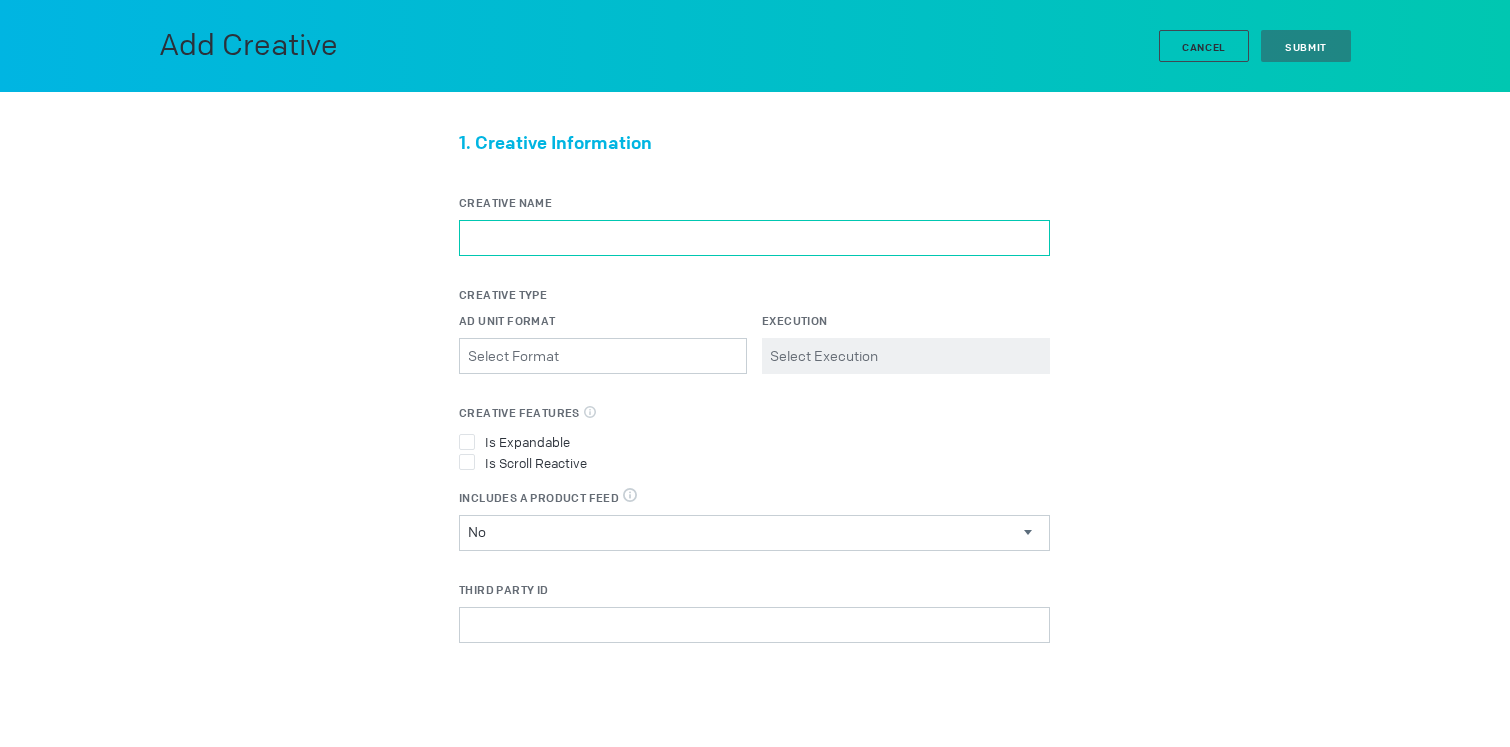 drag, startPoint x: 829, startPoint y: 238, endPoint x: 807, endPoint y: 240, distance: 22.090721 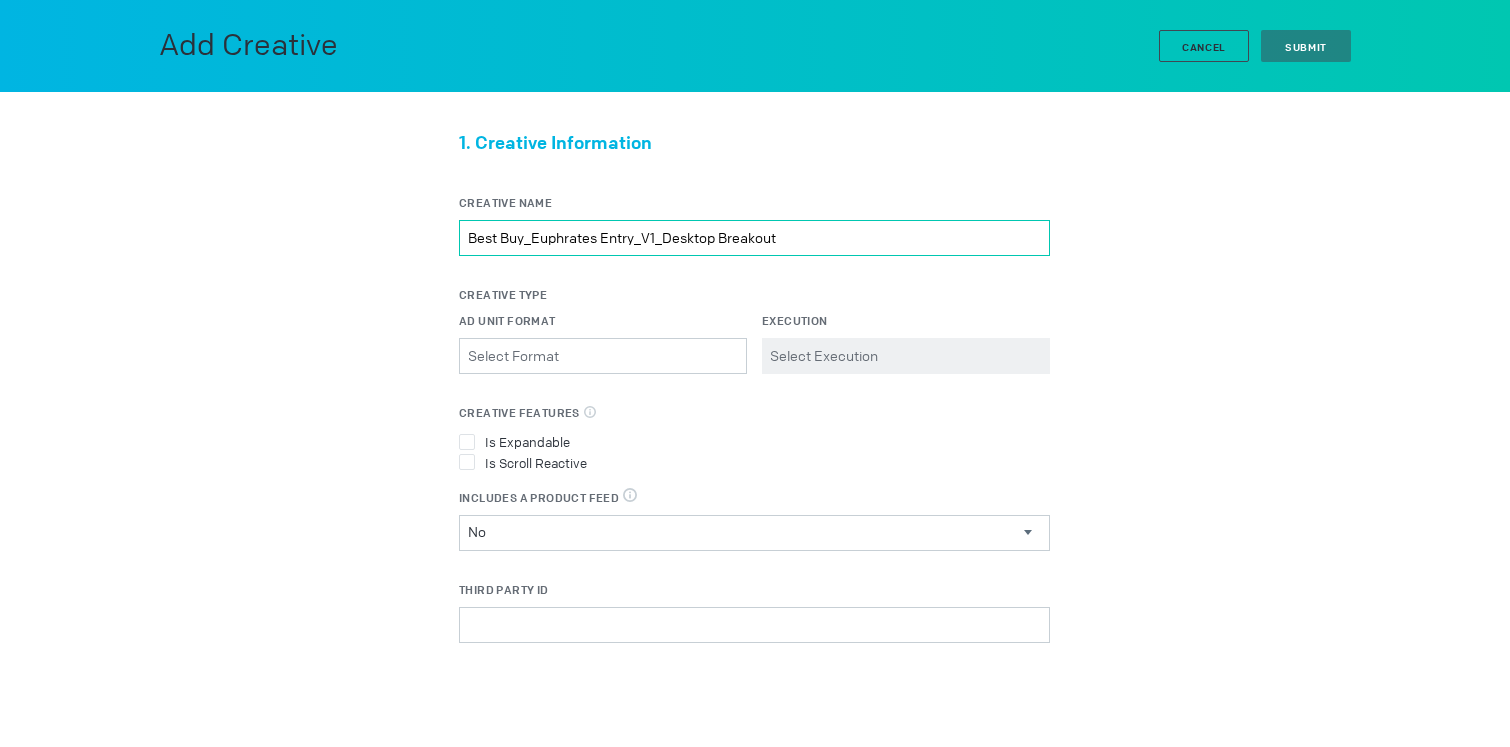click on "Best Buy_Euphrates Entry_V1_Desktop Breakout" at bounding box center [754, 238] 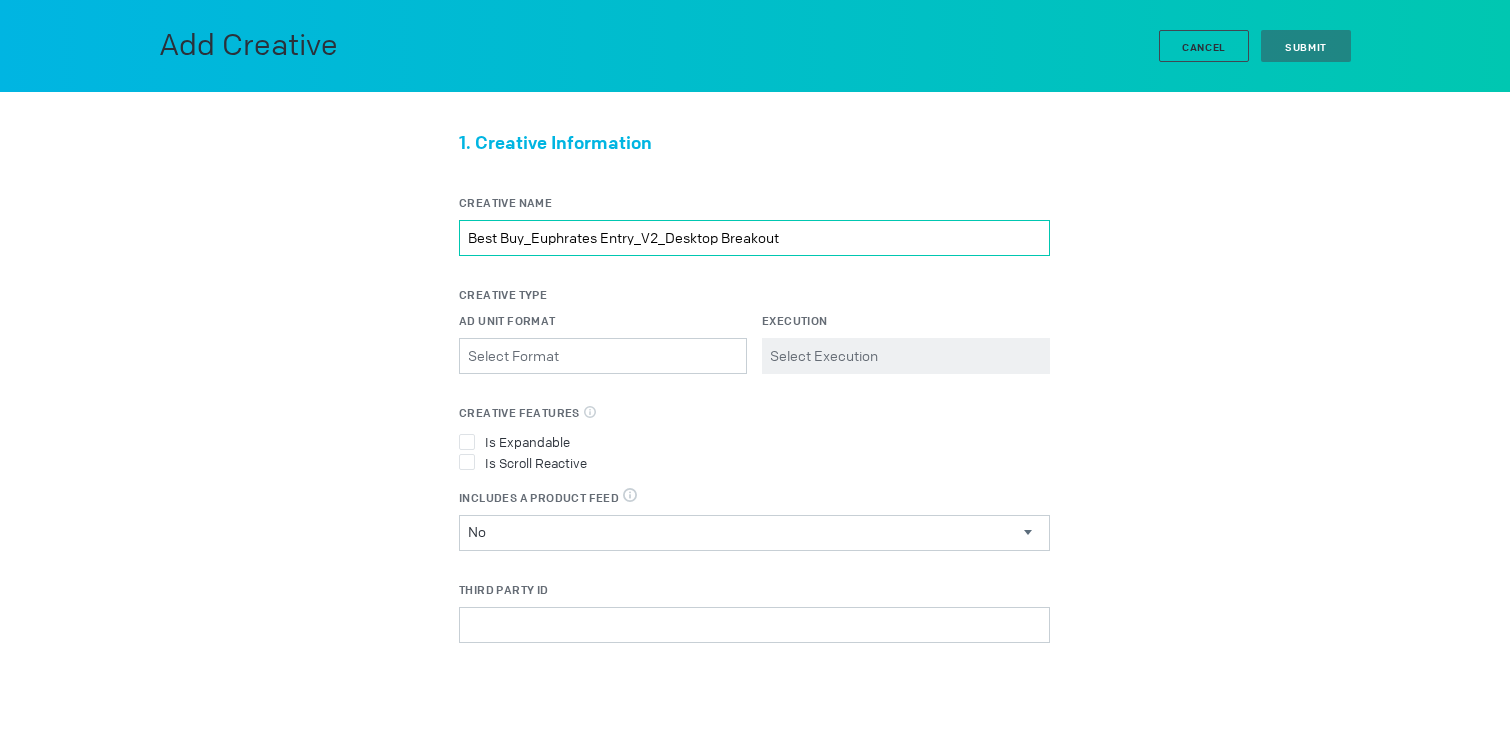 type on "Best Buy_Euphrates Entry_V2_Desktop Breakout" 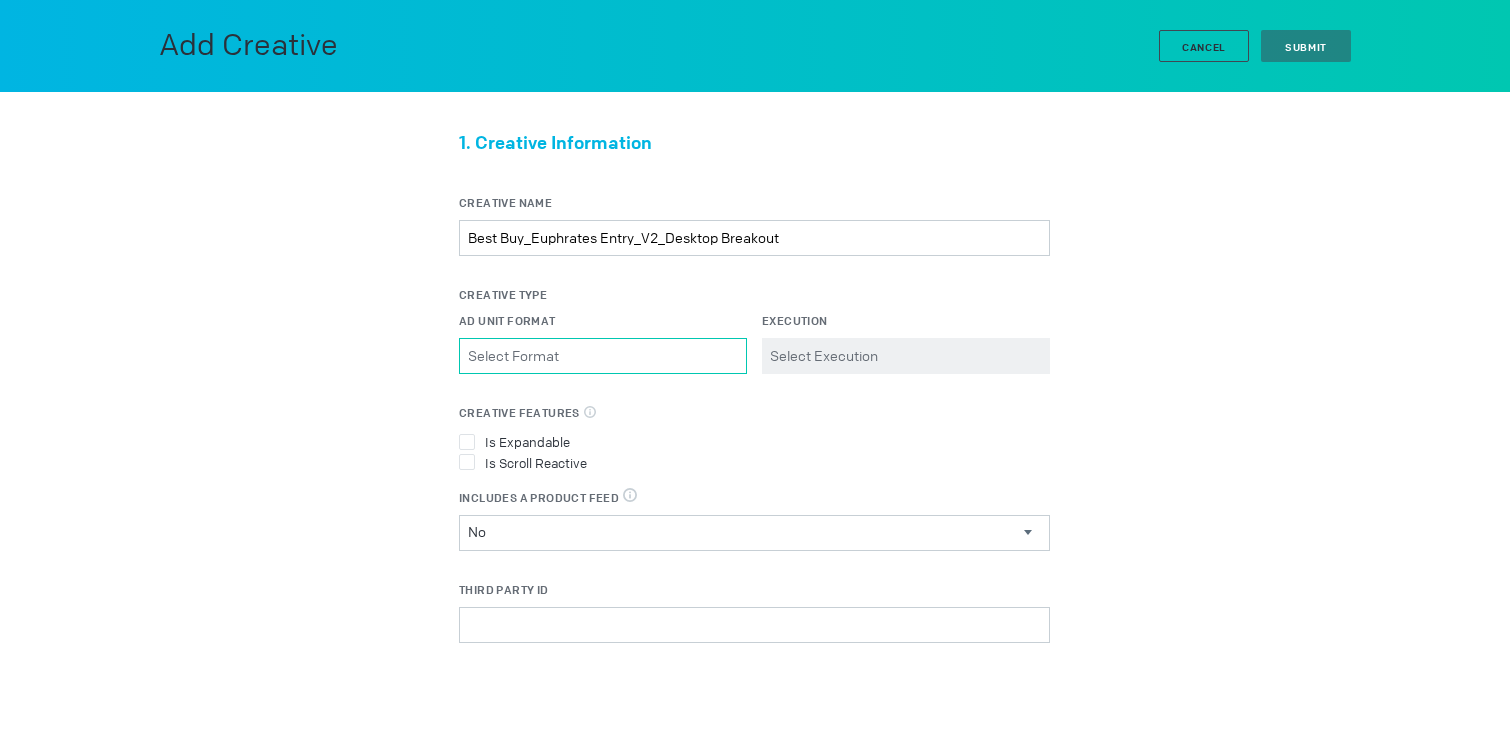 click on "Ad Unit Format Please select a valid item" at bounding box center [603, 356] 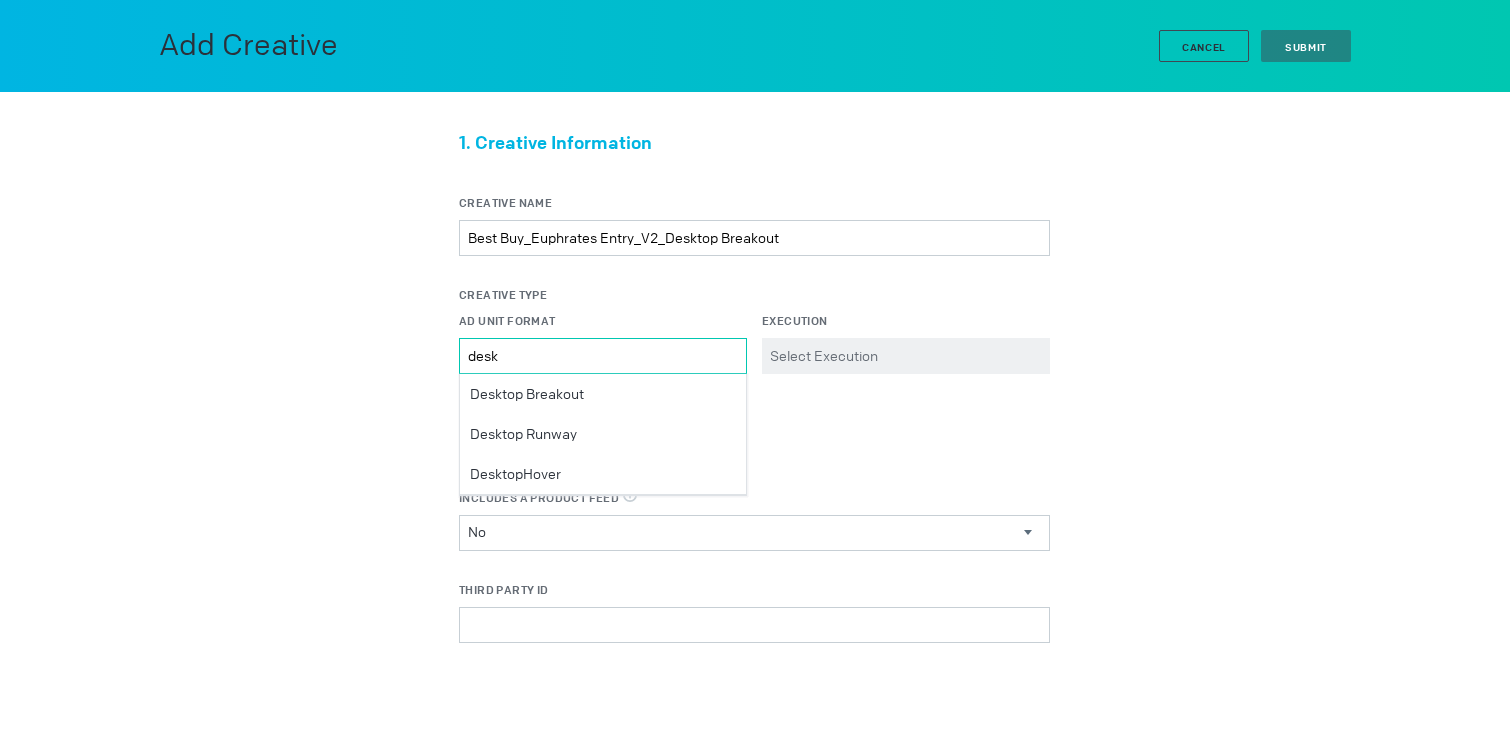 type on "desk" 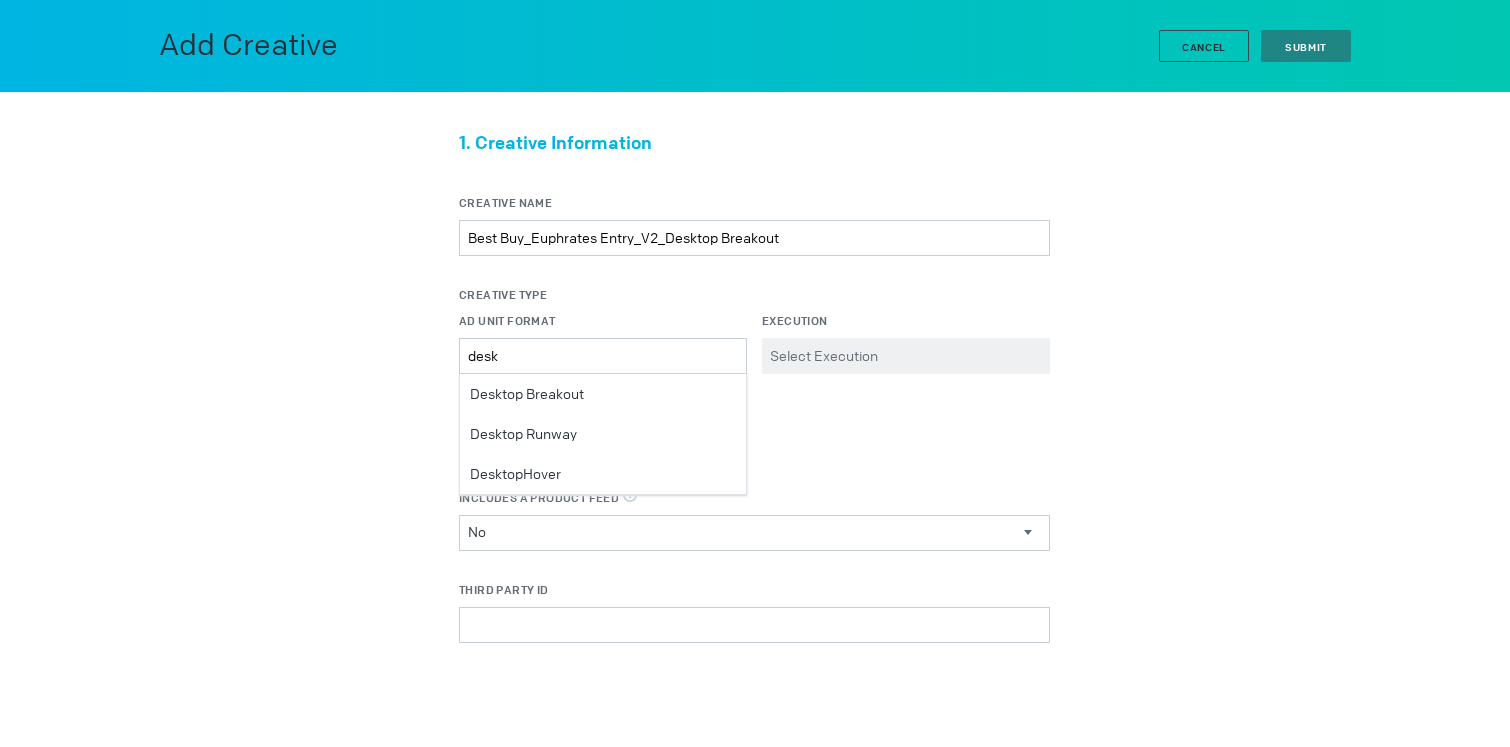 click on "Desktop Breakout" at bounding box center (603, 394) 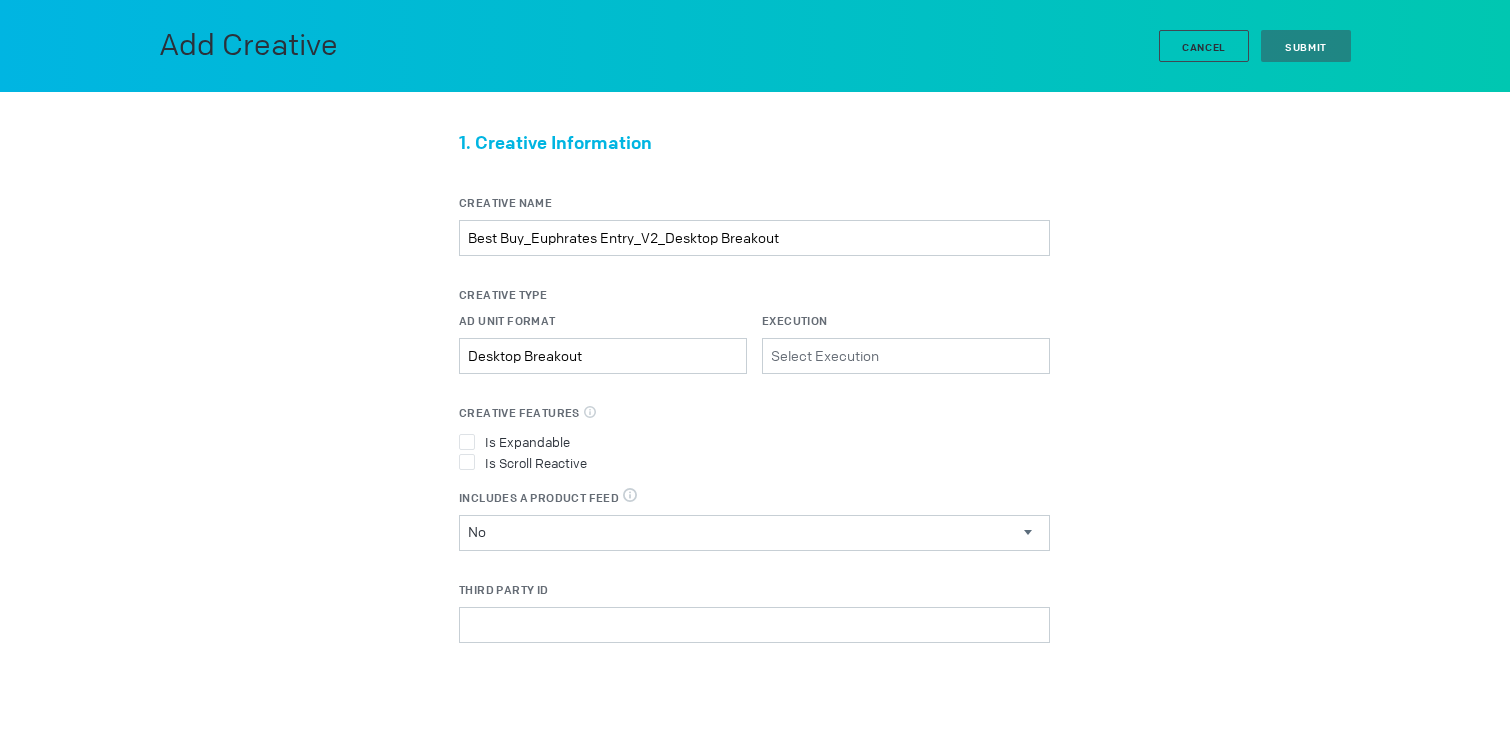 click on "Execution Please select a valid item" at bounding box center [906, 343] 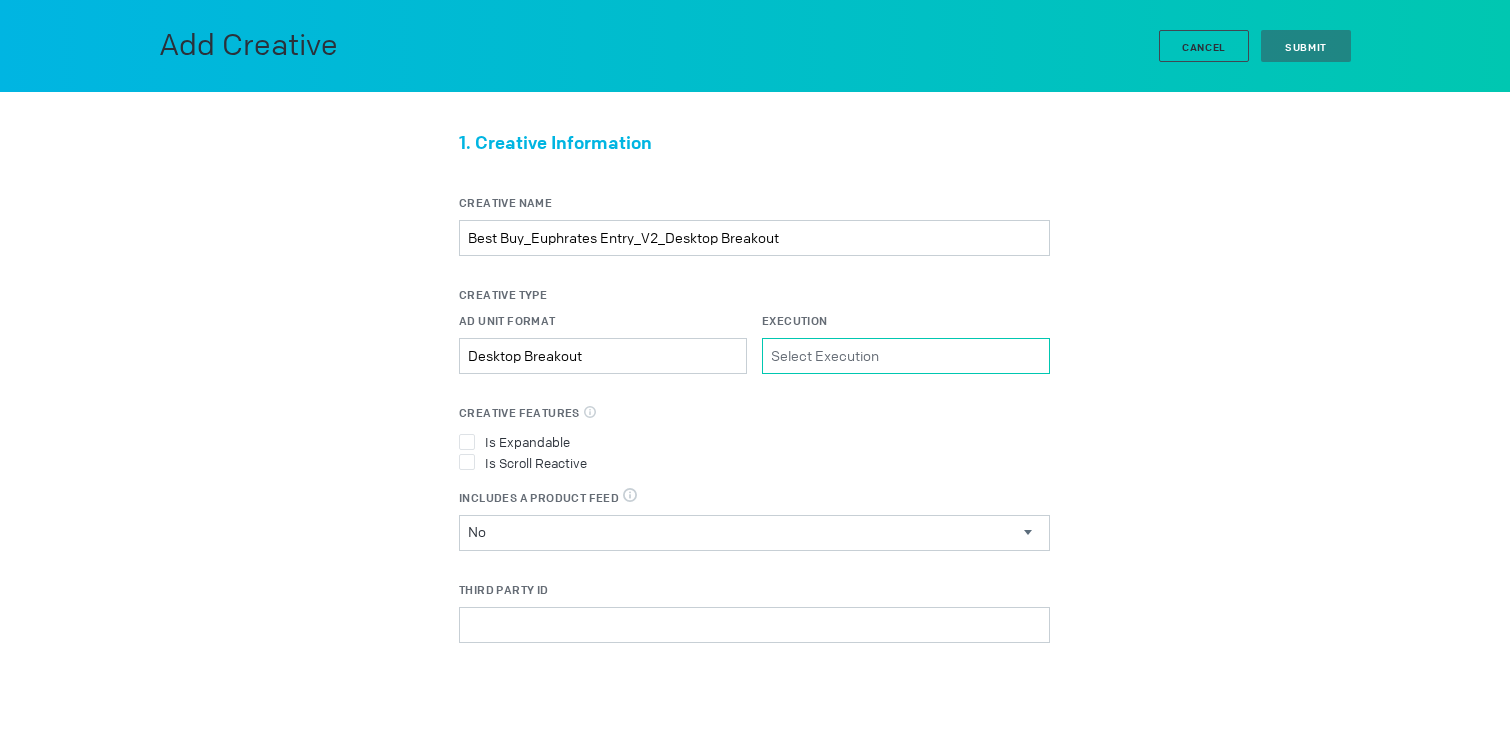 click on "Execution Please select a valid item" at bounding box center (906, 356) 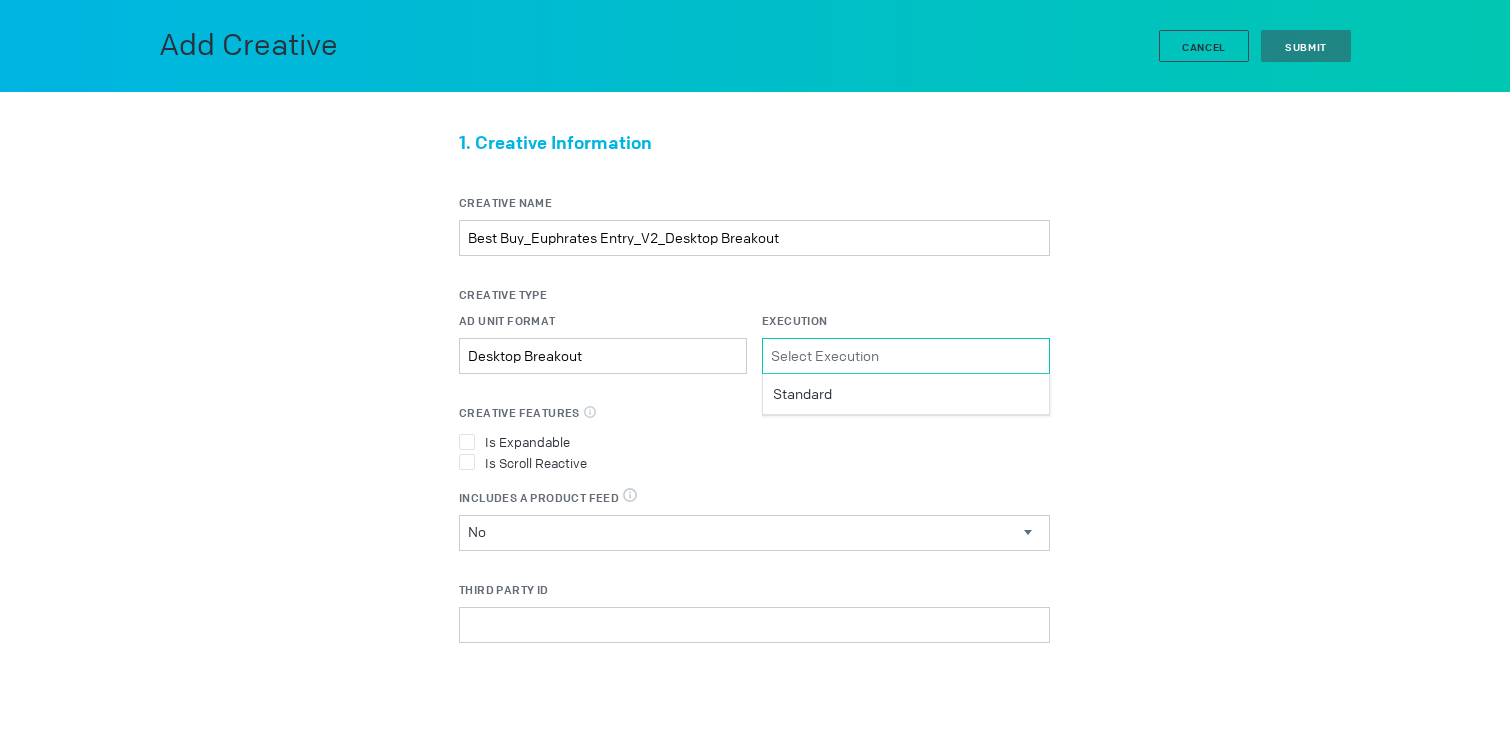 click on "Execution Please select a valid item Standard" at bounding box center (906, 356) 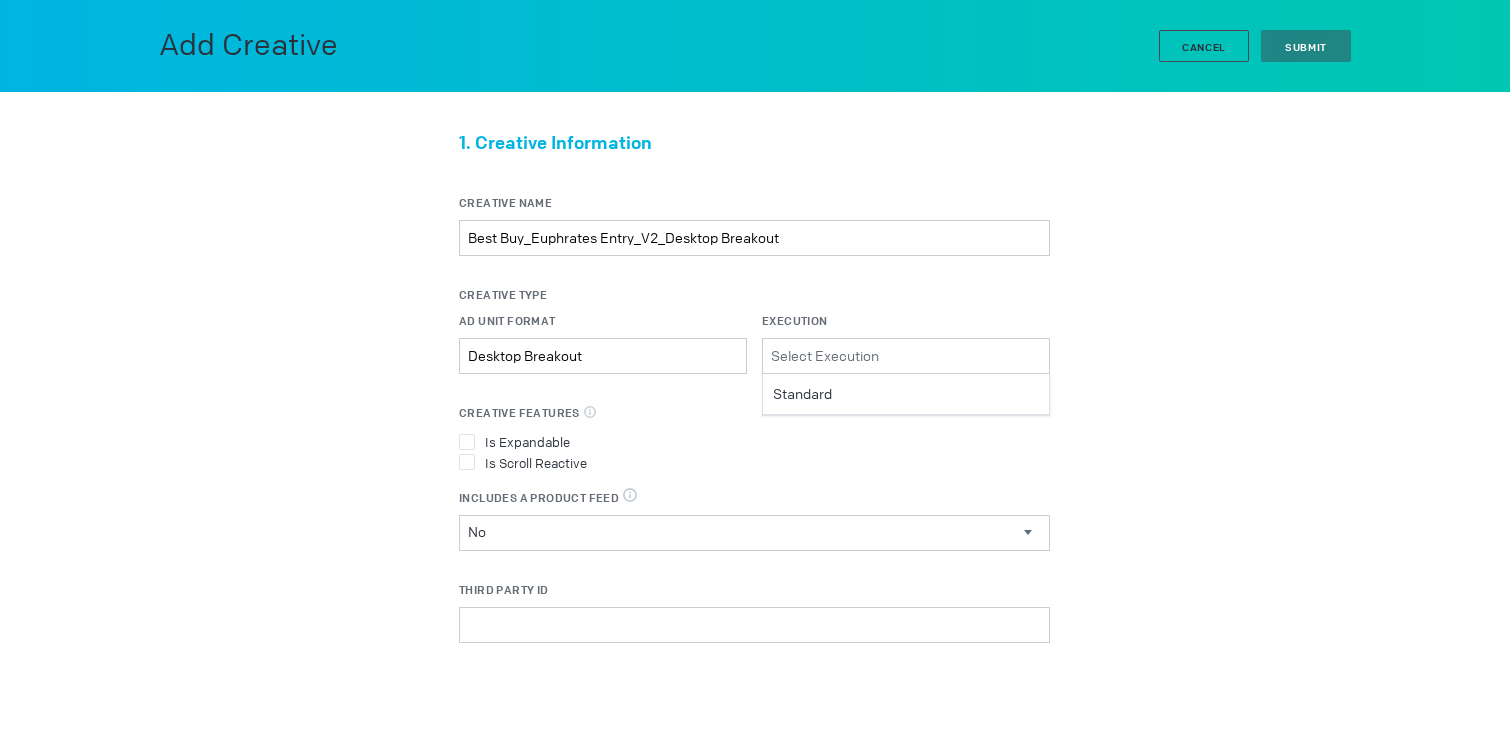 click on "Standard" at bounding box center [906, 394] 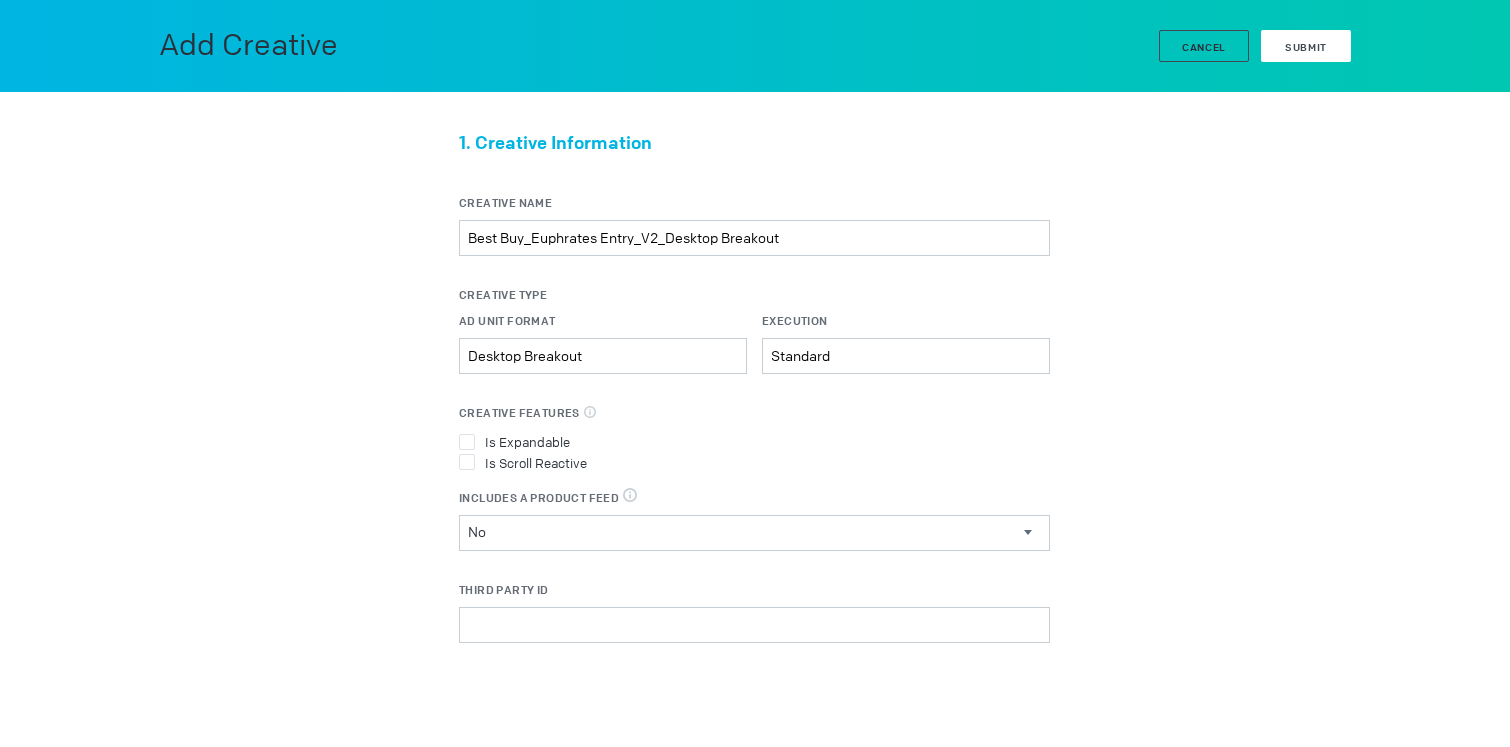 click on "Submit" at bounding box center [1306, 46] 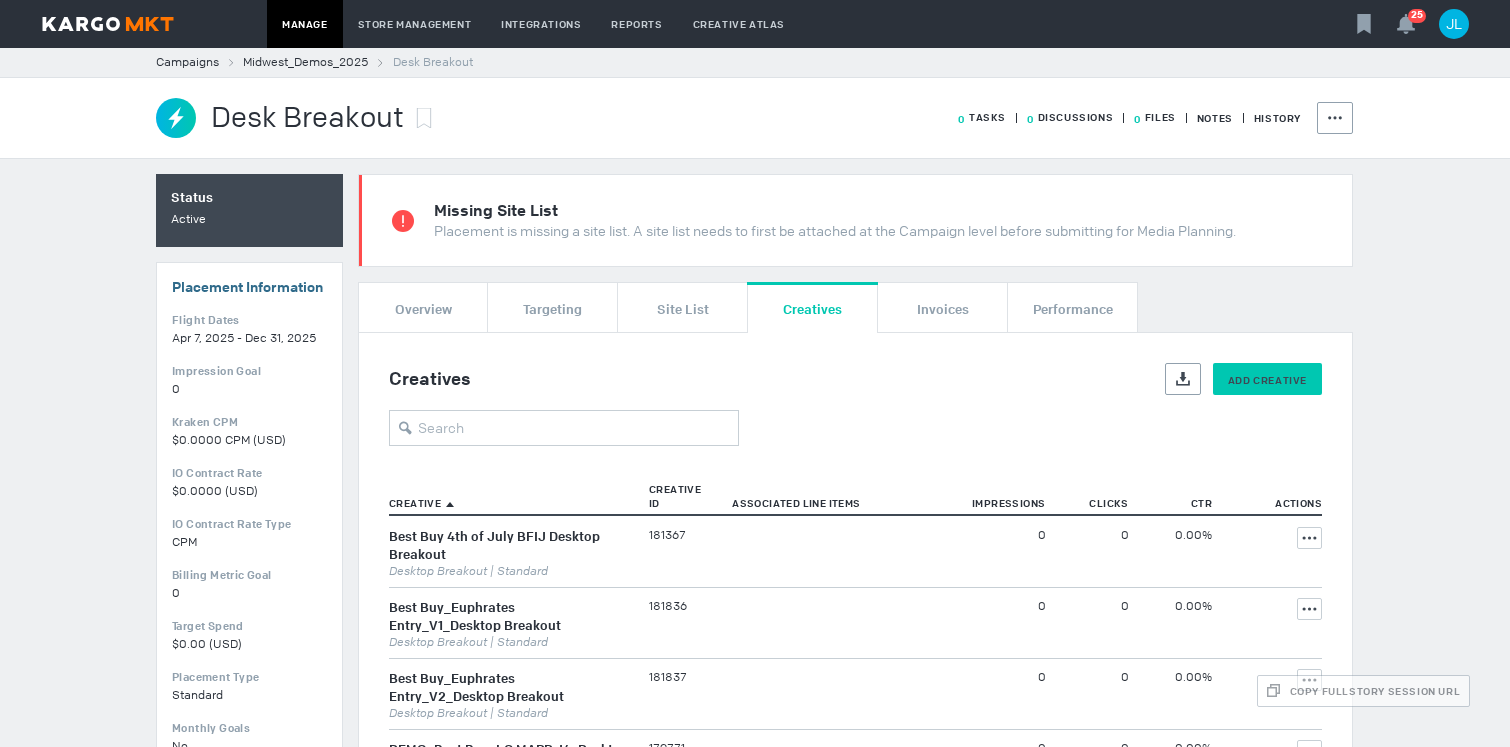 click on "Add Creative" at bounding box center (1267, 380) 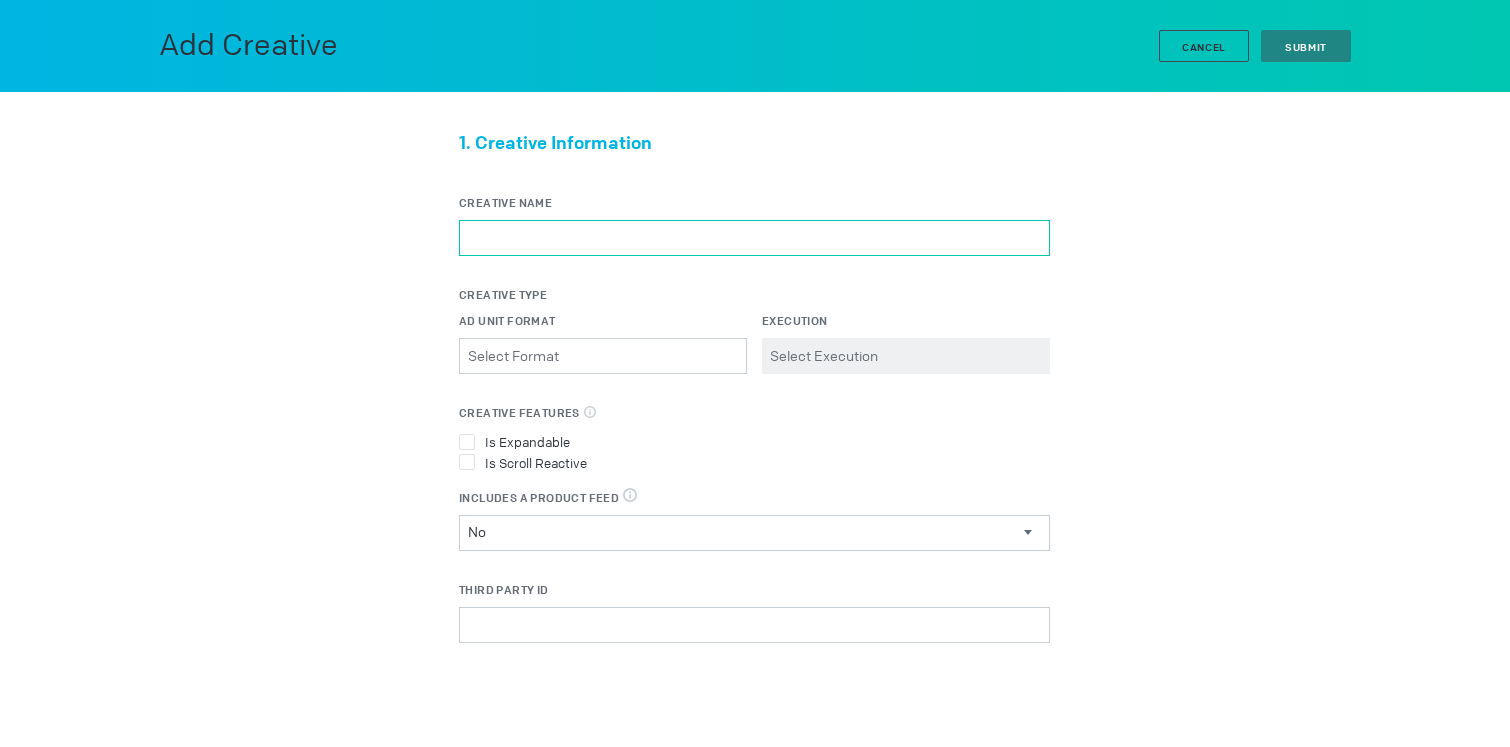 click on "Creative Name" at bounding box center (754, 238) 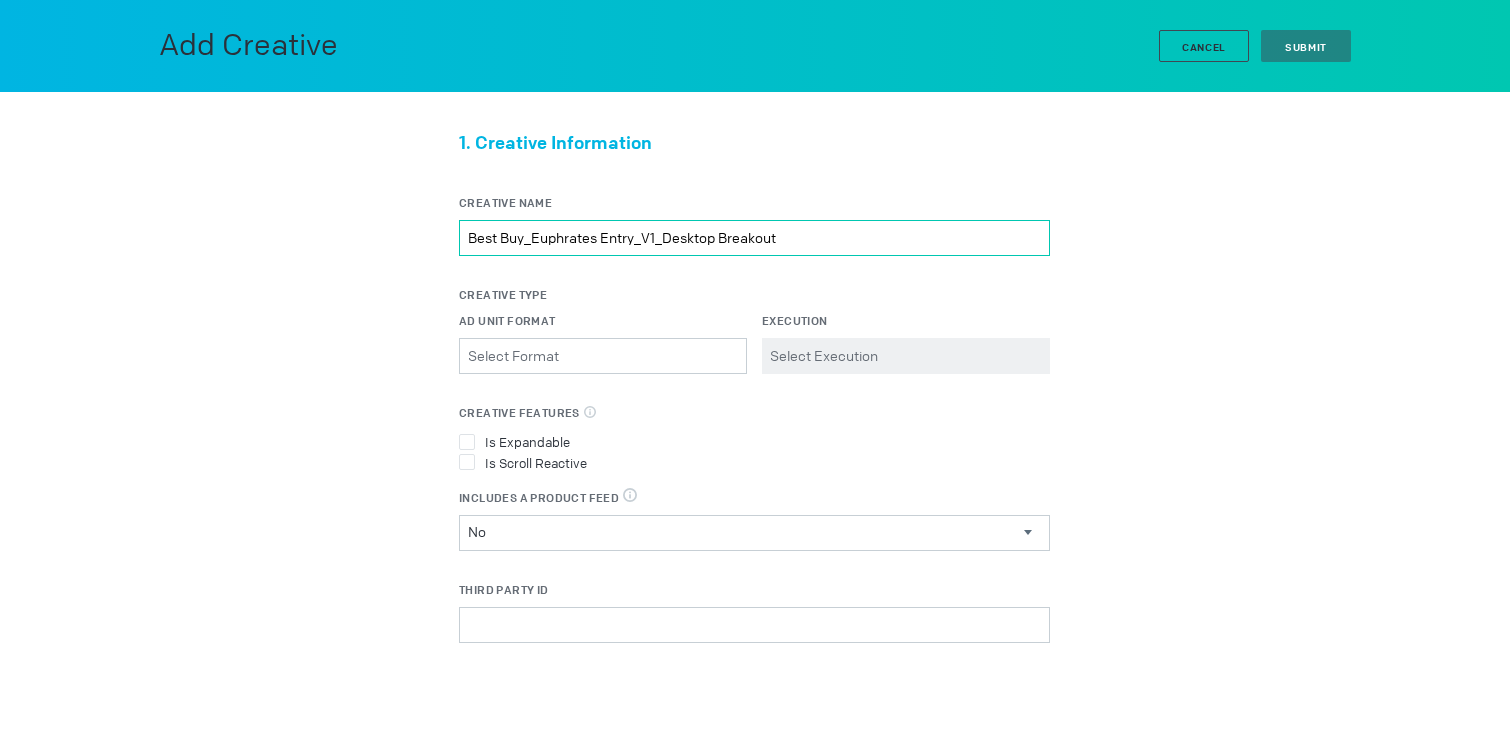 drag, startPoint x: 655, startPoint y: 236, endPoint x: 672, endPoint y: 235, distance: 17.029387 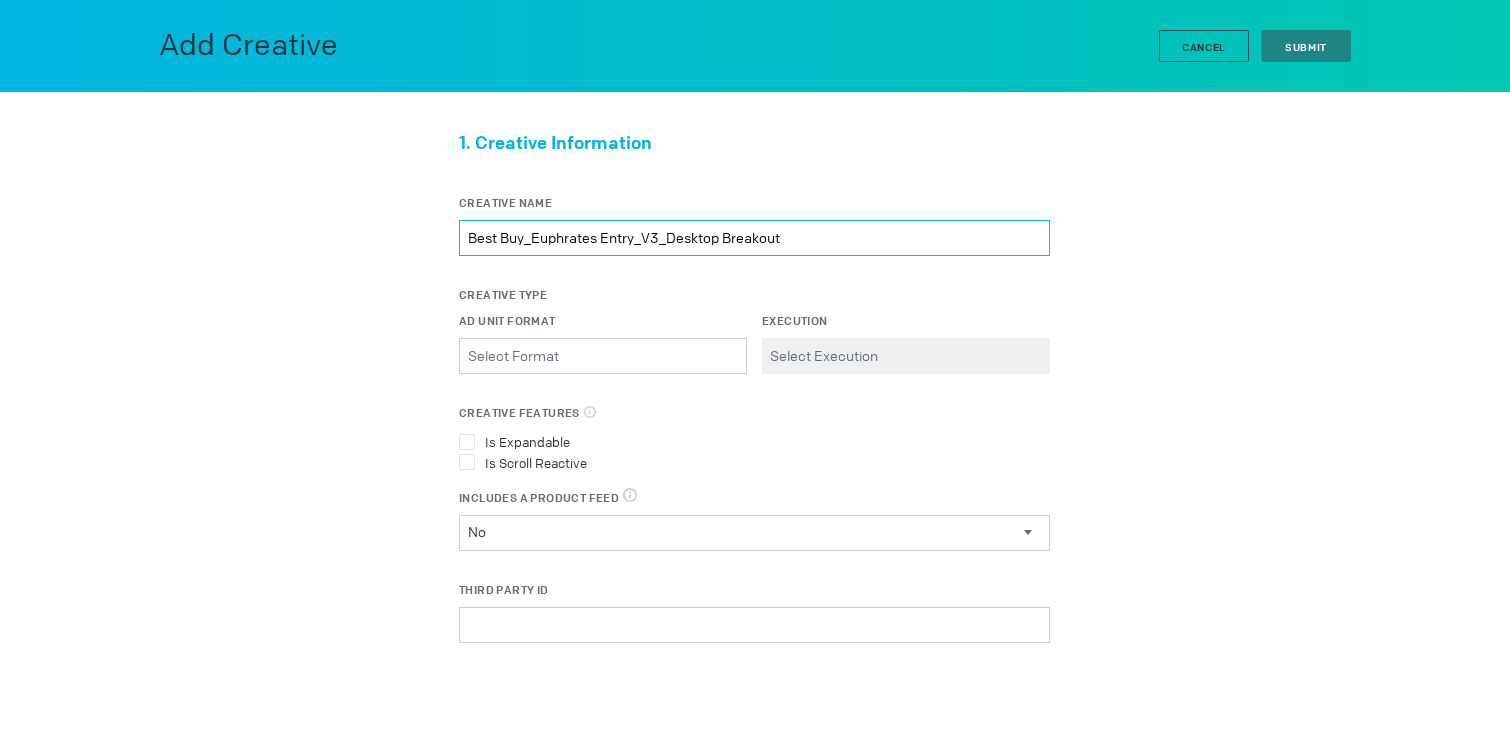 type on "Best Buy_Euphrates Entry_V3_Desktop Breakout" 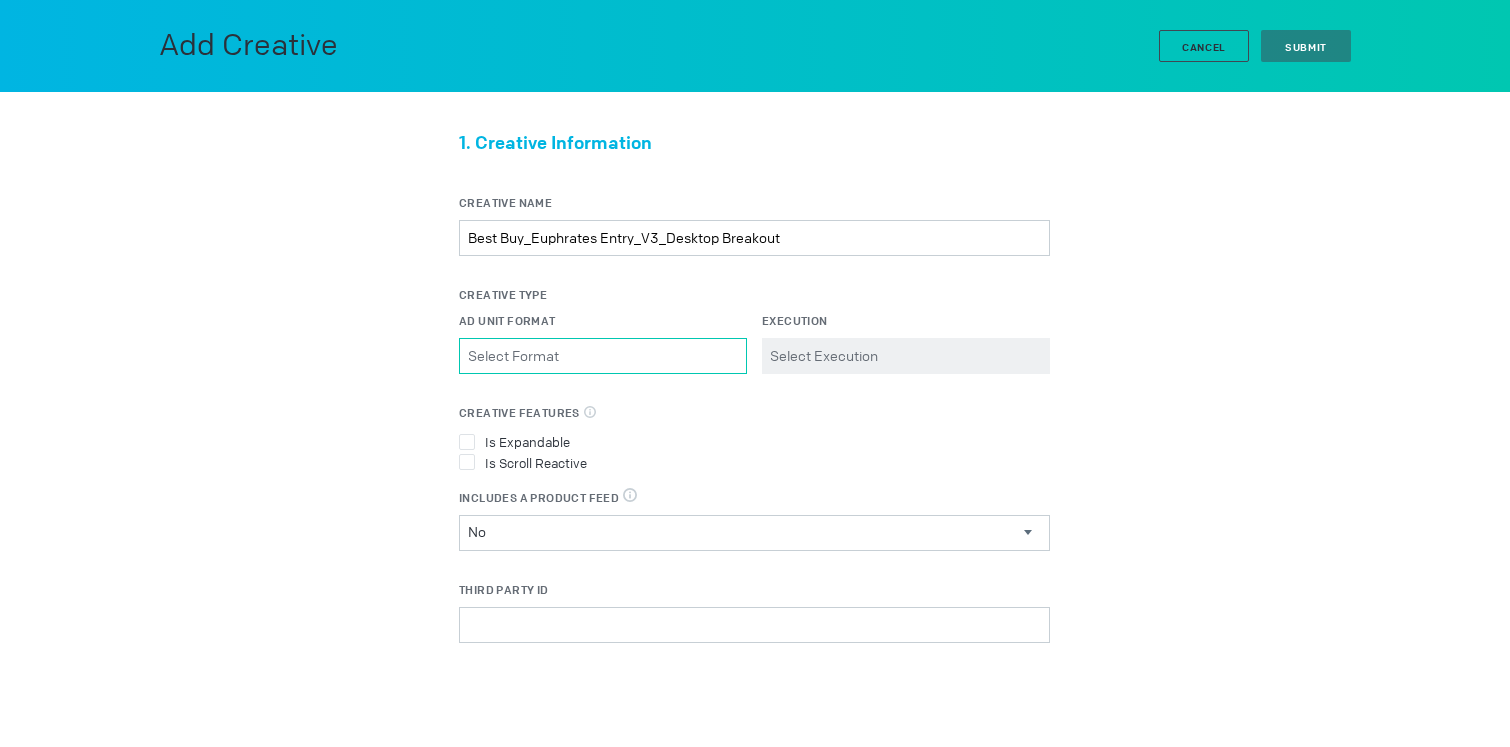 click on "Ad Unit Format Please select a valid item" at bounding box center (603, 356) 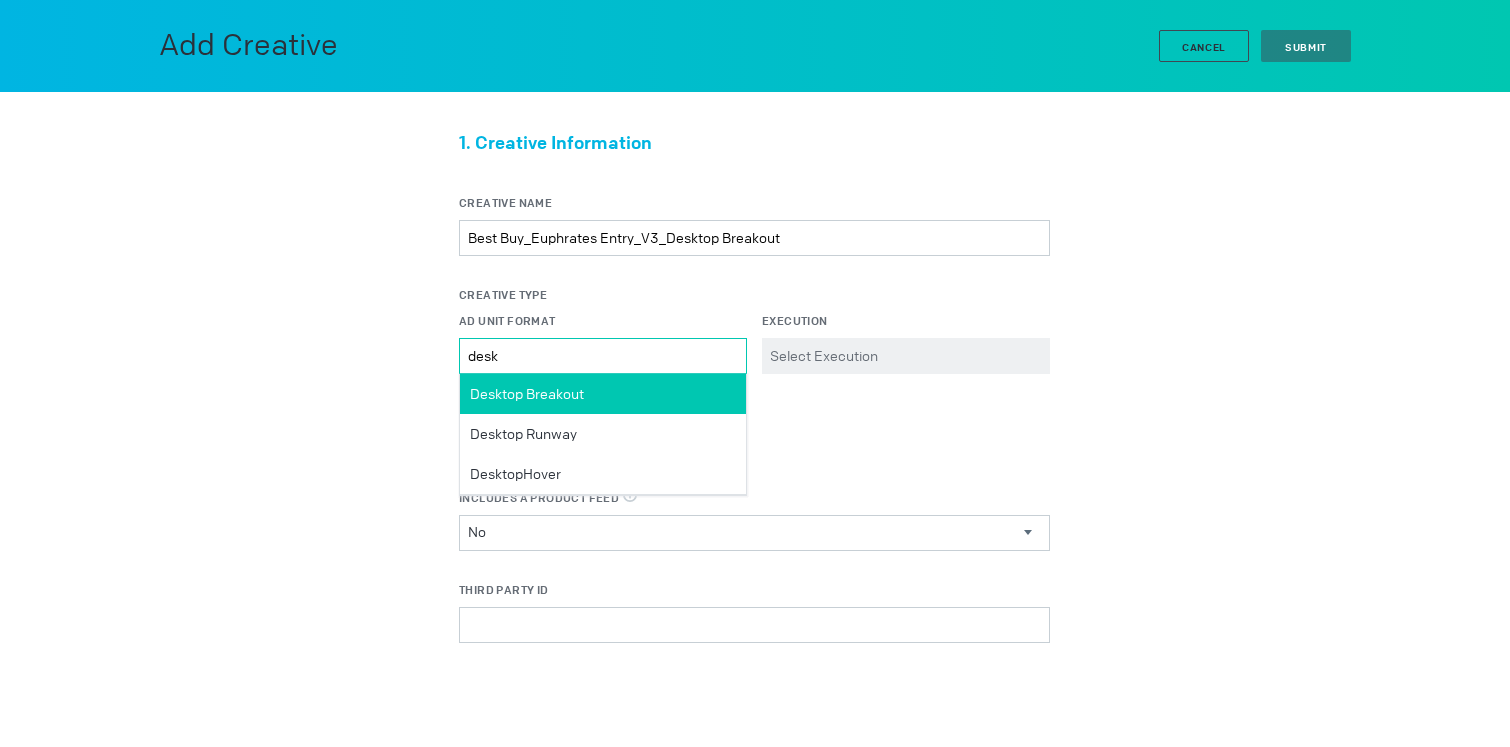 type on "desk" 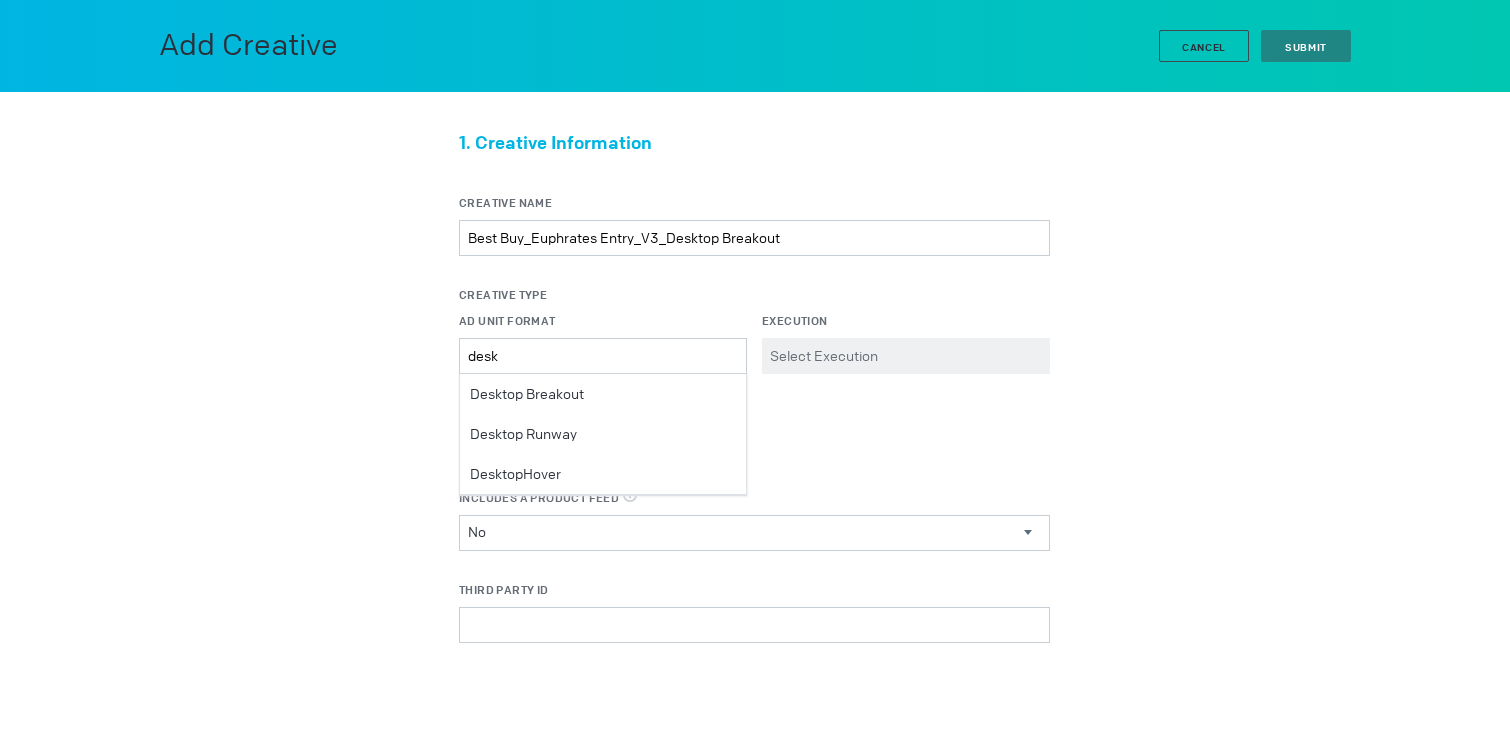 drag, startPoint x: 657, startPoint y: 388, endPoint x: 772, endPoint y: 369, distance: 116.559 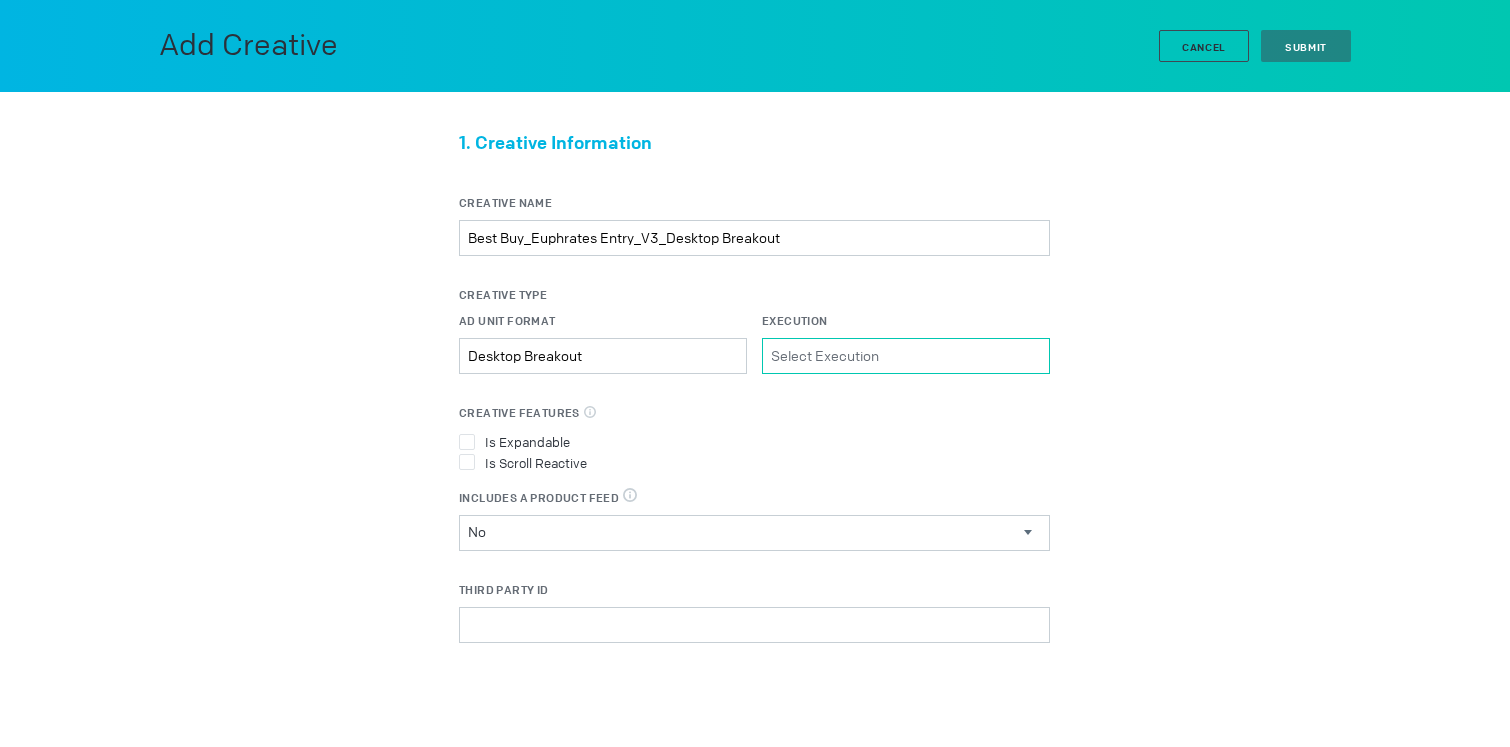 click on "Execution Please select a valid item" at bounding box center [906, 356] 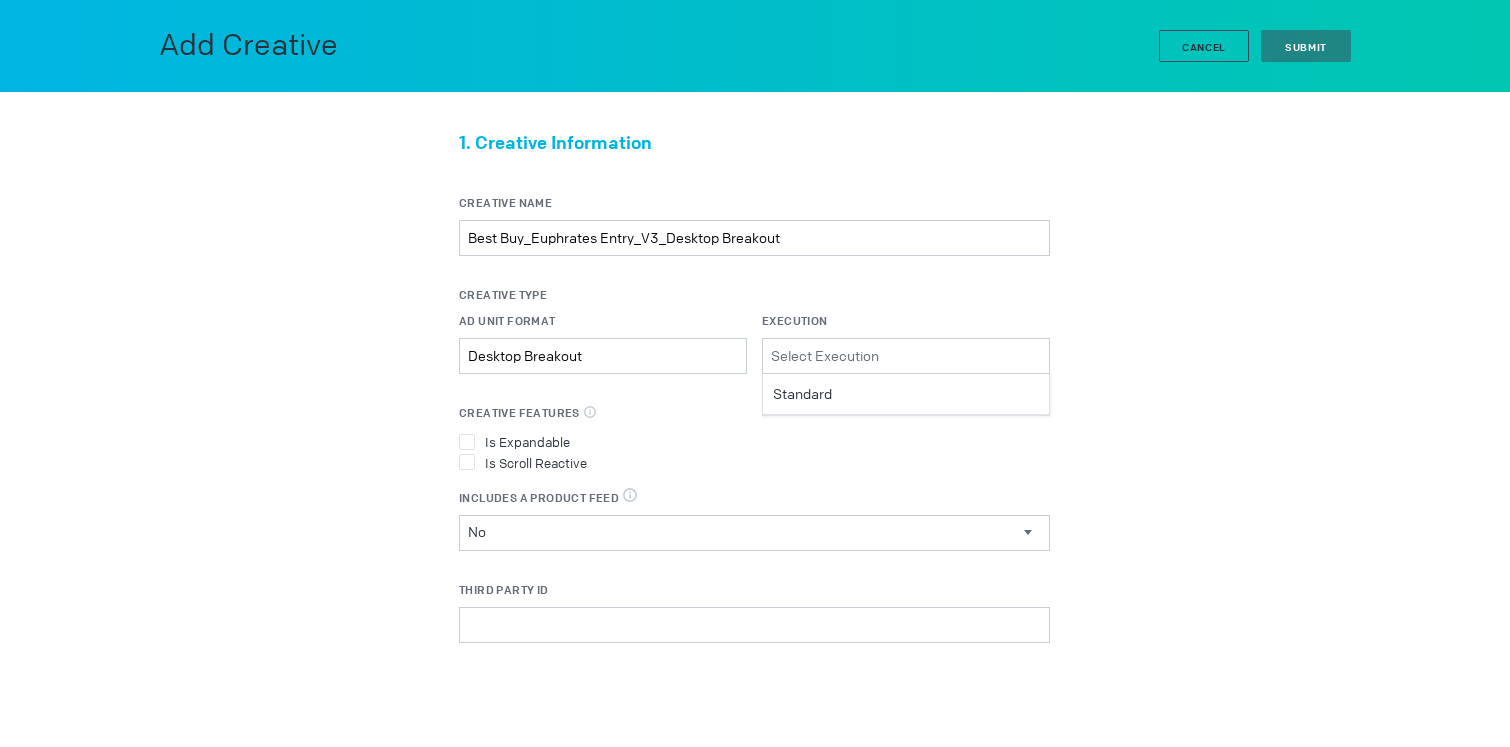 click on "Standard" at bounding box center (906, 394) 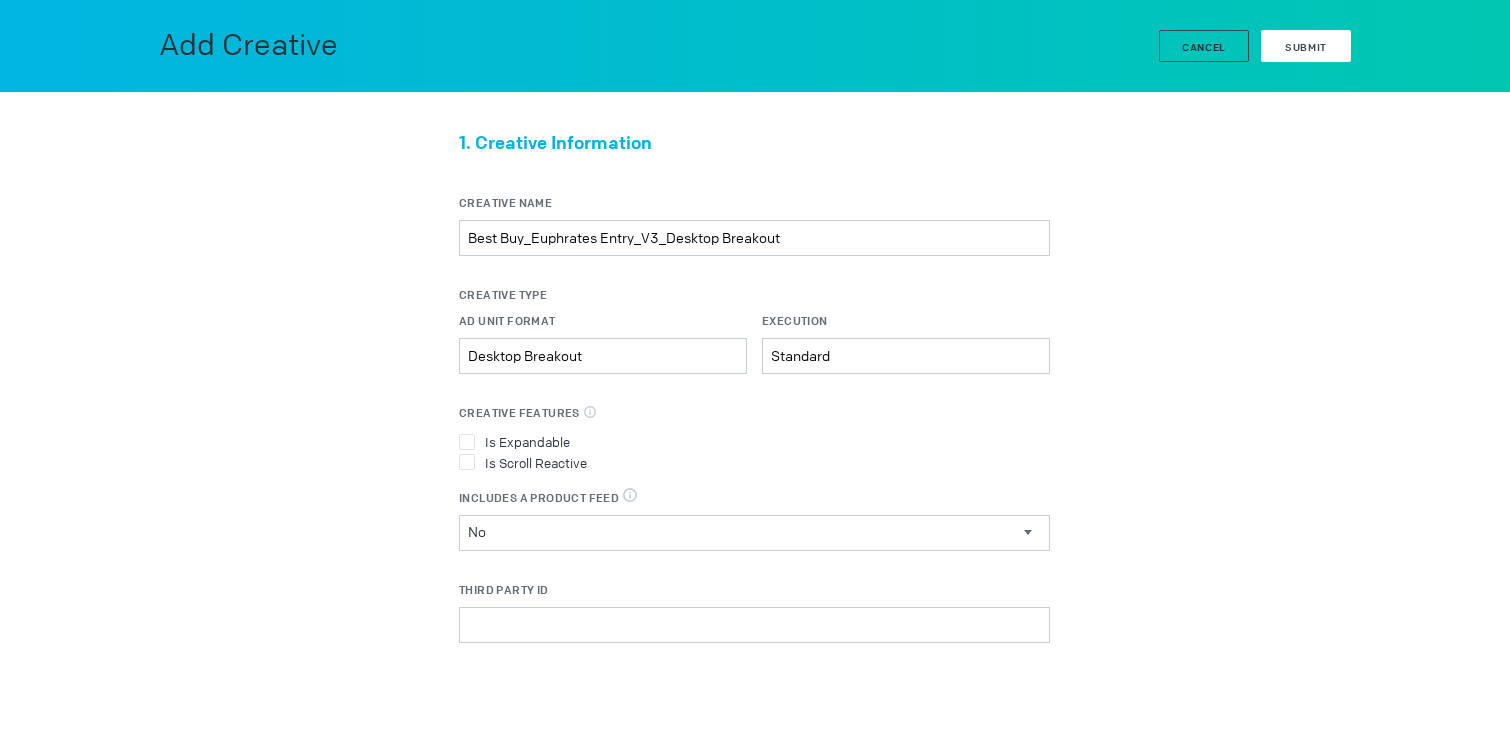 click on "Submit" at bounding box center (1306, 47) 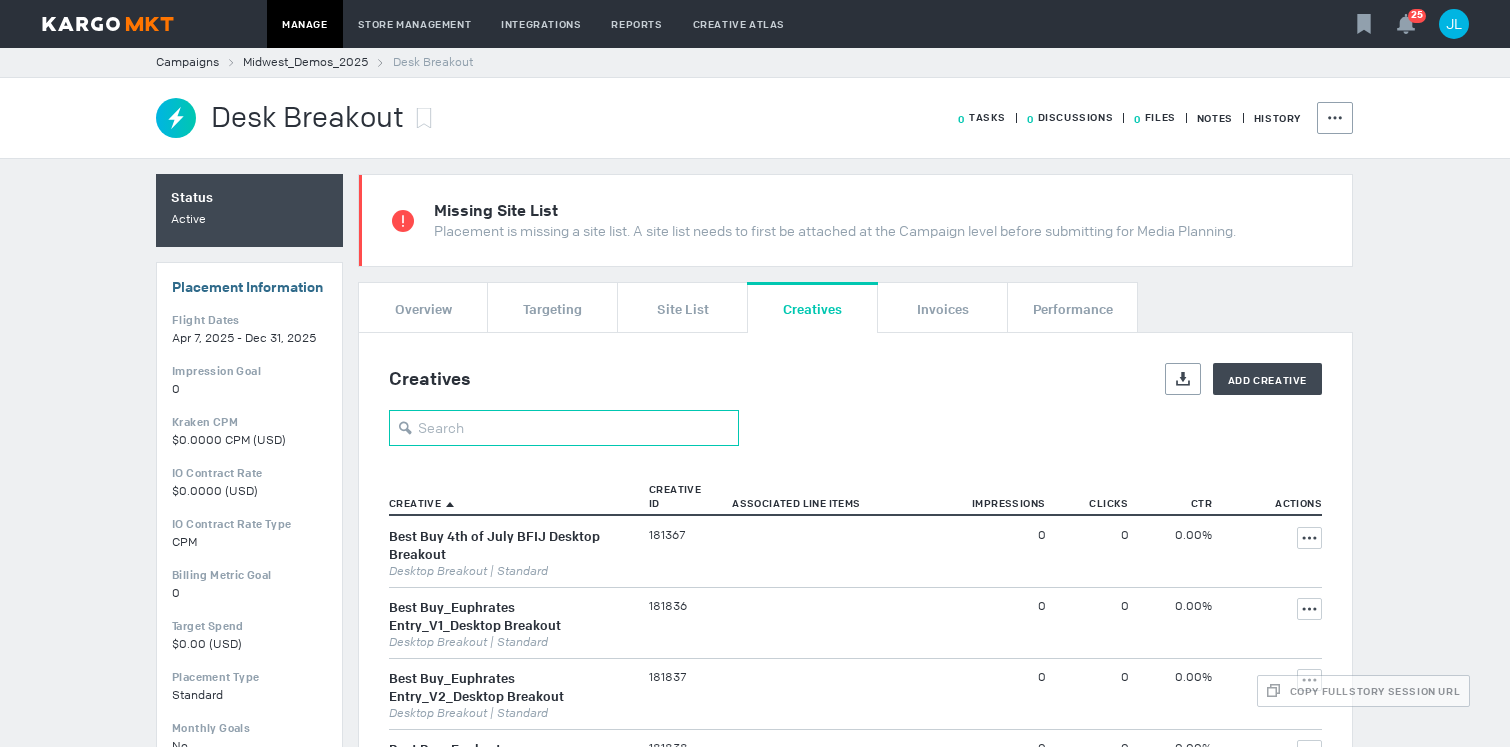 click at bounding box center (564, 428) 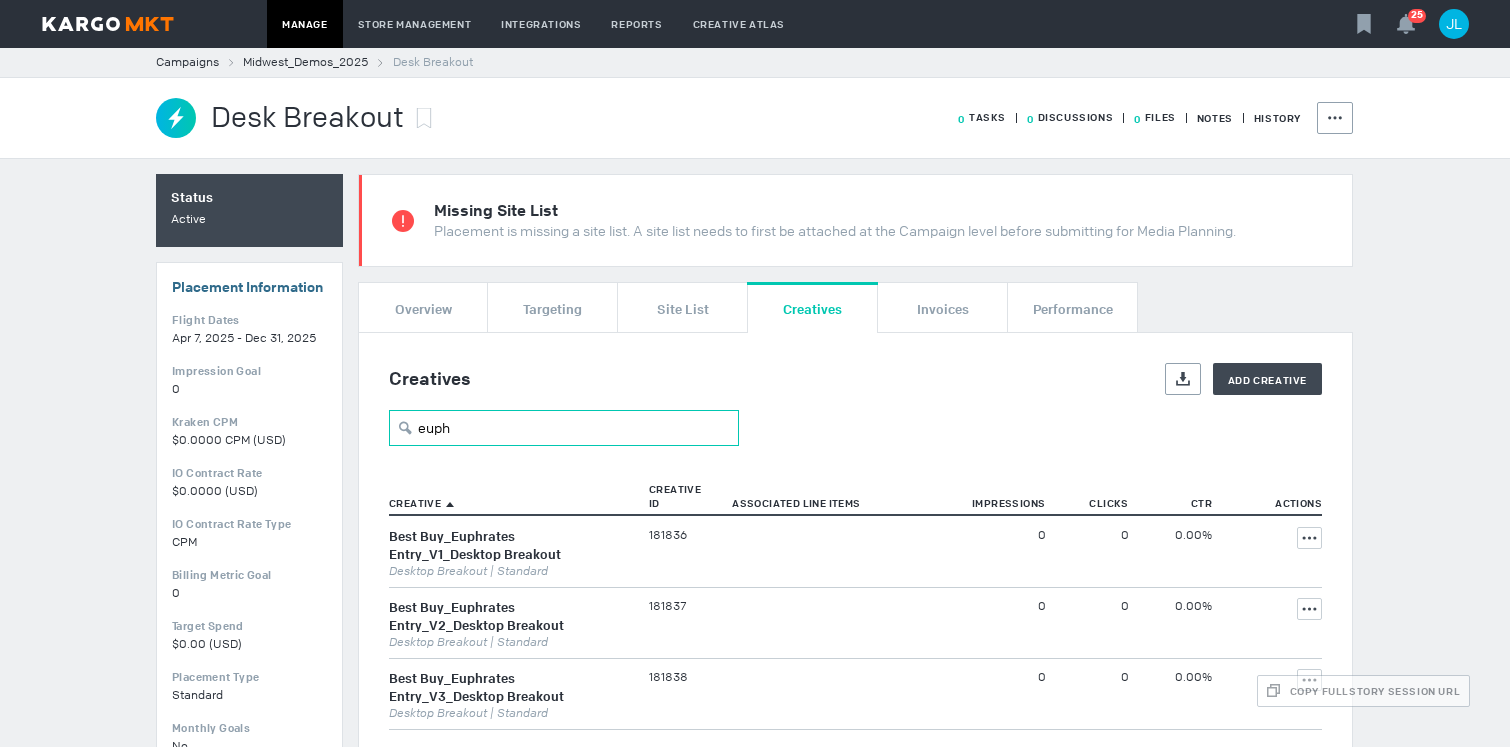 scroll, scrollTop: 84, scrollLeft: 0, axis: vertical 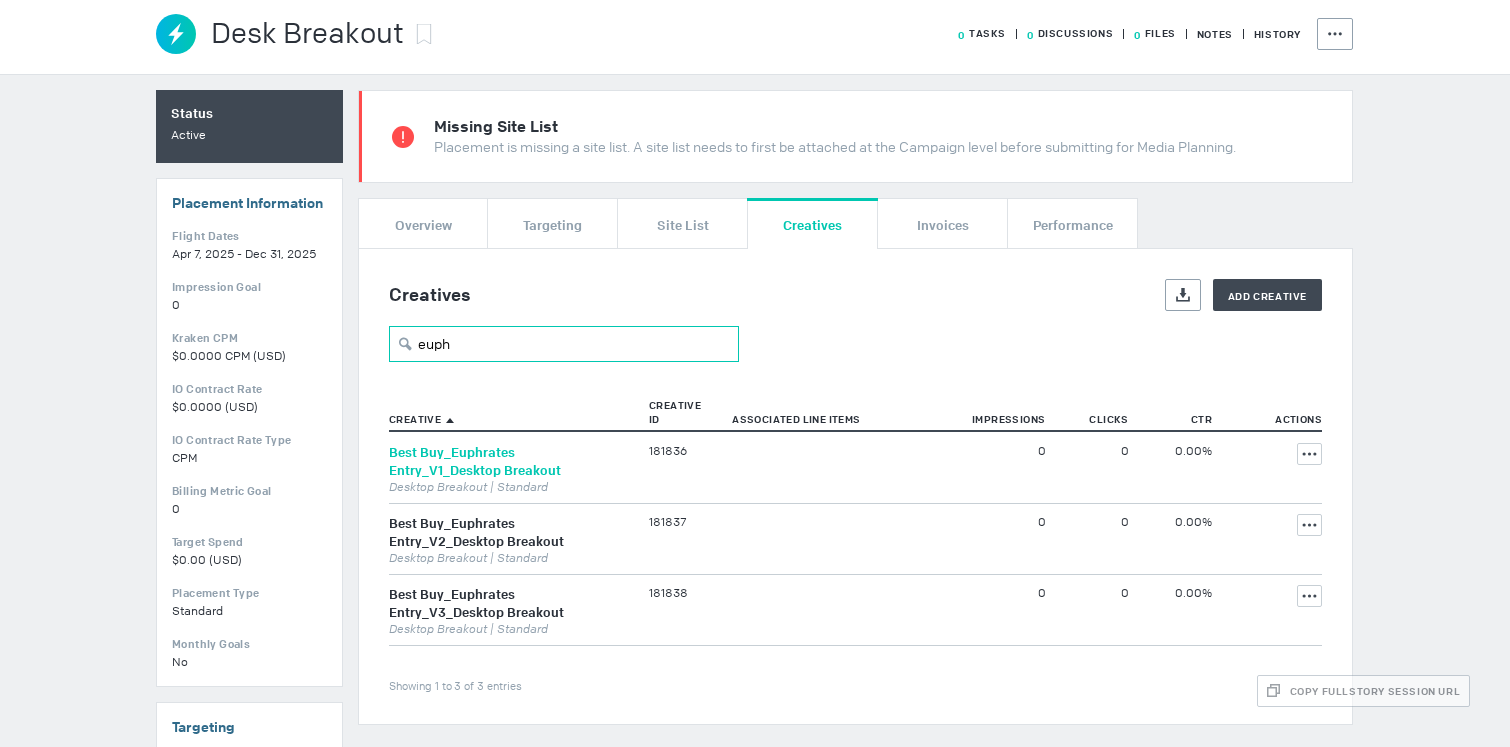 type on "euph" 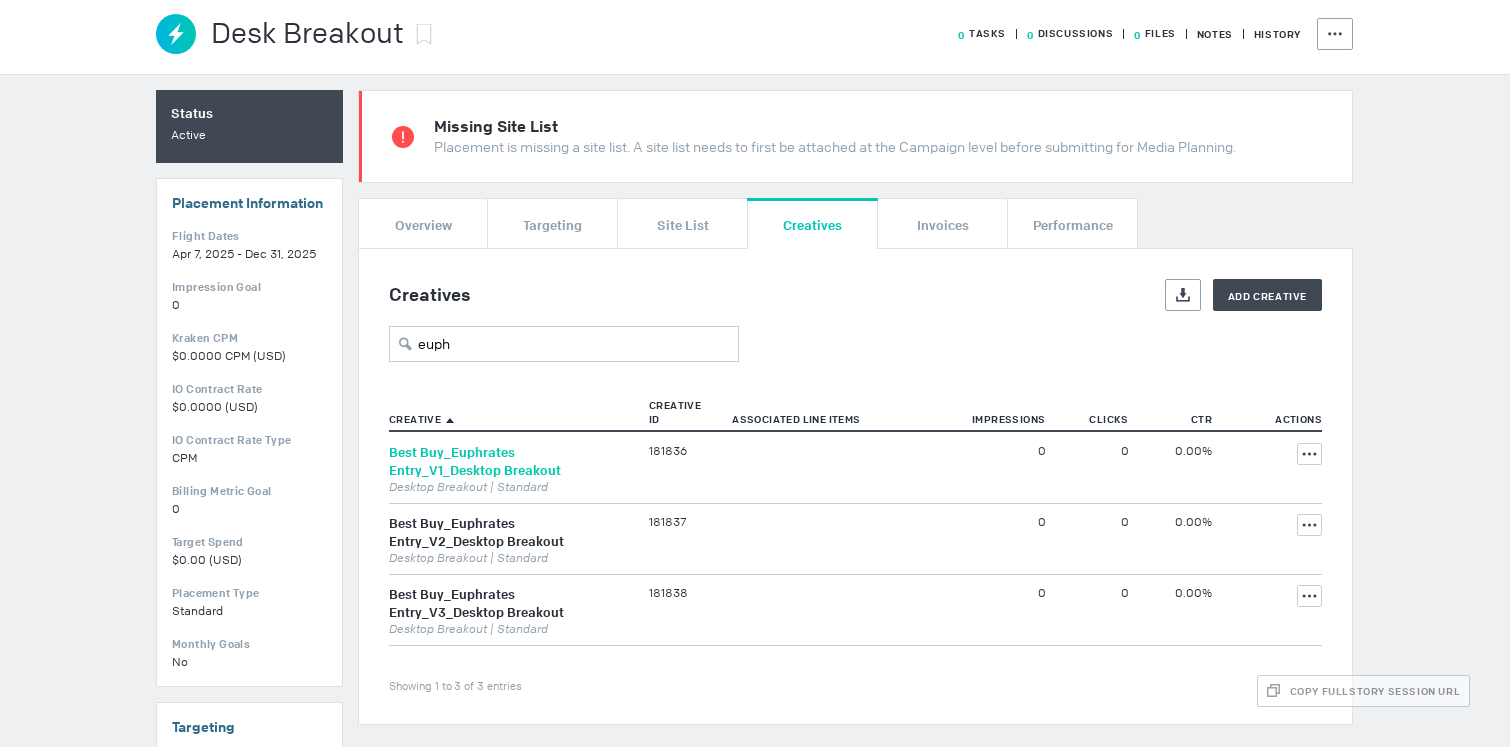 click on "Best Buy_Euphrates Entry_V1_Desktop Breakout" at bounding box center (475, 461) 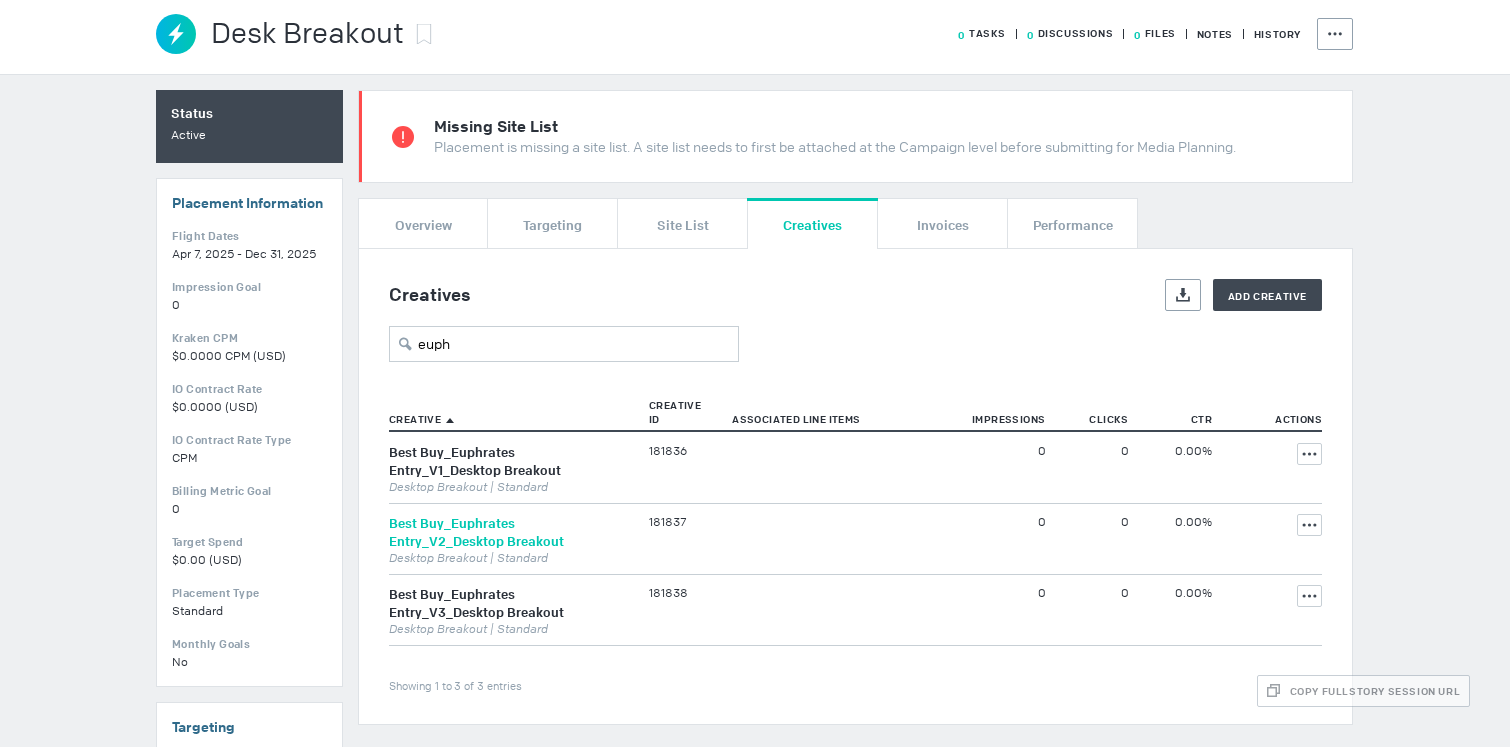 click on "Best Buy_Euphrates Entry_V2_Desktop Breakout" at bounding box center (476, 532) 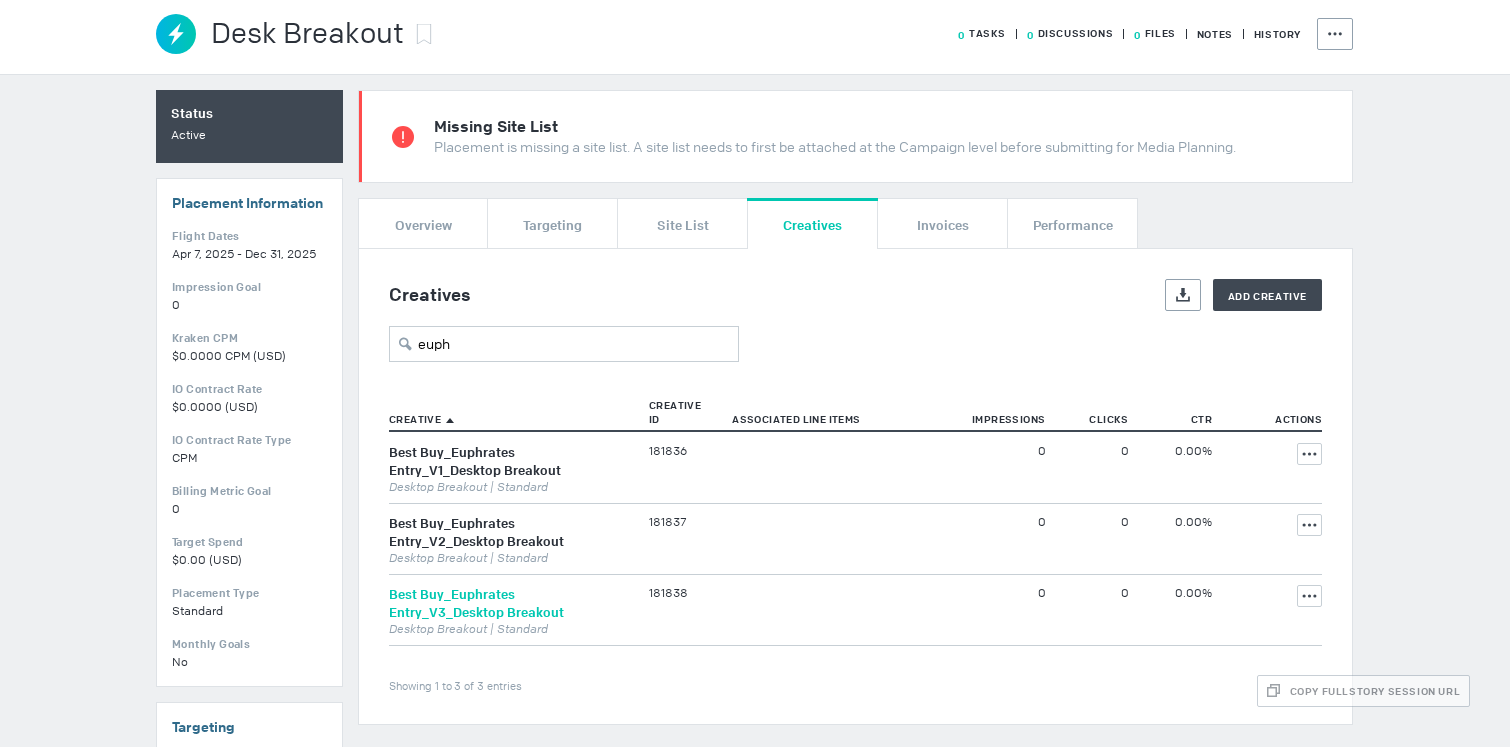 click on "Best Buy_Euphrates Entry_V3_Desktop Breakout" at bounding box center [476, 603] 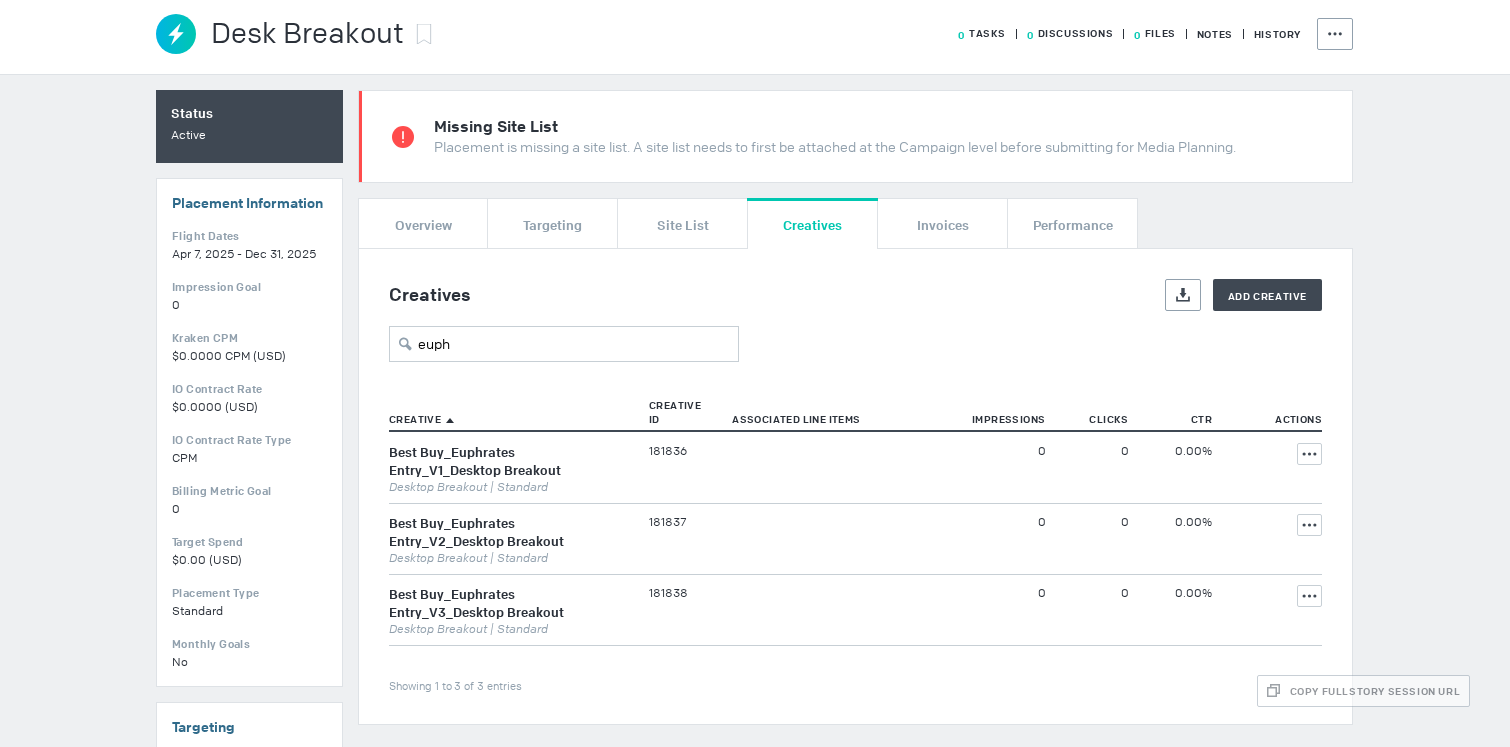scroll, scrollTop: 0, scrollLeft: 0, axis: both 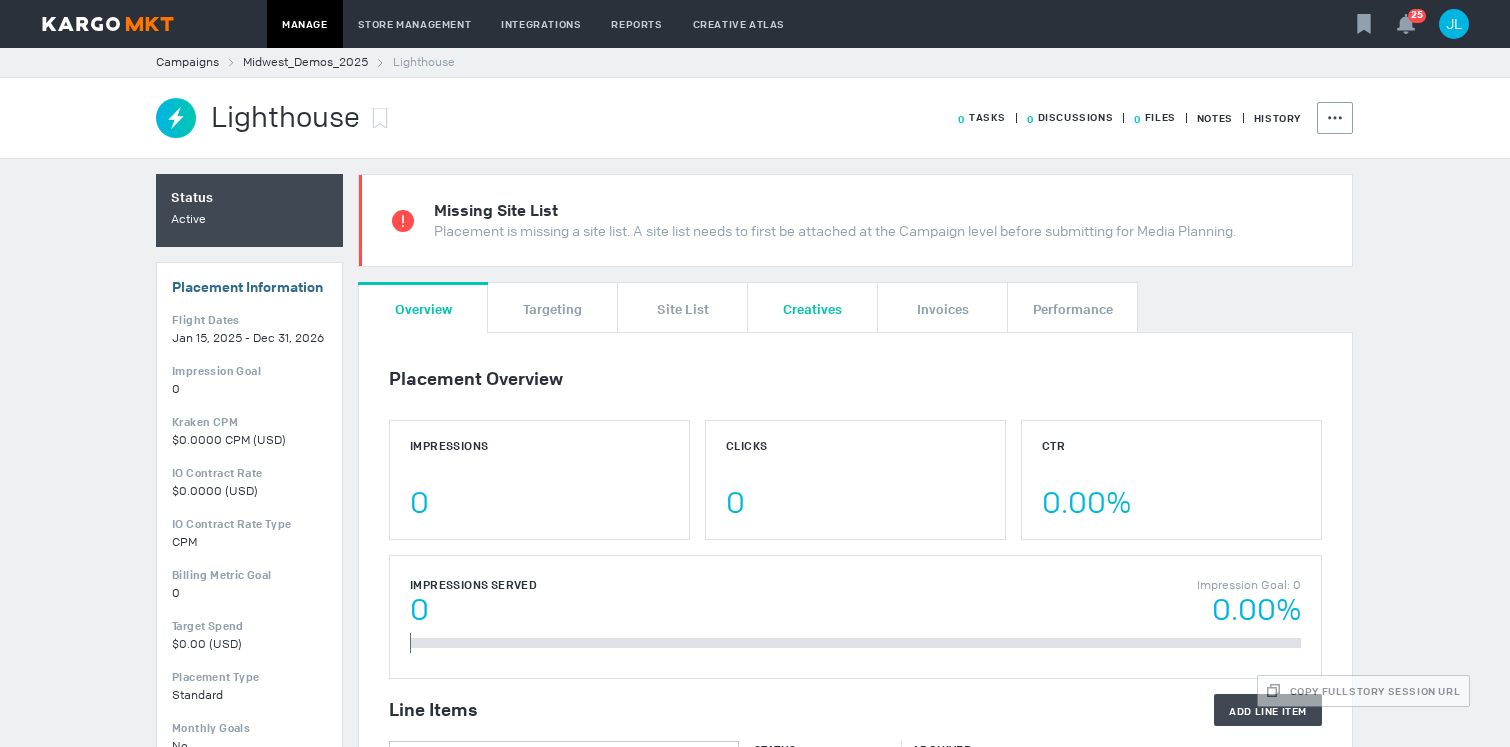click on "Creatives" at bounding box center [812, 308] 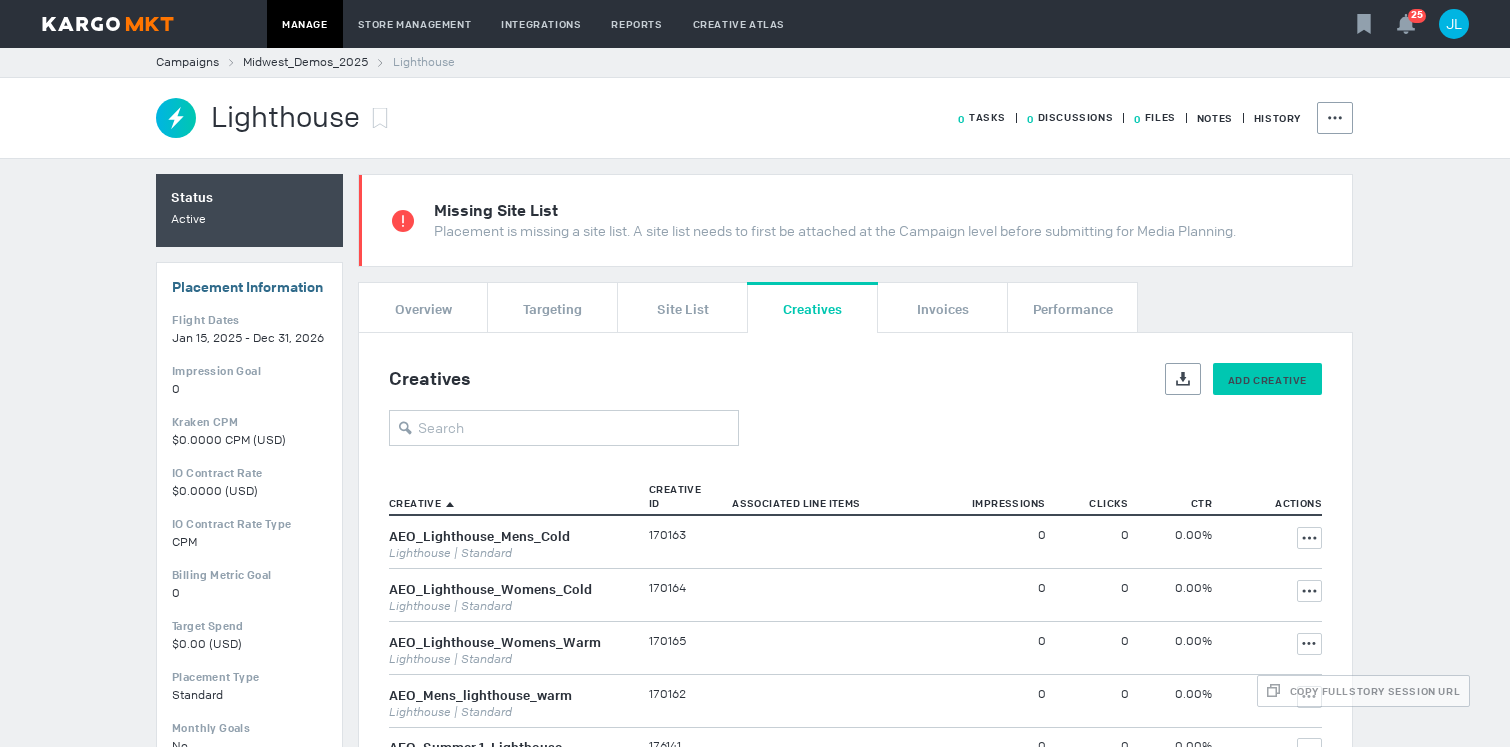 click on "Add Creative" at bounding box center (1267, 380) 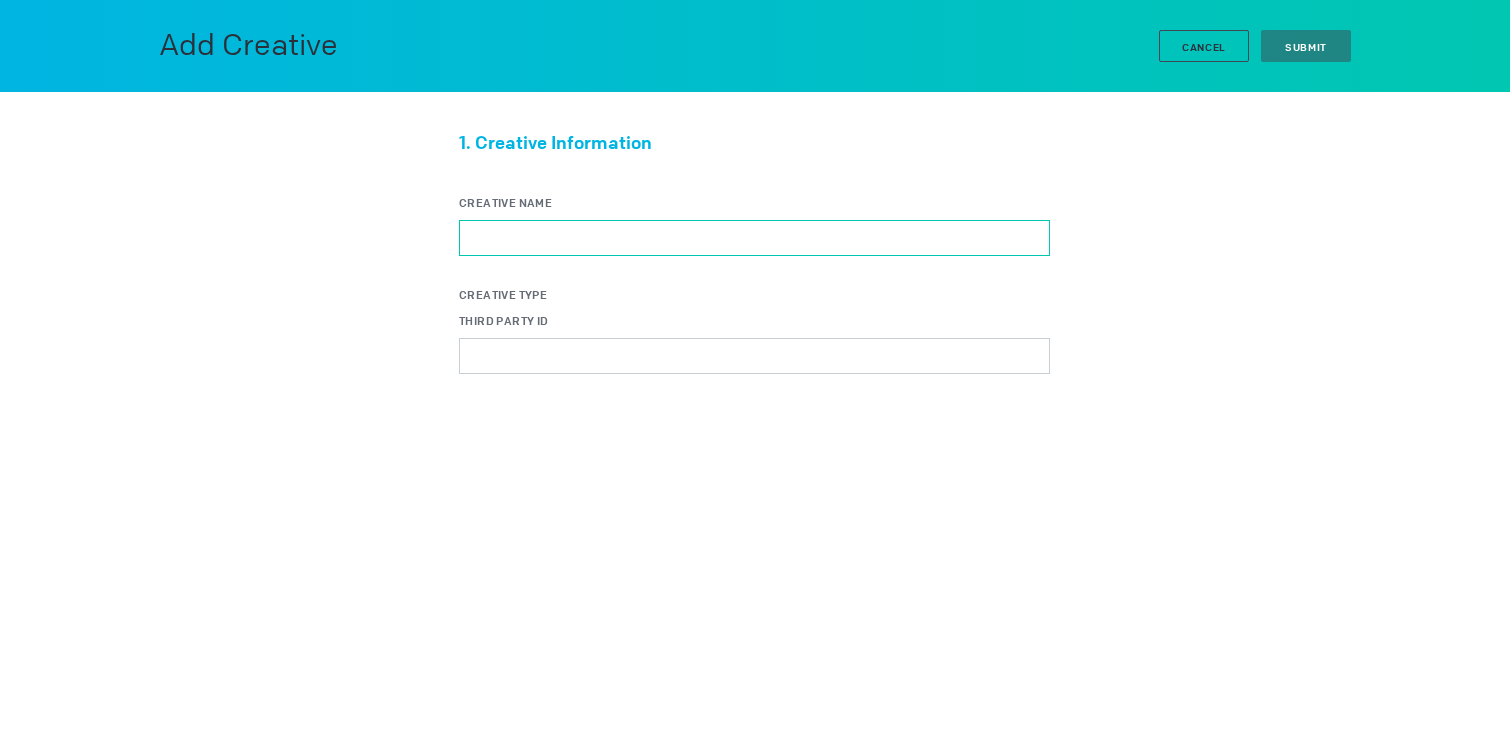 click on "Creative Name" at bounding box center (754, 238) 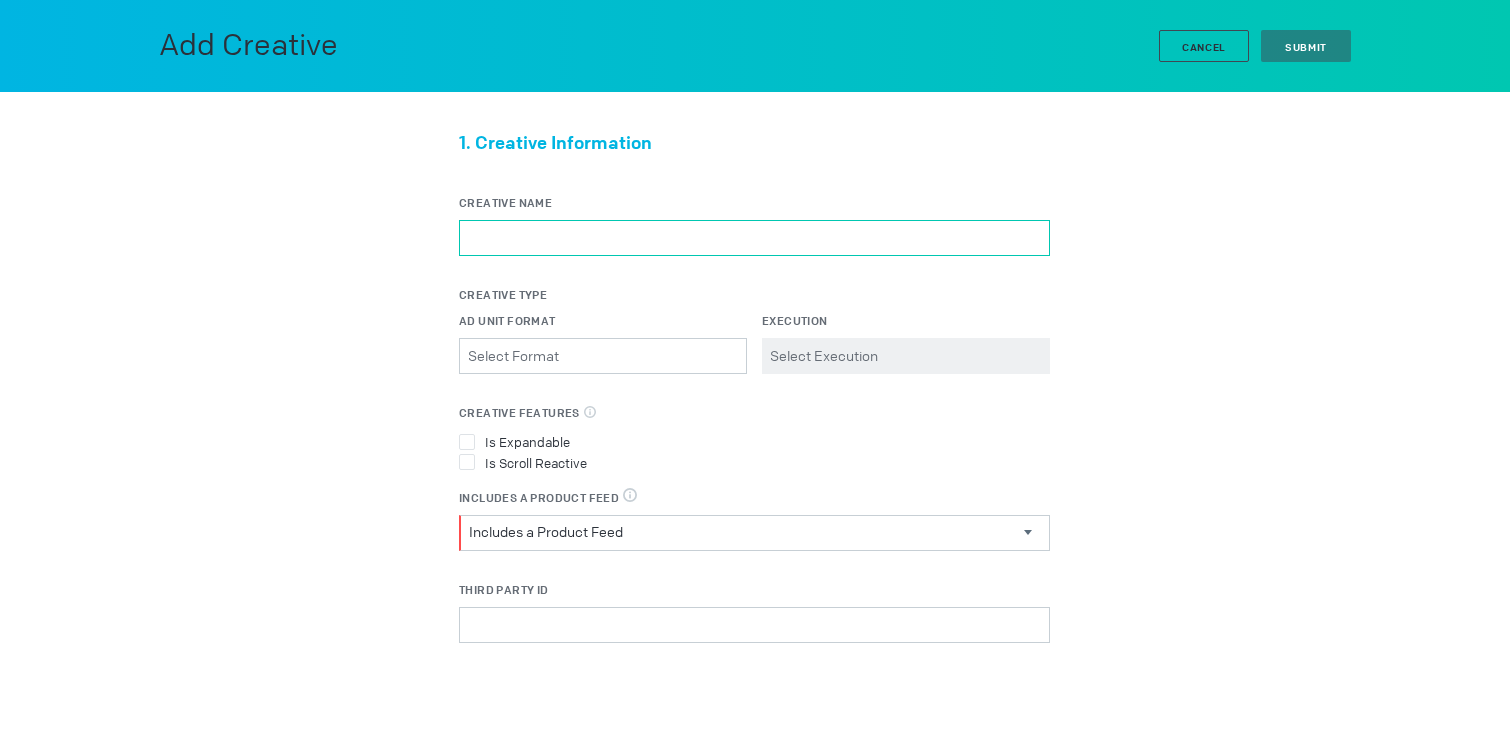 paste on "Best Buy_Euphrates Entry_V1_Desktop Breakout" 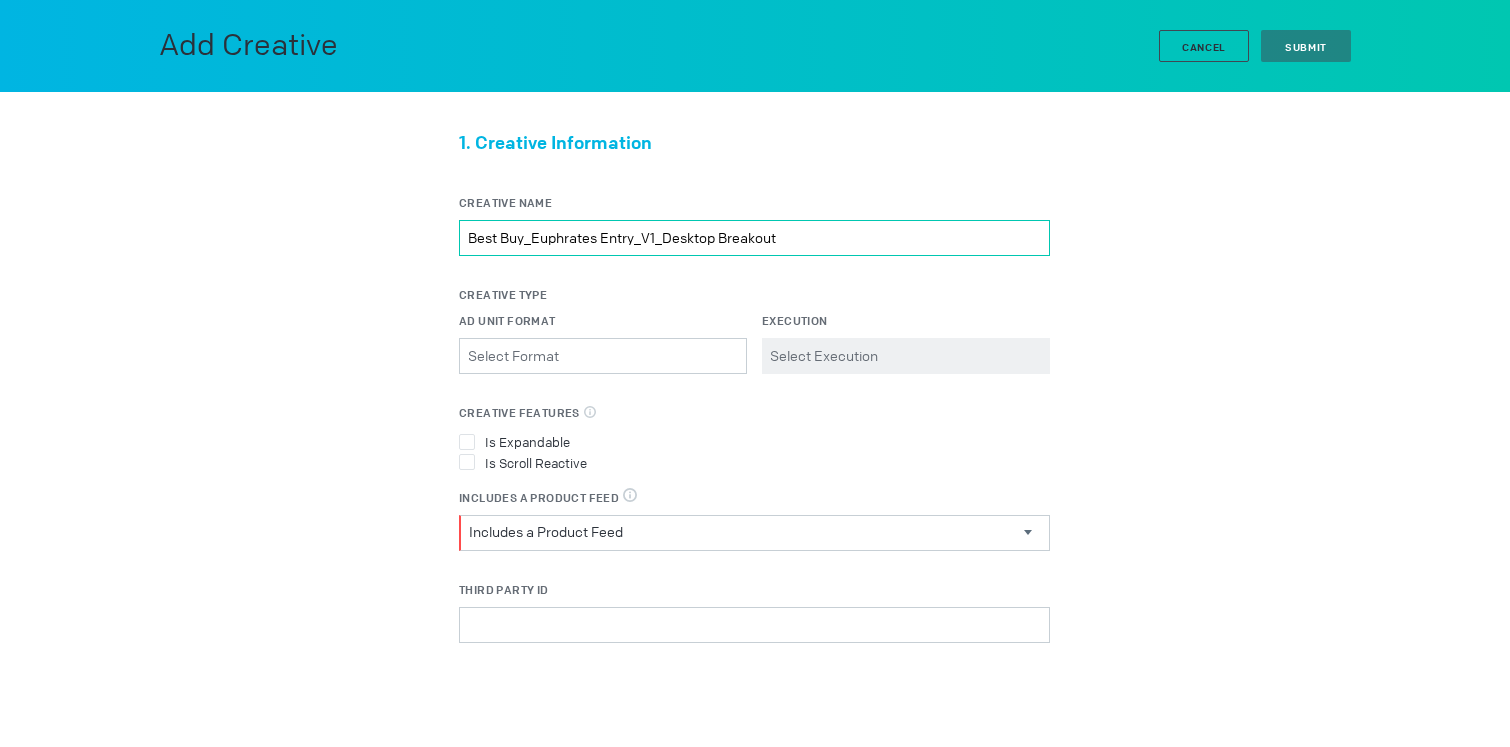 drag, startPoint x: 806, startPoint y: 242, endPoint x: 666, endPoint y: 240, distance: 140.01428 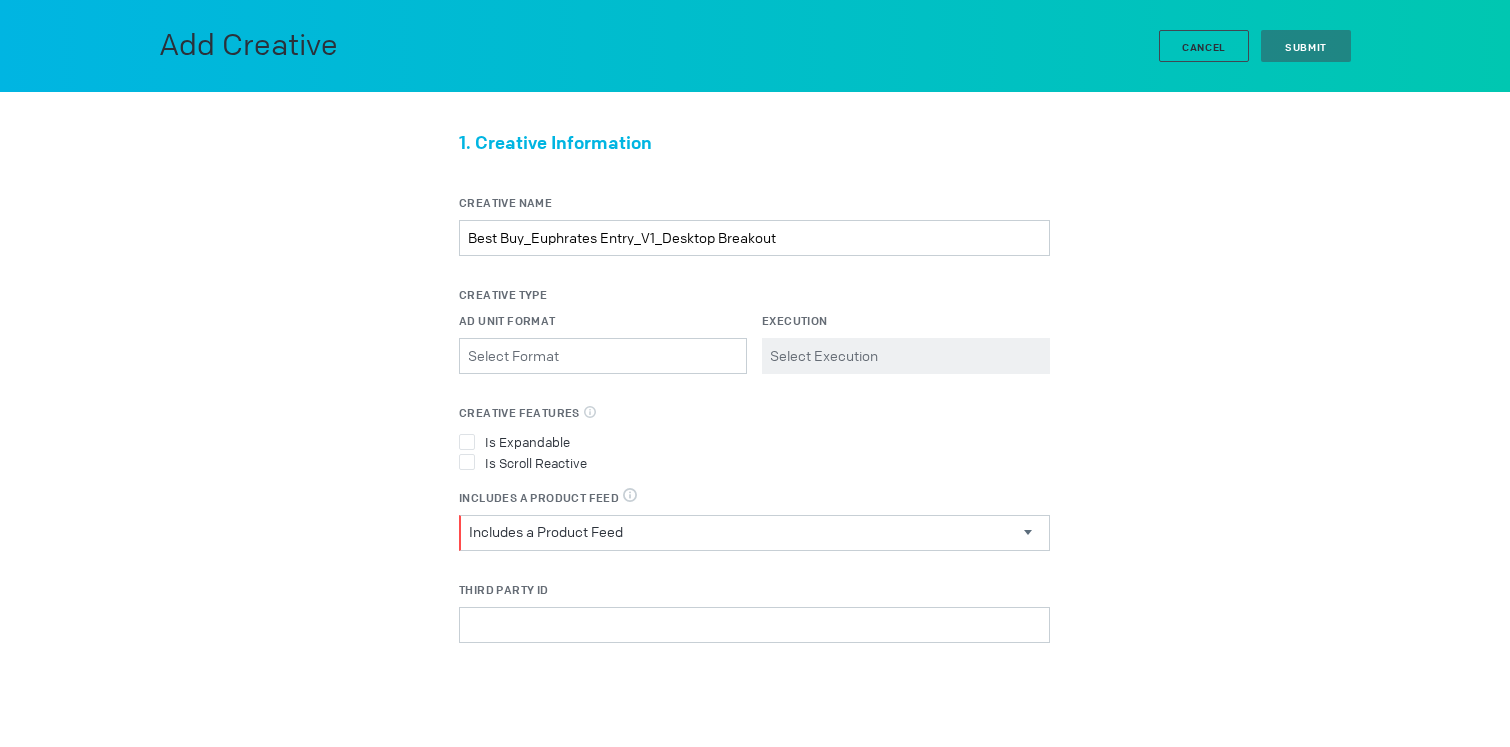 click on "Cancel" at bounding box center [1204, 47] 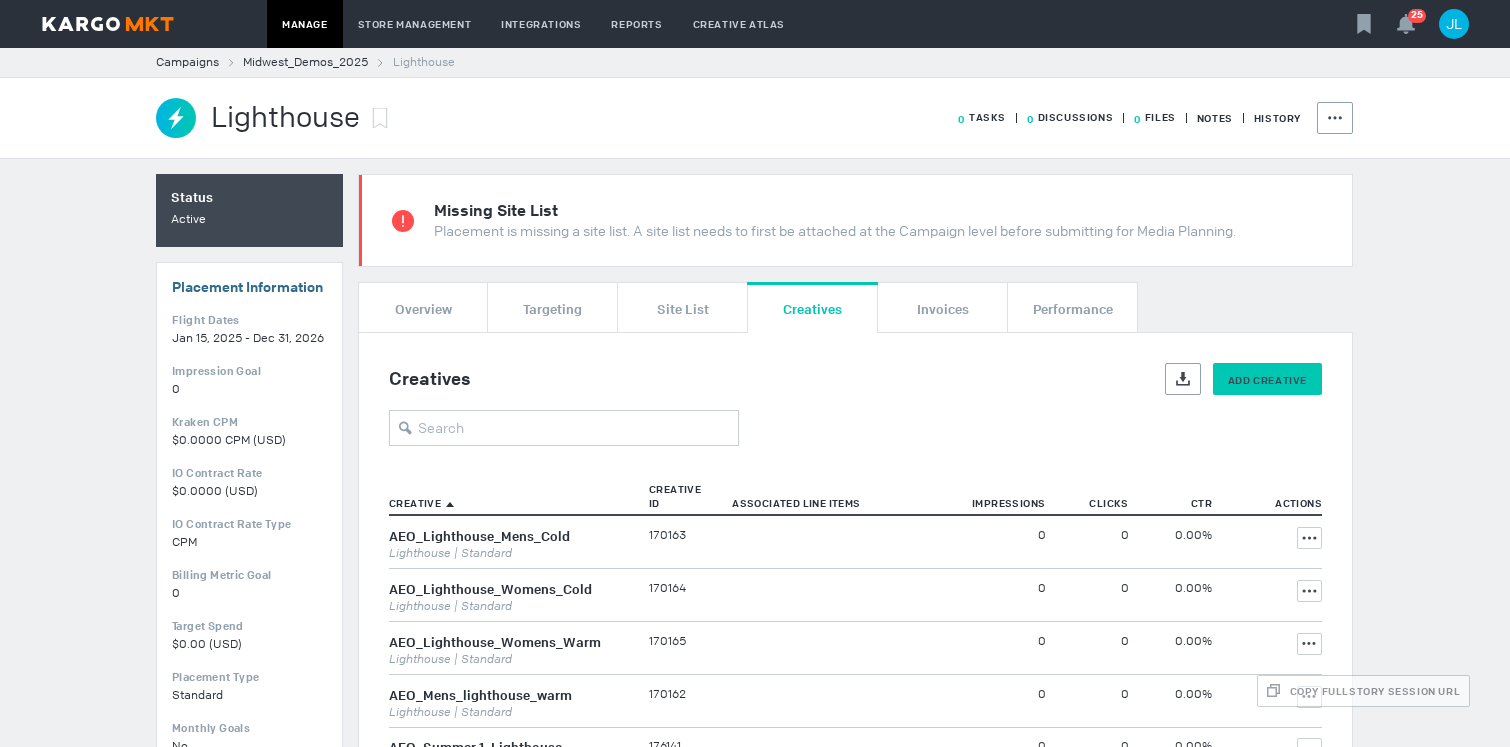 click on "Add Creative" at bounding box center (1267, 380) 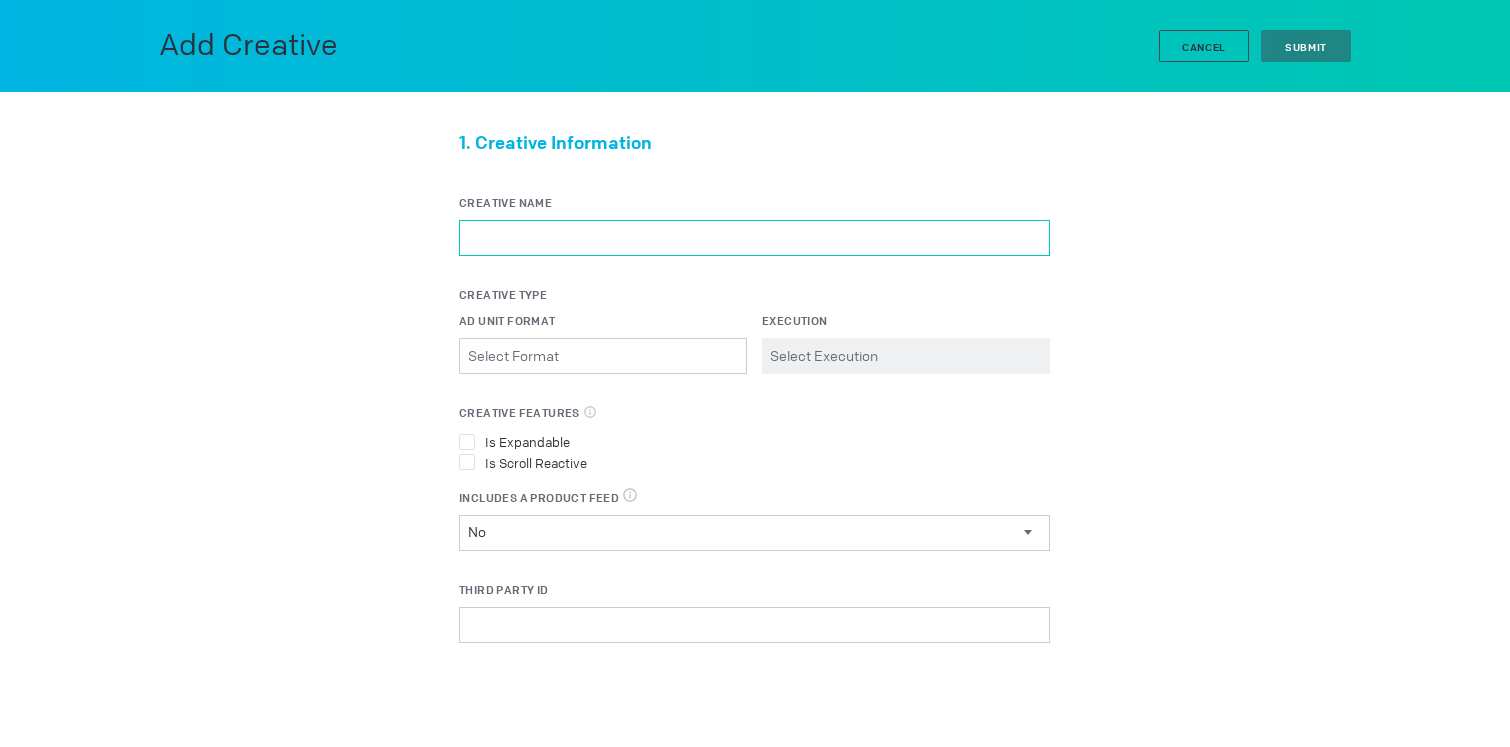 click on "Creative Name" at bounding box center (754, 238) 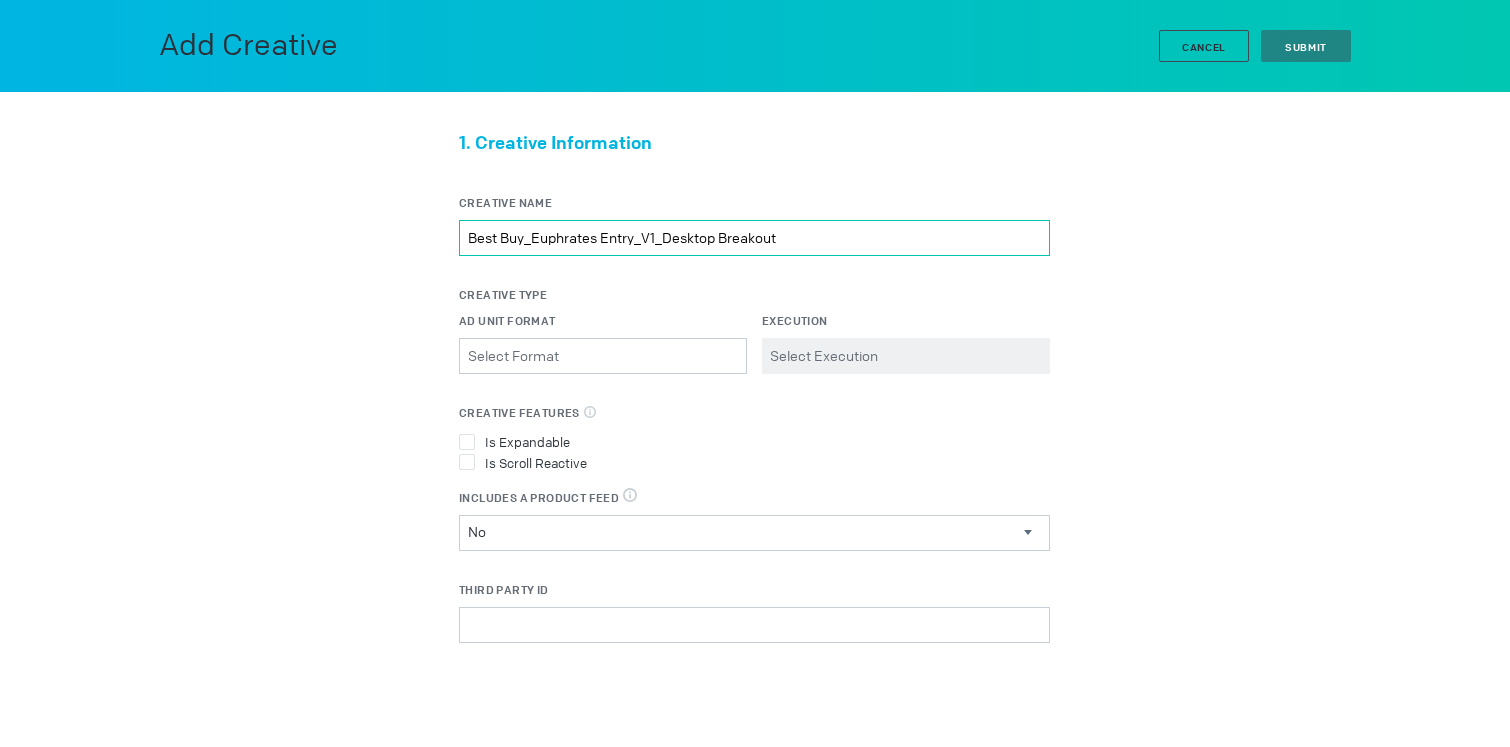 drag, startPoint x: 722, startPoint y: 237, endPoint x: 671, endPoint y: 236, distance: 51.009804 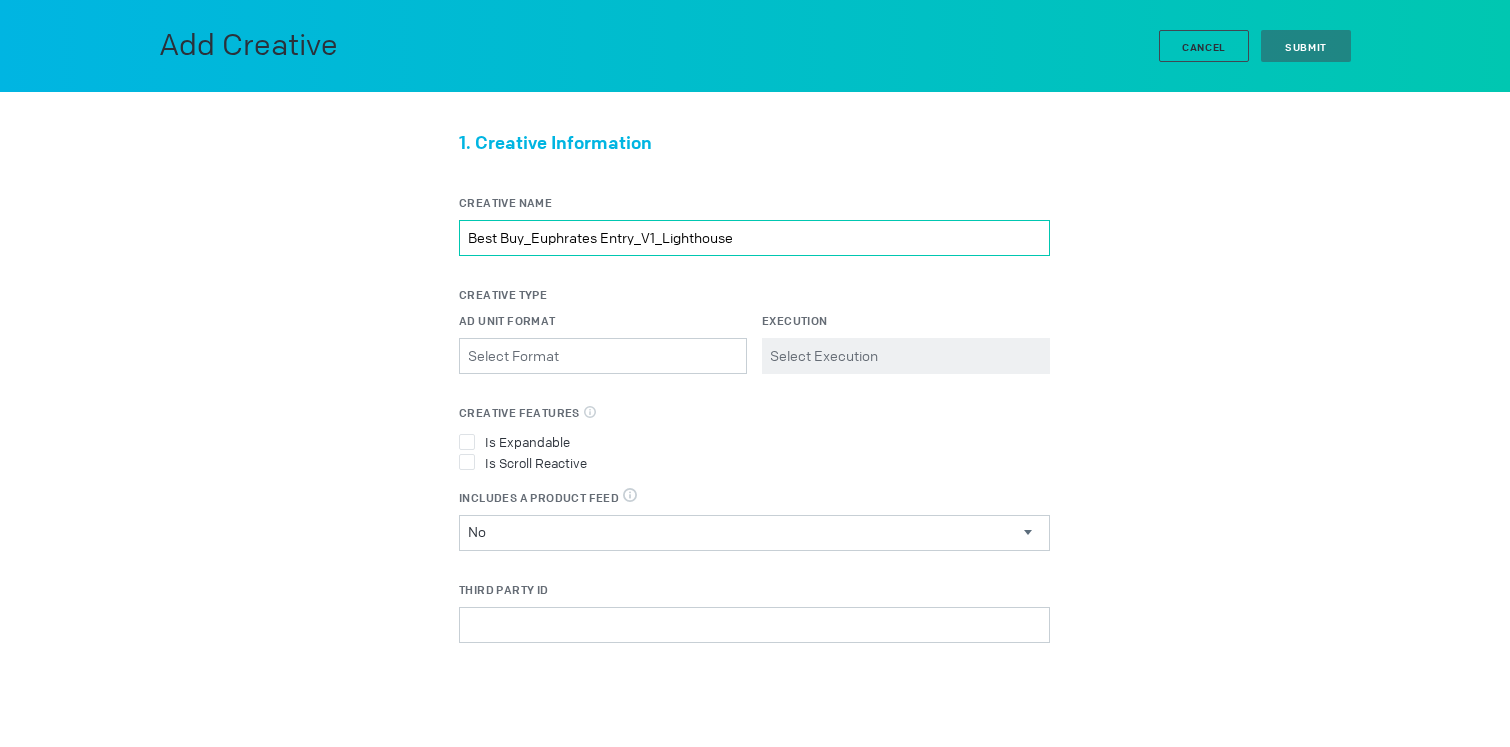 type on "Best Buy_Euphrates Entry_V1_Lighthouse" 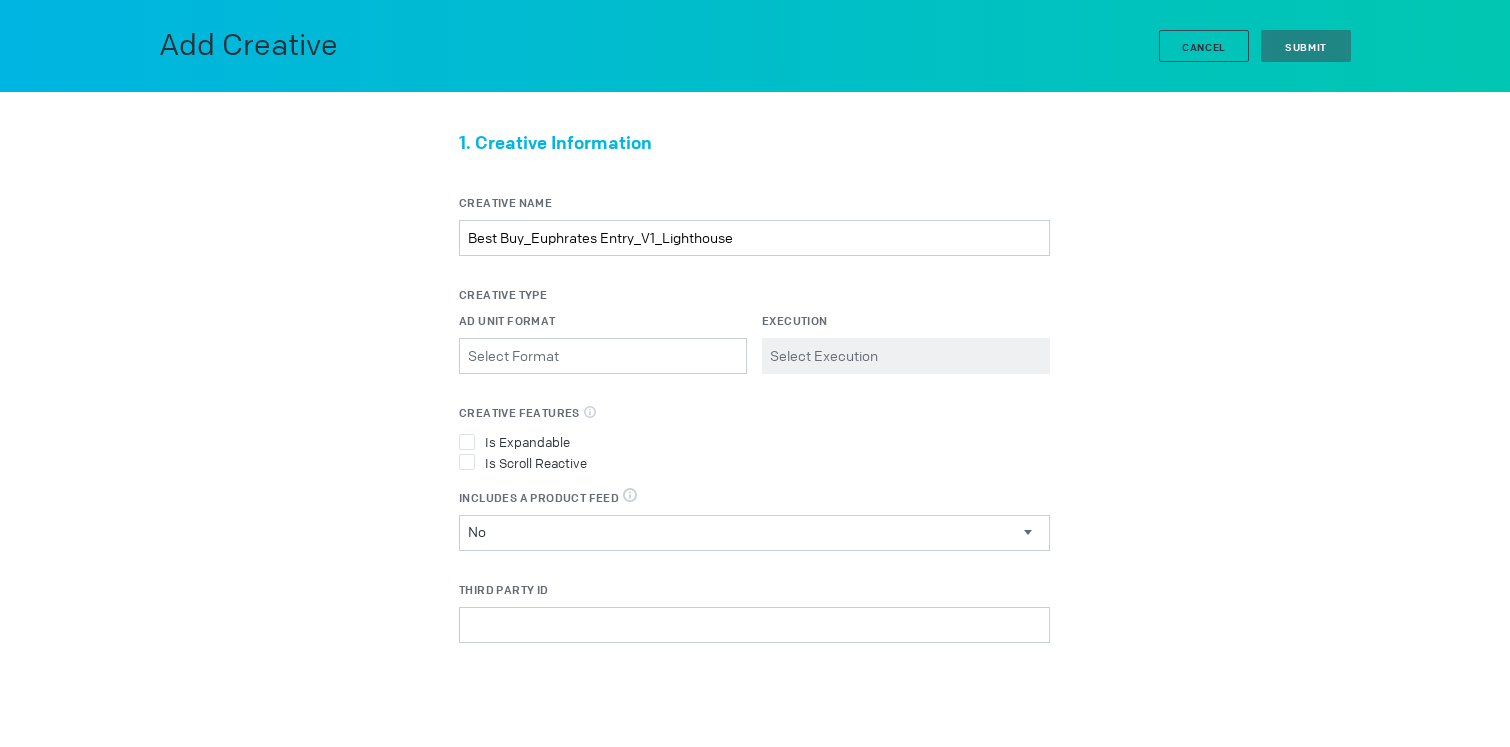click on "Creative Type" at bounding box center (754, 295) 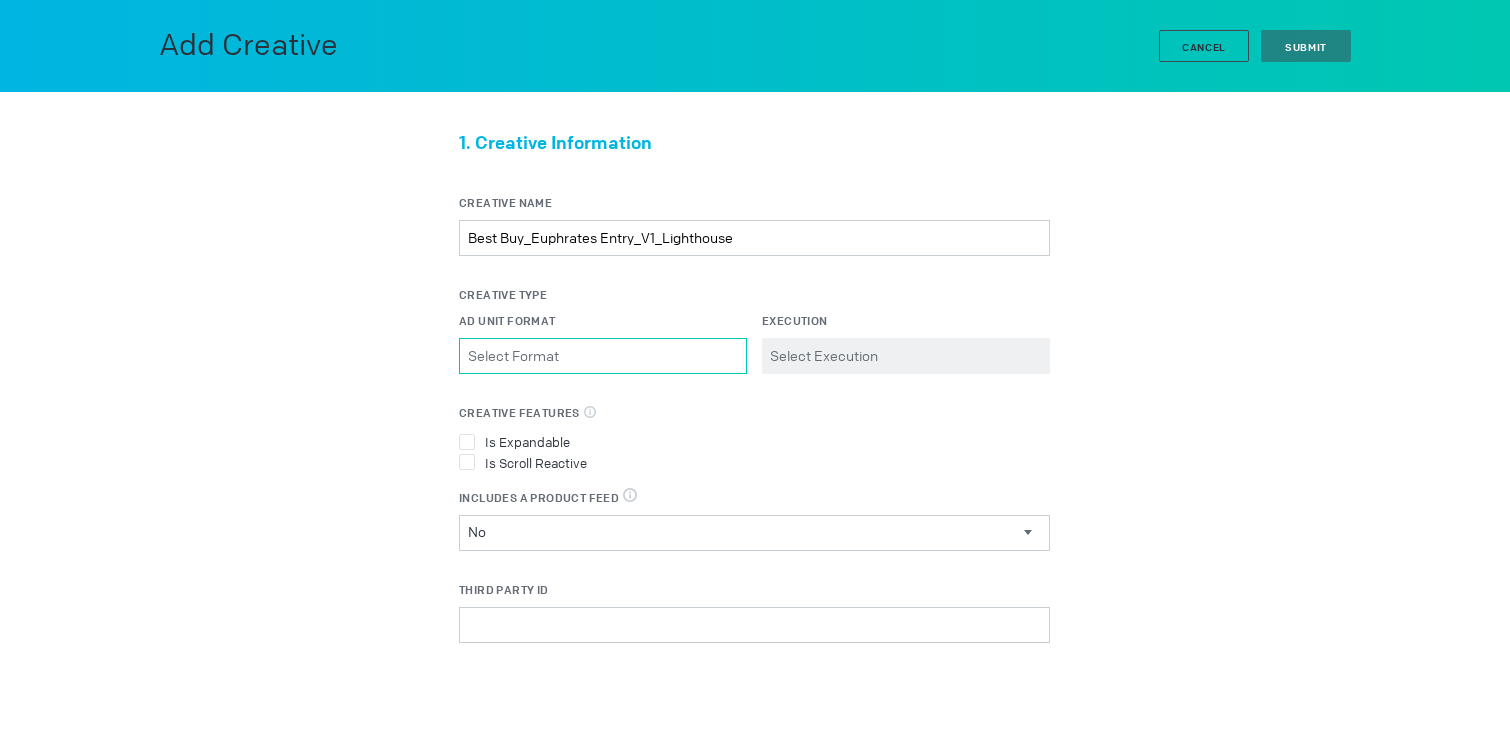 drag, startPoint x: 611, startPoint y: 339, endPoint x: 621, endPoint y: 337, distance: 10.198039 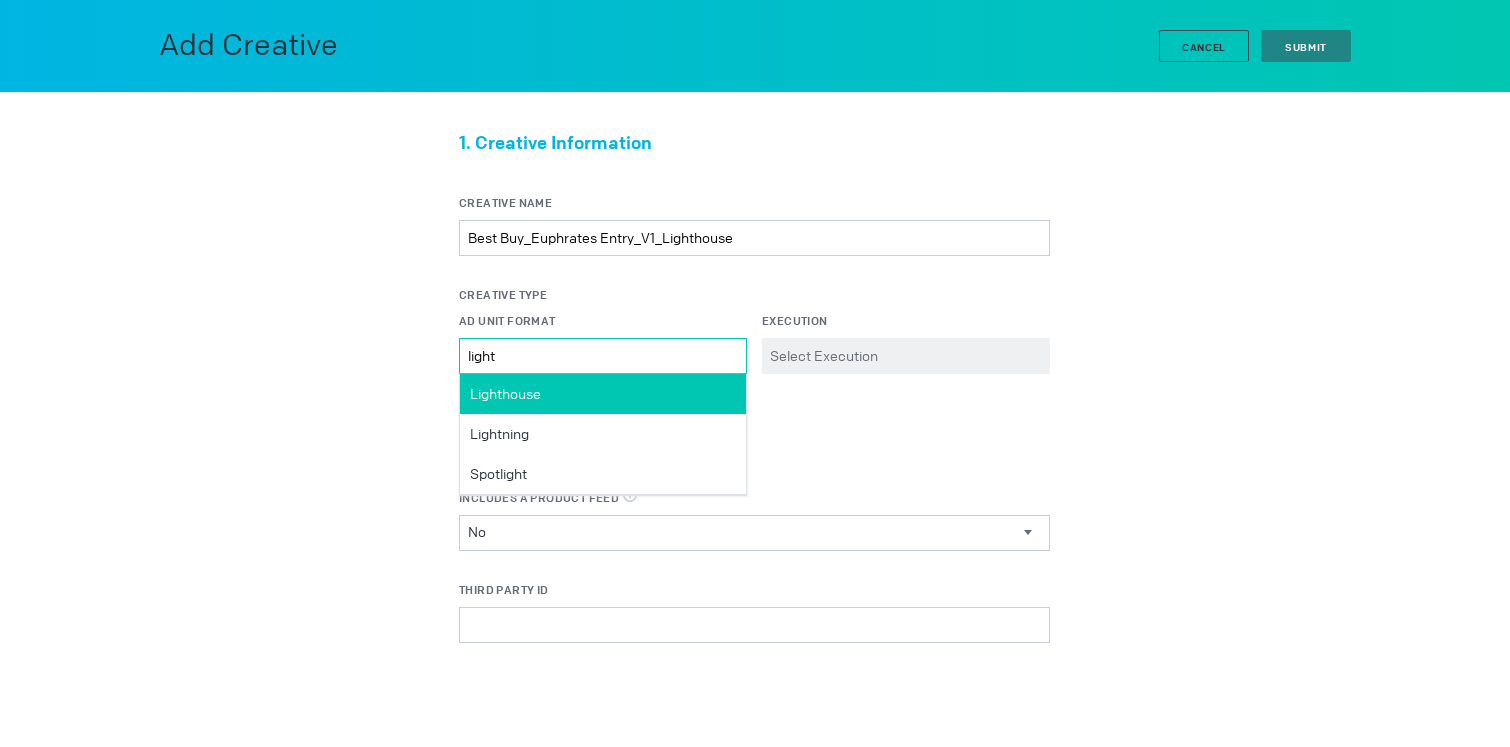 type on "light" 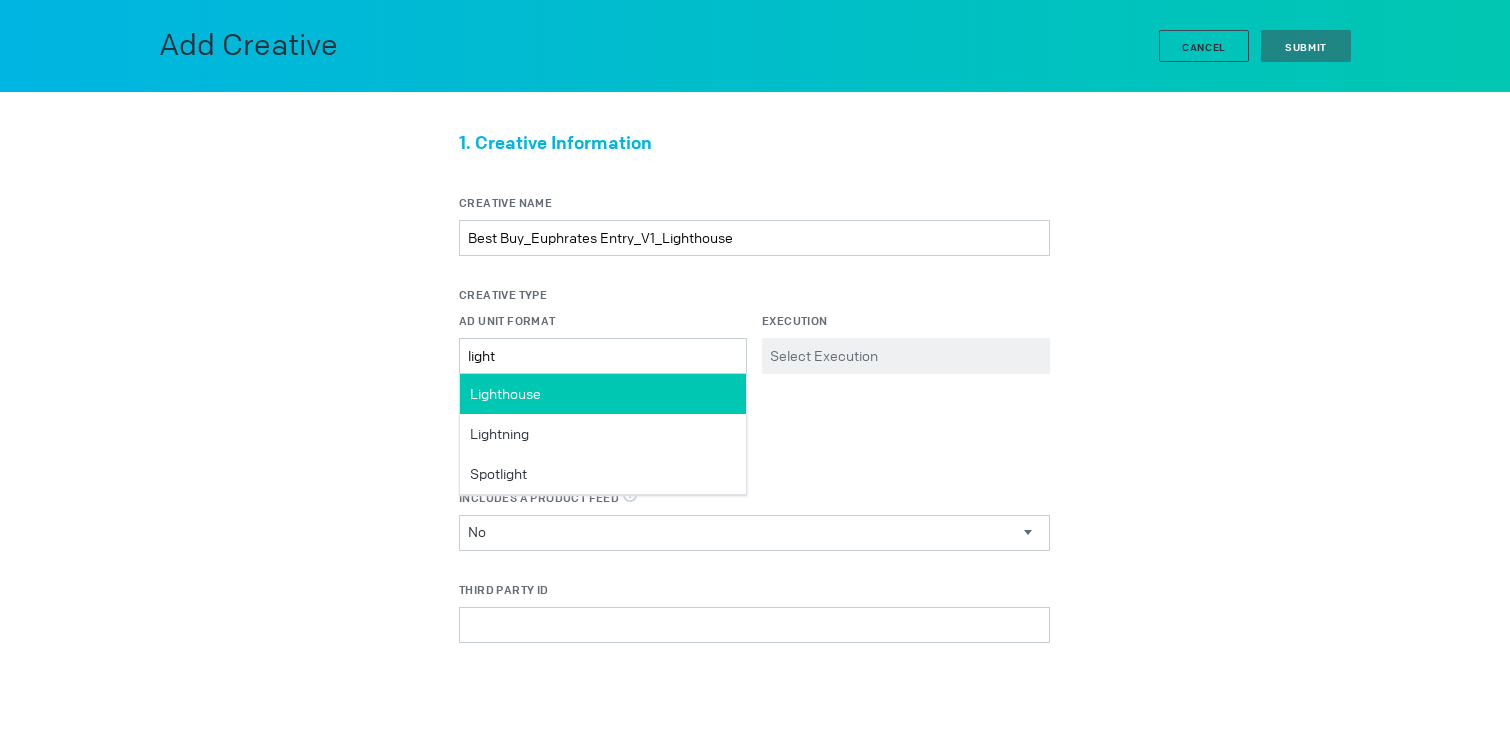 click on "Lighthouse" at bounding box center (603, 394) 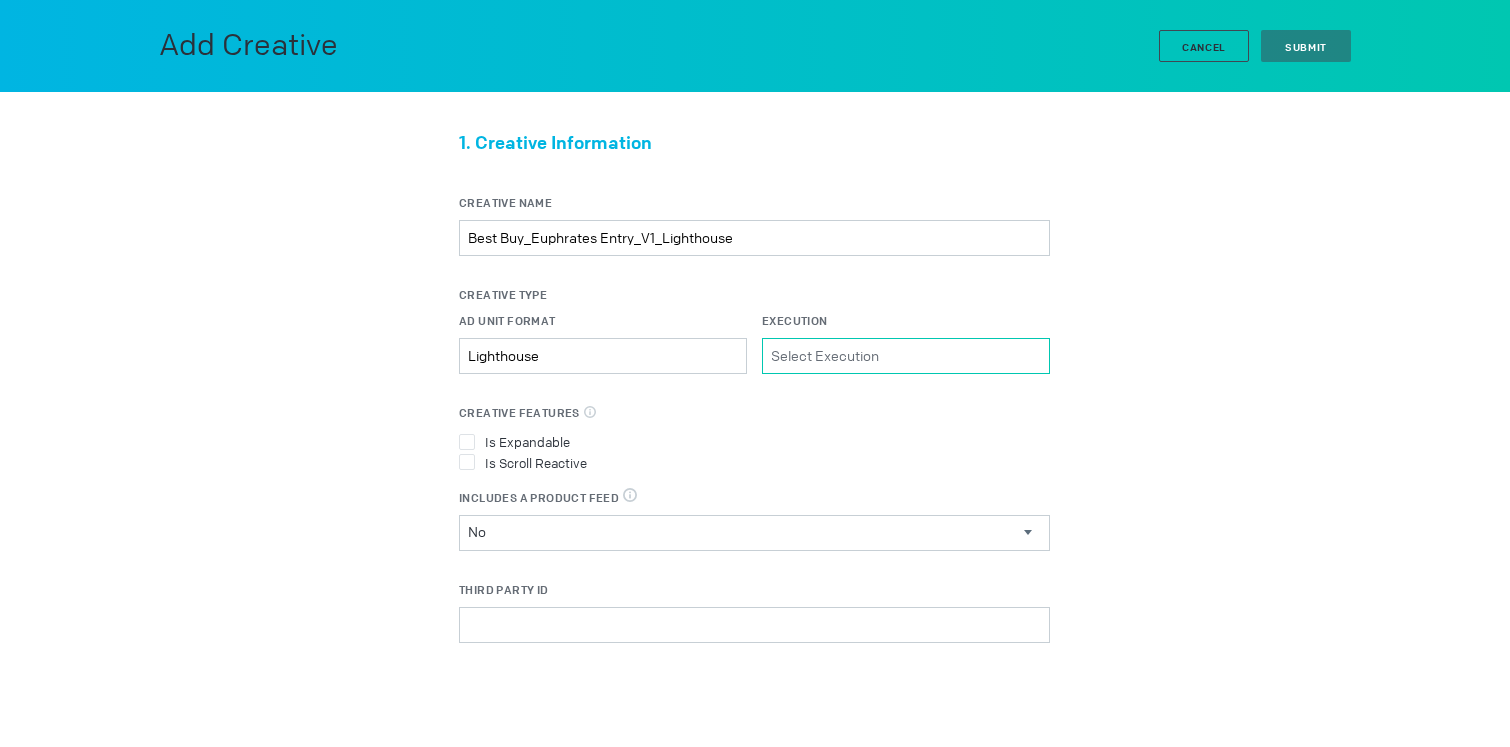 click on "Execution Please select a valid item" at bounding box center (906, 356) 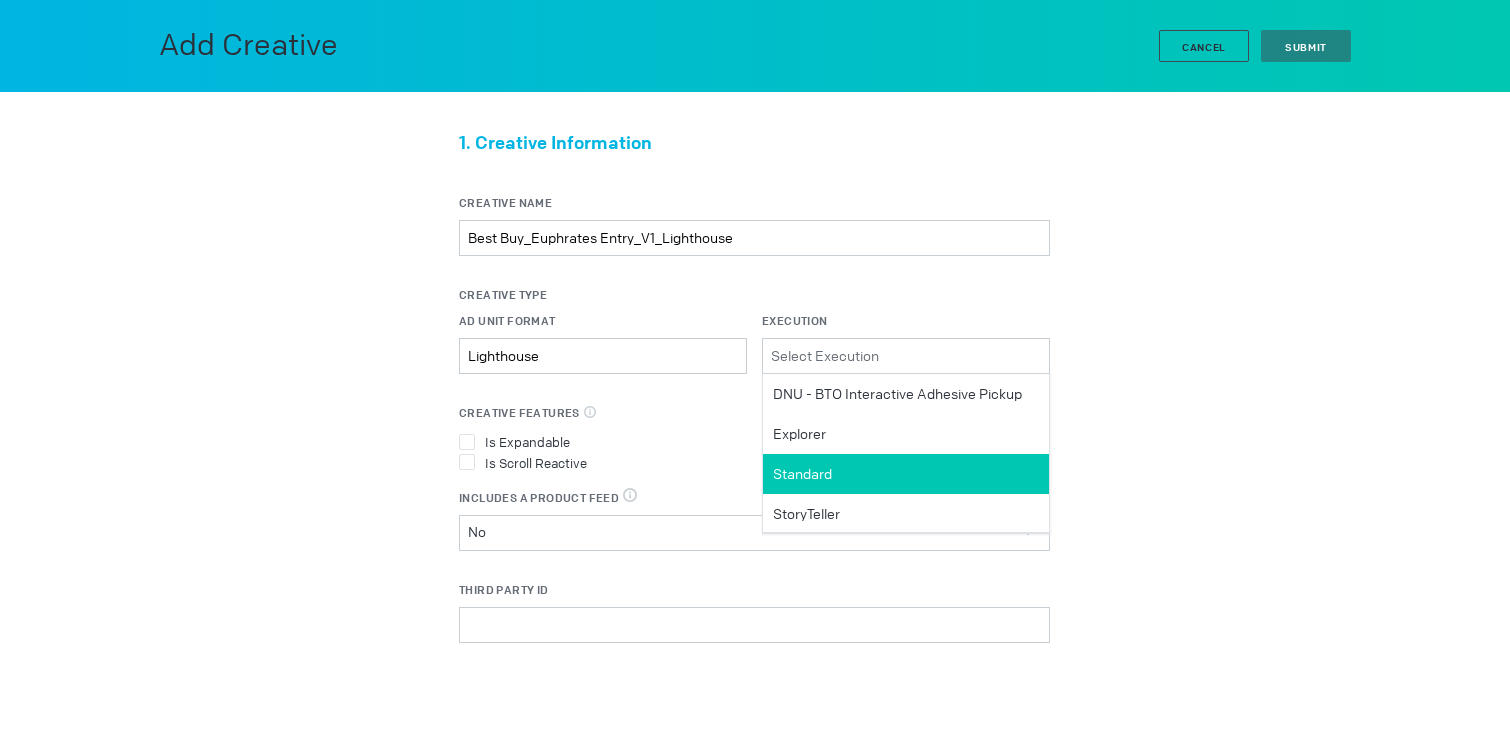 click on "Standard" at bounding box center (906, 474) 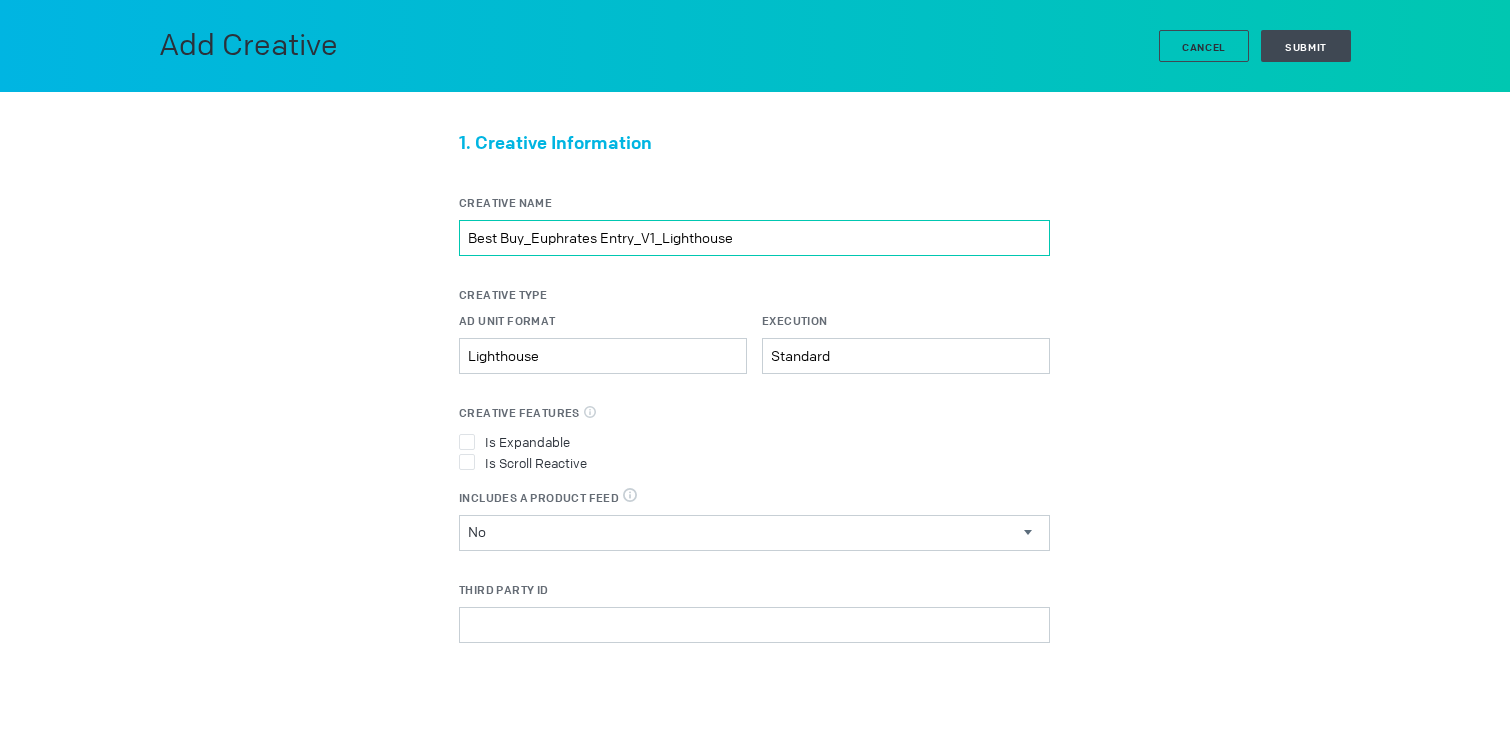 drag, startPoint x: 758, startPoint y: 235, endPoint x: 429, endPoint y: 236, distance: 329.00153 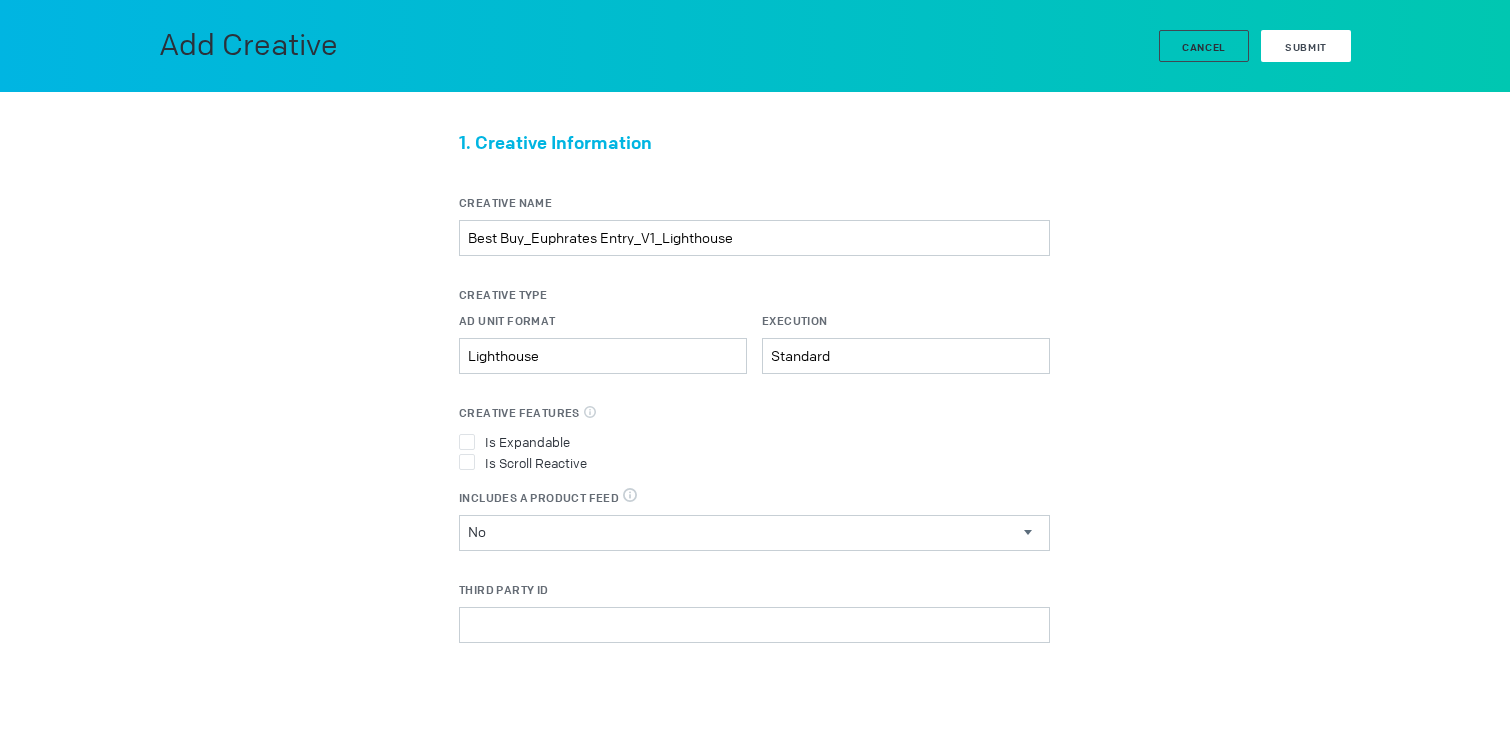 click on "Submit" at bounding box center (1306, 46) 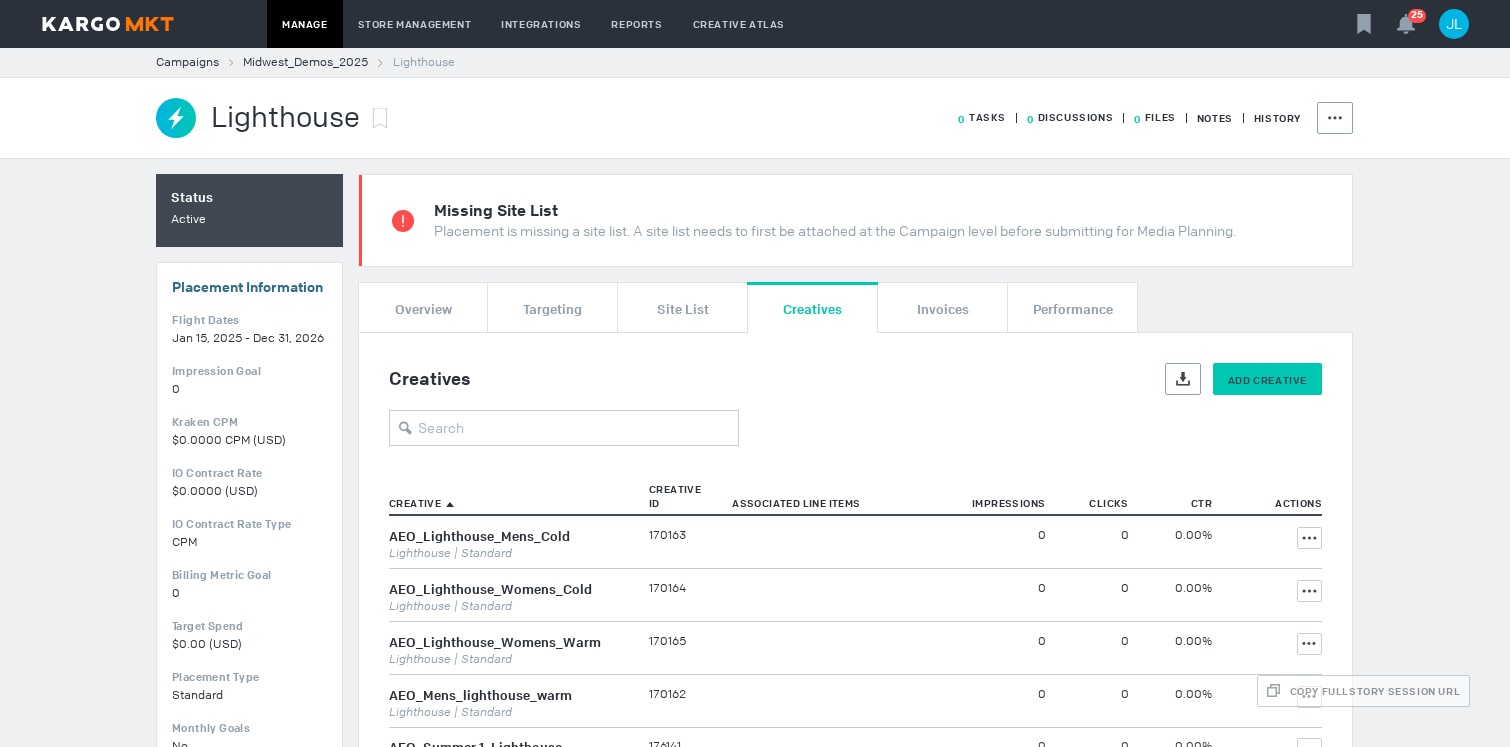 click on "Add Creative" at bounding box center [1267, 380] 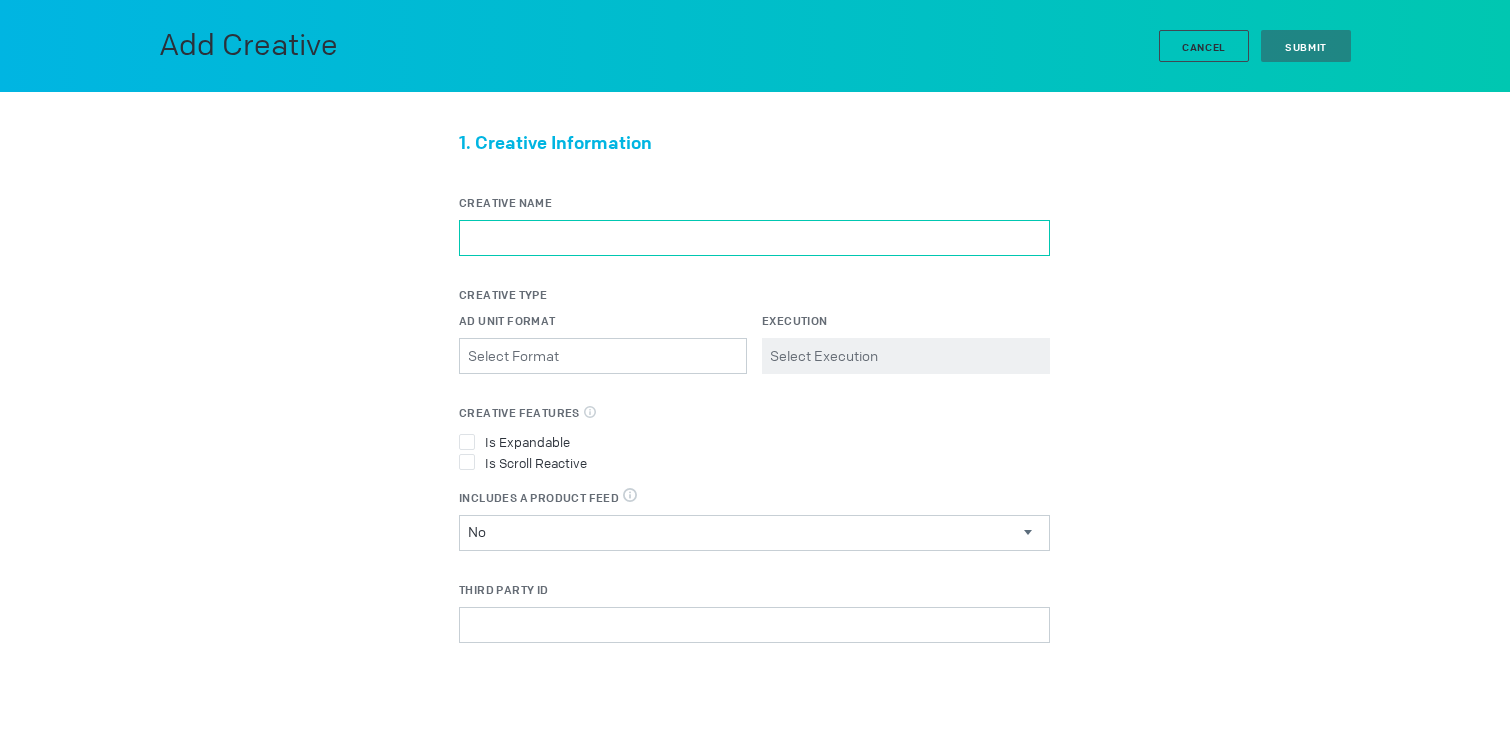 click on "Creative Name" at bounding box center [754, 238] 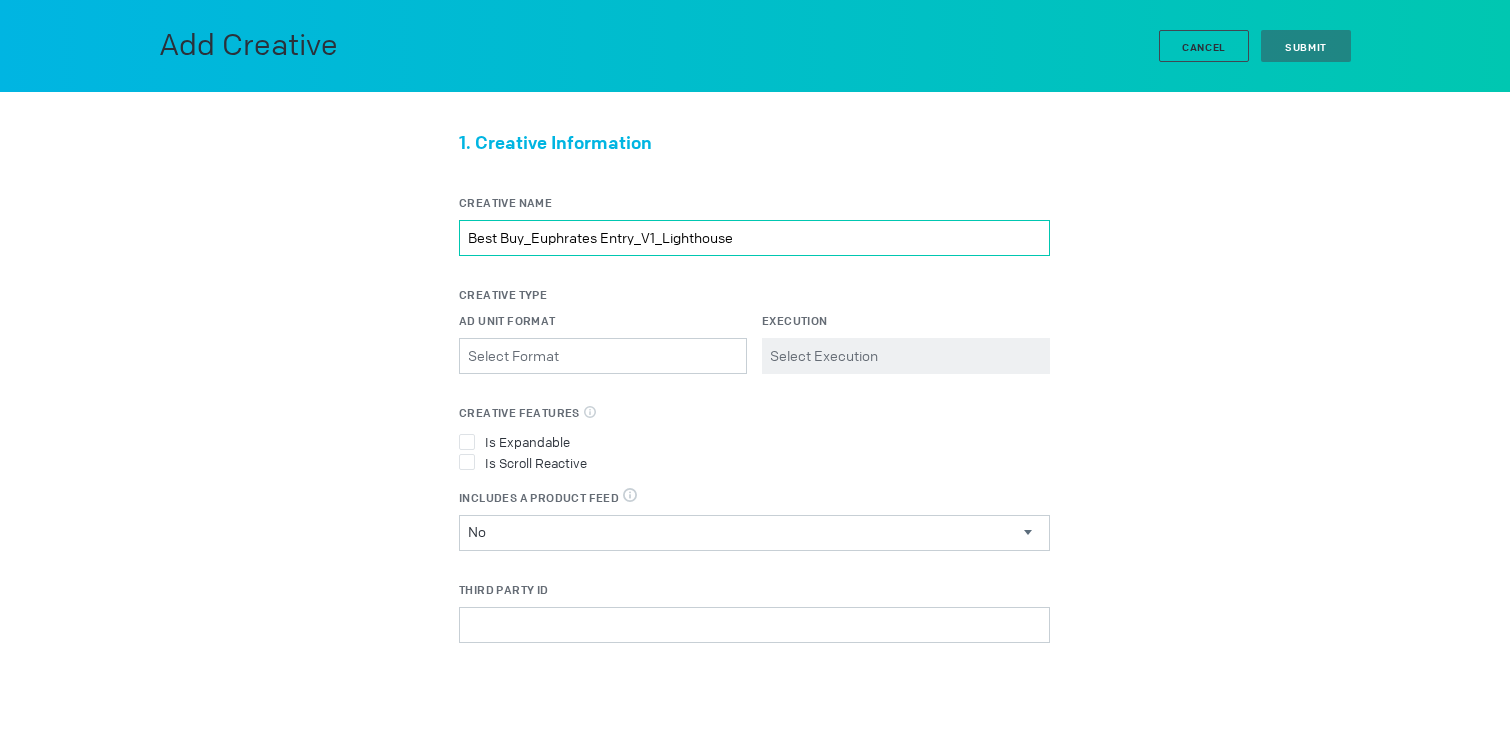 click on "Best Buy_Euphrates Entry_V1_Lighthouse" at bounding box center [754, 238] 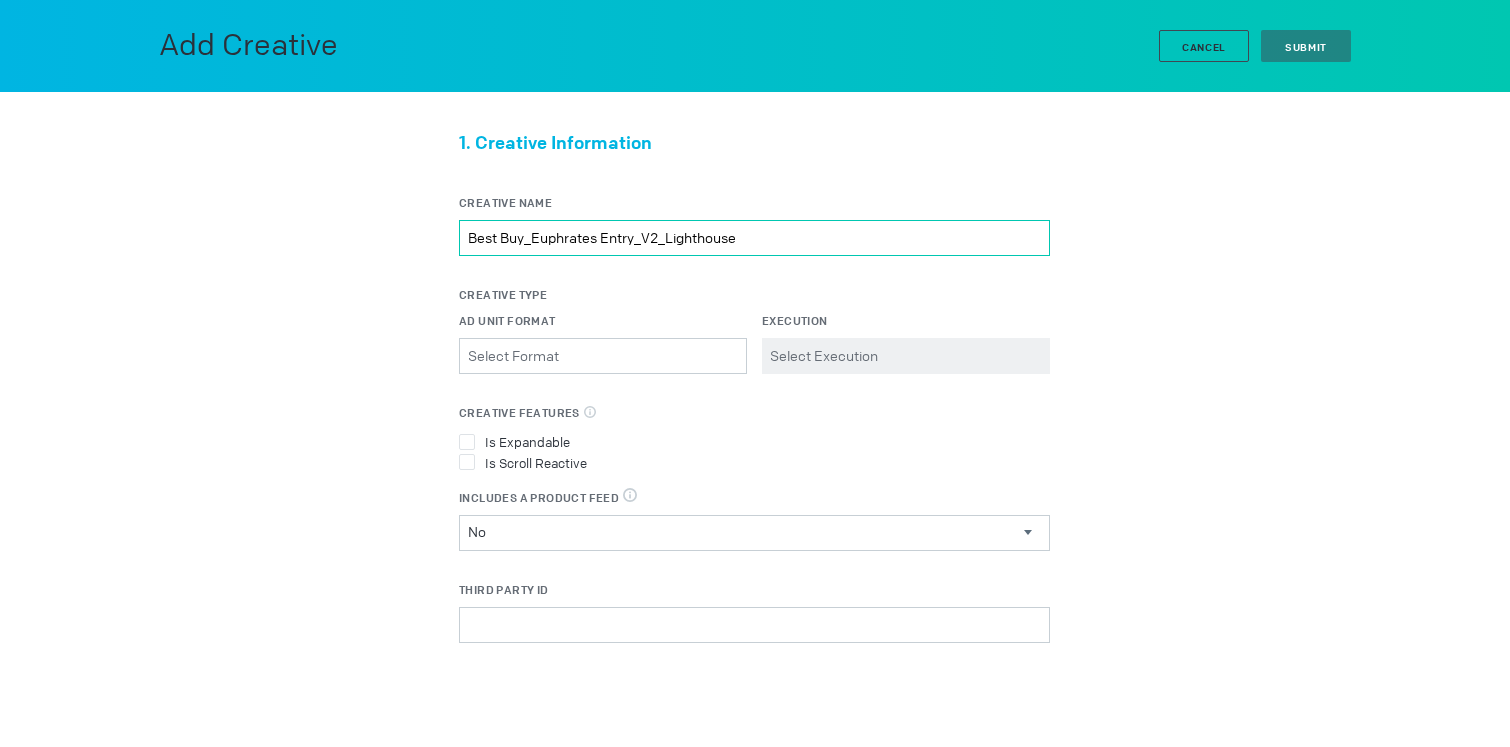 type on "Best Buy_Euphrates Entry_V2_Lighthouse" 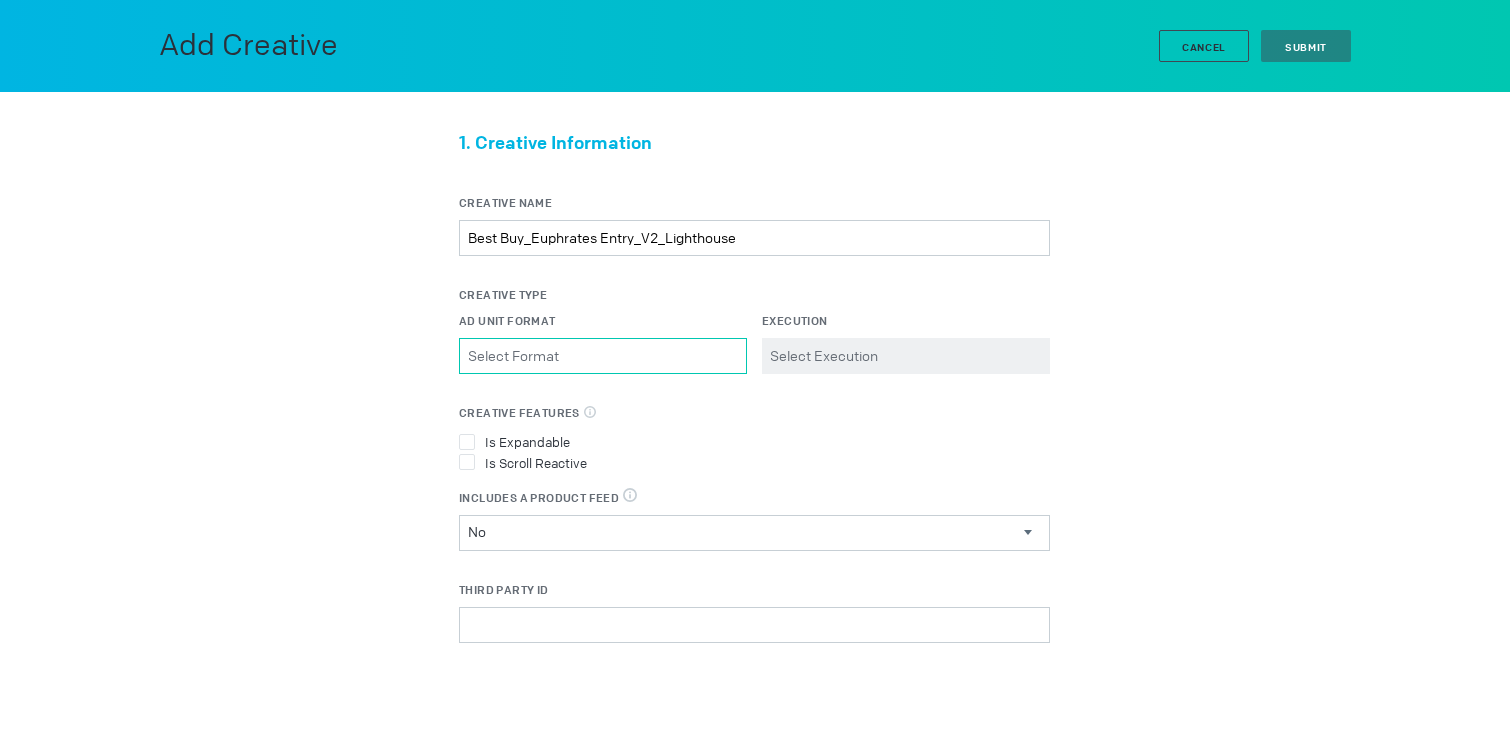 click on "Ad Unit Format Please select a valid item" at bounding box center [603, 356] 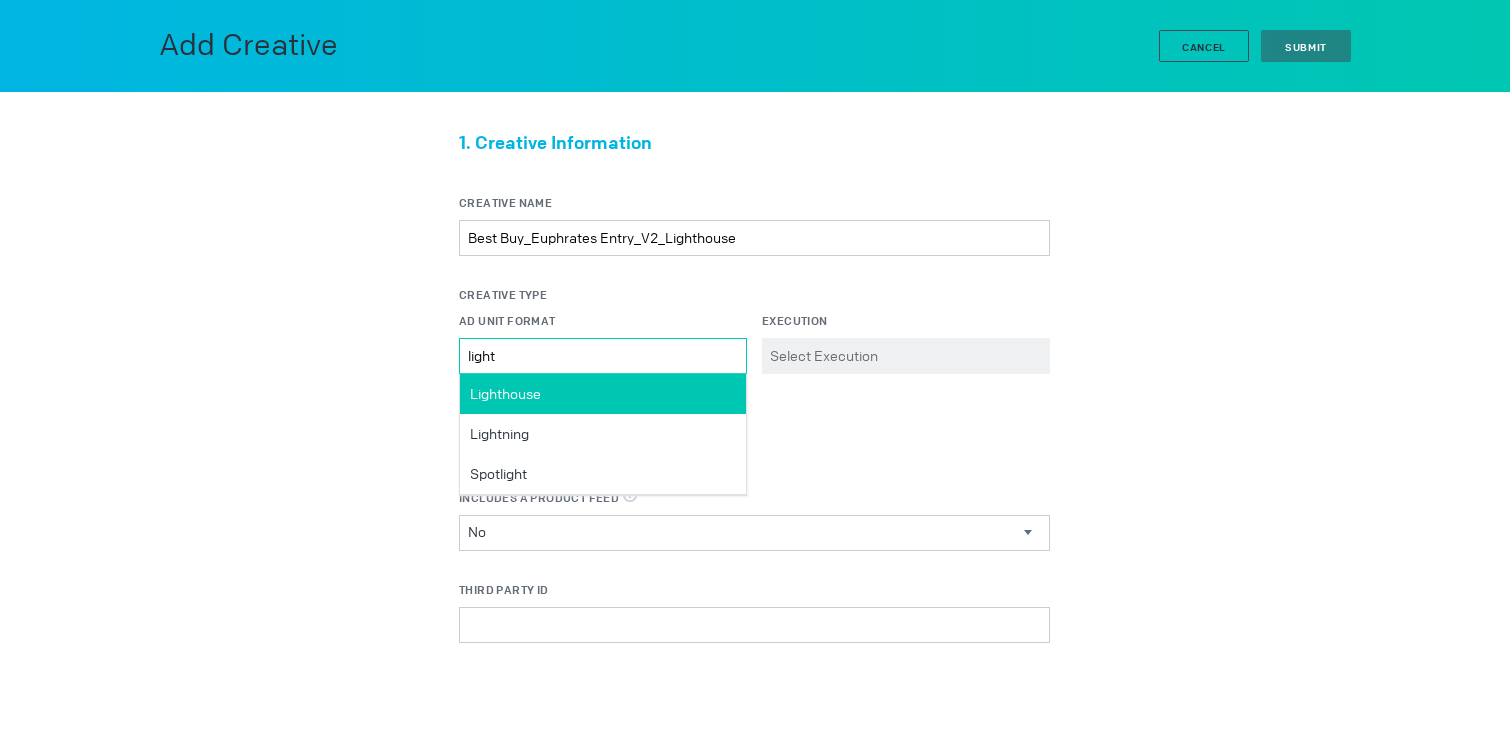 type on "light" 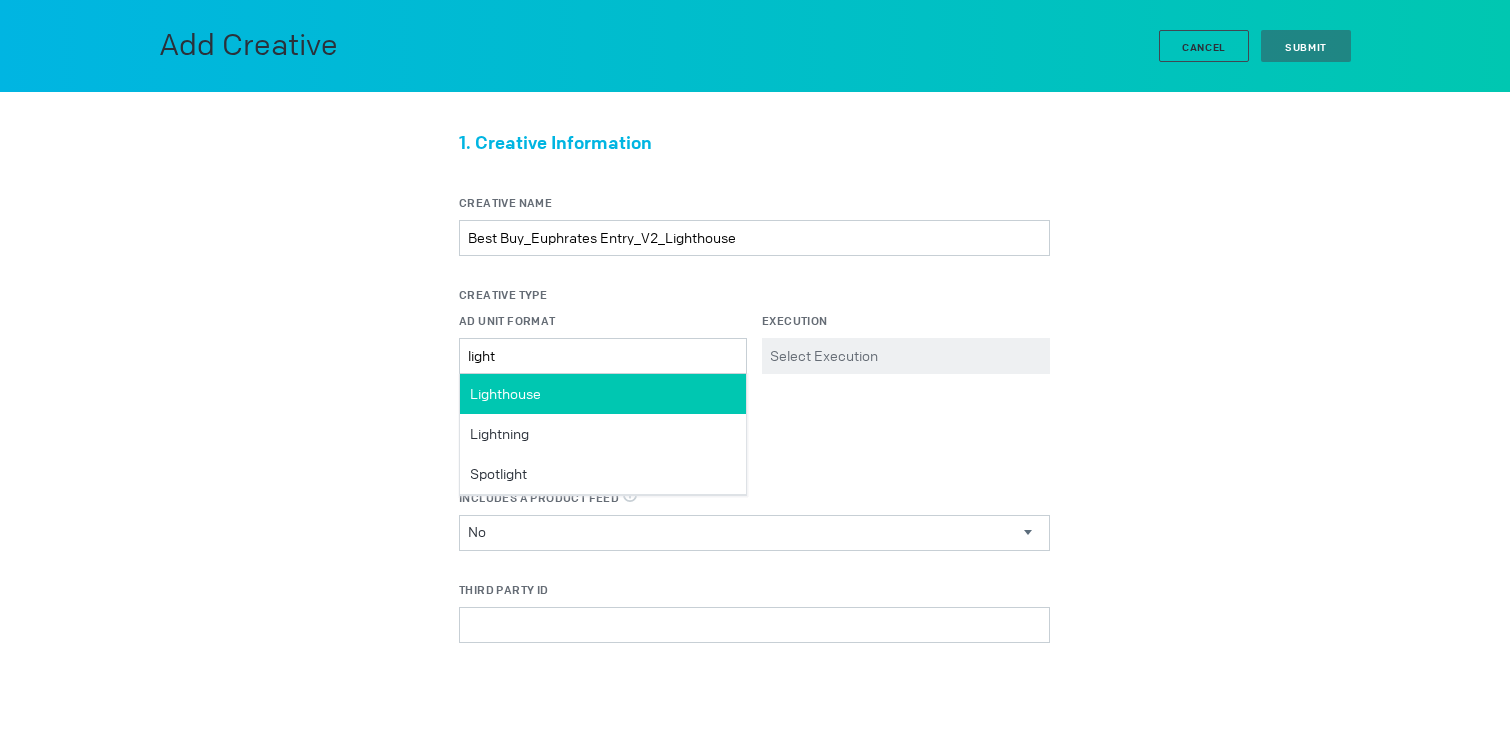 click on "Lighthouse" at bounding box center [603, 394] 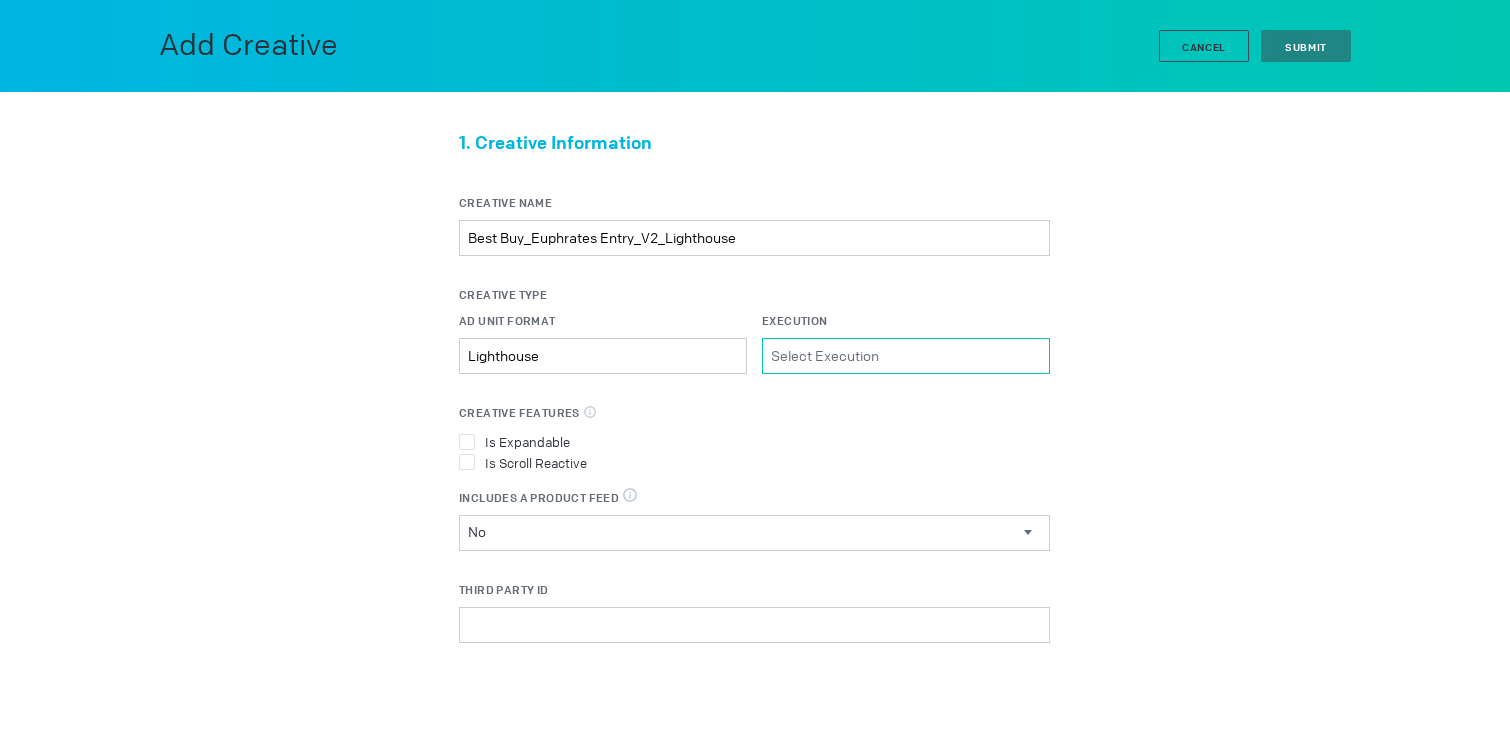 click on "Execution Please select a valid item" at bounding box center (906, 356) 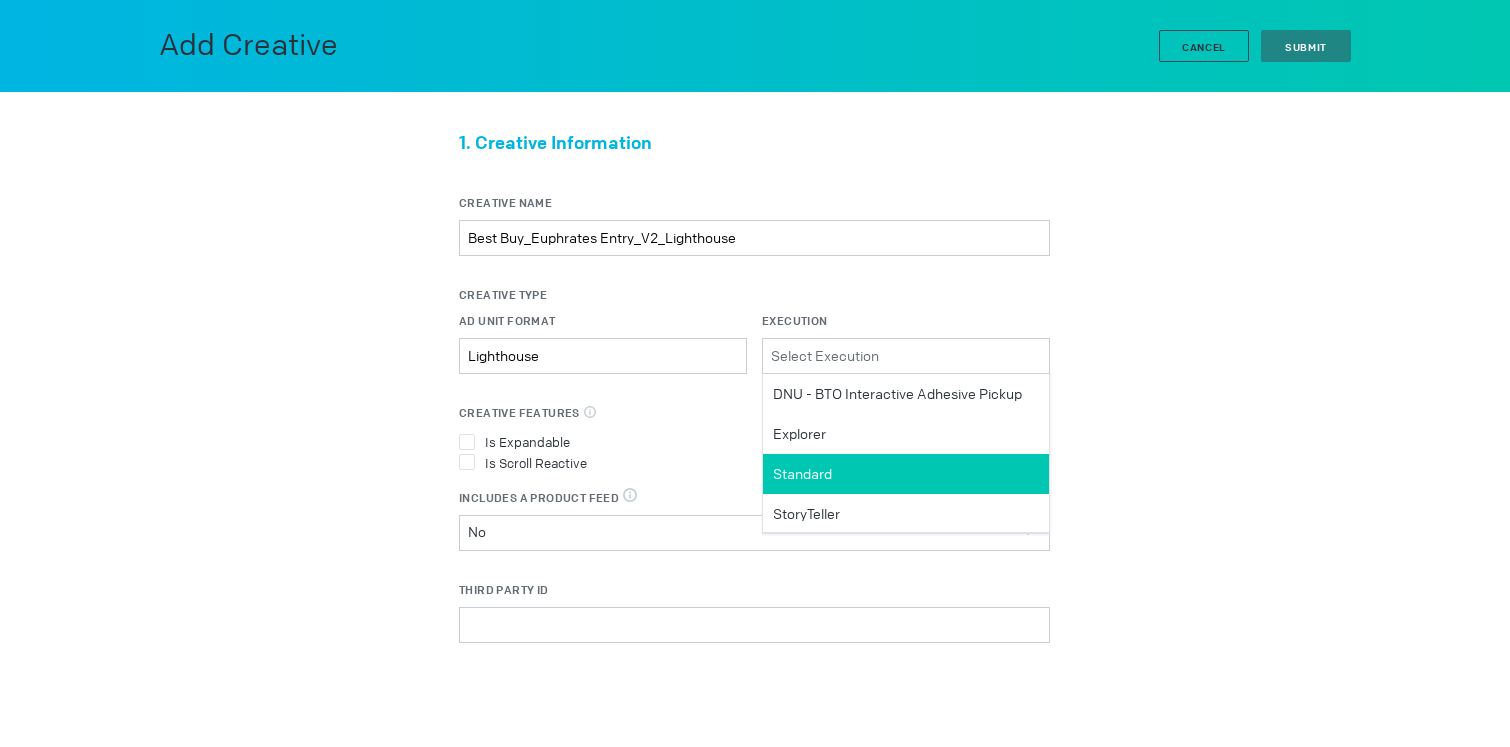 click on "Standard" at bounding box center (906, 474) 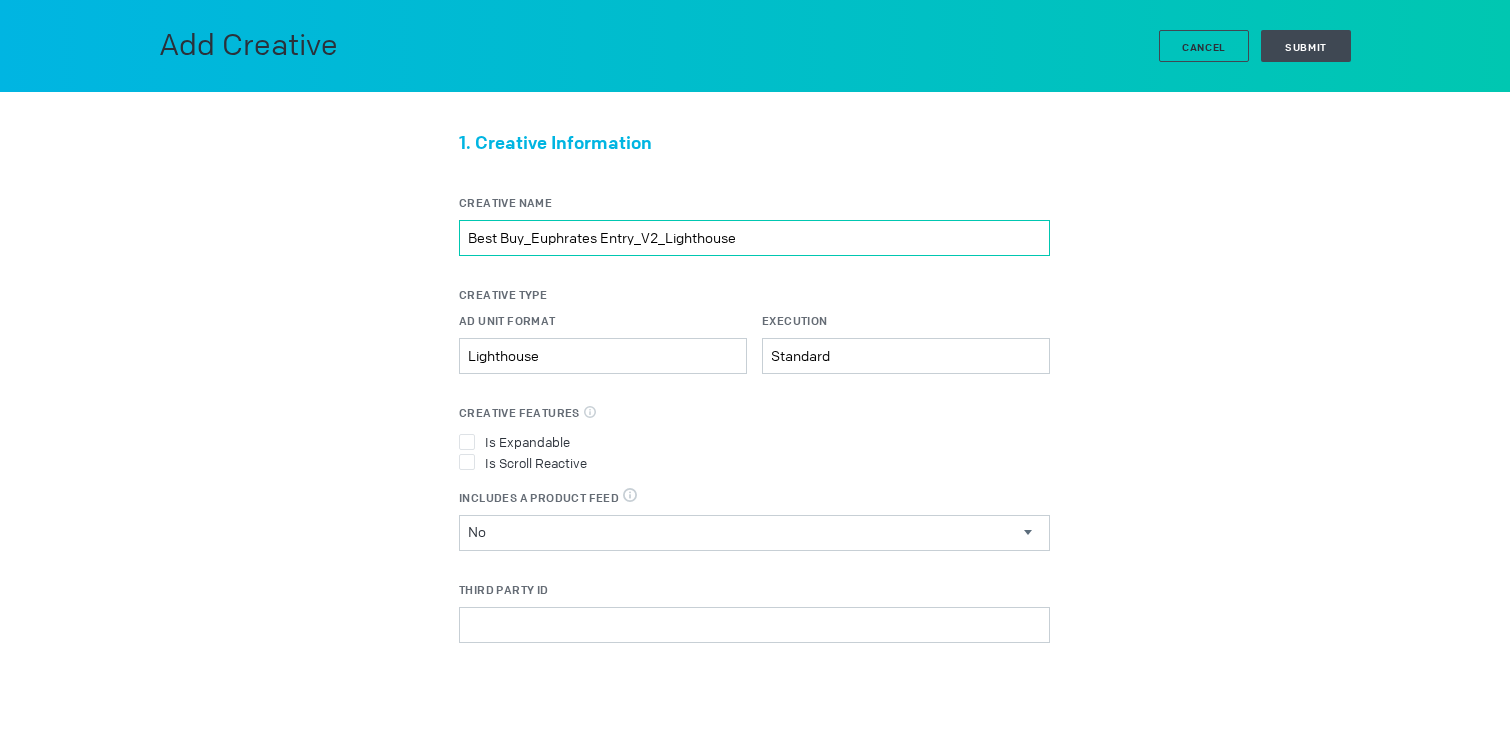 click on "Best Buy_Euphrates Entry_V2_Lighthouse" at bounding box center (754, 238) 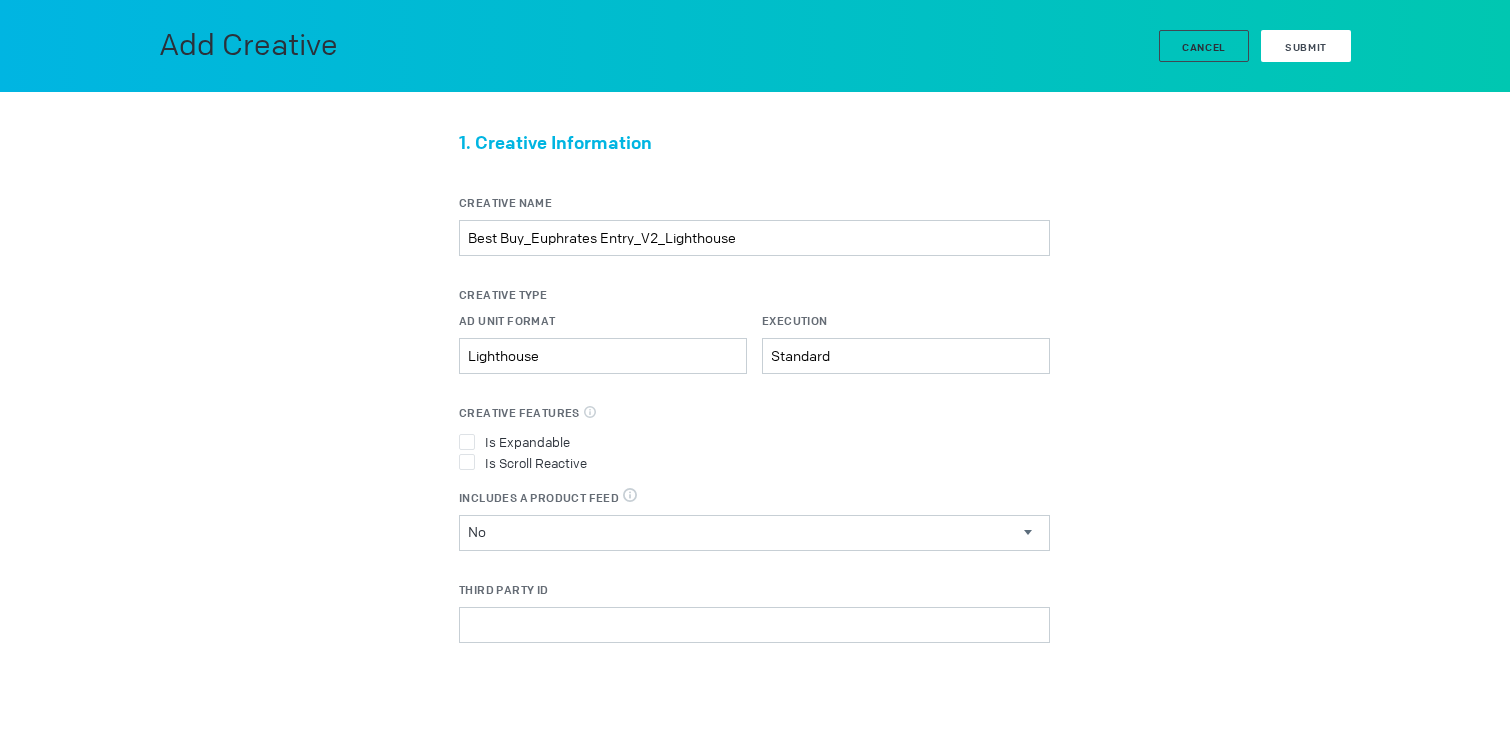click on "Submit" at bounding box center (1306, 47) 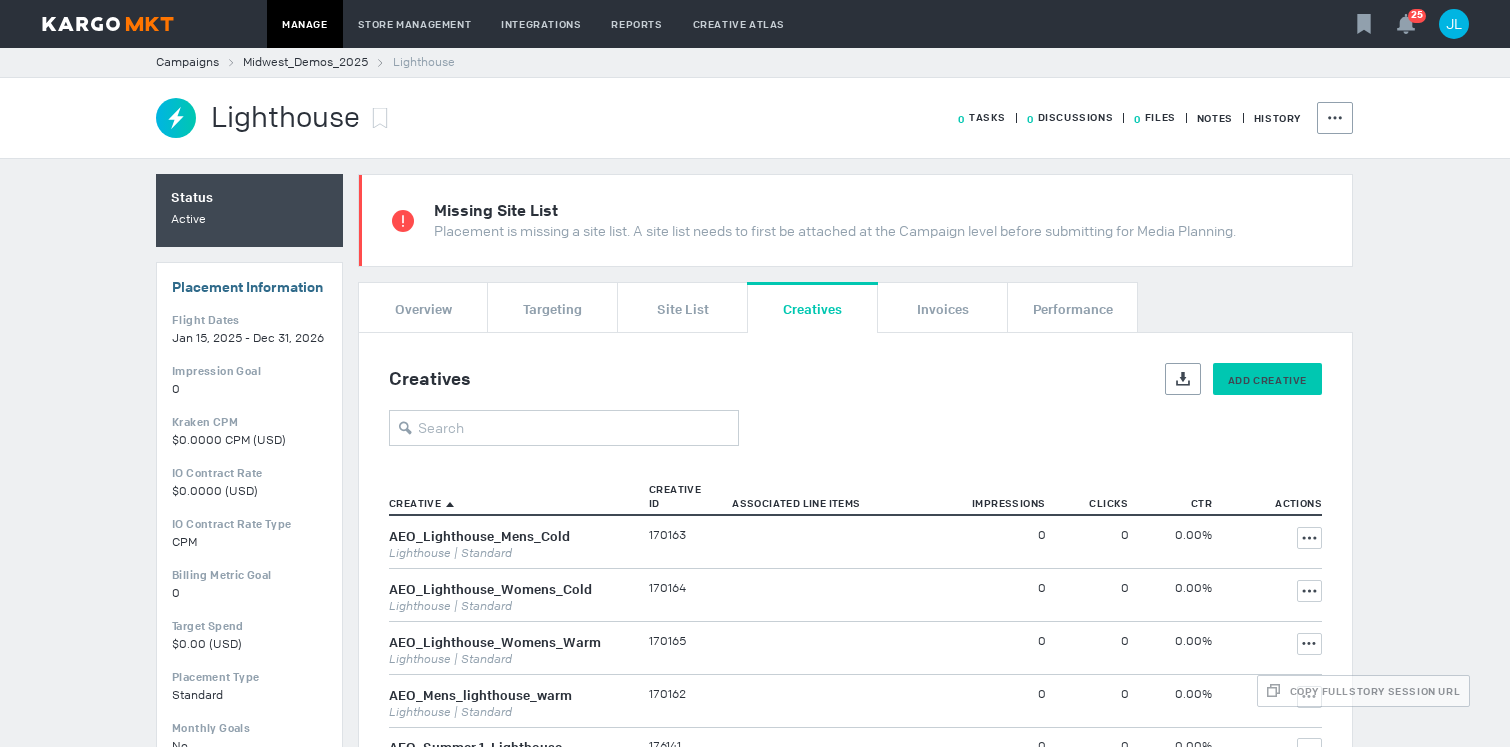click on "Add Creative" at bounding box center [1267, 380] 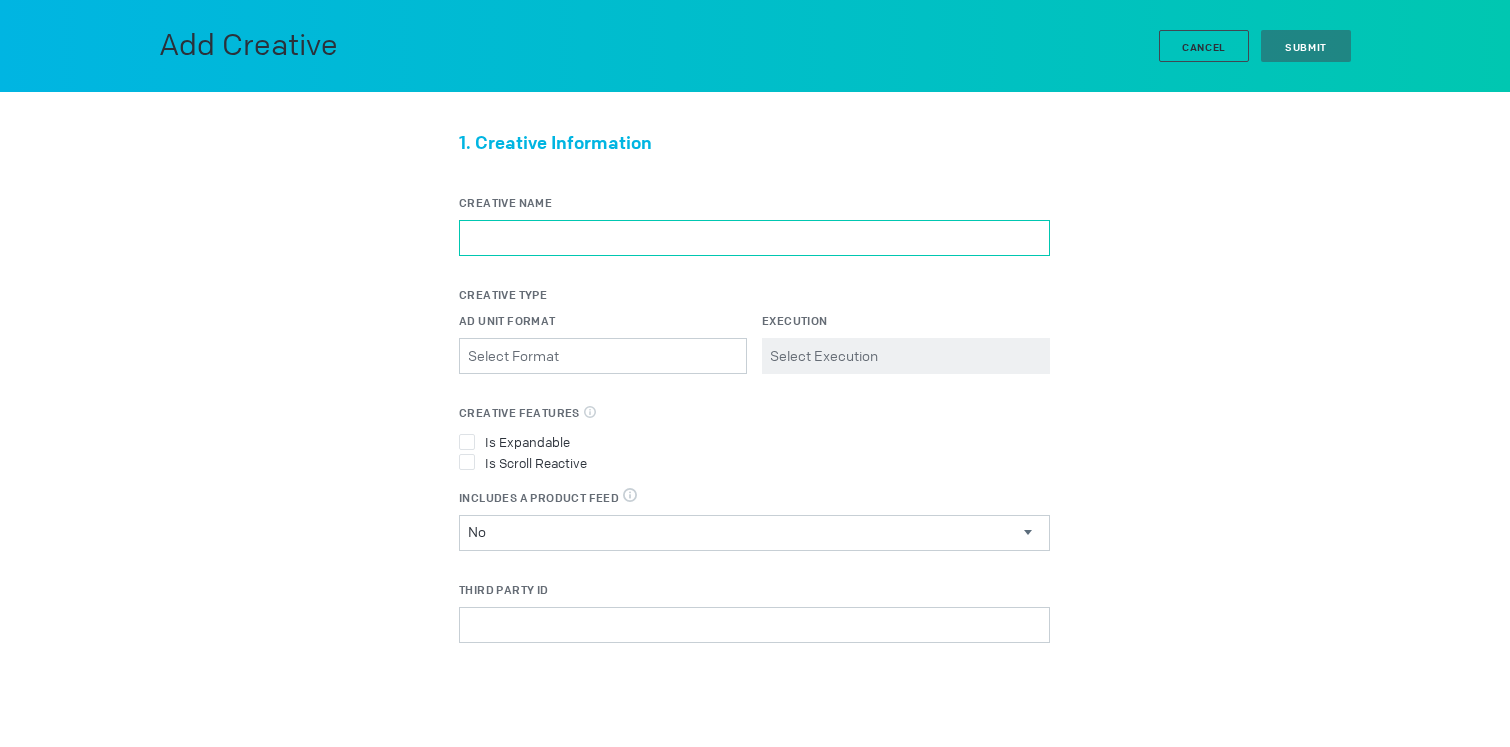 click on "Creative Name" at bounding box center [754, 238] 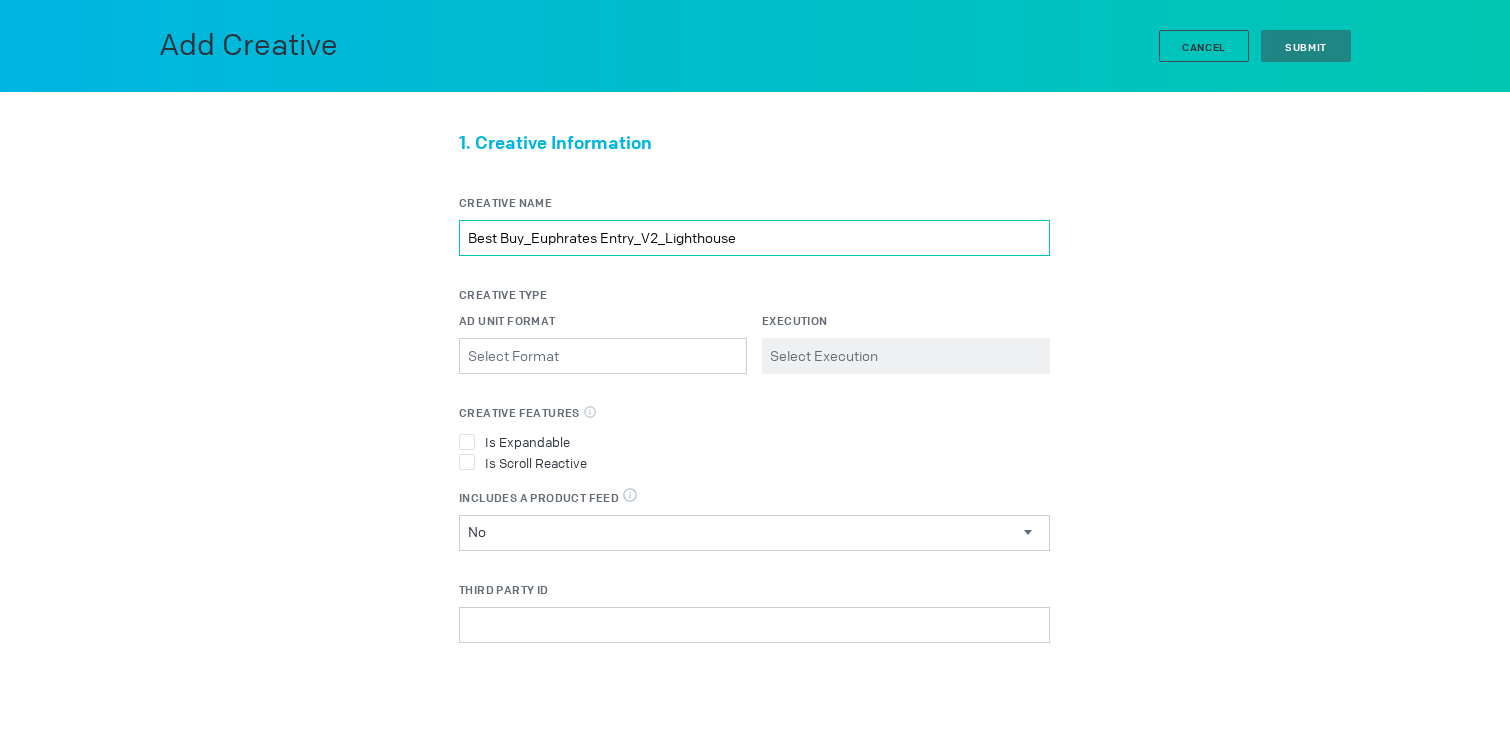 click on "Best Buy_Euphrates Entry_V2_Lighthouse" at bounding box center (754, 238) 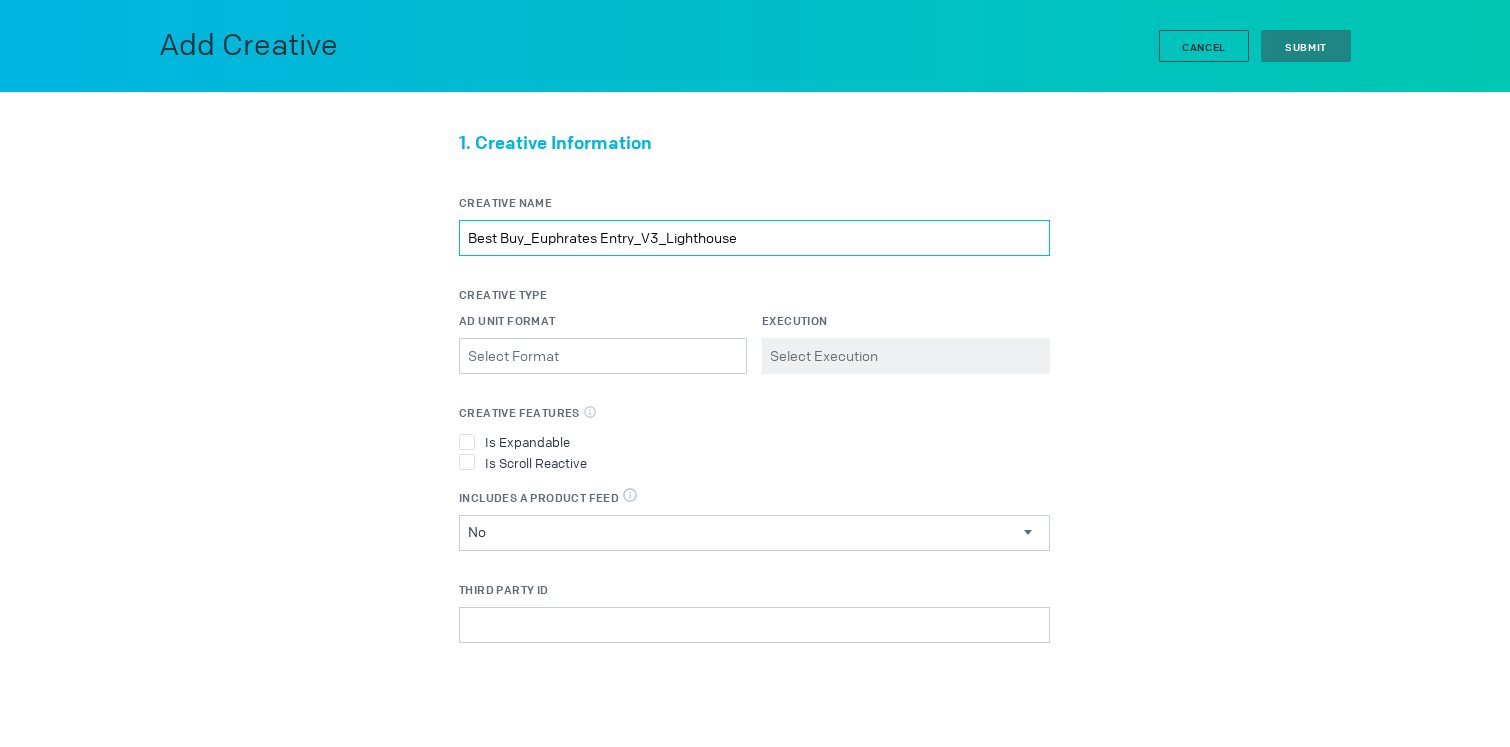 type on "Best Buy_Euphrates Entry_V3_Lighthouse" 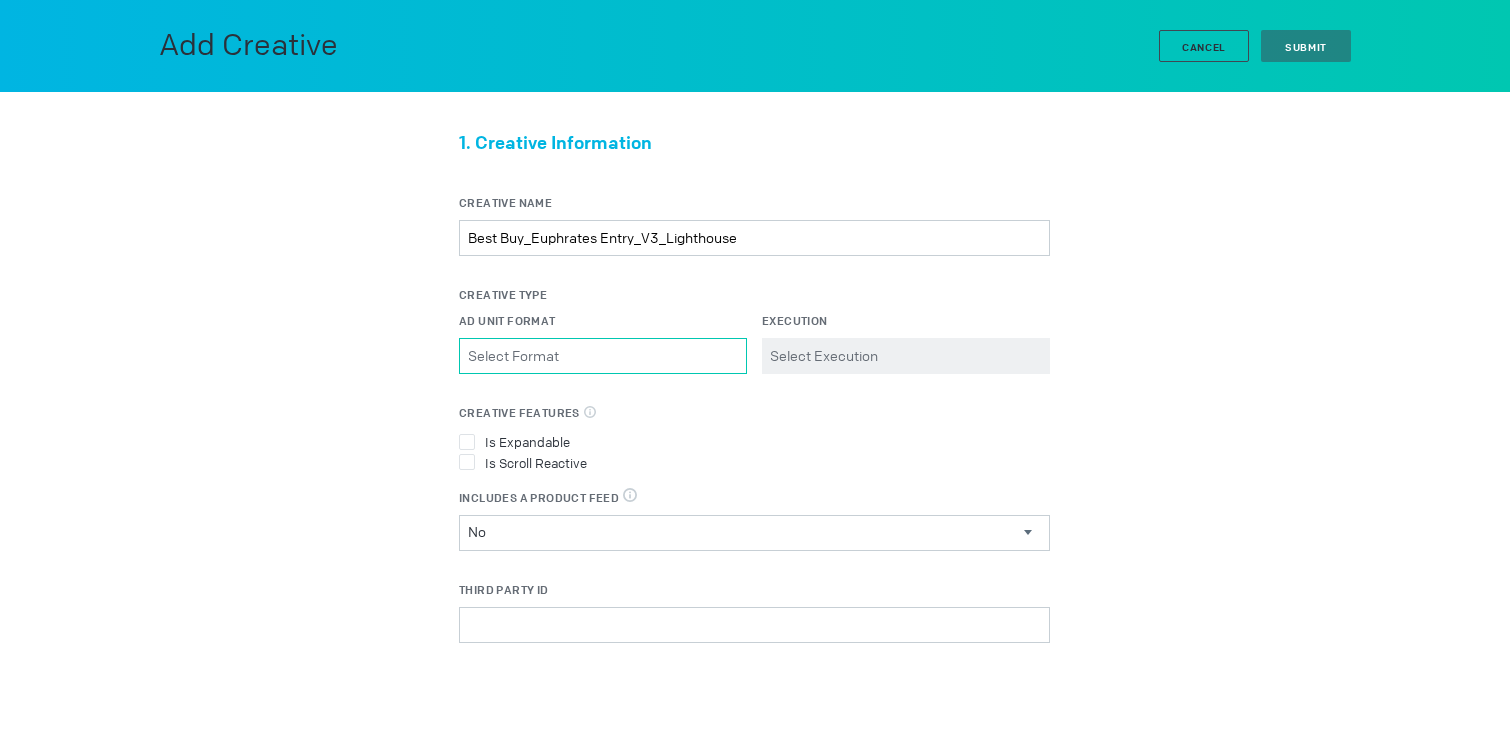 click on "Ad Unit Format Please select a valid item" at bounding box center (603, 356) 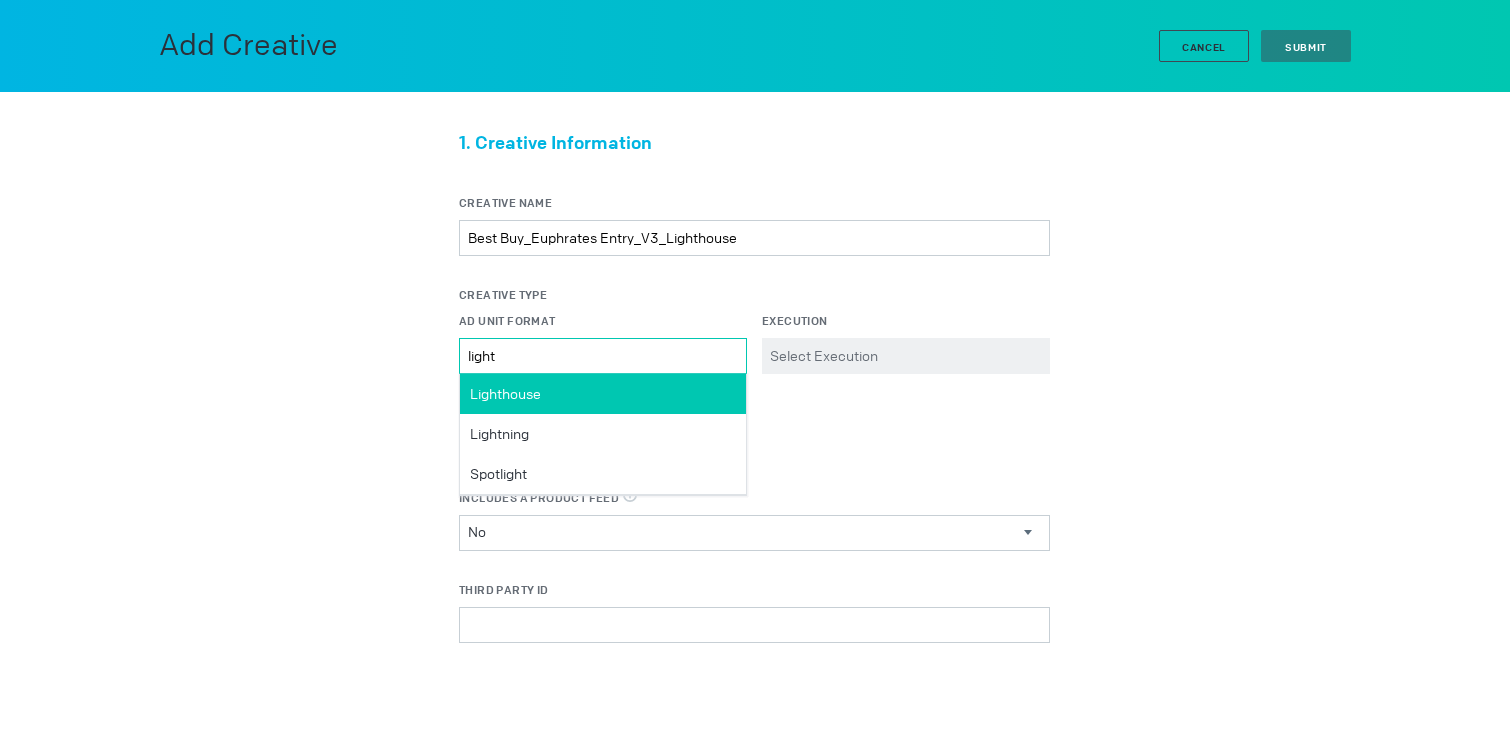 type on "light" 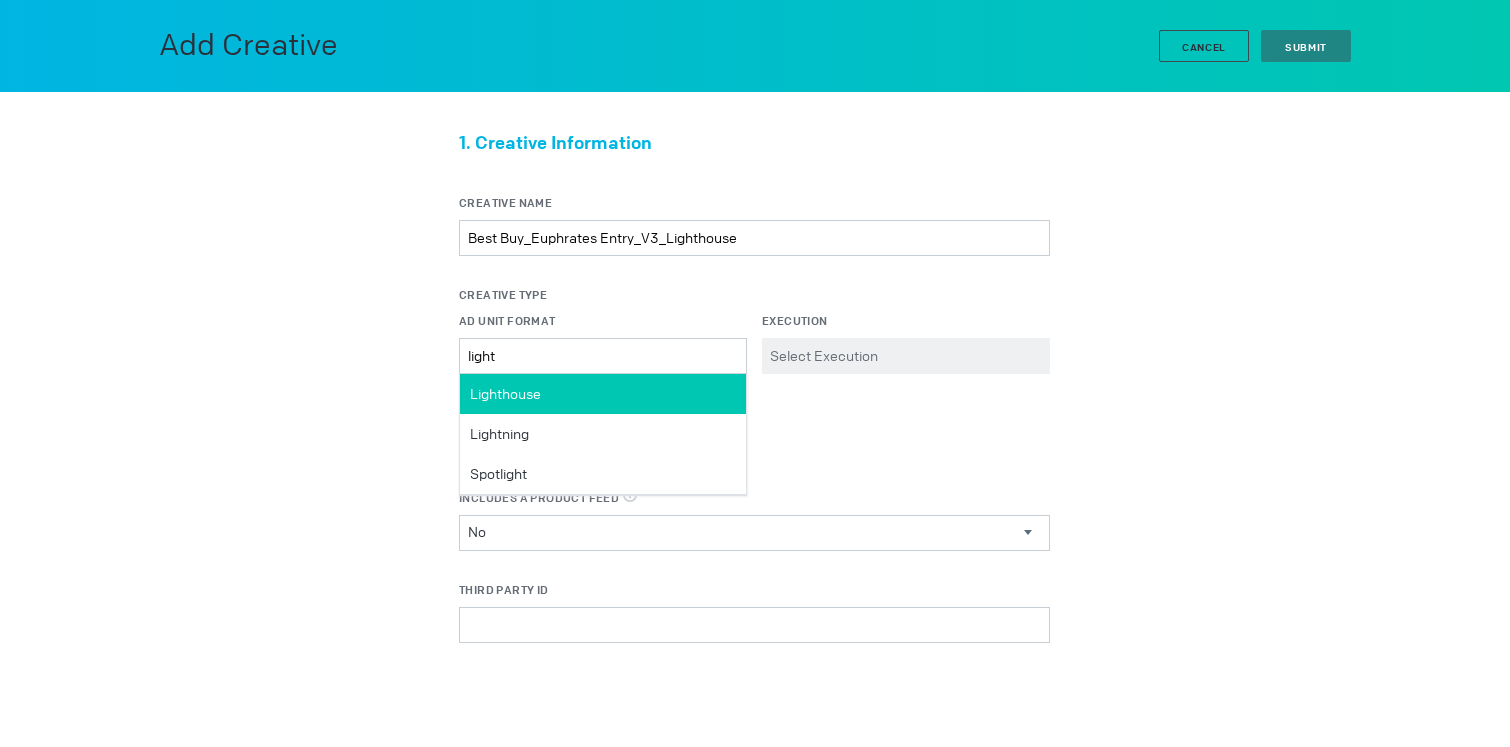 drag, startPoint x: 674, startPoint y: 405, endPoint x: 940, endPoint y: 346, distance: 272.4647 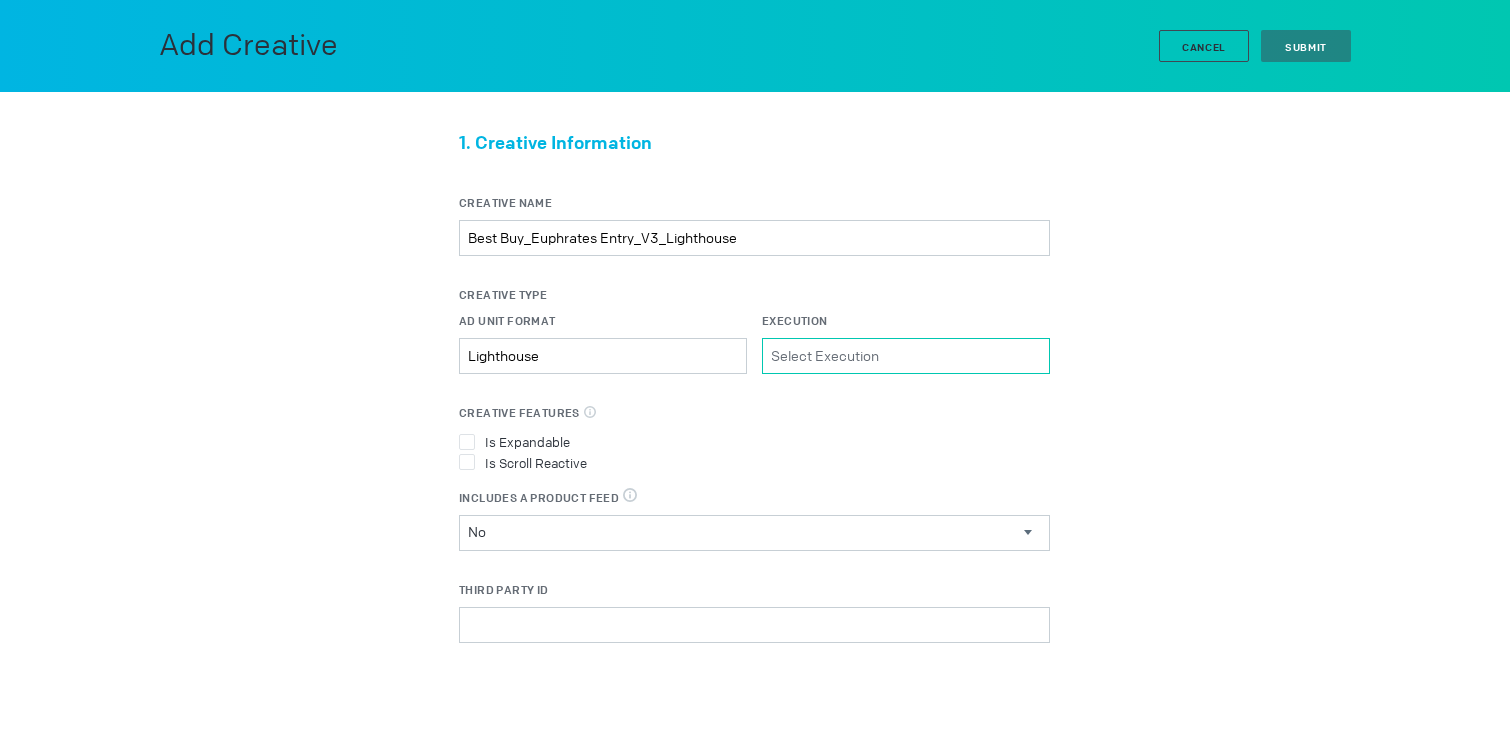click on "Execution Please select a valid item" at bounding box center (906, 356) 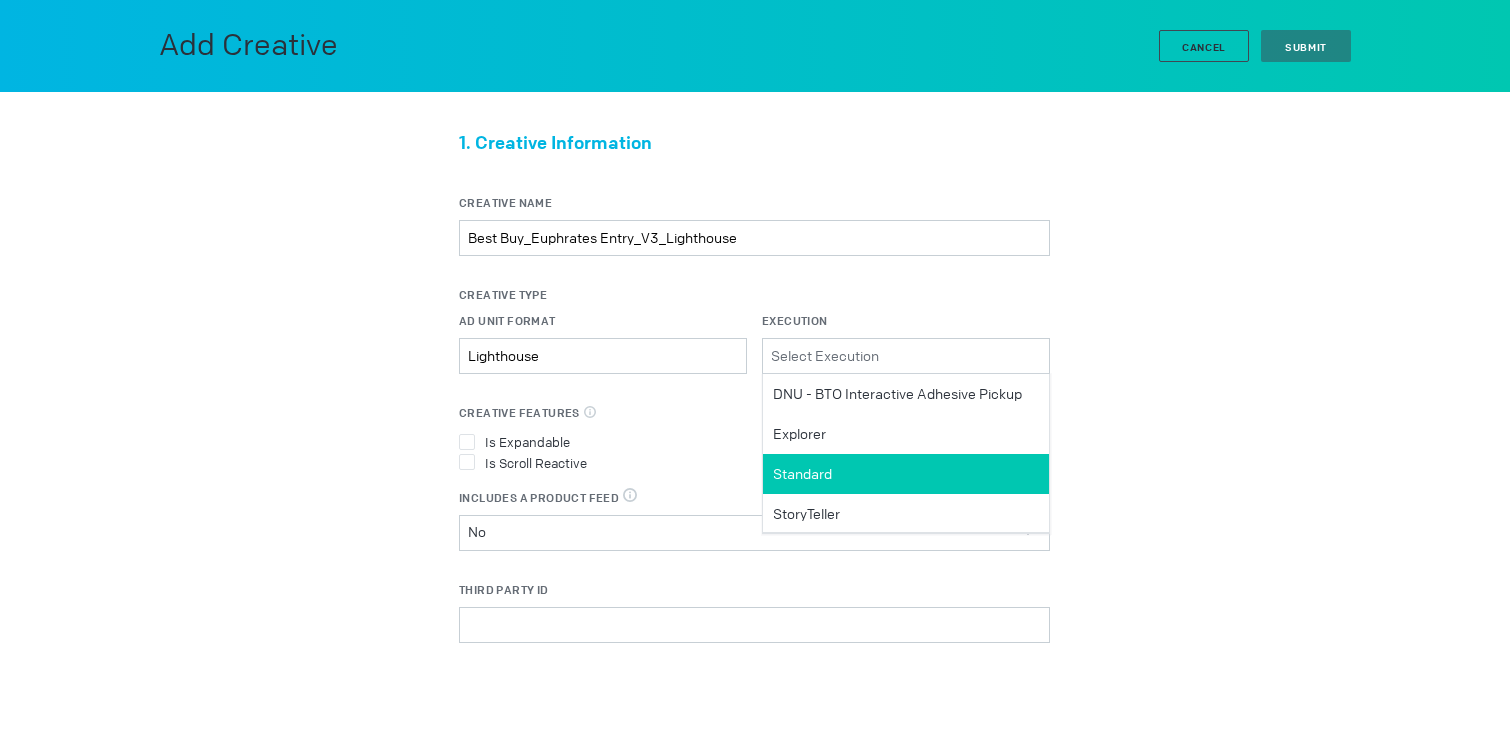 click on "Standard" at bounding box center (906, 474) 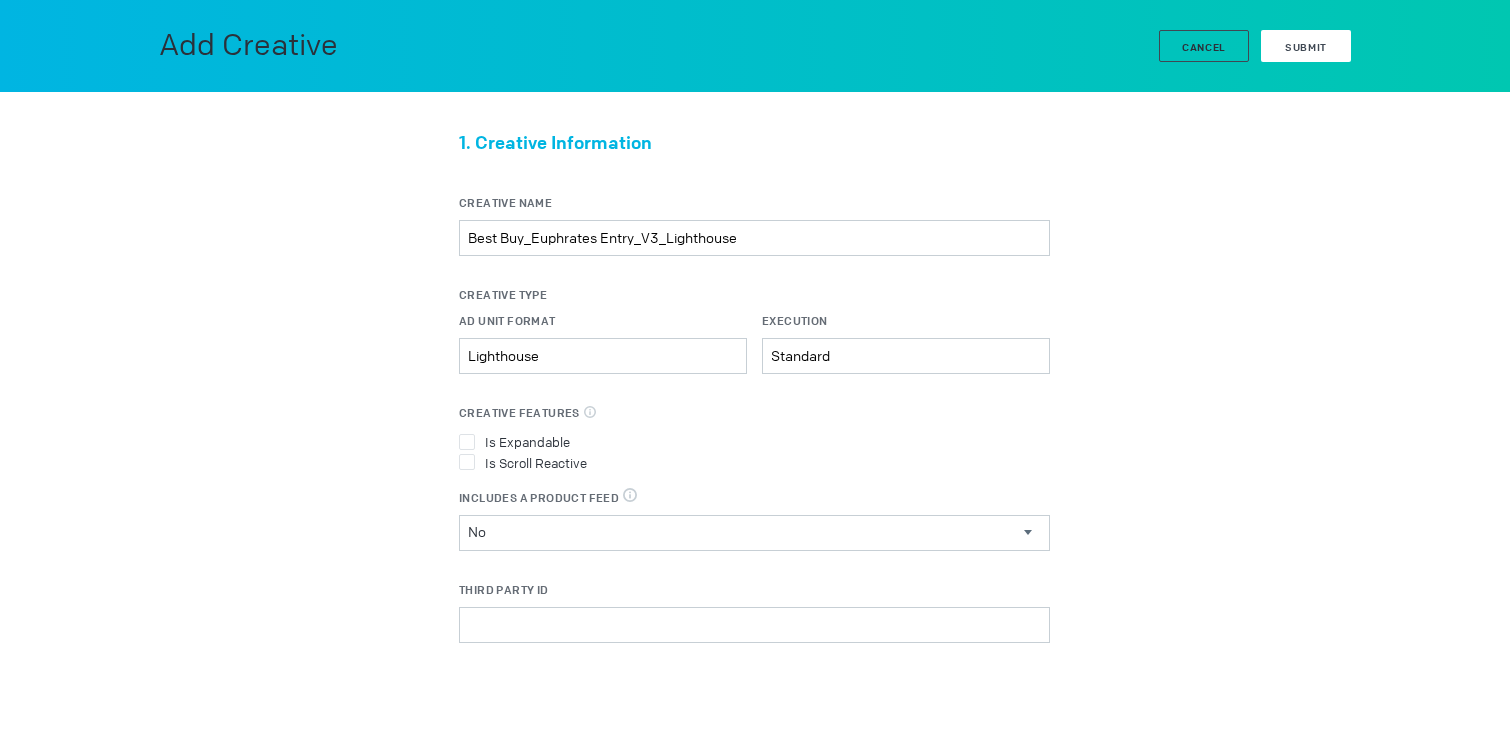 click on "Submit" at bounding box center [1306, 47] 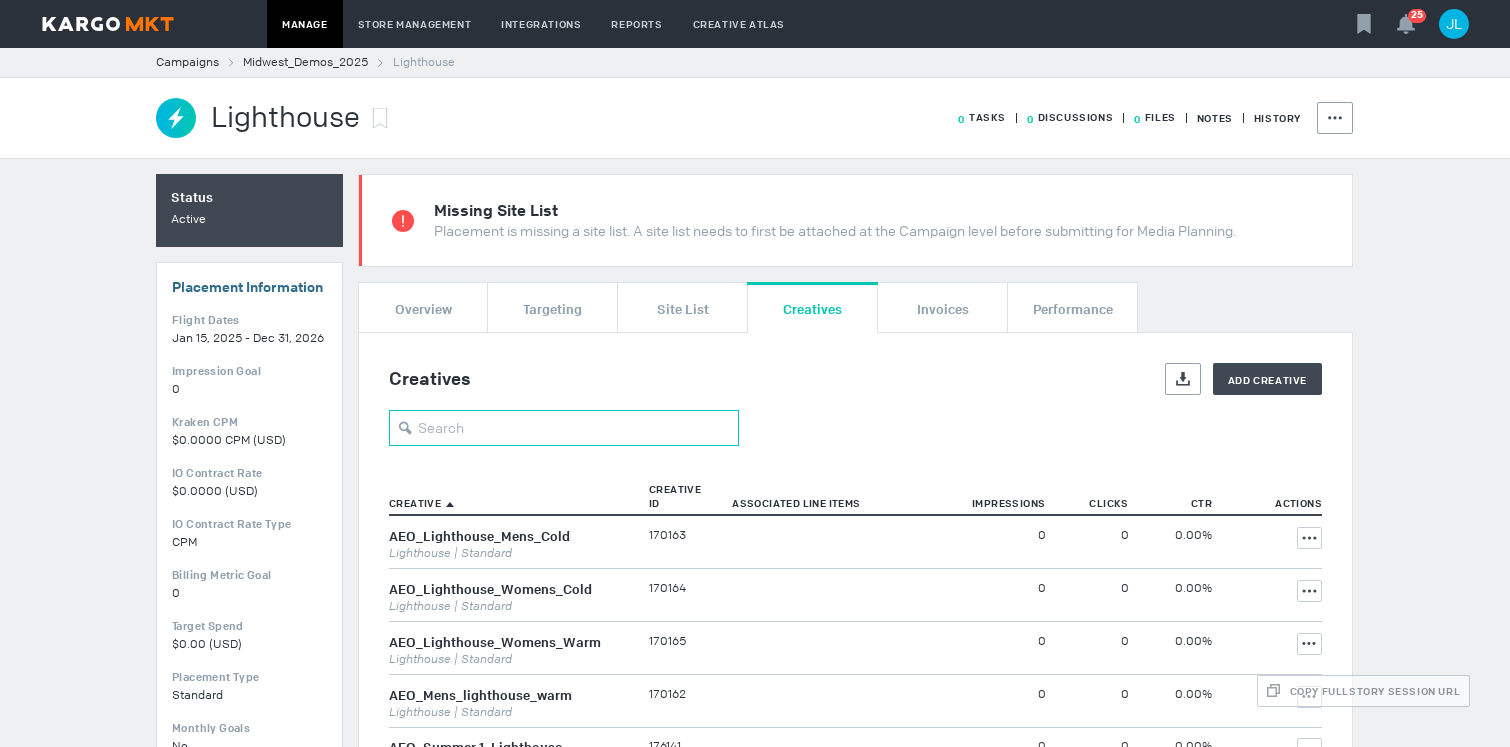 click at bounding box center [564, 428] 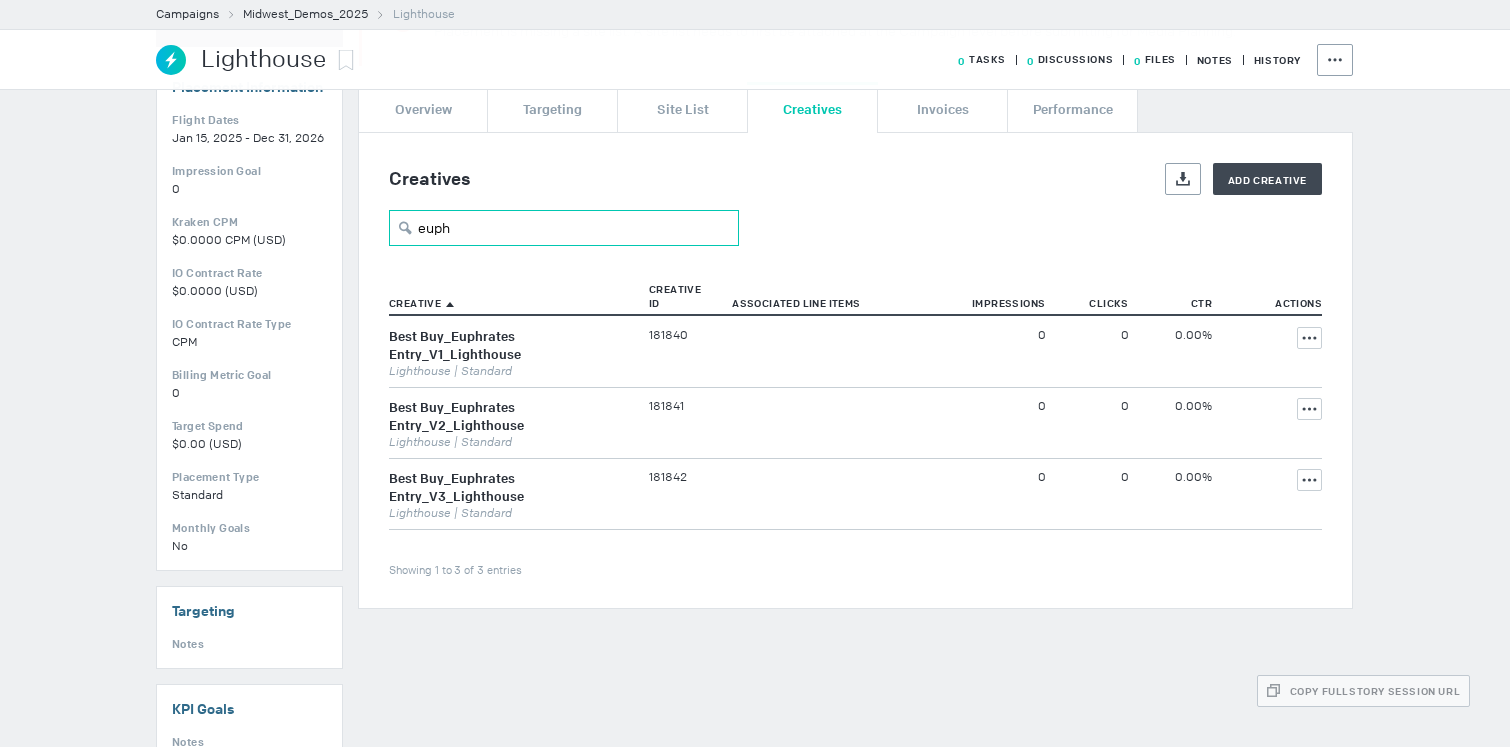 scroll, scrollTop: 224, scrollLeft: 0, axis: vertical 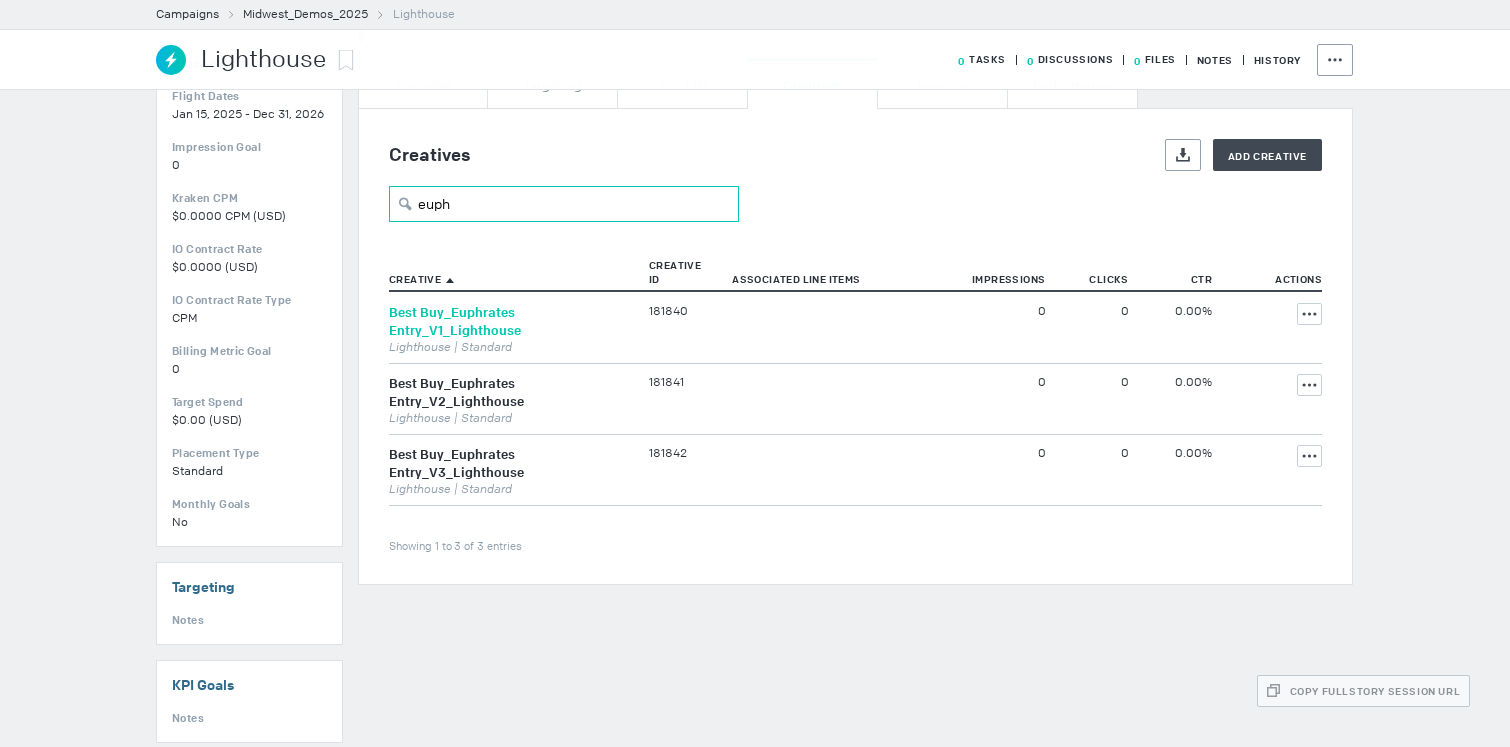type on "euph" 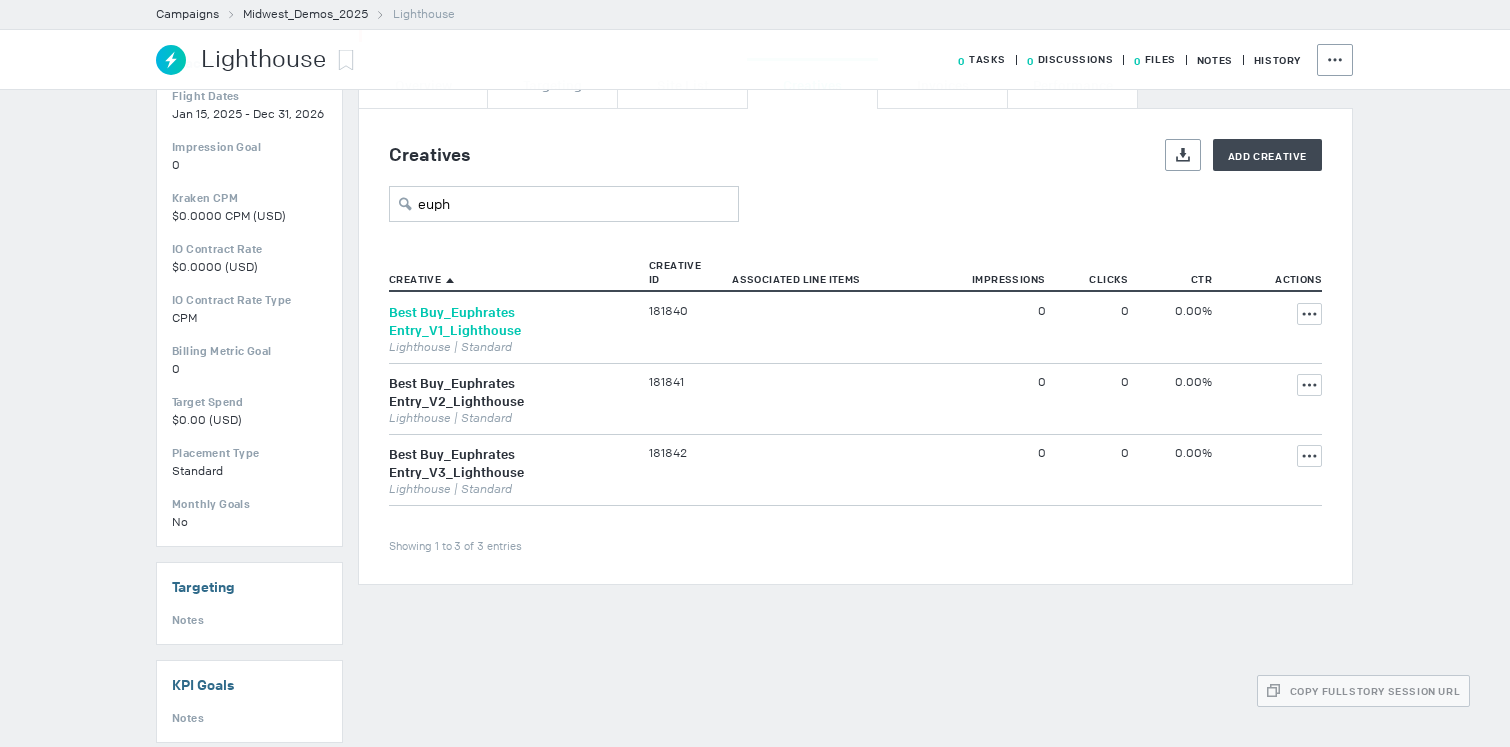 click on "Best Buy_Euphrates Entry_V1_Lighthouse" at bounding box center [455, 321] 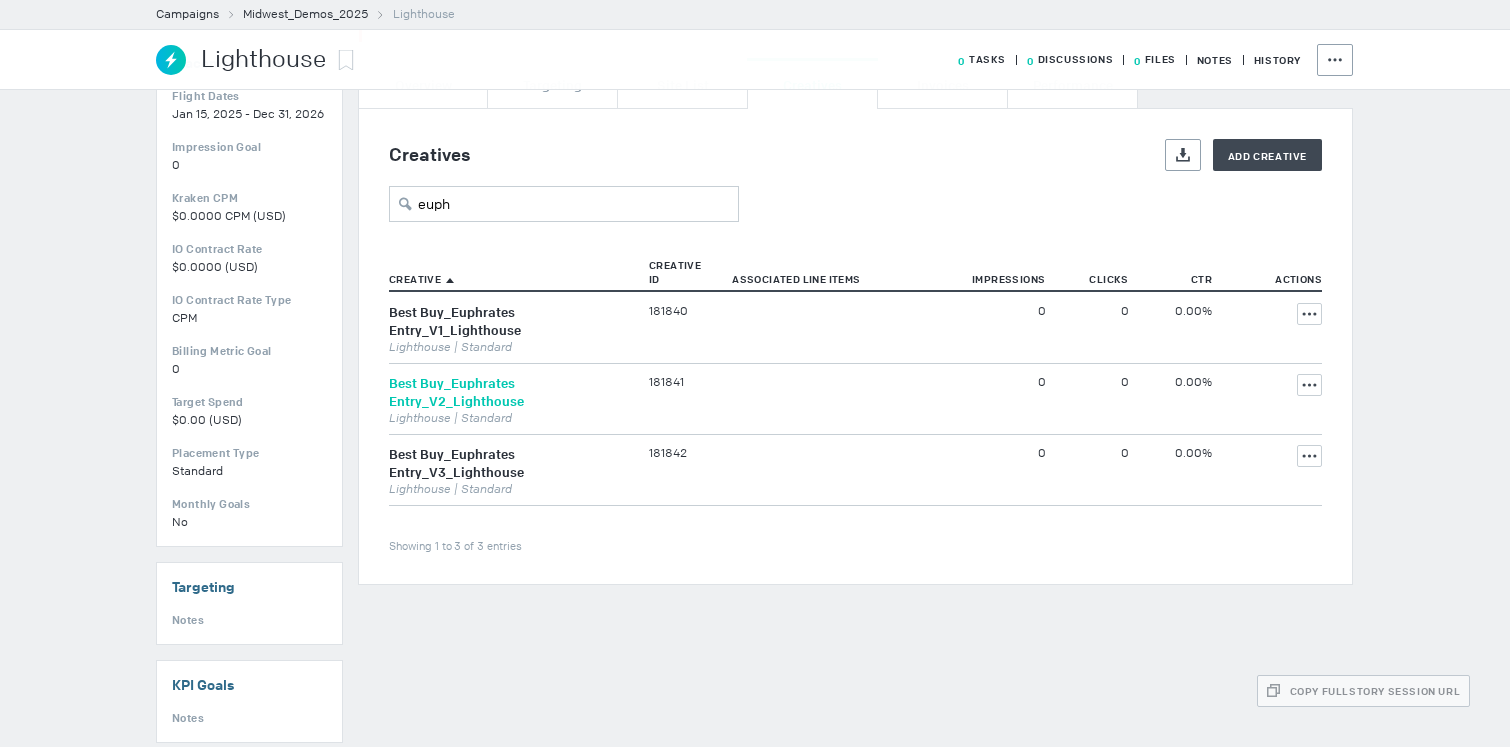 click on "Best Buy_Euphrates Entry_V2_Lighthouse" at bounding box center (456, 392) 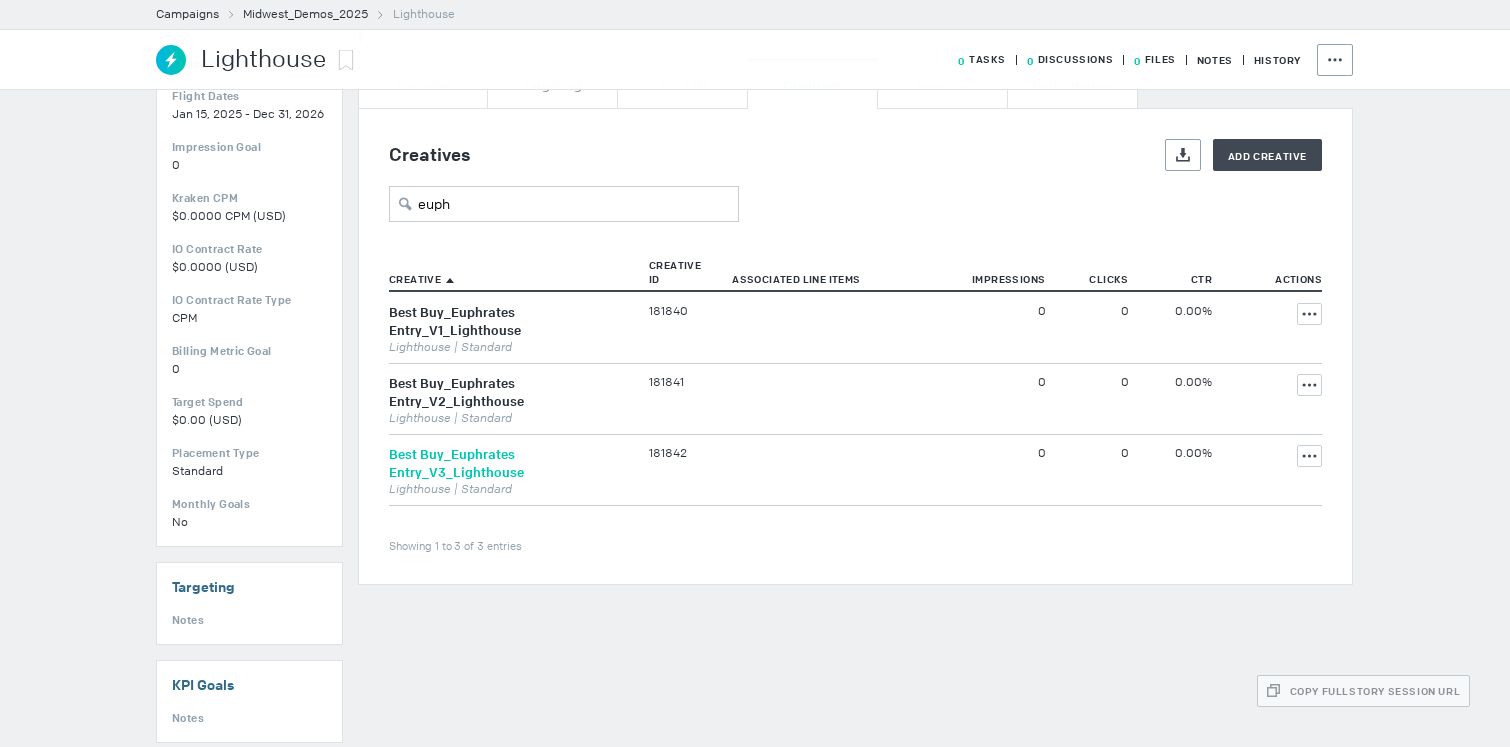 click on "Best Buy_Euphrates Entry_V3_Lighthouse" at bounding box center (456, 463) 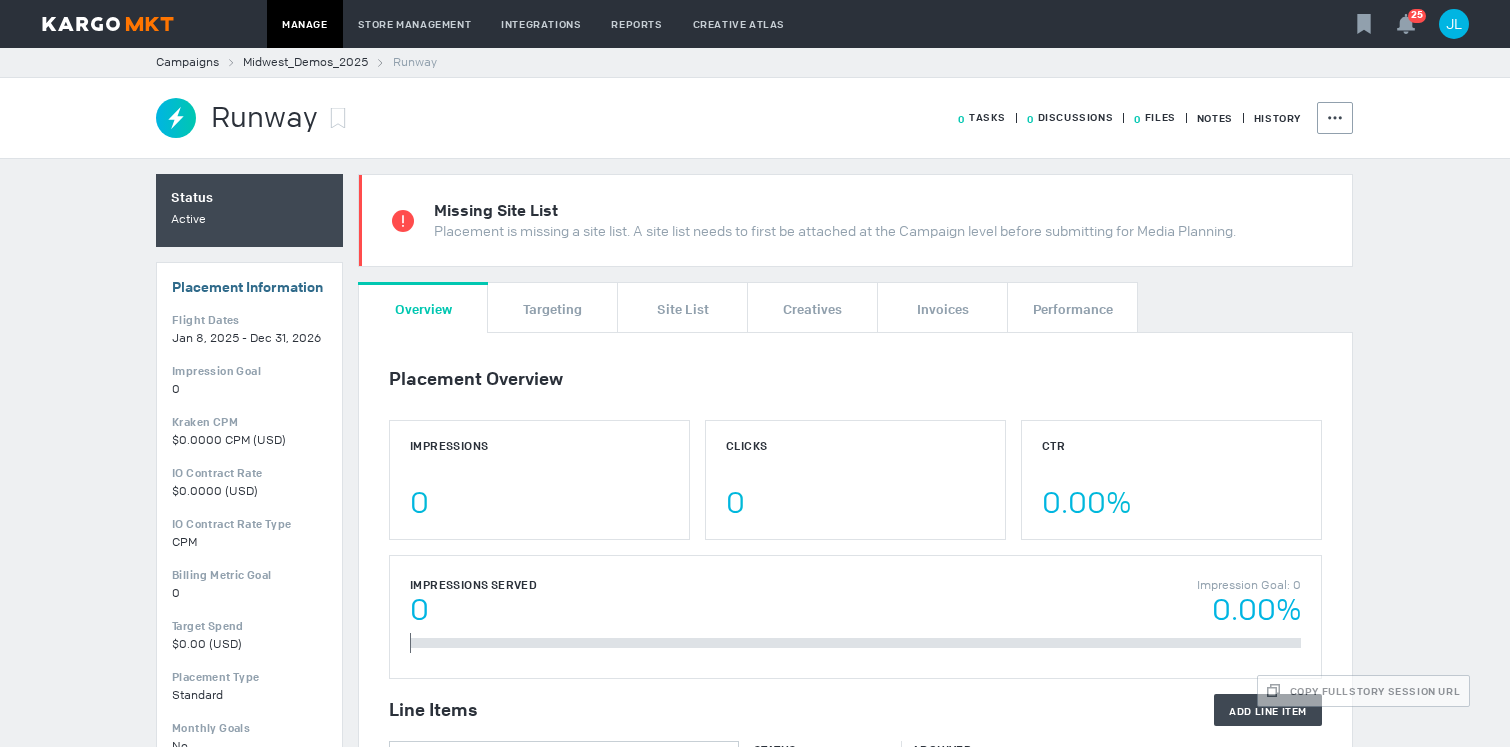 scroll, scrollTop: 0, scrollLeft: 0, axis: both 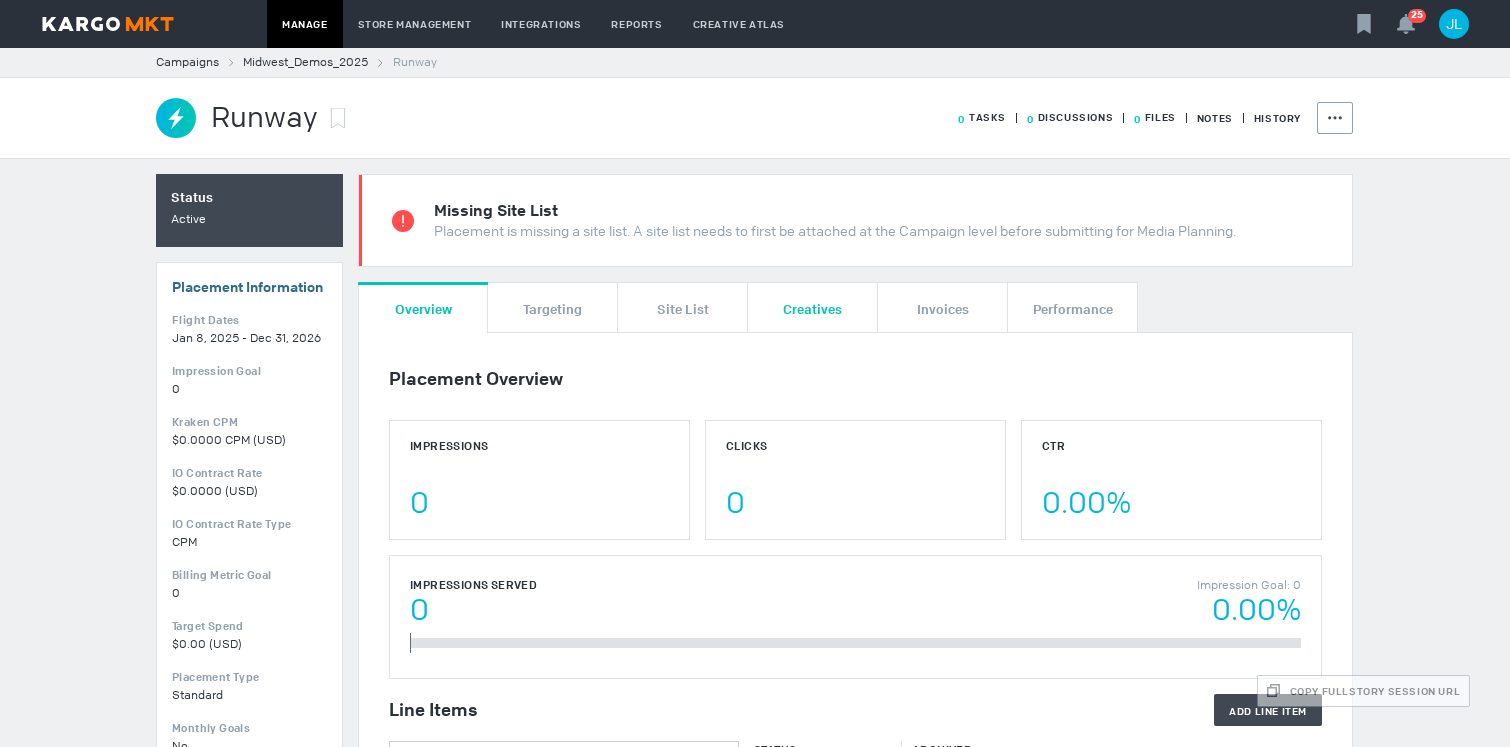 click on "Creatives" at bounding box center [812, 308] 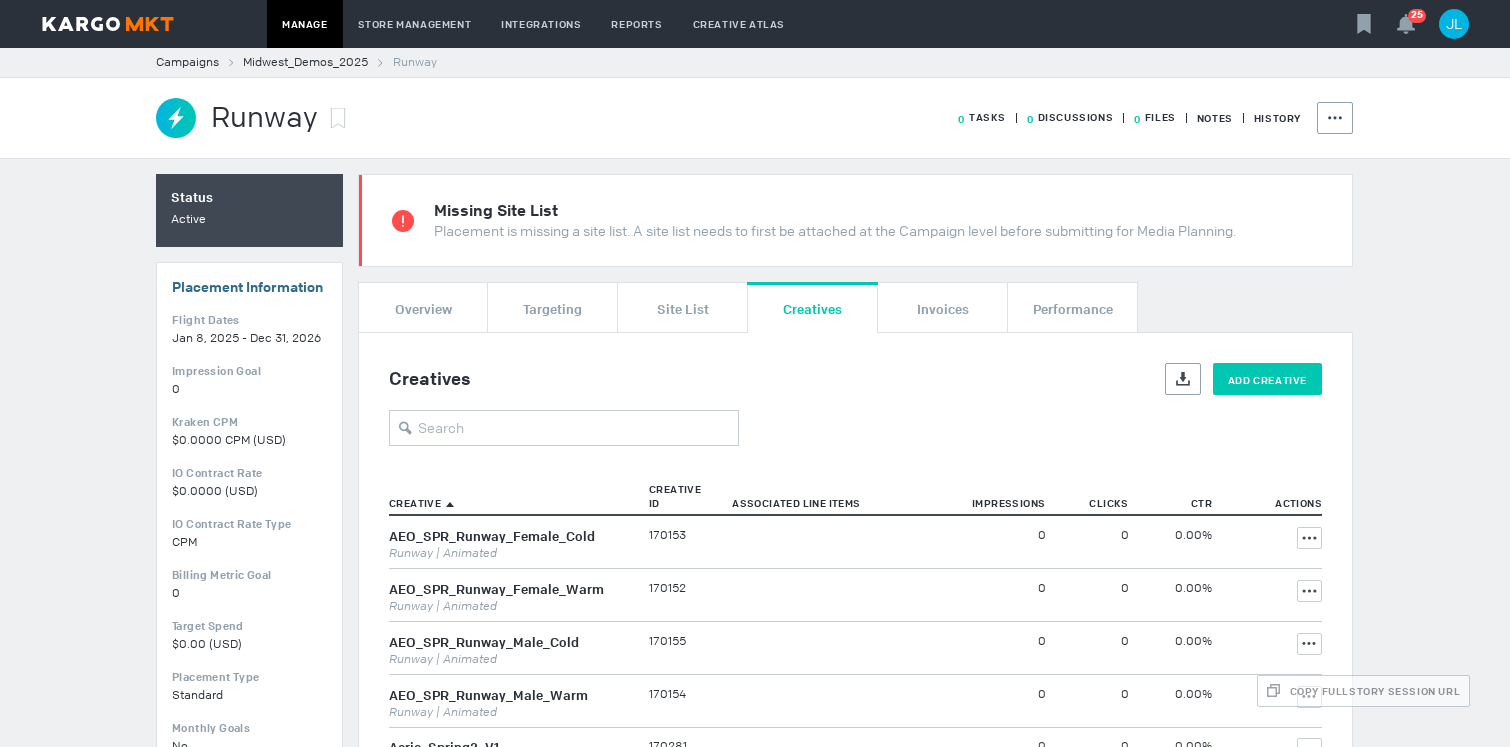 click on "Add Creative" at bounding box center (1267, 379) 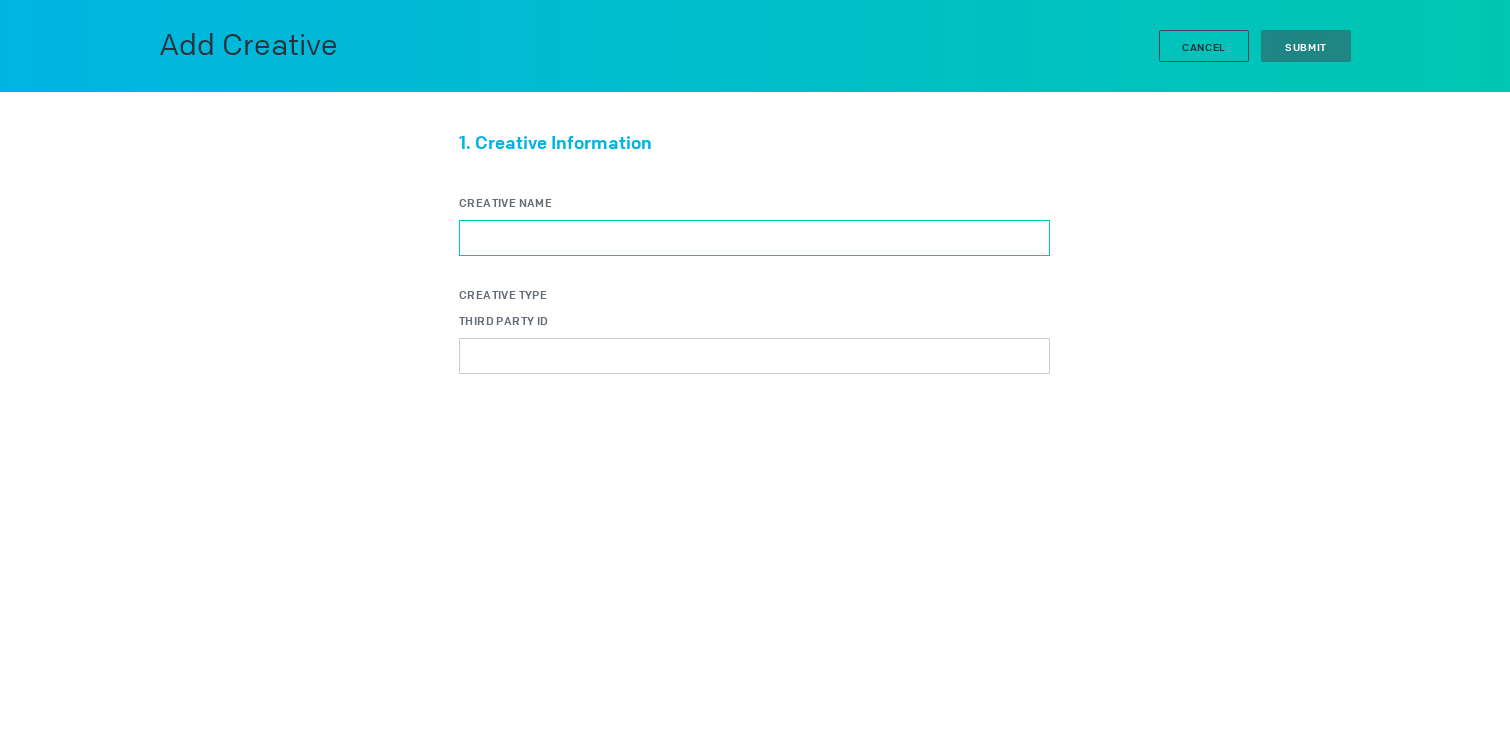 click on "Creative Name" at bounding box center (754, 238) 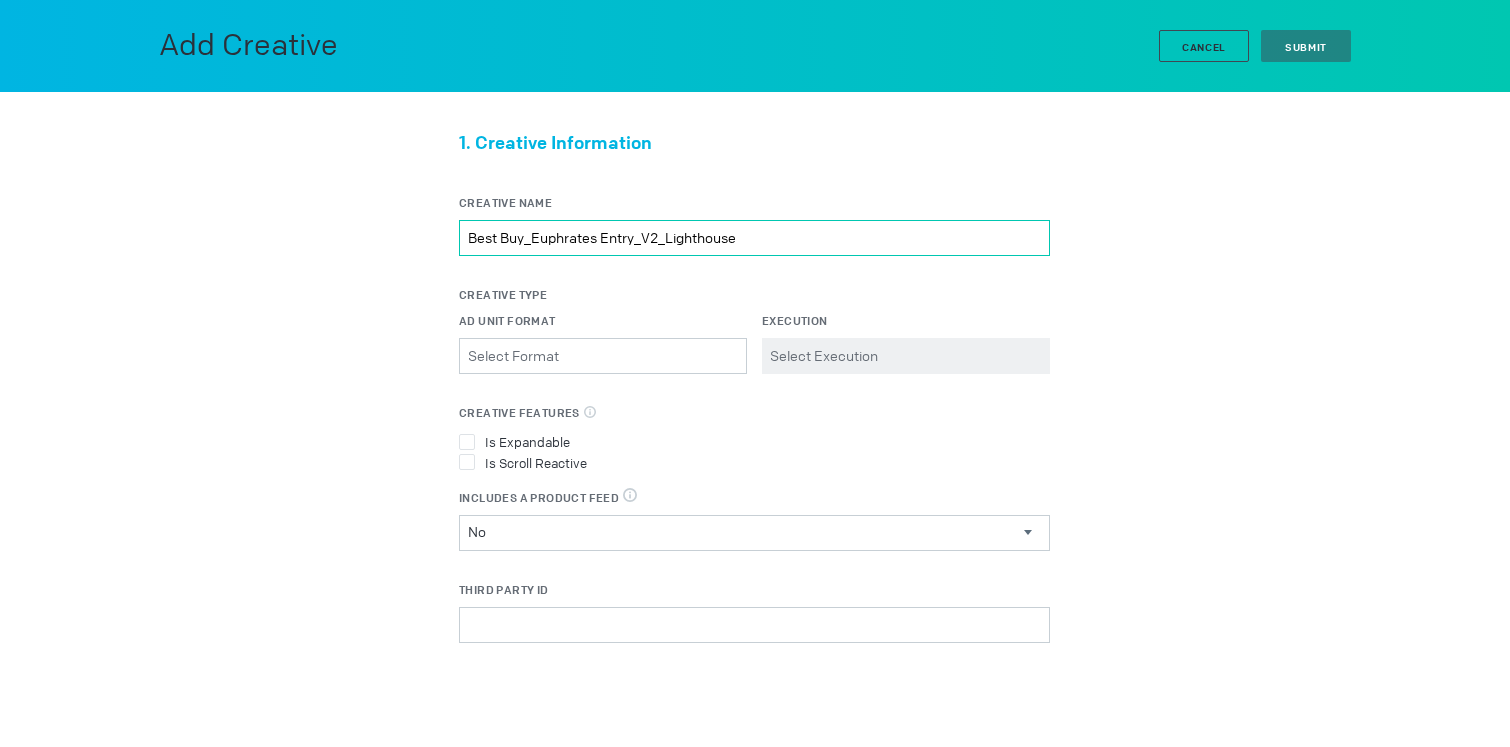 click on "Best Buy_Euphrates Entry_V2_Lighthouse" at bounding box center (754, 238) 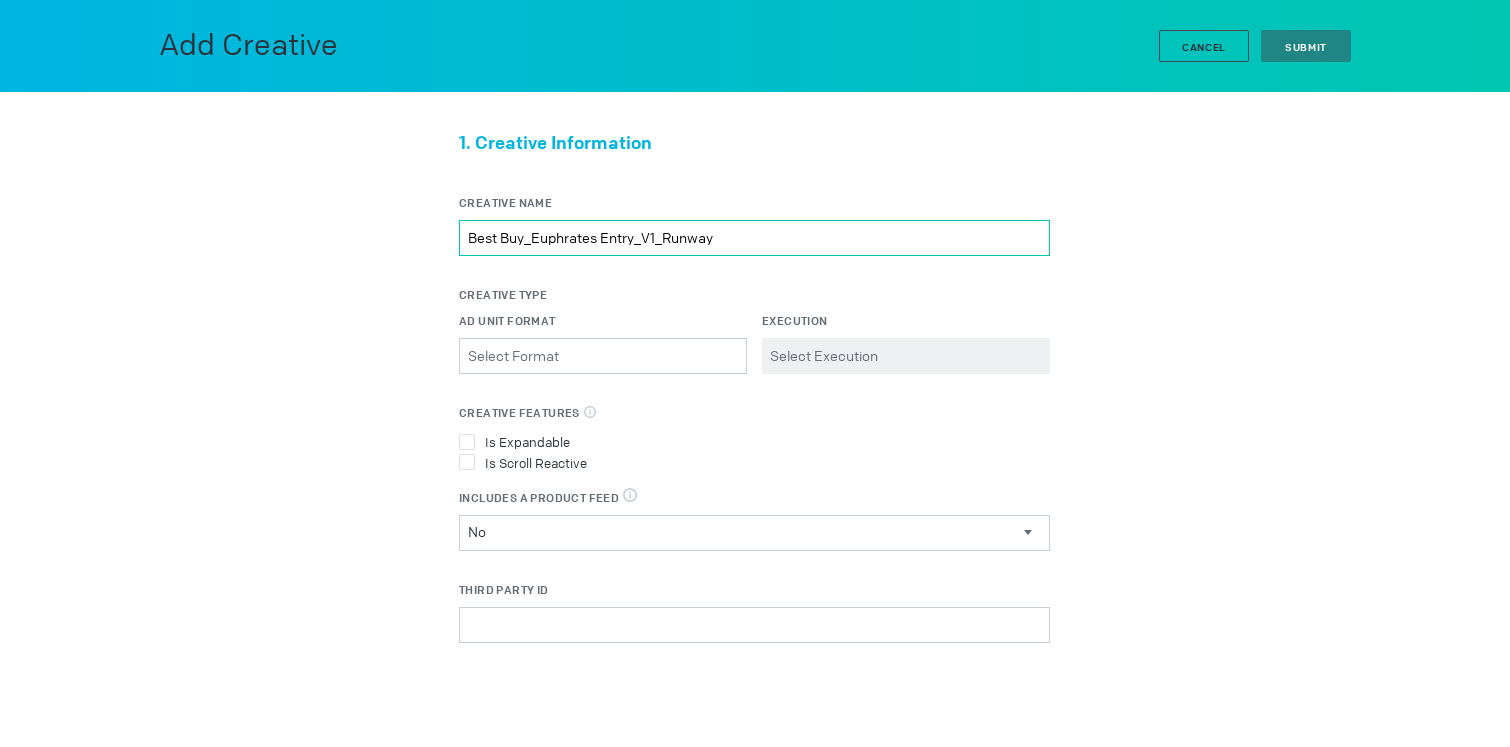 type on "Best Buy_Euphrates Entry_V1_Runway" 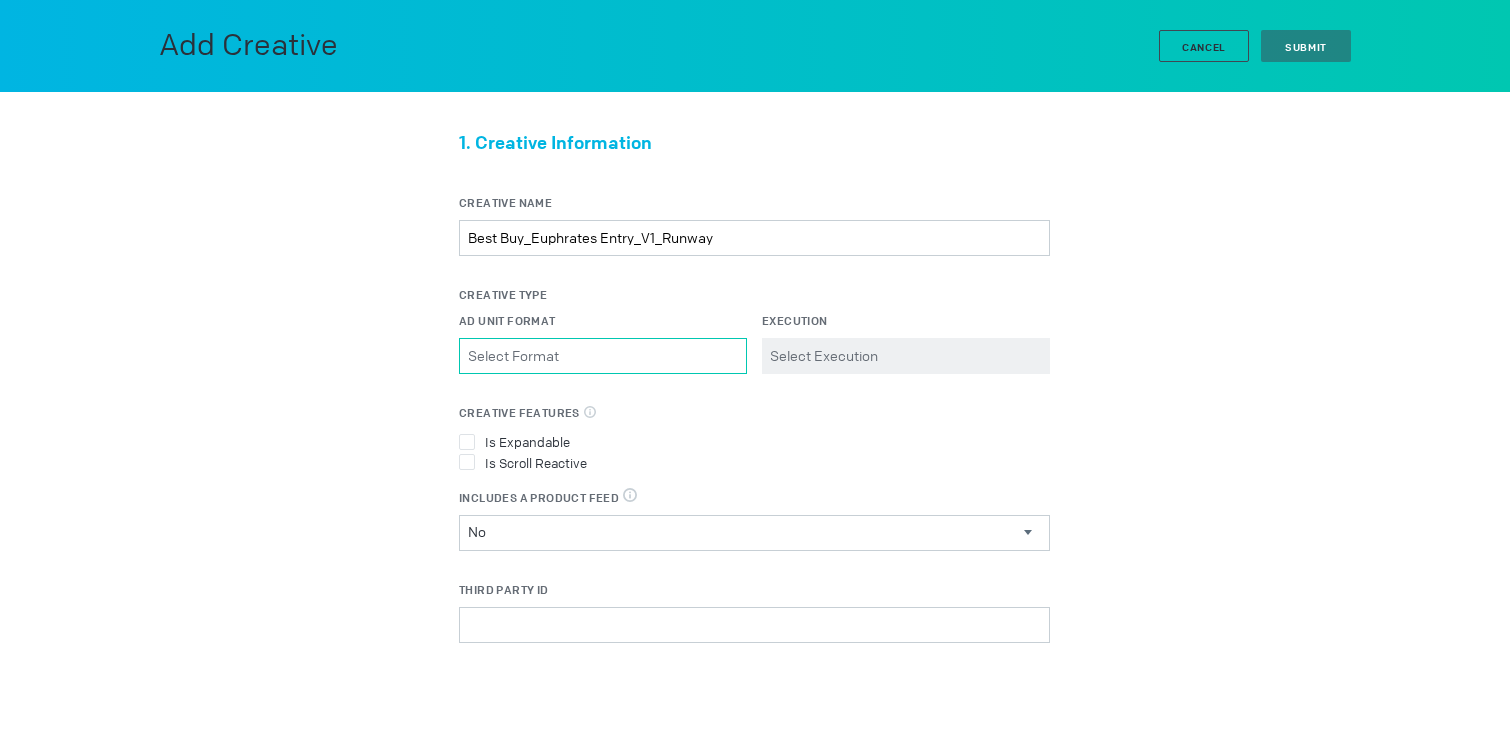 click on "Ad Unit Format Please select a valid item" at bounding box center [603, 356] 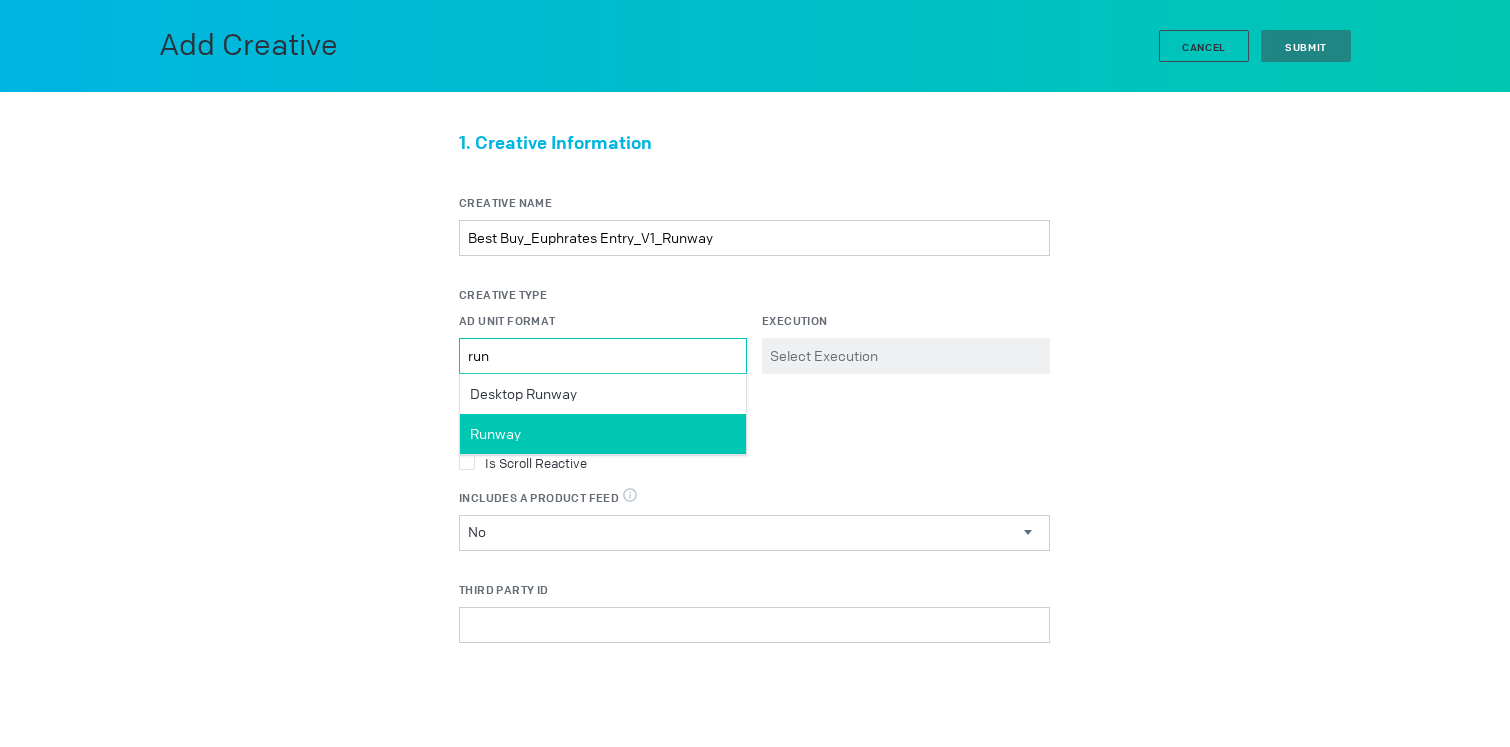 type on "run" 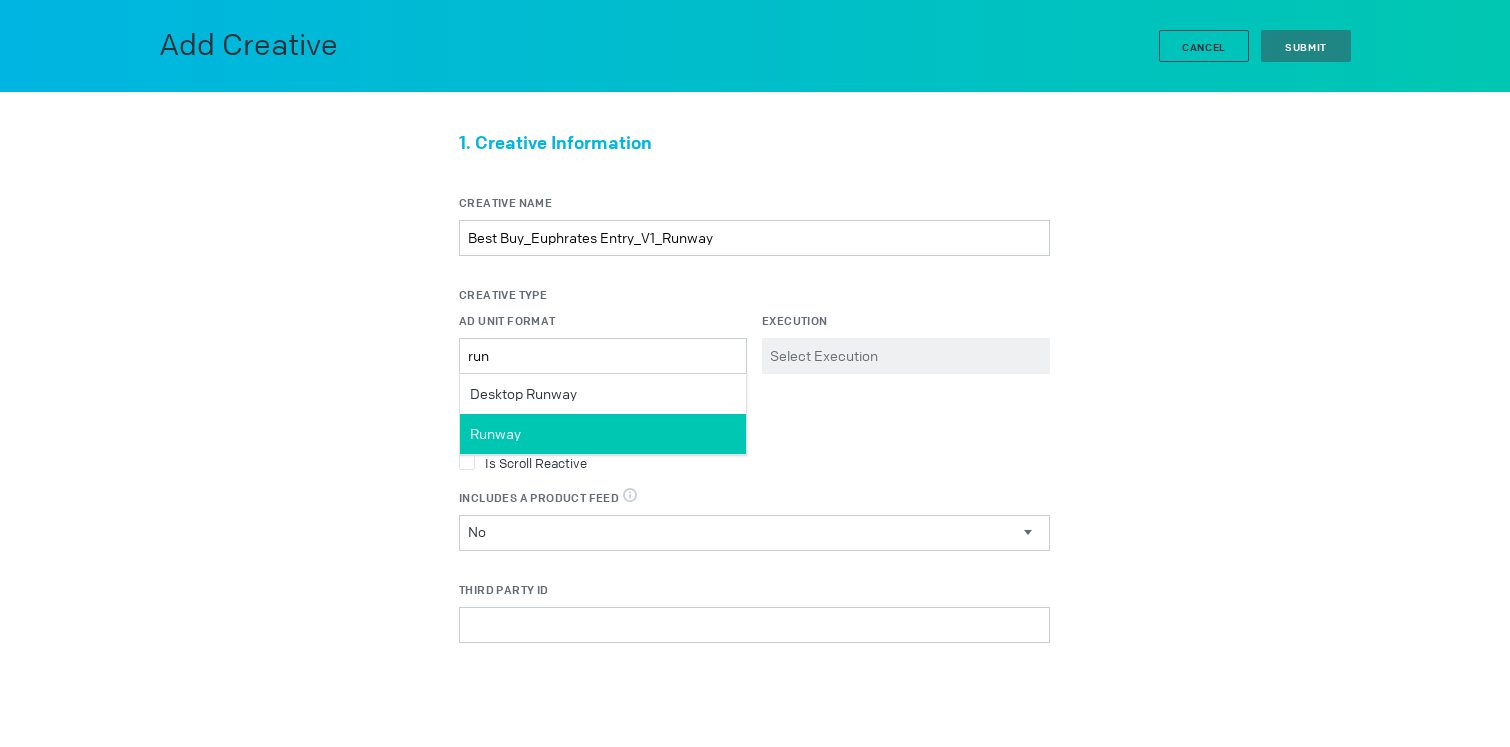 click on "Runway" at bounding box center [603, 434] 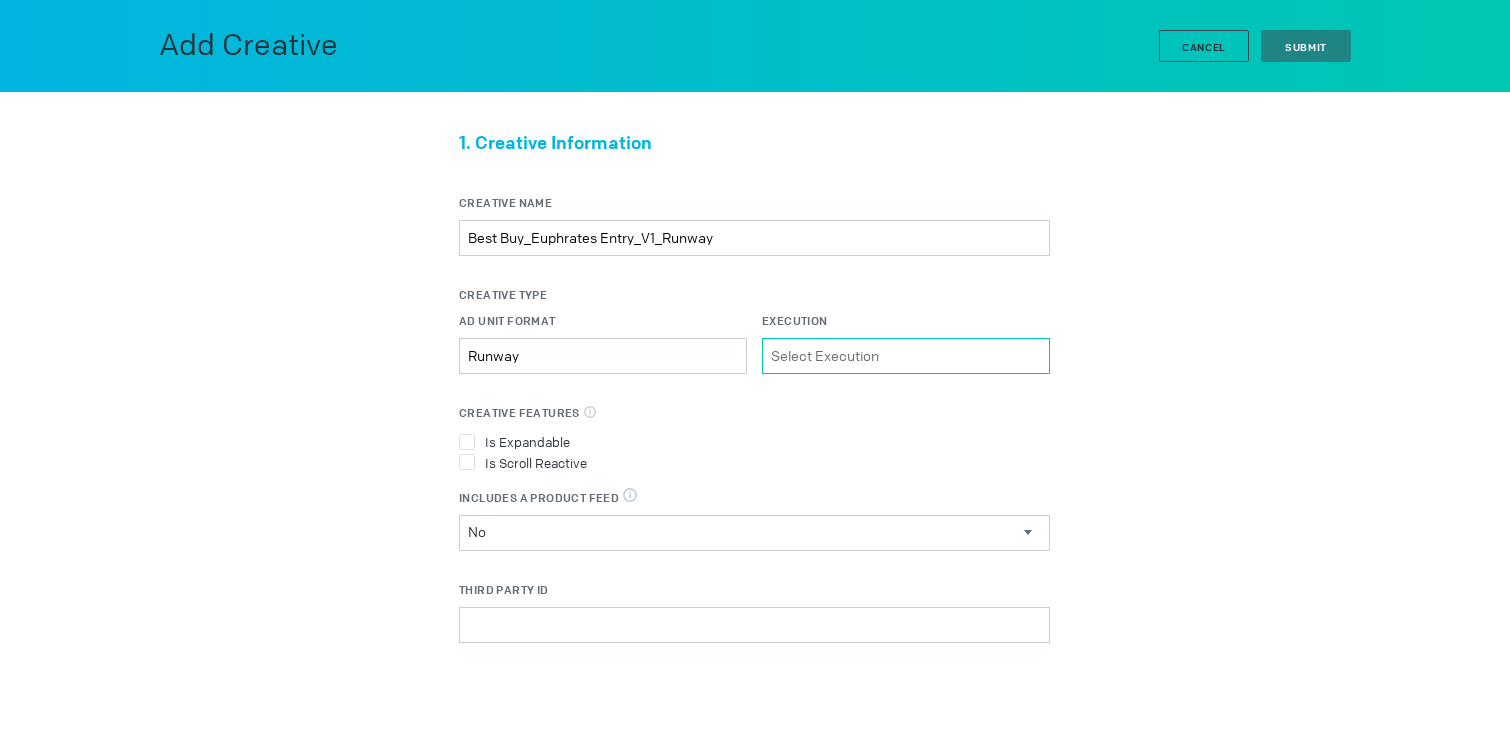 click on "Execution Please select a valid item" at bounding box center (906, 356) 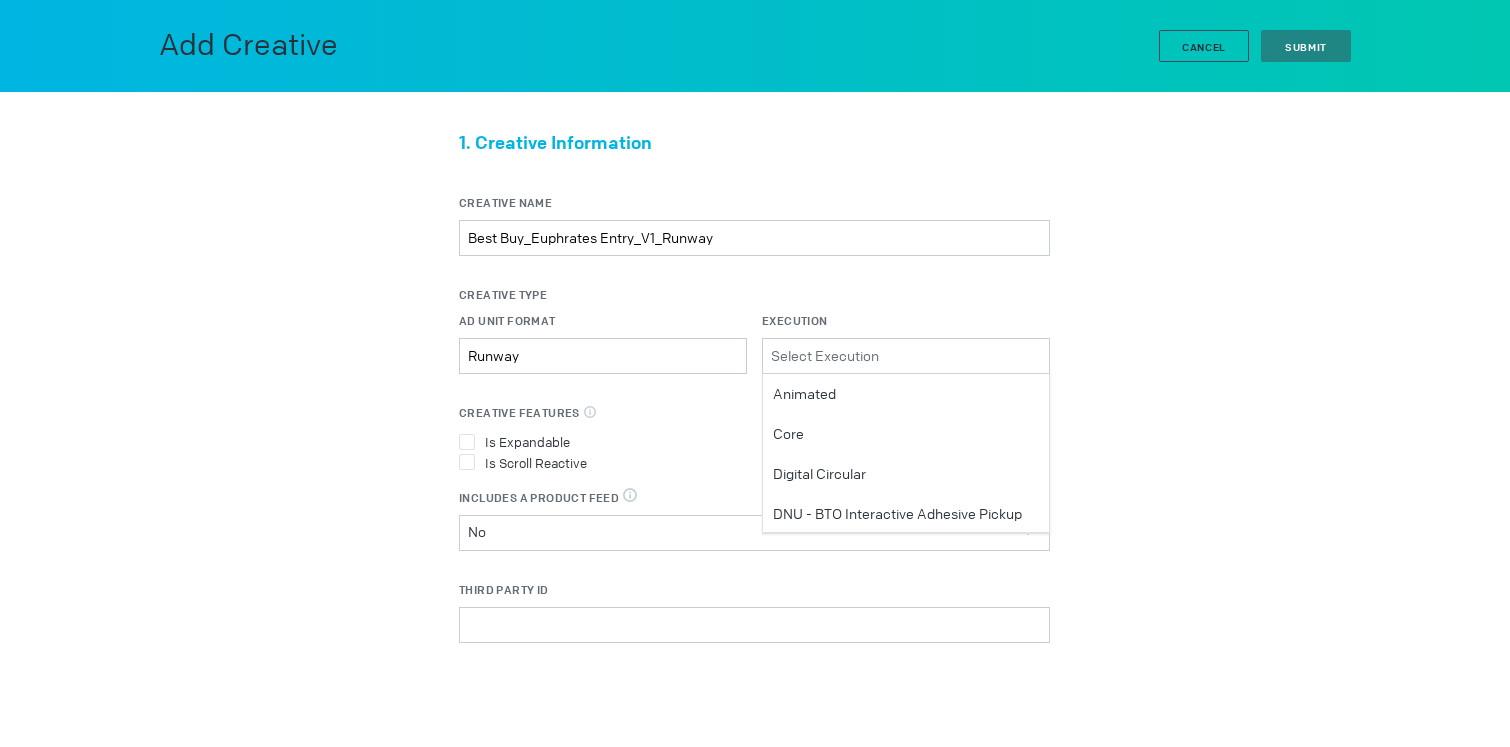 click on "Animated" at bounding box center [804, 394] 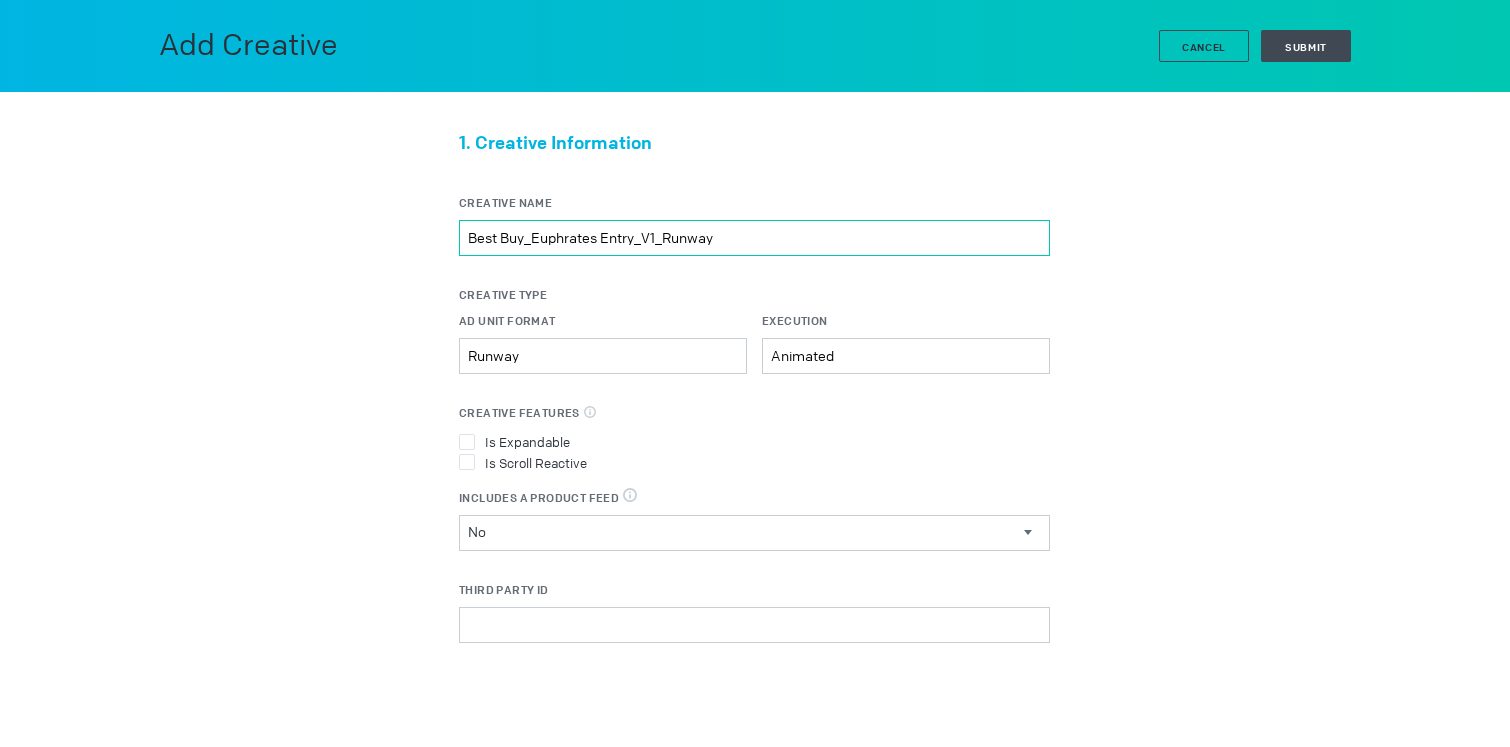 drag, startPoint x: 762, startPoint y: 246, endPoint x: 383, endPoint y: 241, distance: 379.033 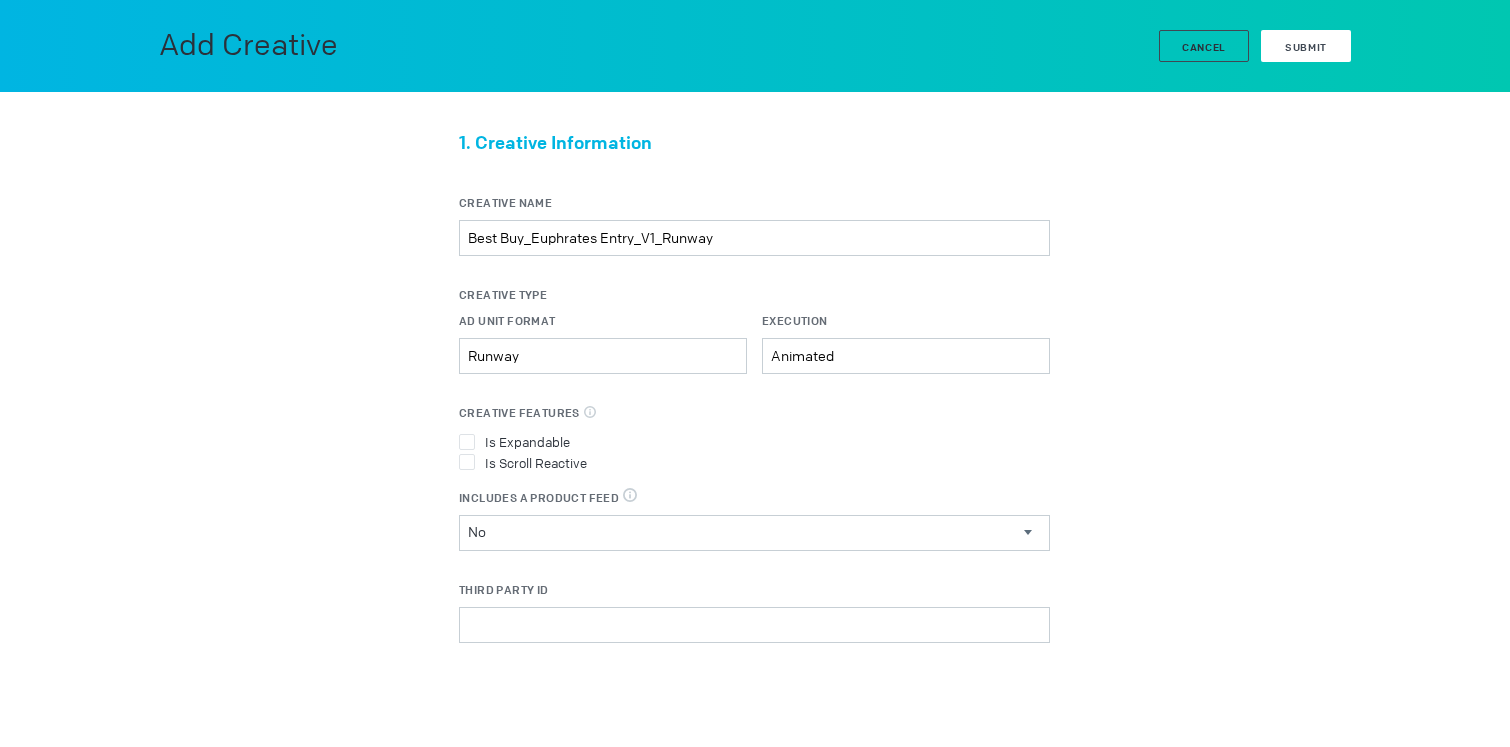 click on "Submit" at bounding box center (1306, 46) 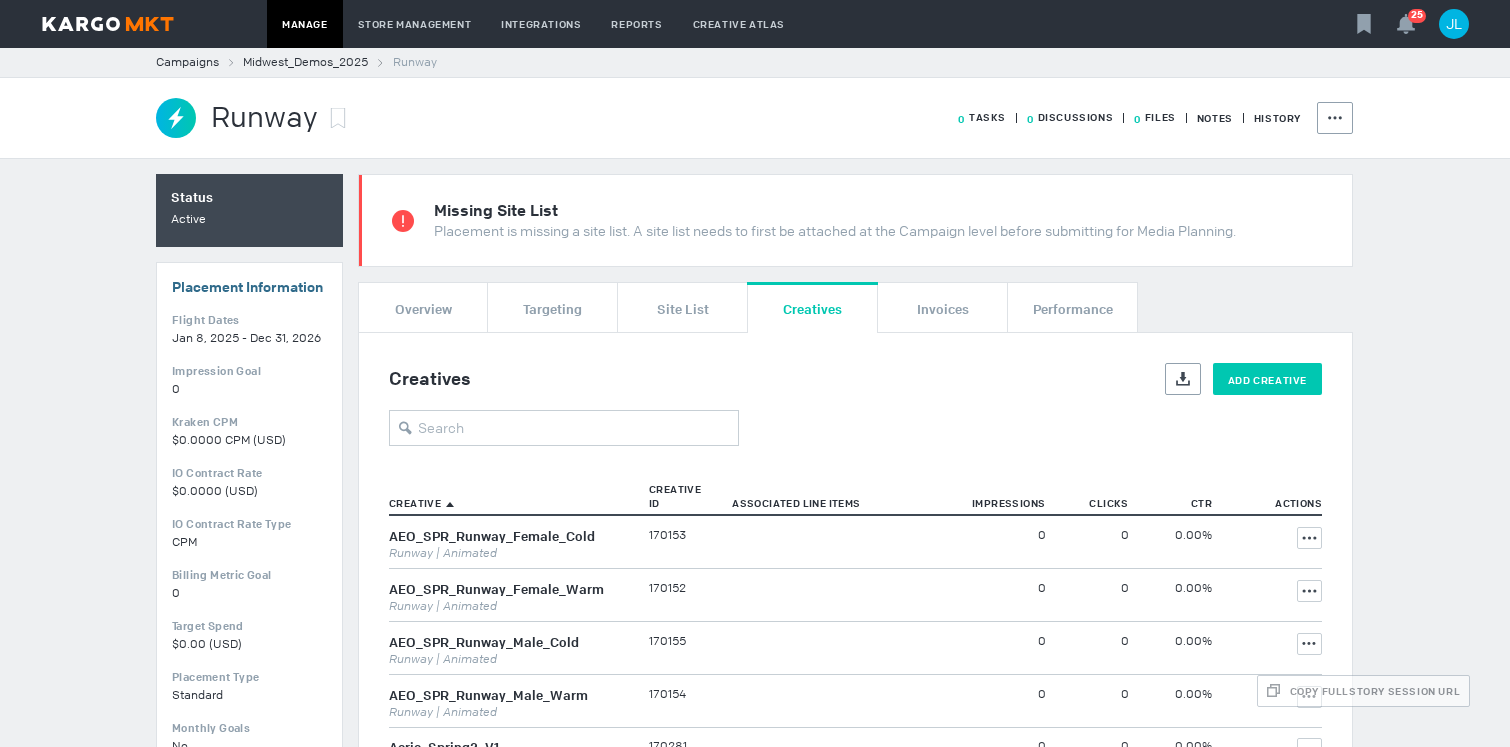 click on "Add Creative" at bounding box center [1267, 380] 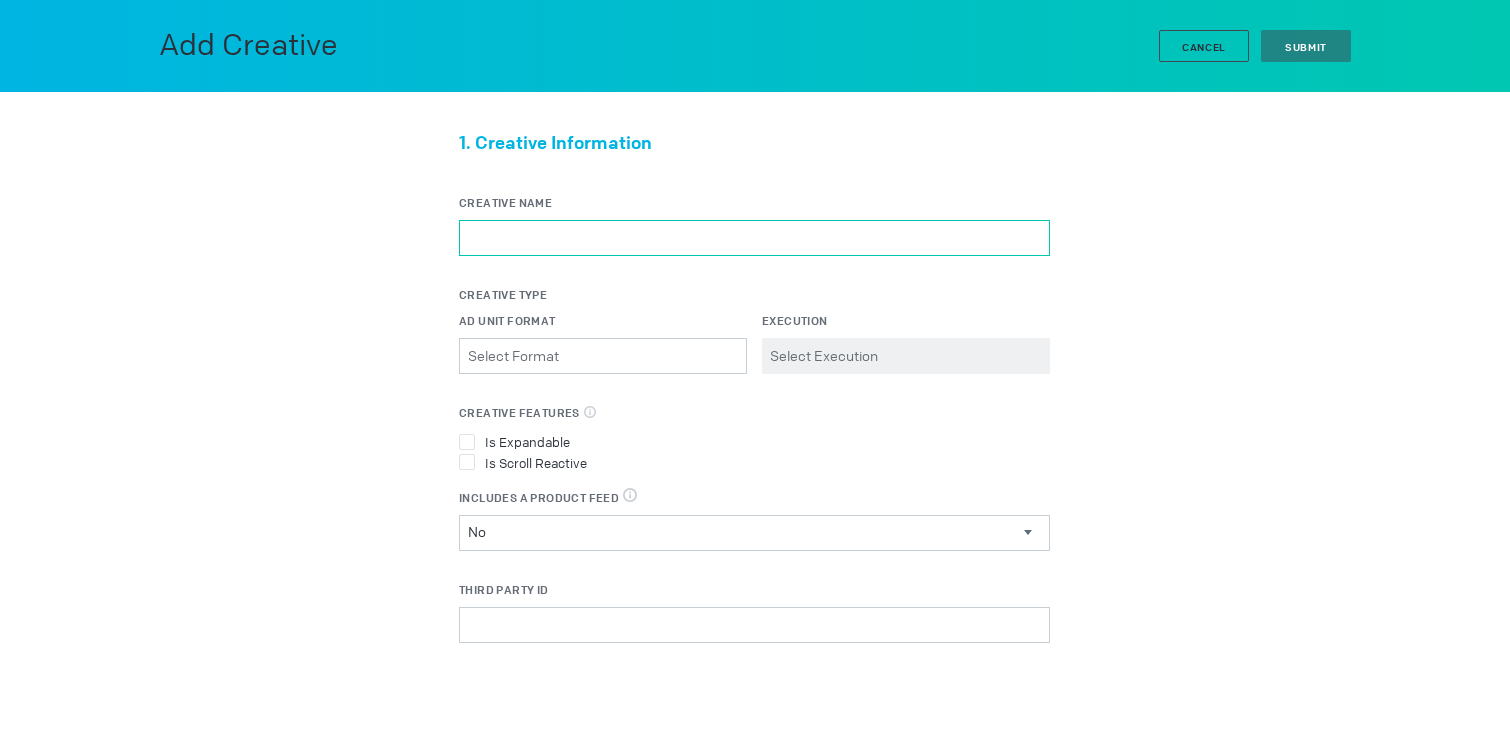 click on "Creative Name" at bounding box center [754, 238] 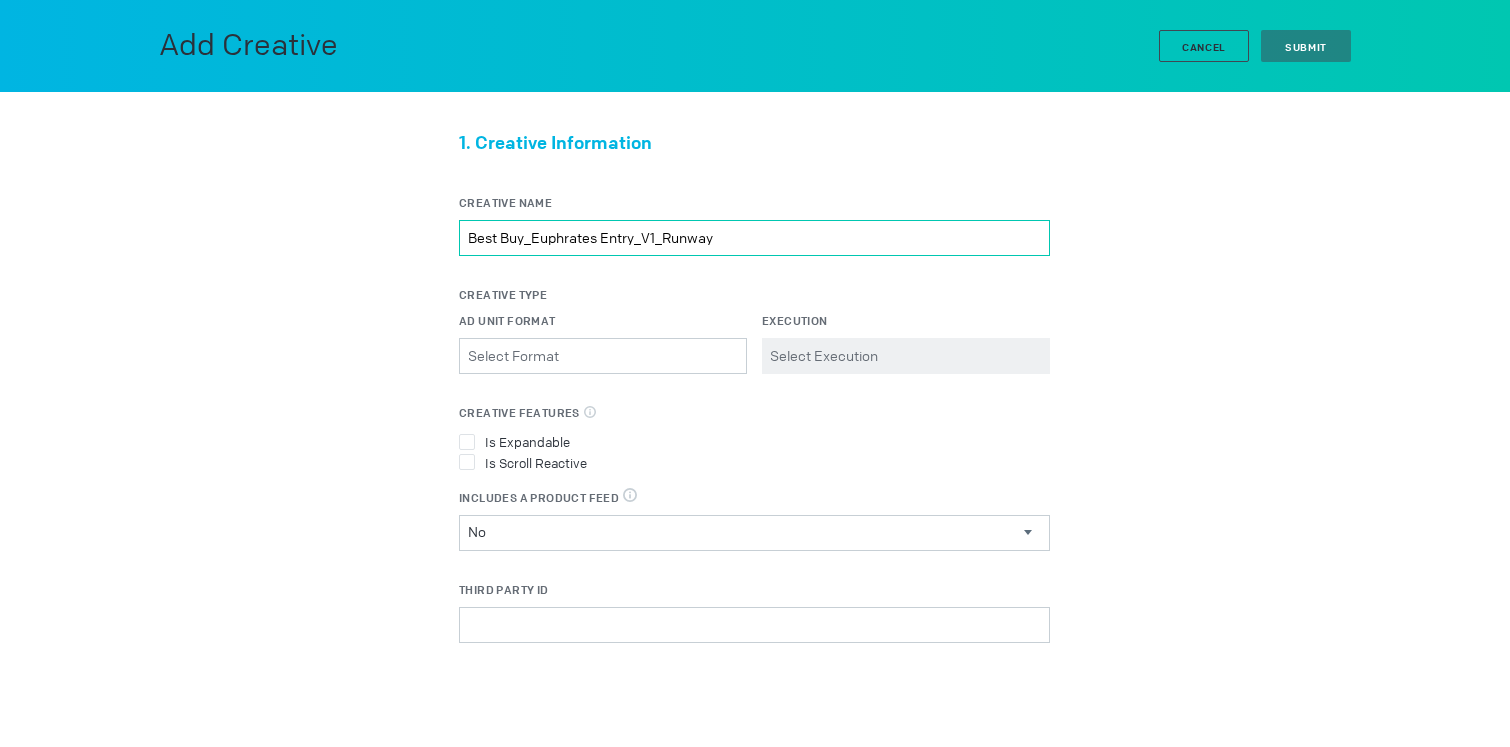 click on "Best Buy_Euphrates Entry_V1_Runway" at bounding box center [754, 238] 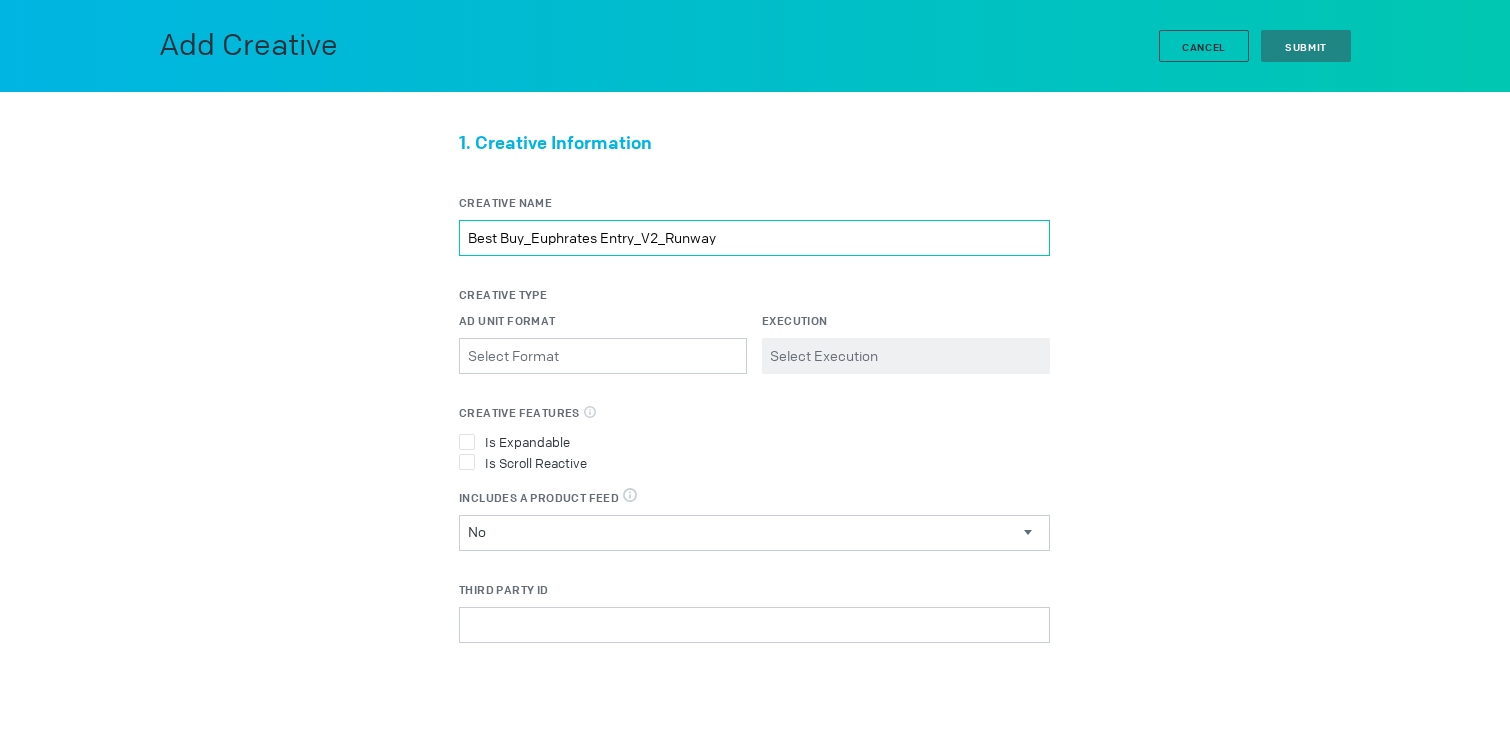 type on "Best Buy_Euphrates Entry_V2_Runway" 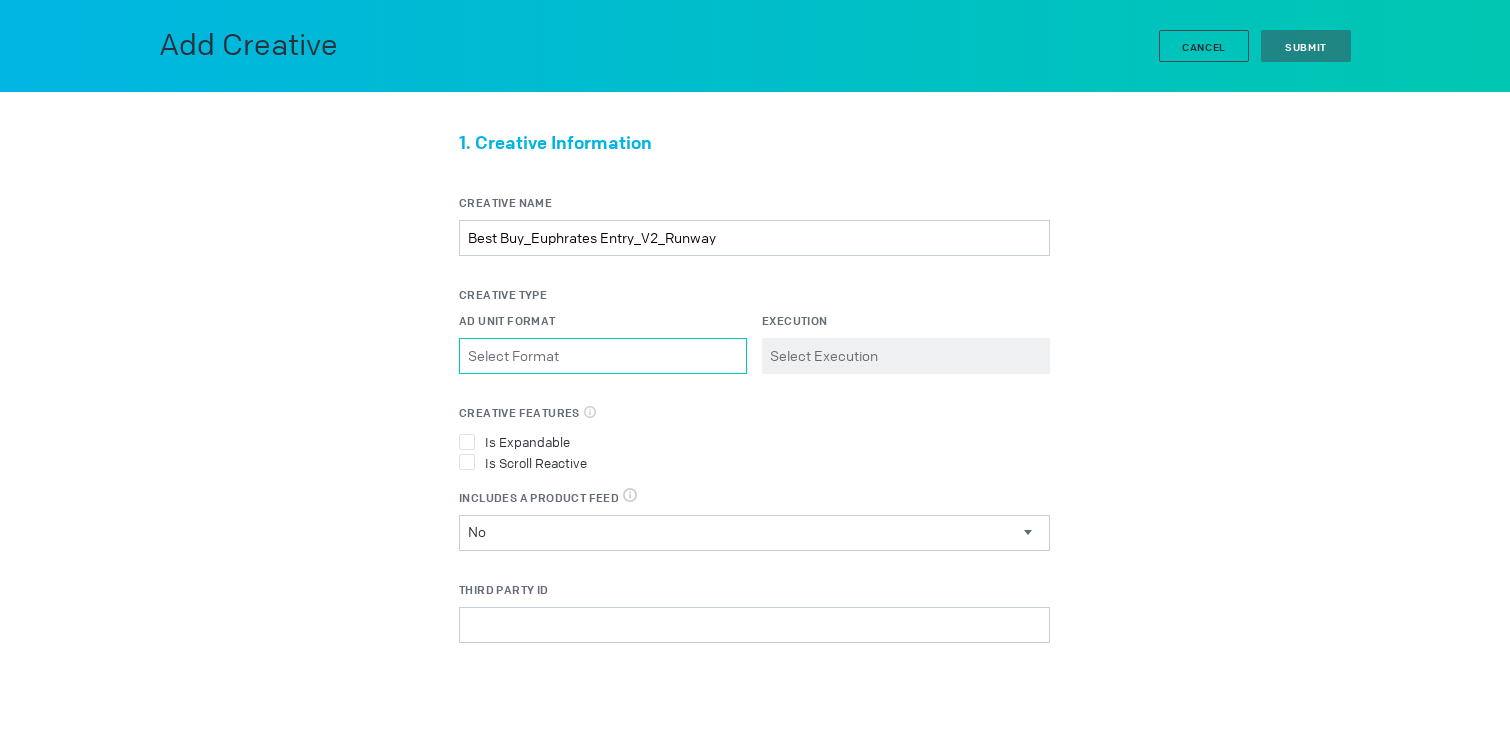 click on "Ad Unit Format Please select a valid item" at bounding box center (603, 356) 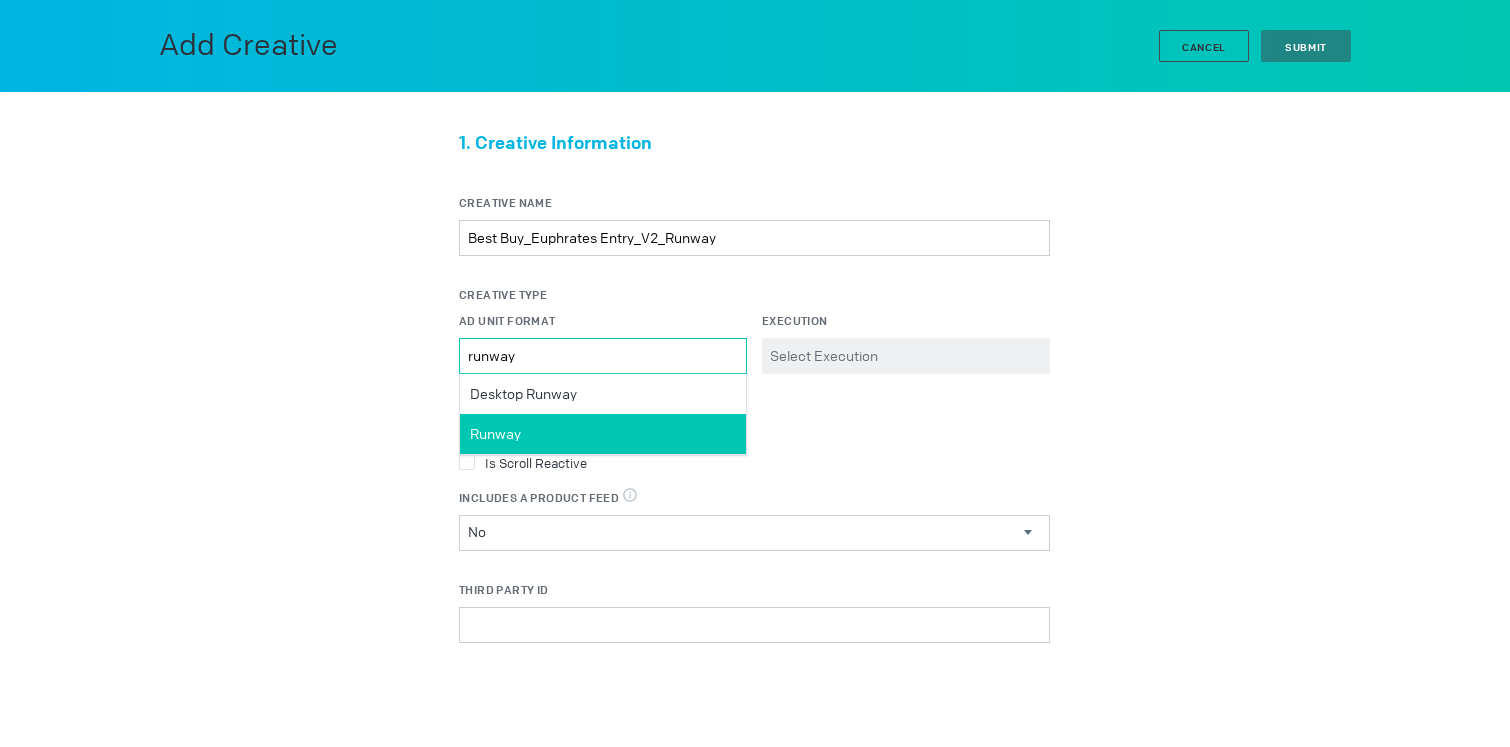 type on "runway" 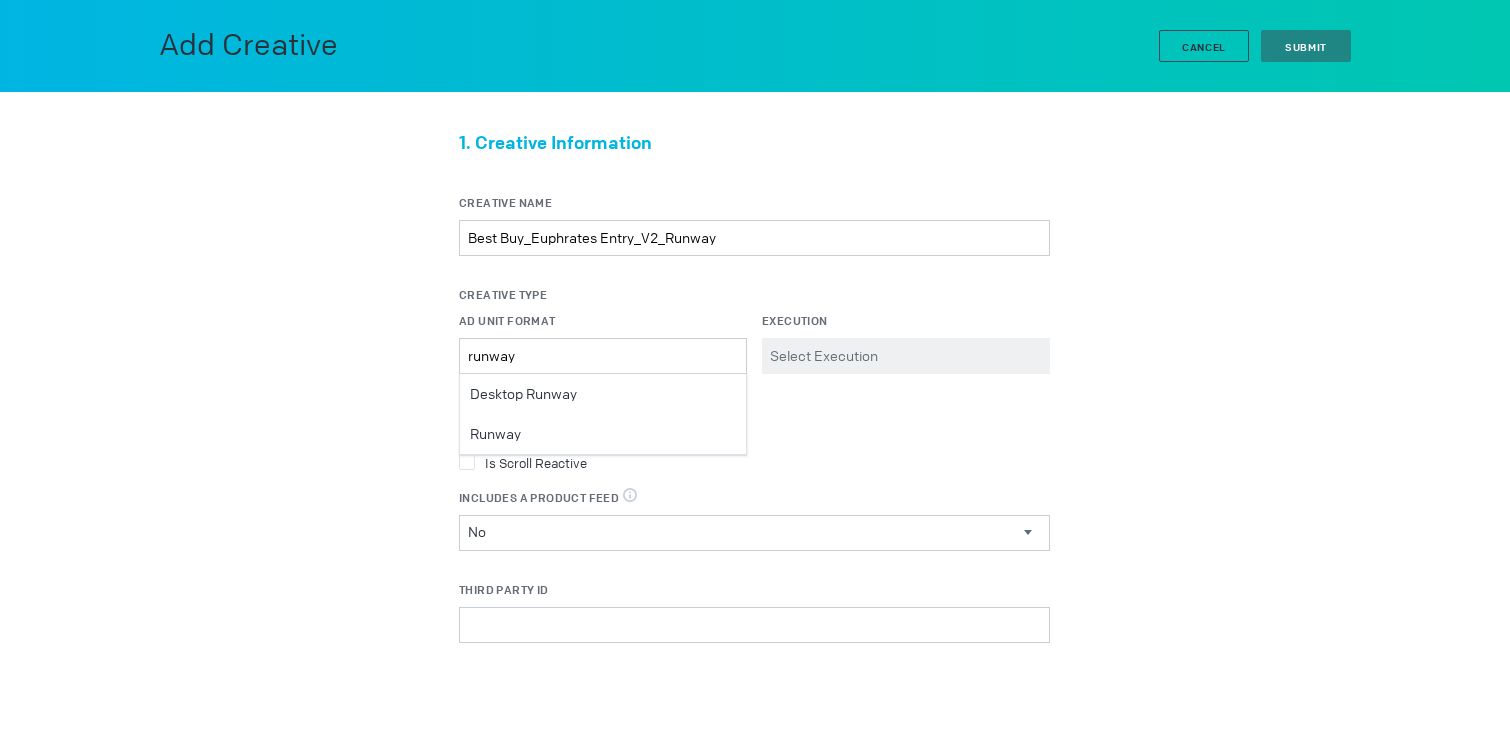 drag, startPoint x: 633, startPoint y: 427, endPoint x: 736, endPoint y: 388, distance: 110.13628 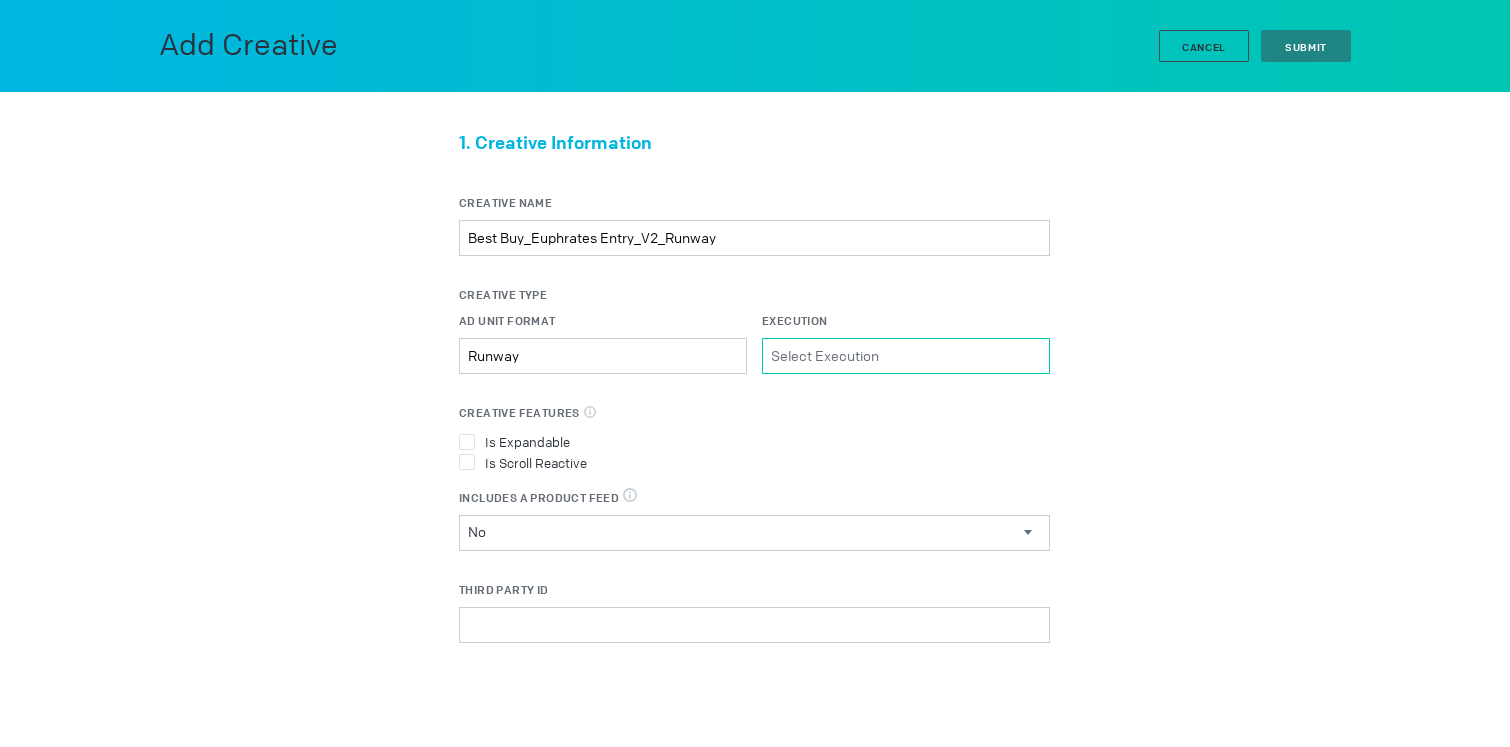 click on "Execution Please select a valid item" at bounding box center (906, 356) 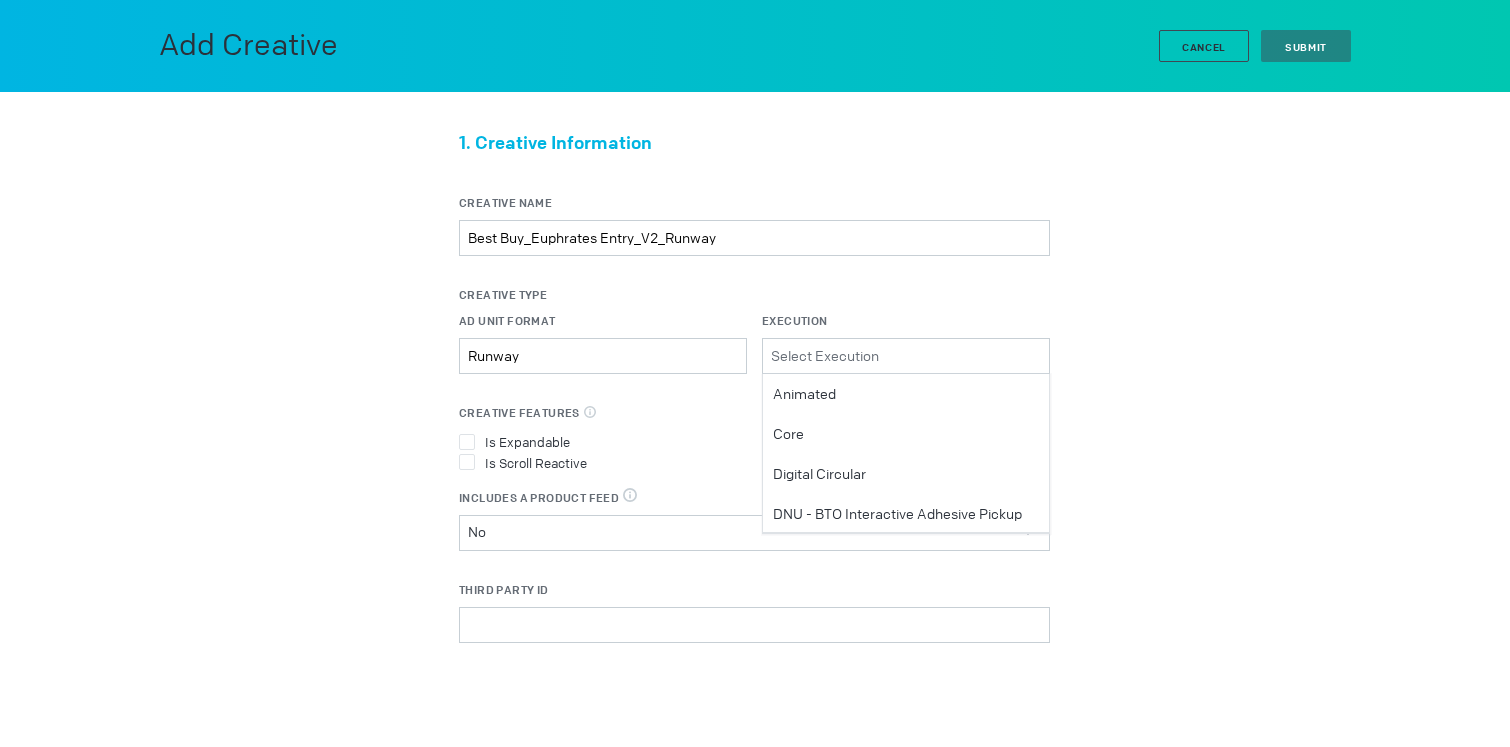 click on "Animated" at bounding box center [804, 394] 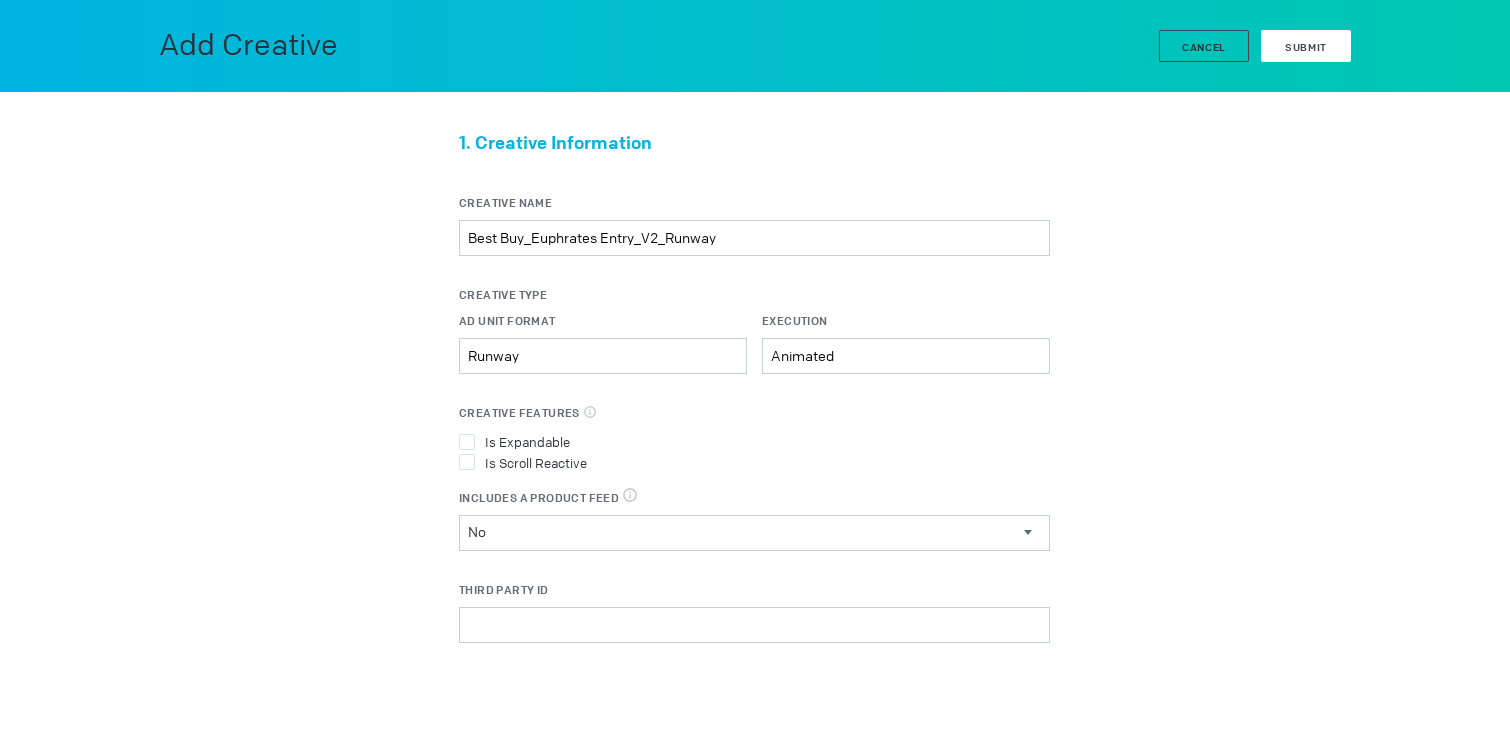 click on "Submit" at bounding box center [1306, 46] 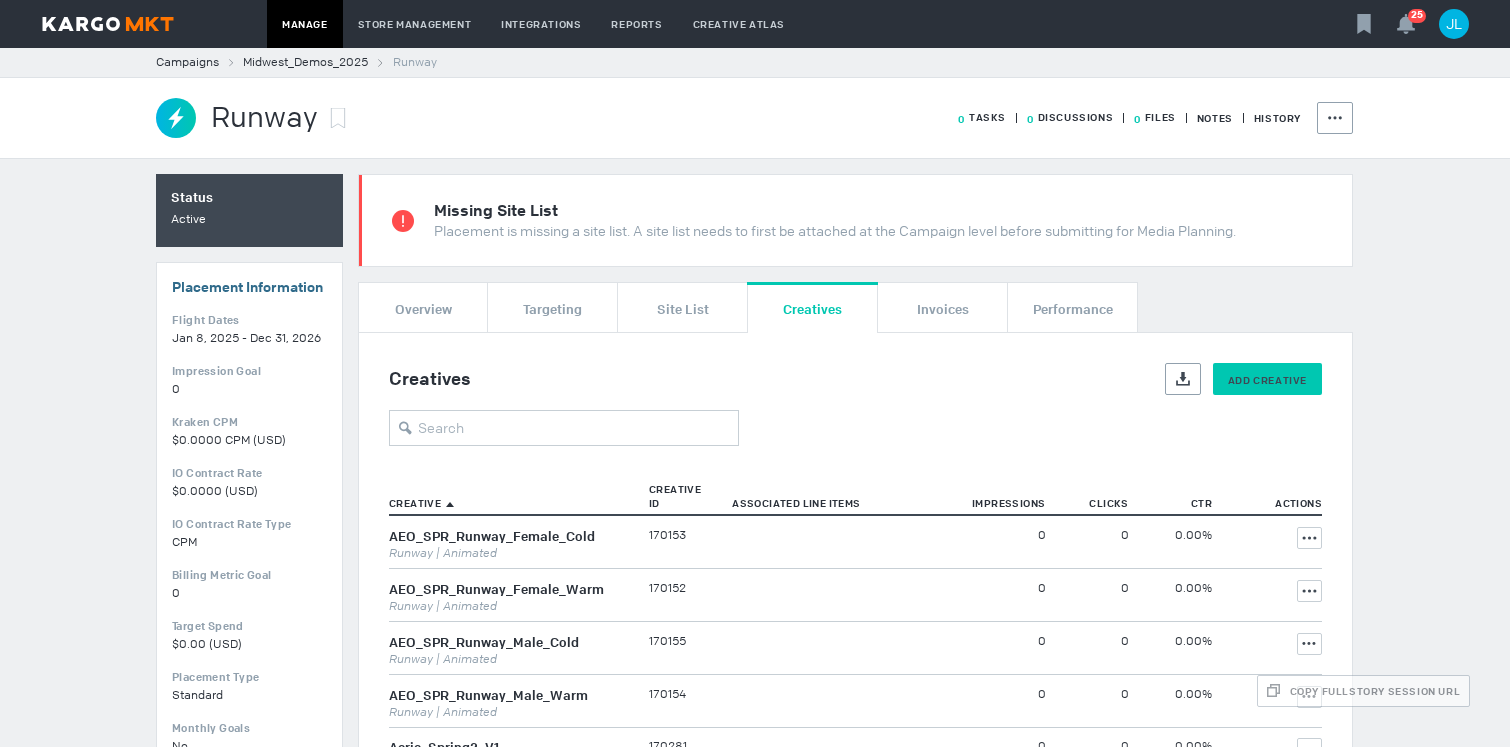 click on "Add Creative" at bounding box center (1267, 380) 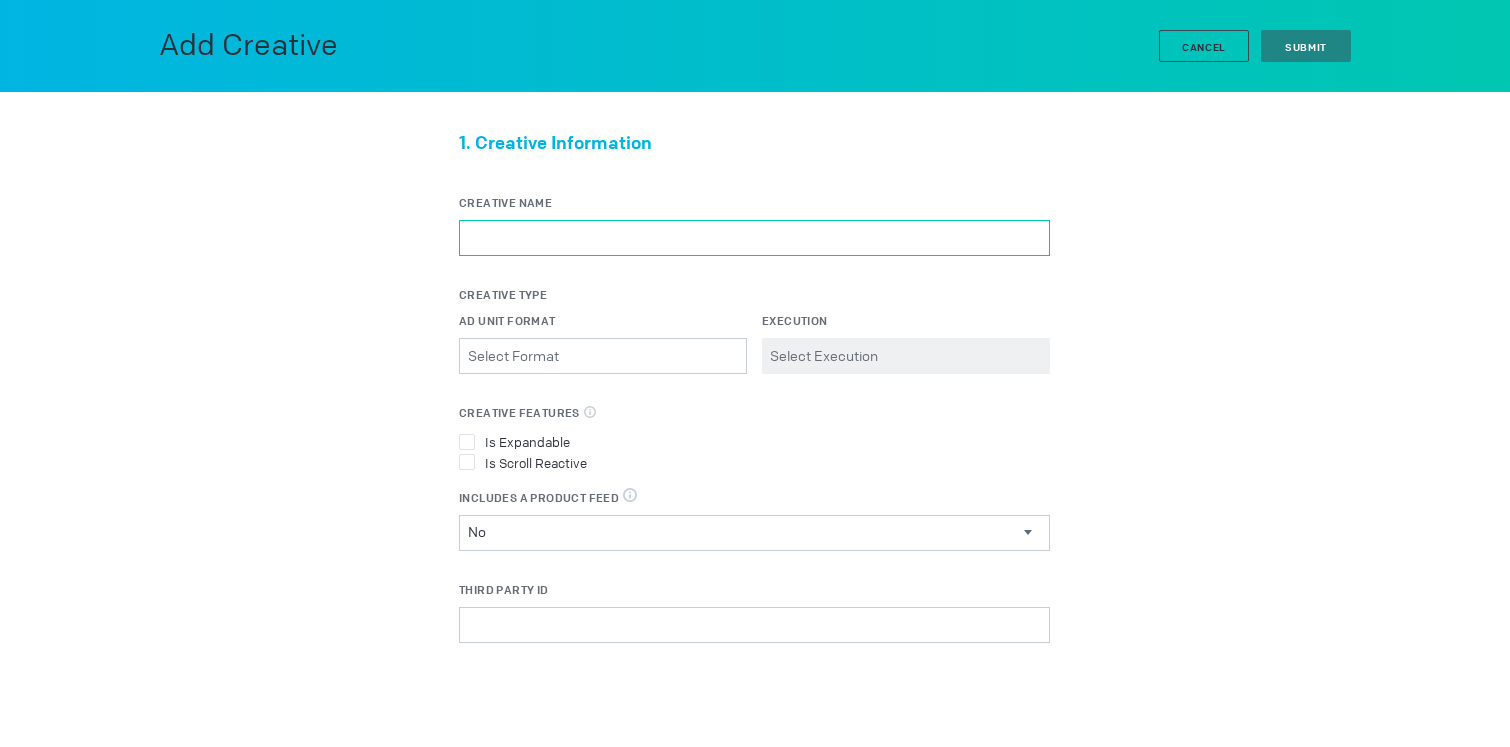 click on "Creative Name" at bounding box center [754, 238] 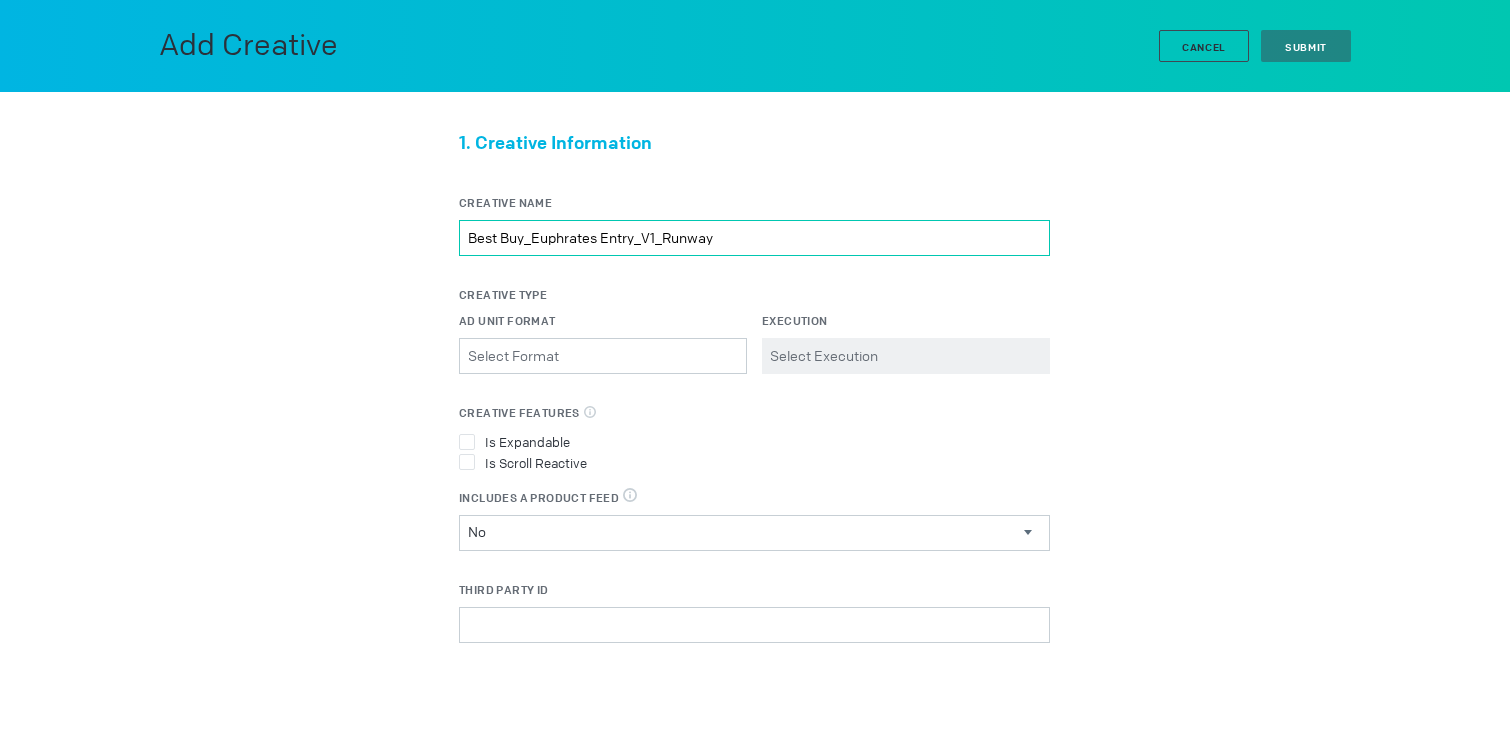 click on "Best Buy_Euphrates Entry_V1_Runway" at bounding box center [754, 238] 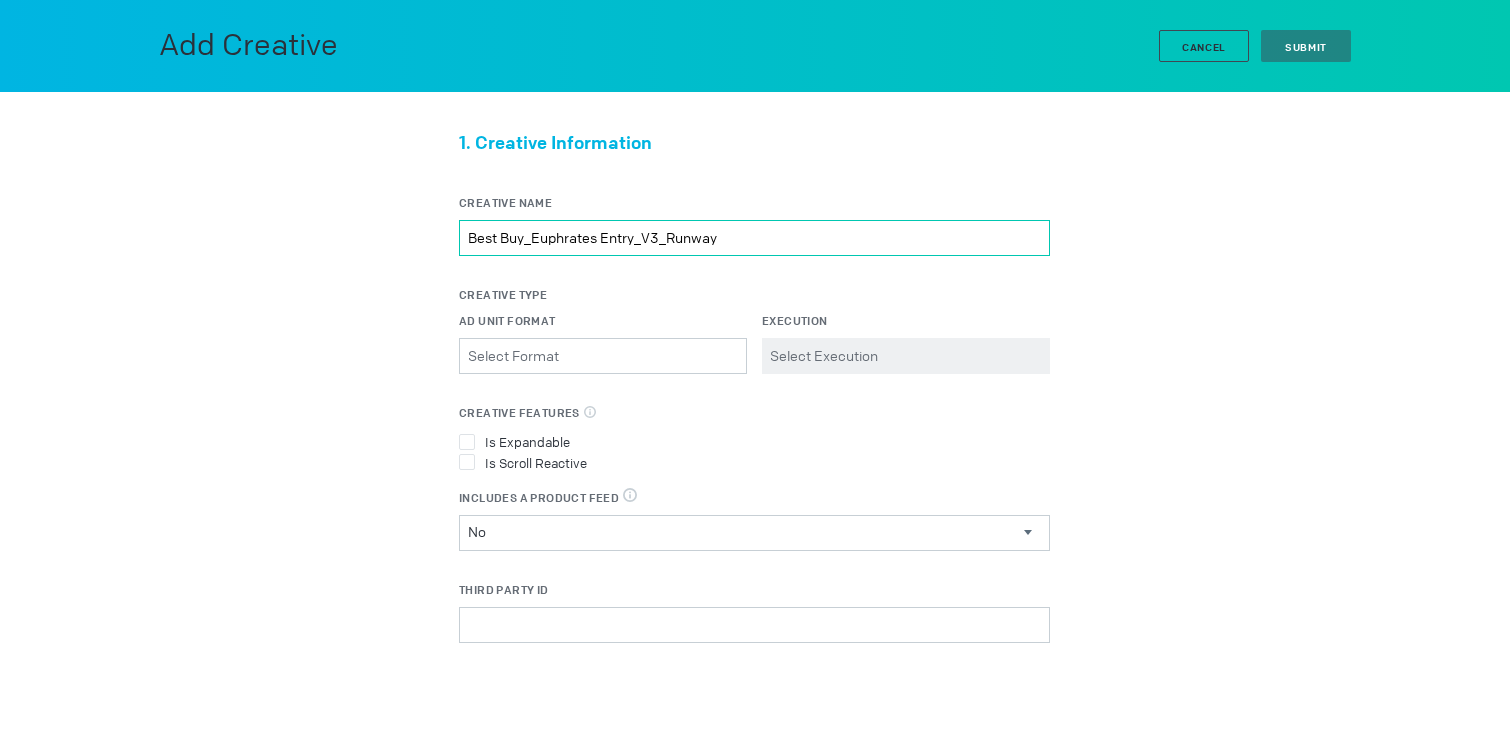 type on "Best Buy_Euphrates Entry_V3_Runway" 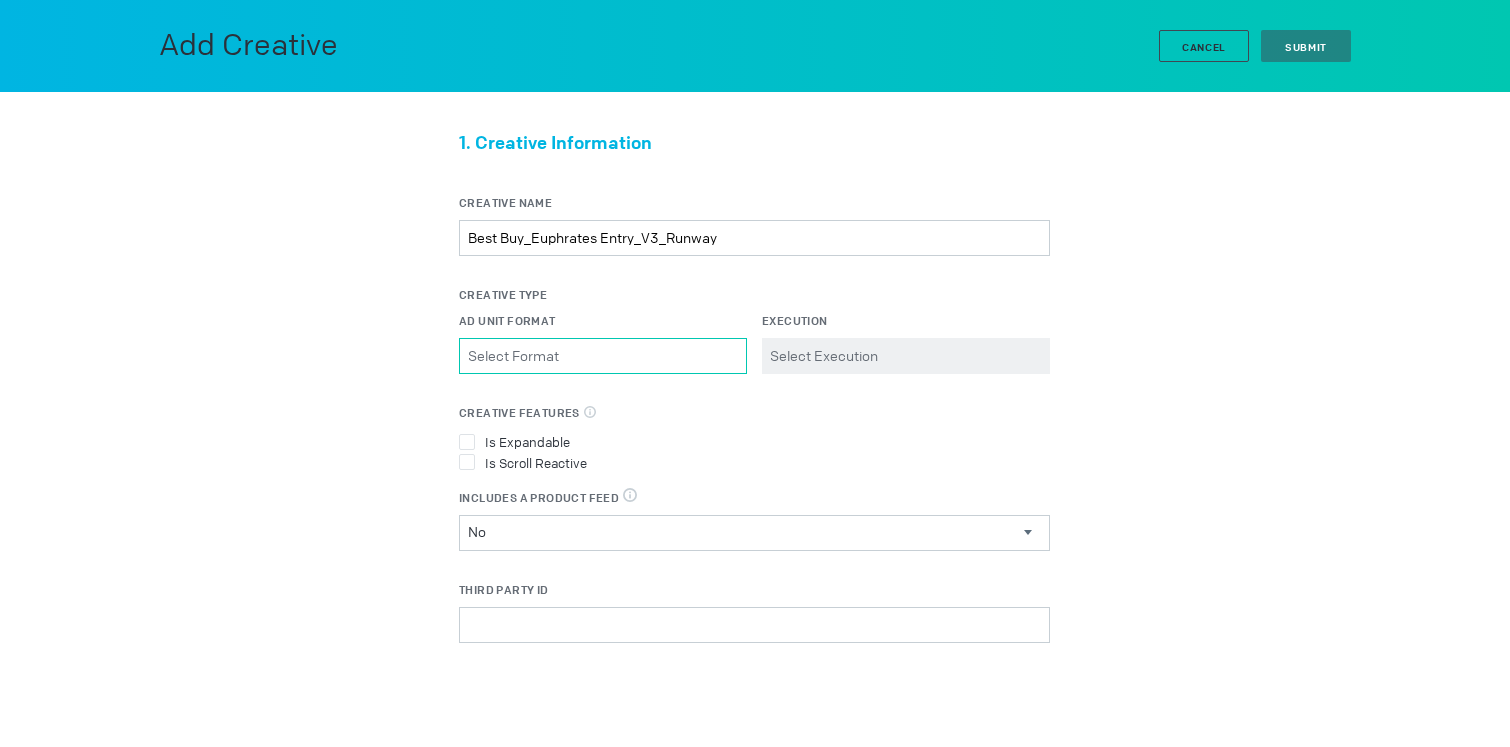 click on "Ad Unit Format Please select a valid item" at bounding box center [603, 356] 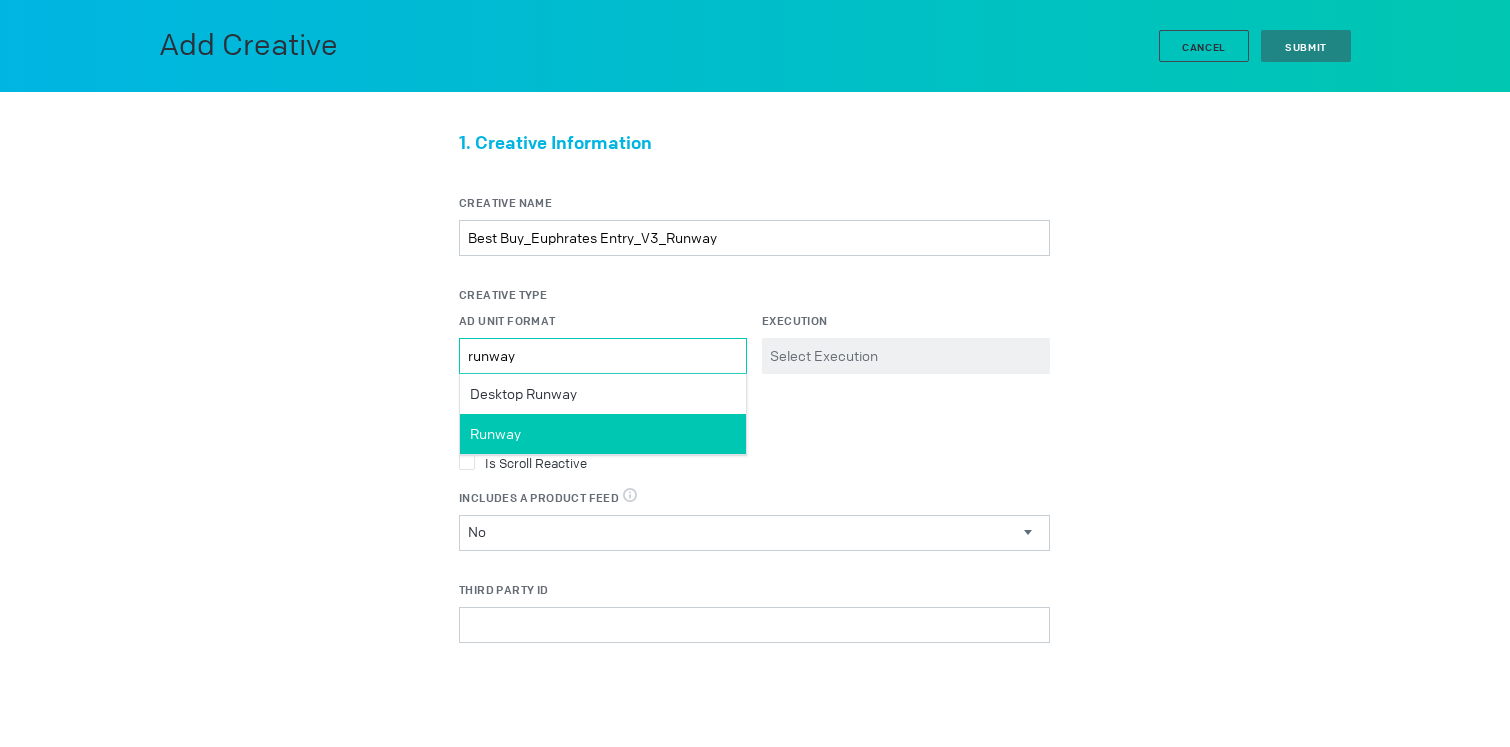 type on "runway" 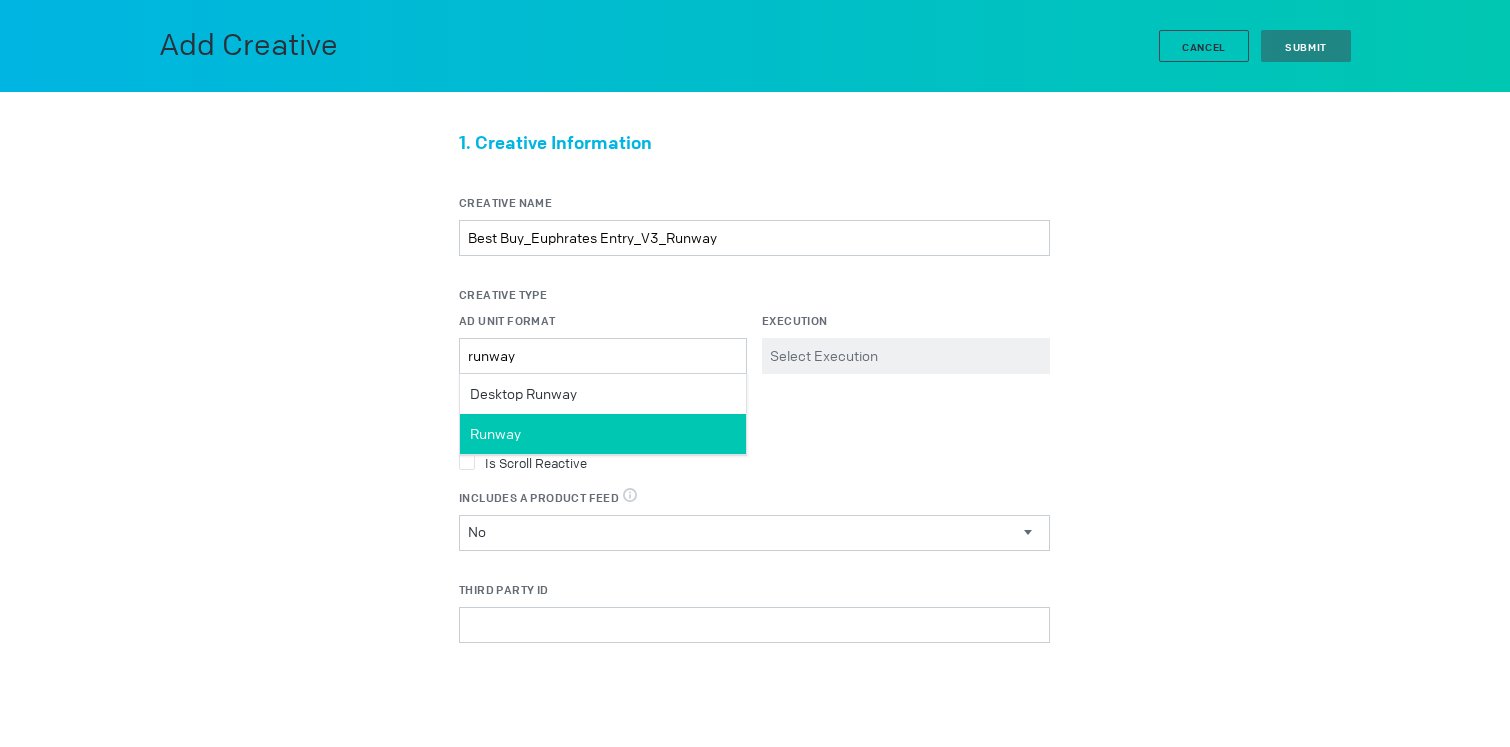 click on "Runway" at bounding box center [603, 434] 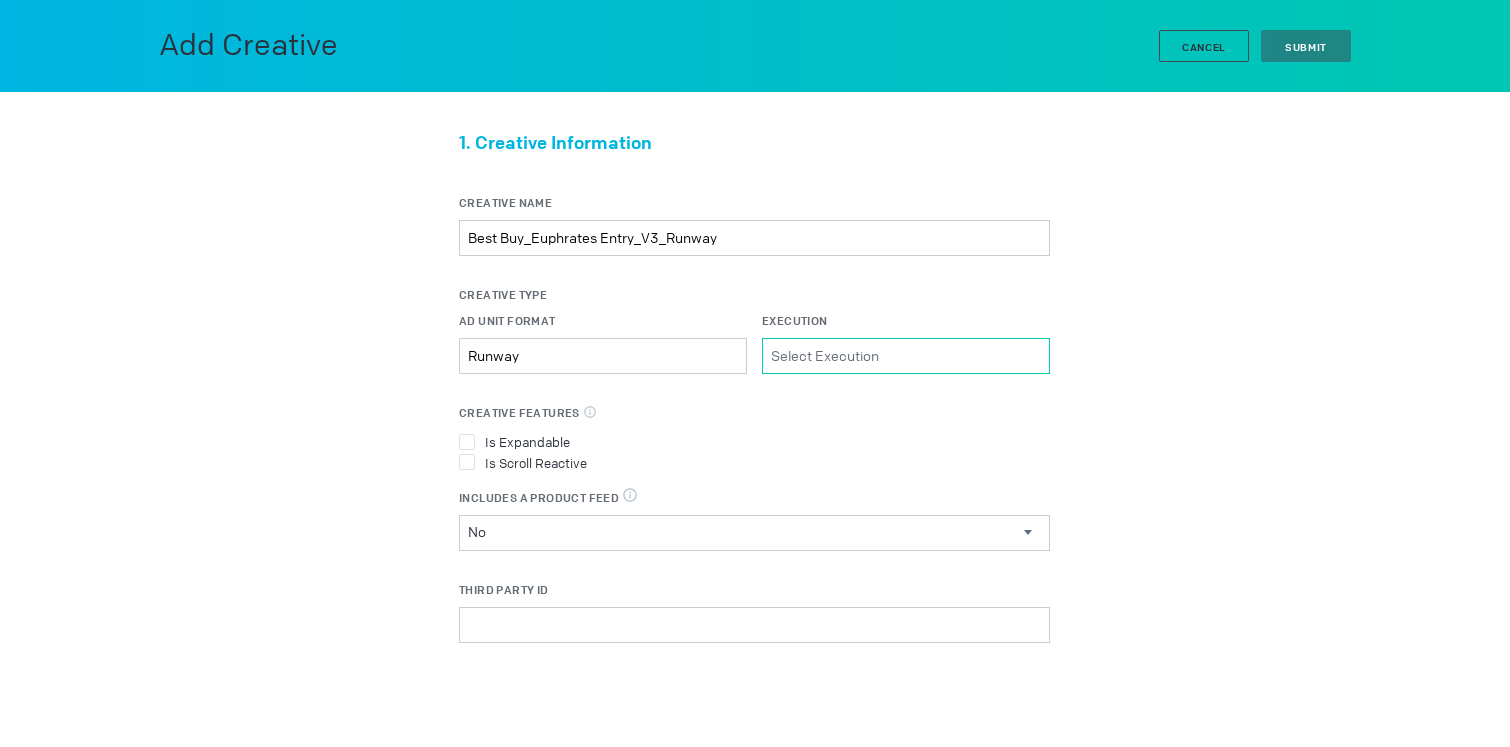 click on "Execution Please select a valid item" at bounding box center [906, 356] 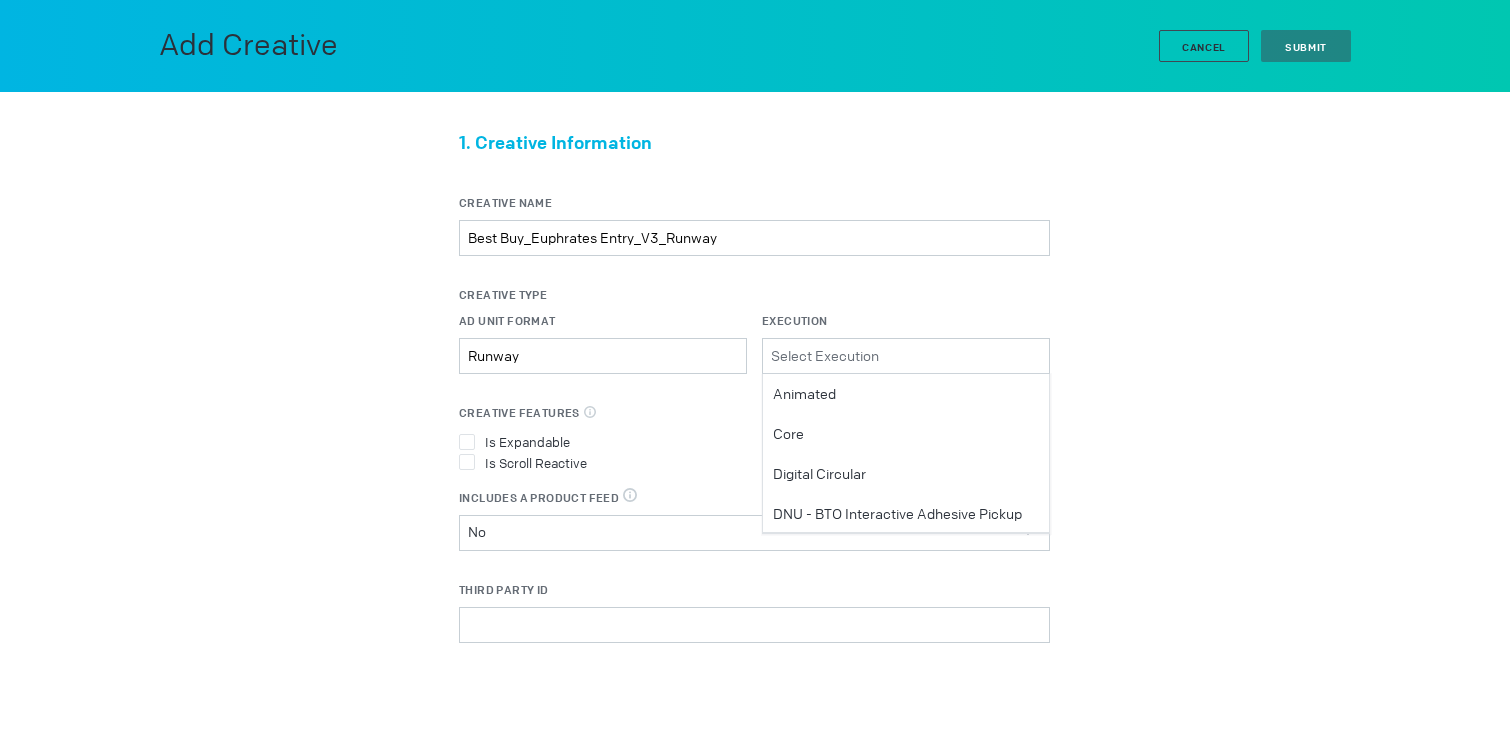 click on "Animated" at bounding box center [906, 394] 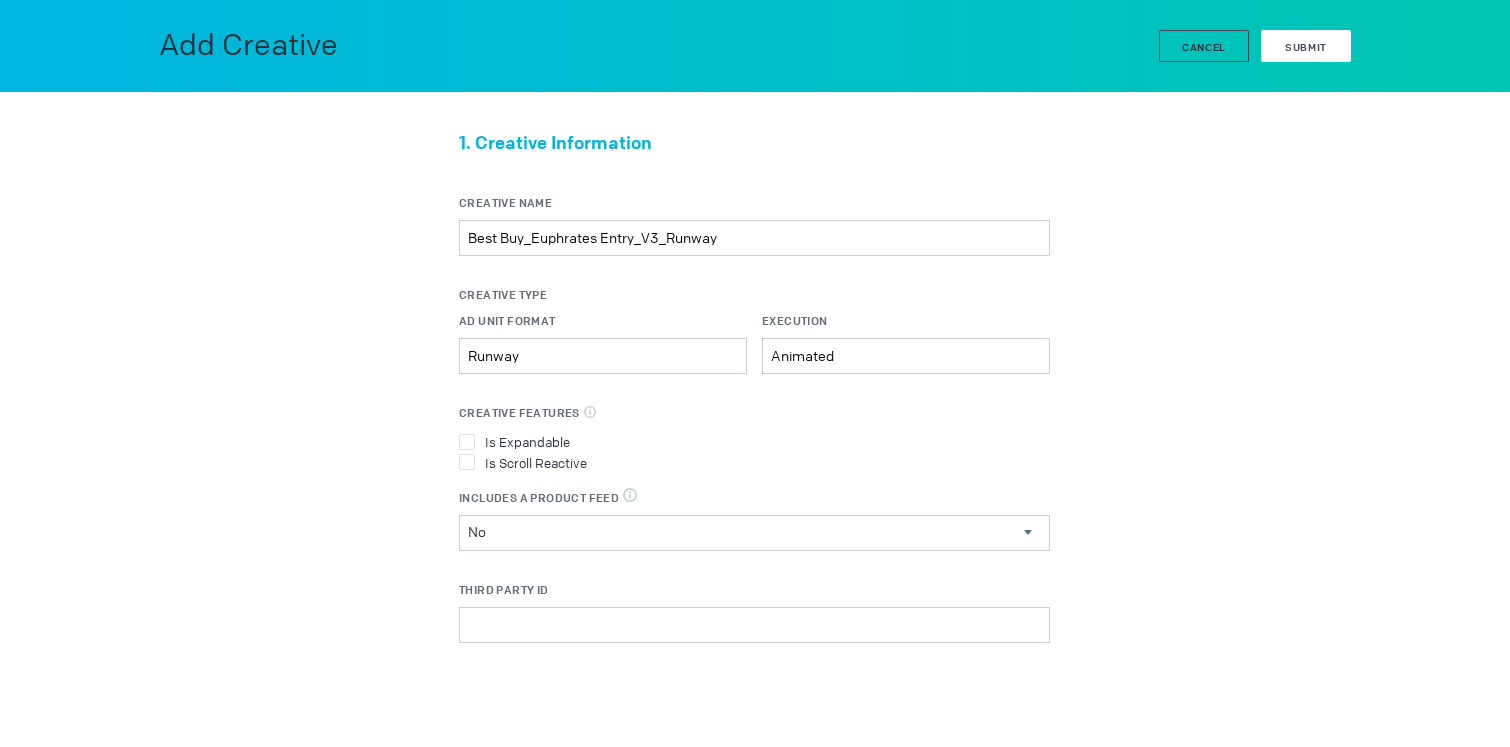 click on "Submit" at bounding box center [1306, 47] 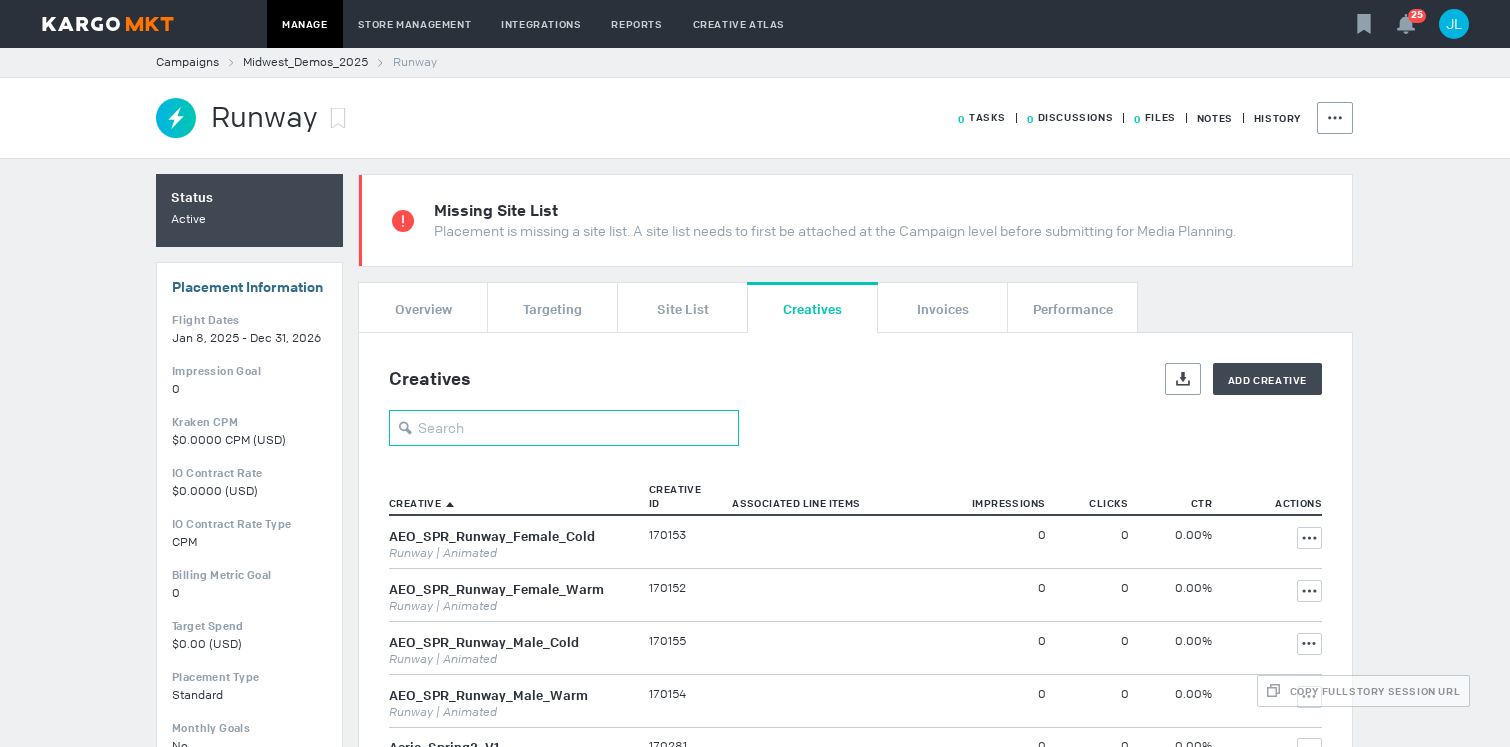 click at bounding box center [564, 428] 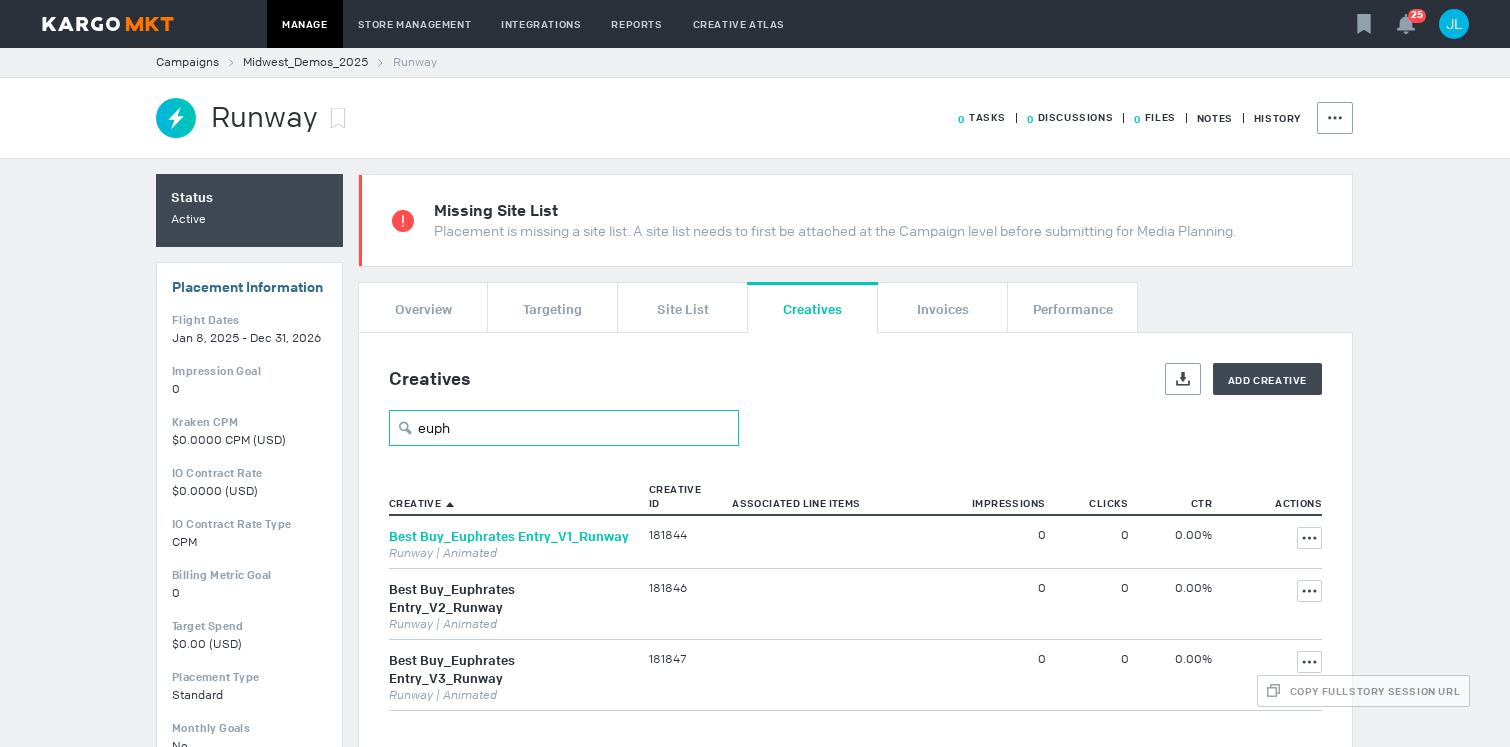 type on "euph" 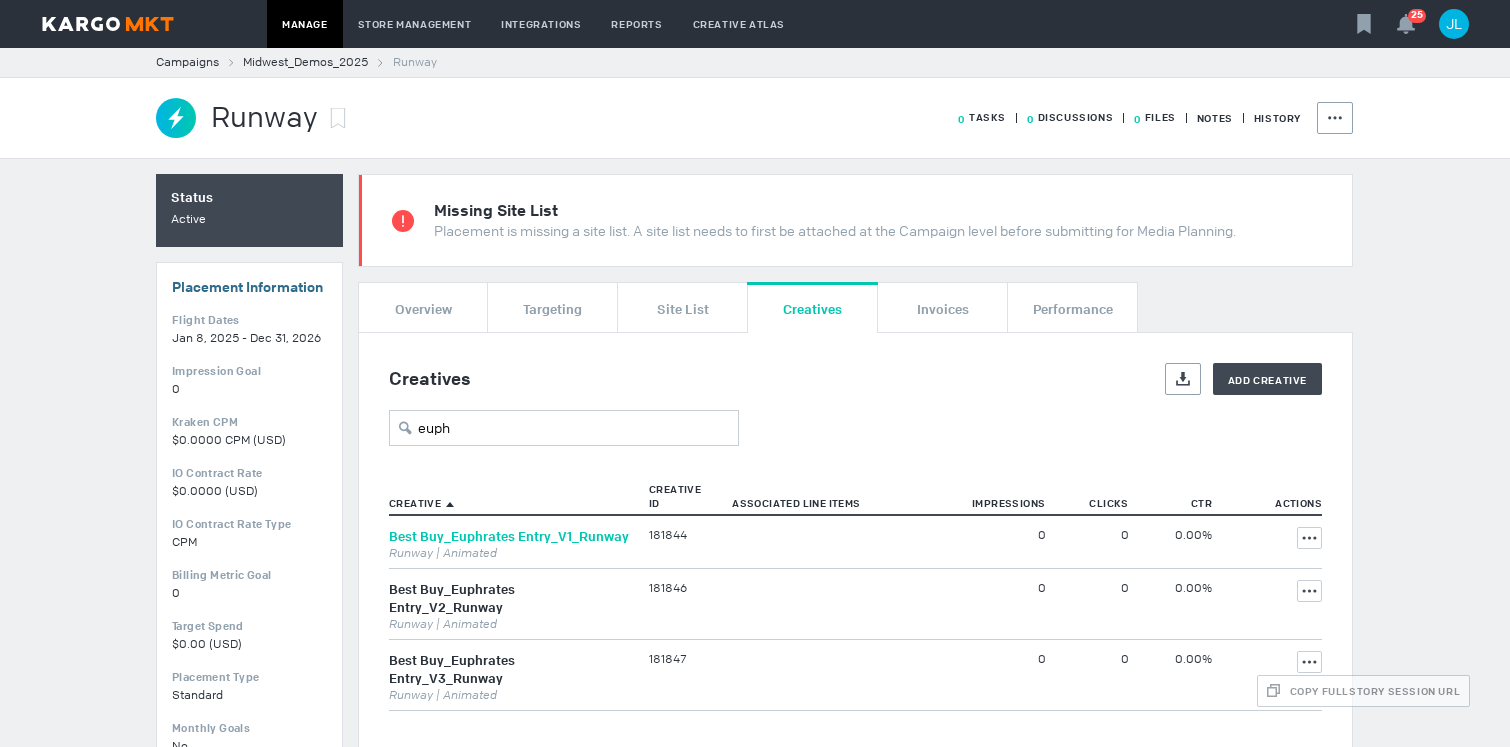 click on "Best Buy_Euphrates Entry_V1_Runway" at bounding box center [509, 536] 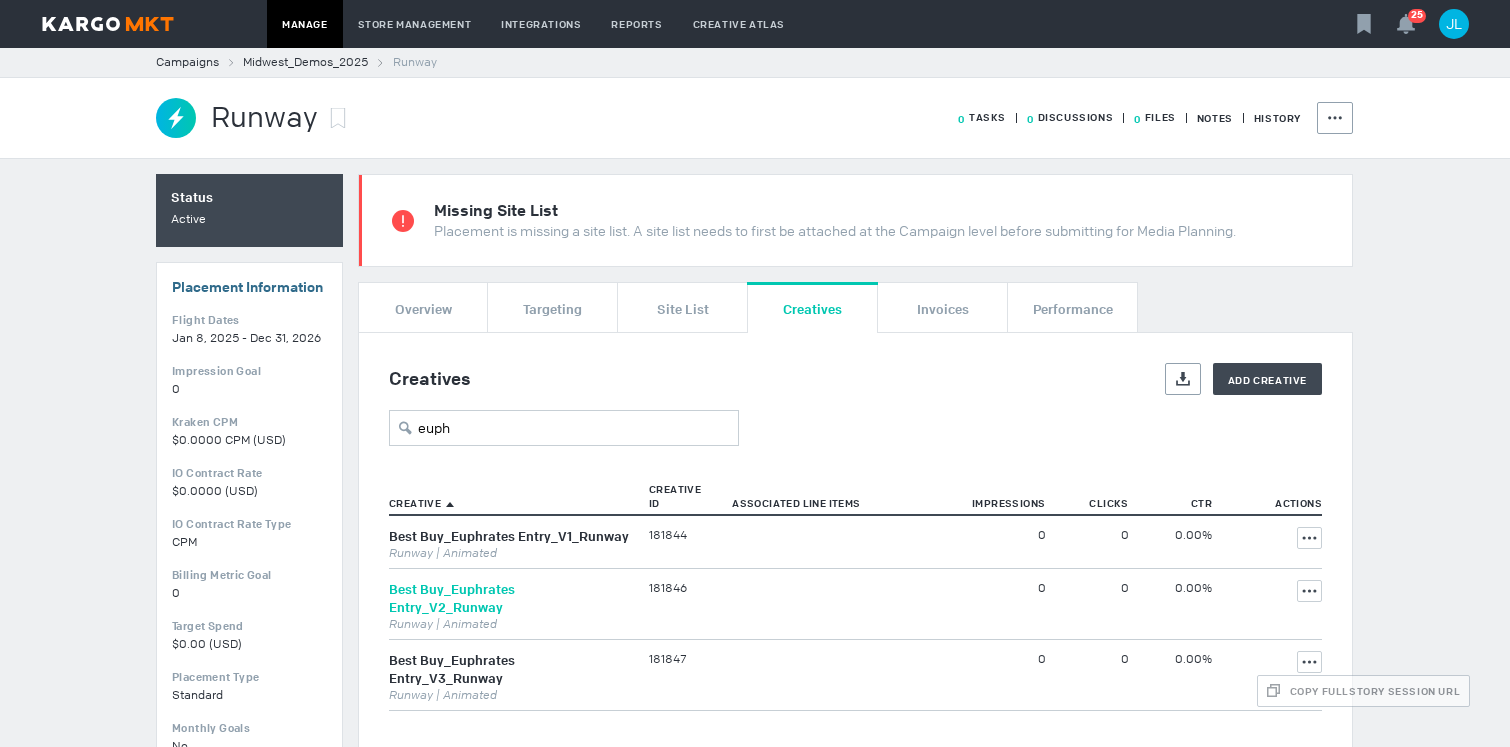 click on "Best Buy_Euphrates Entry_V2_Runway" at bounding box center (452, 598) 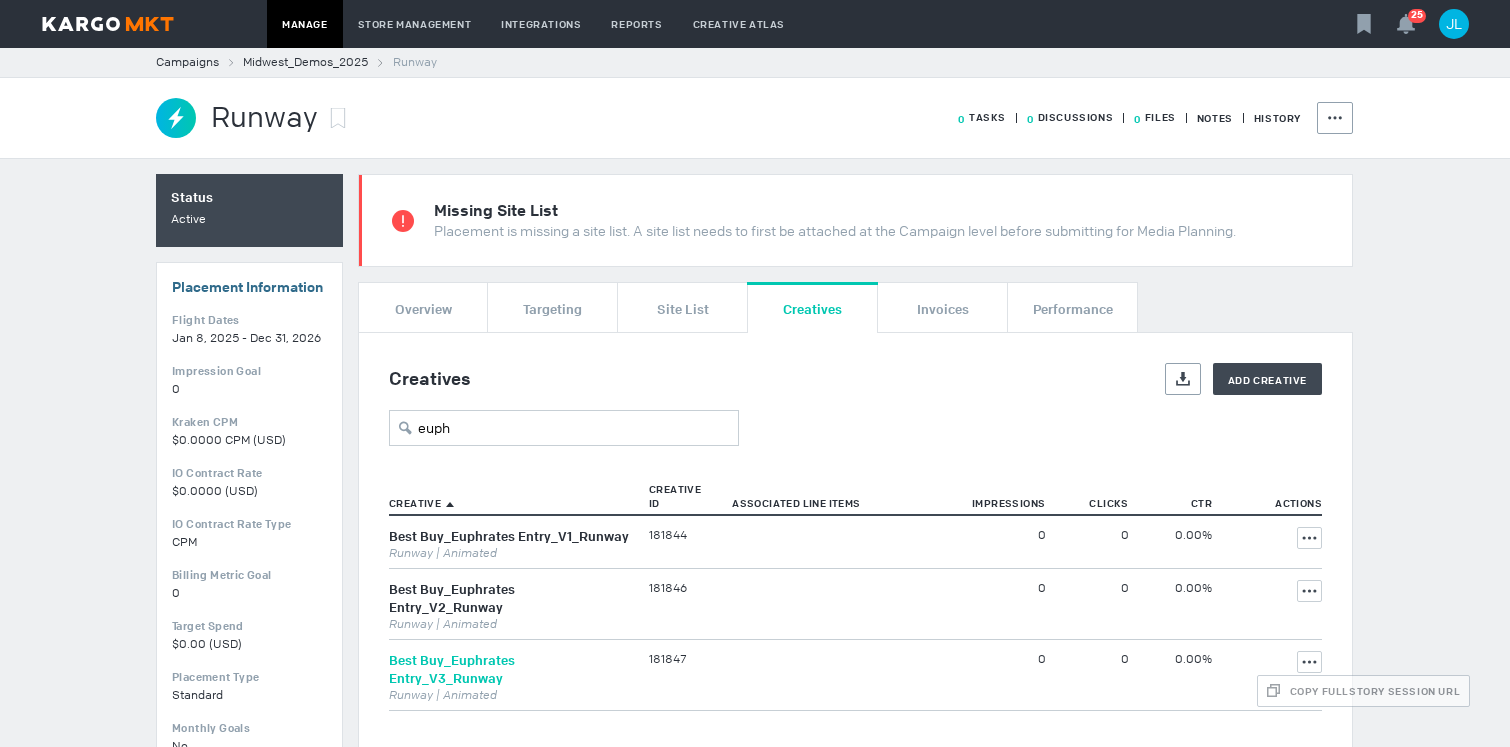click on "Best Buy_Euphrates Entry_V3_Runway" at bounding box center [452, 669] 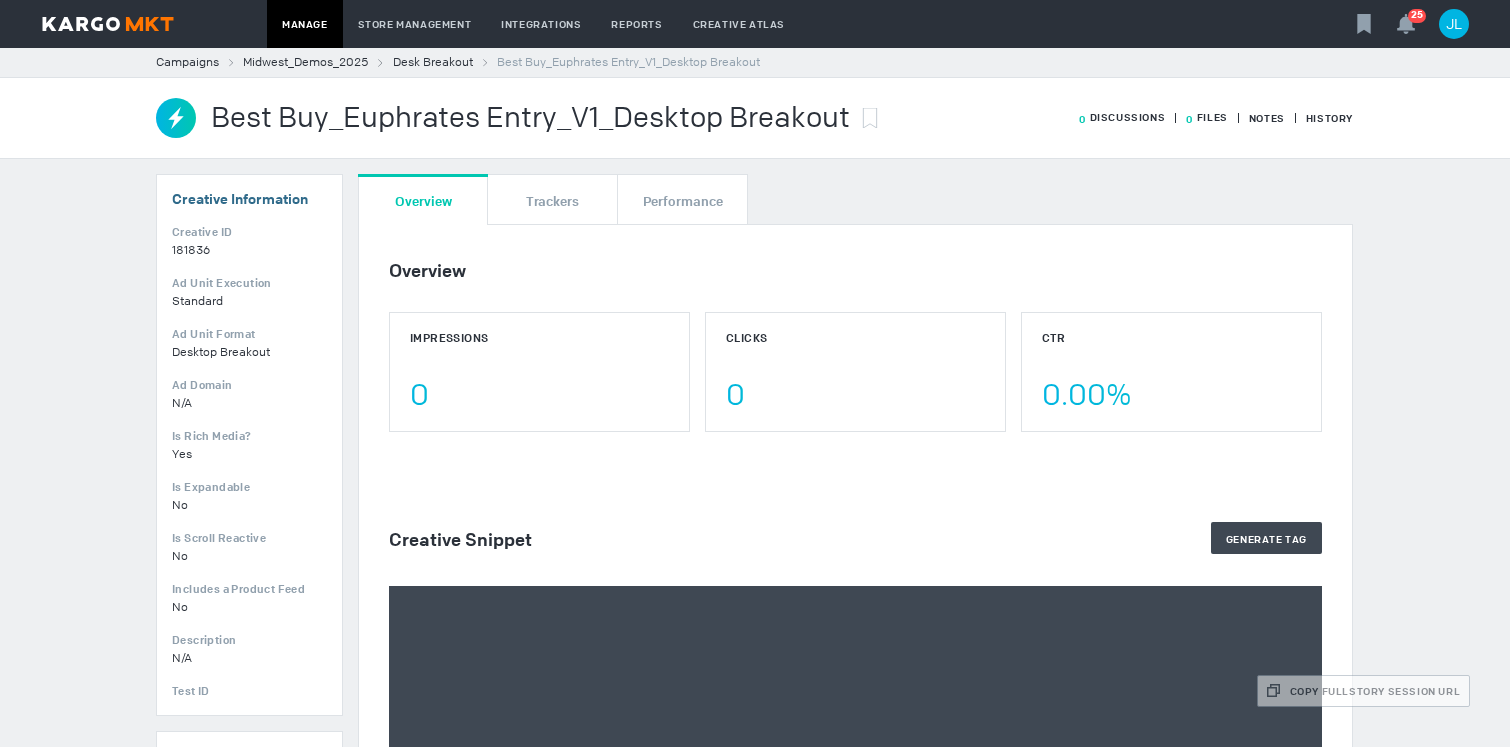 scroll, scrollTop: 0, scrollLeft: 0, axis: both 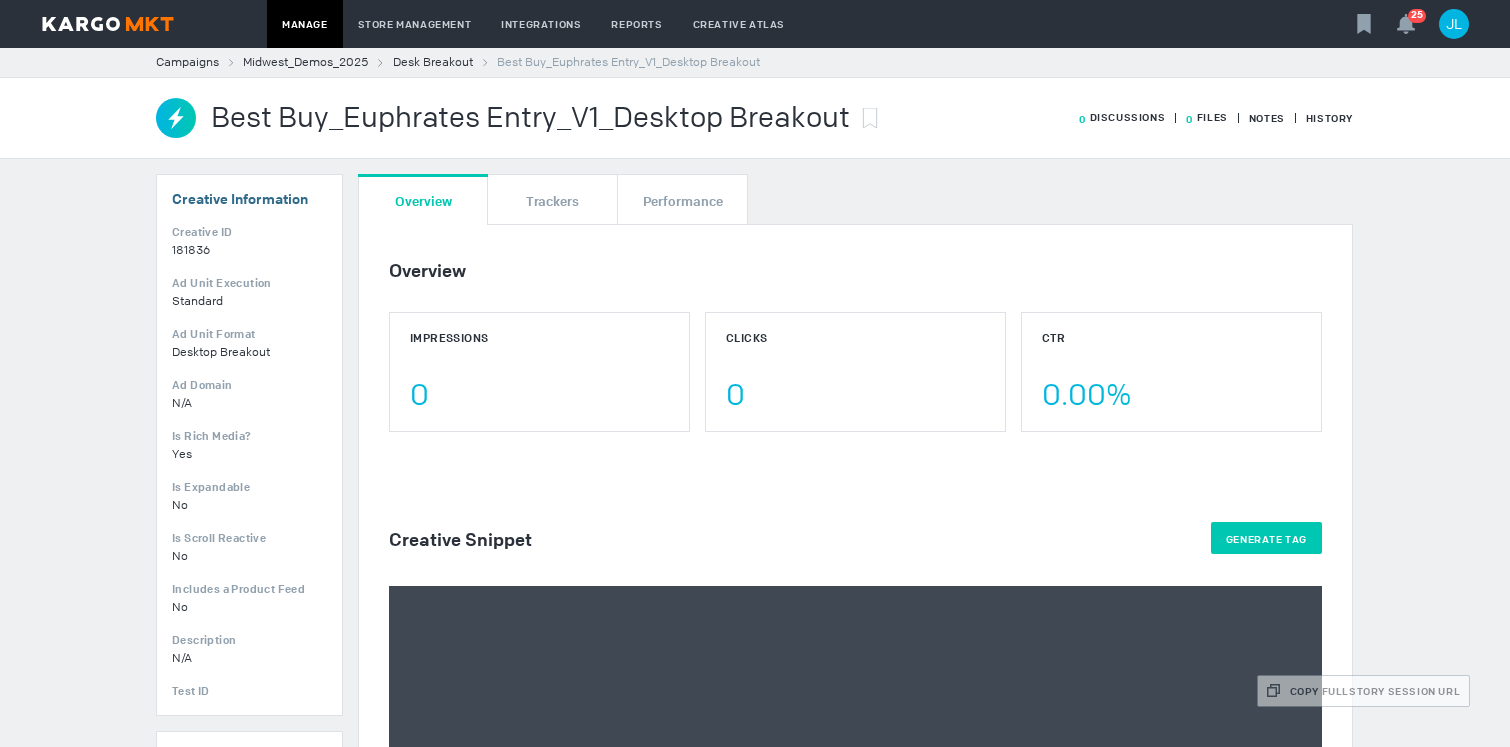 click on "Generate Tag" at bounding box center (1266, 538) 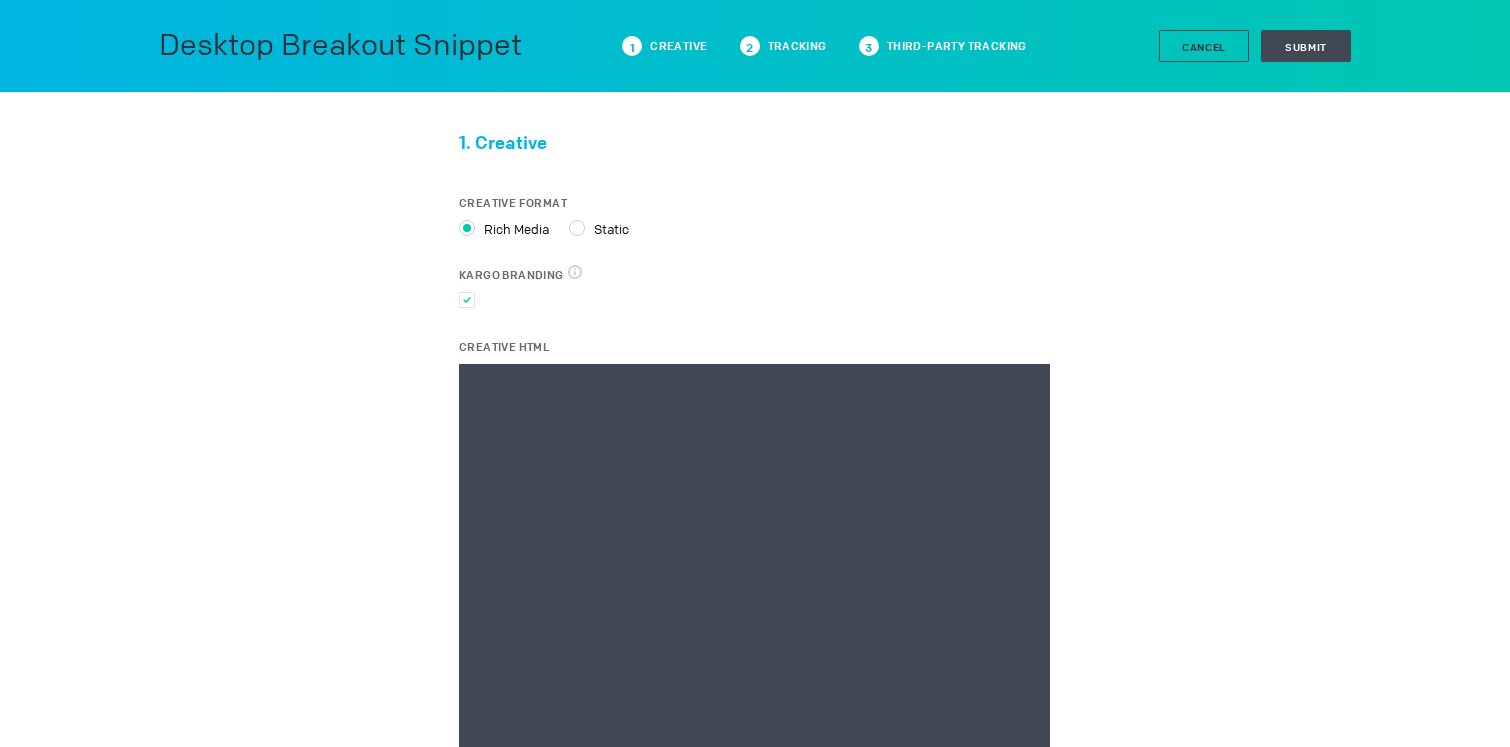 click on "Creative HTML" at bounding box center (754, 564) 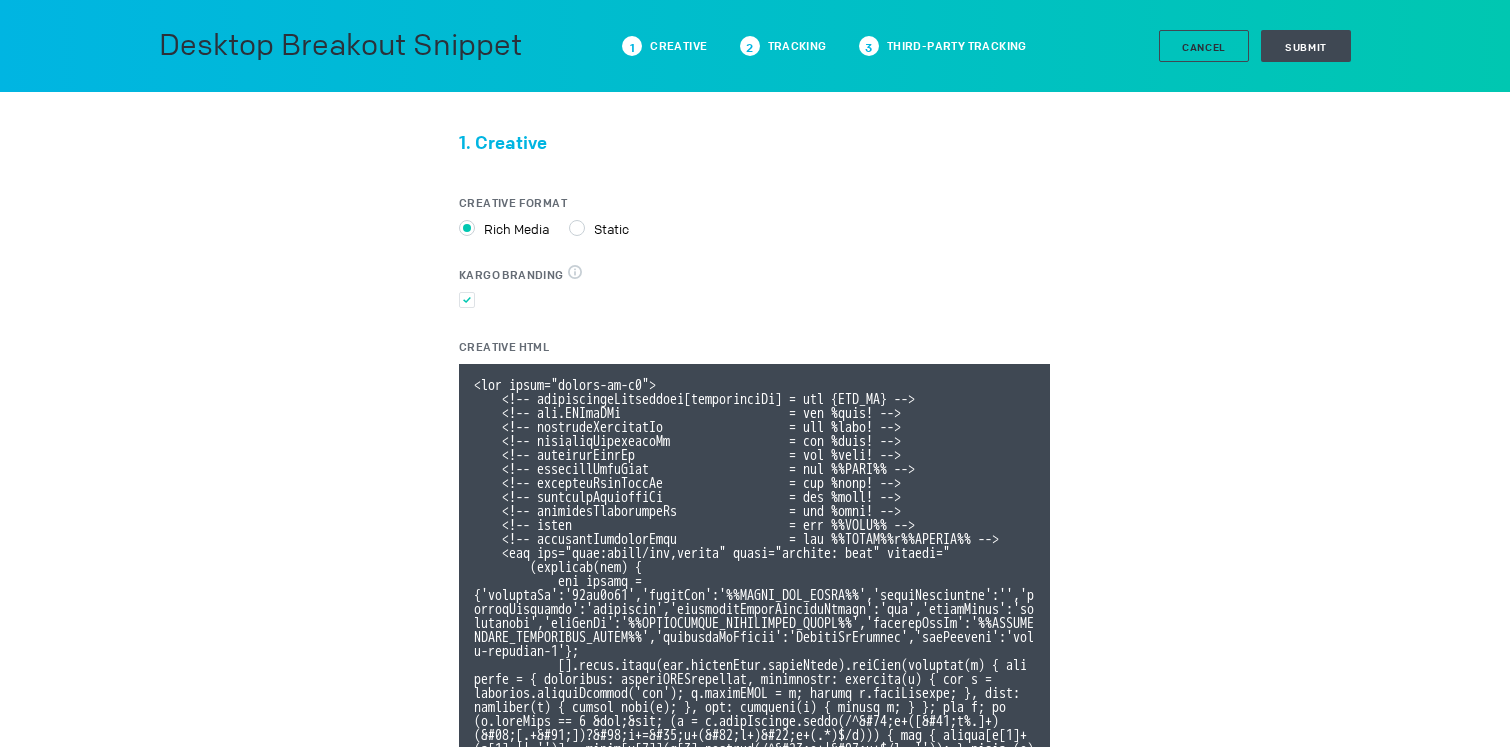 scroll, scrollTop: 373, scrollLeft: 0, axis: vertical 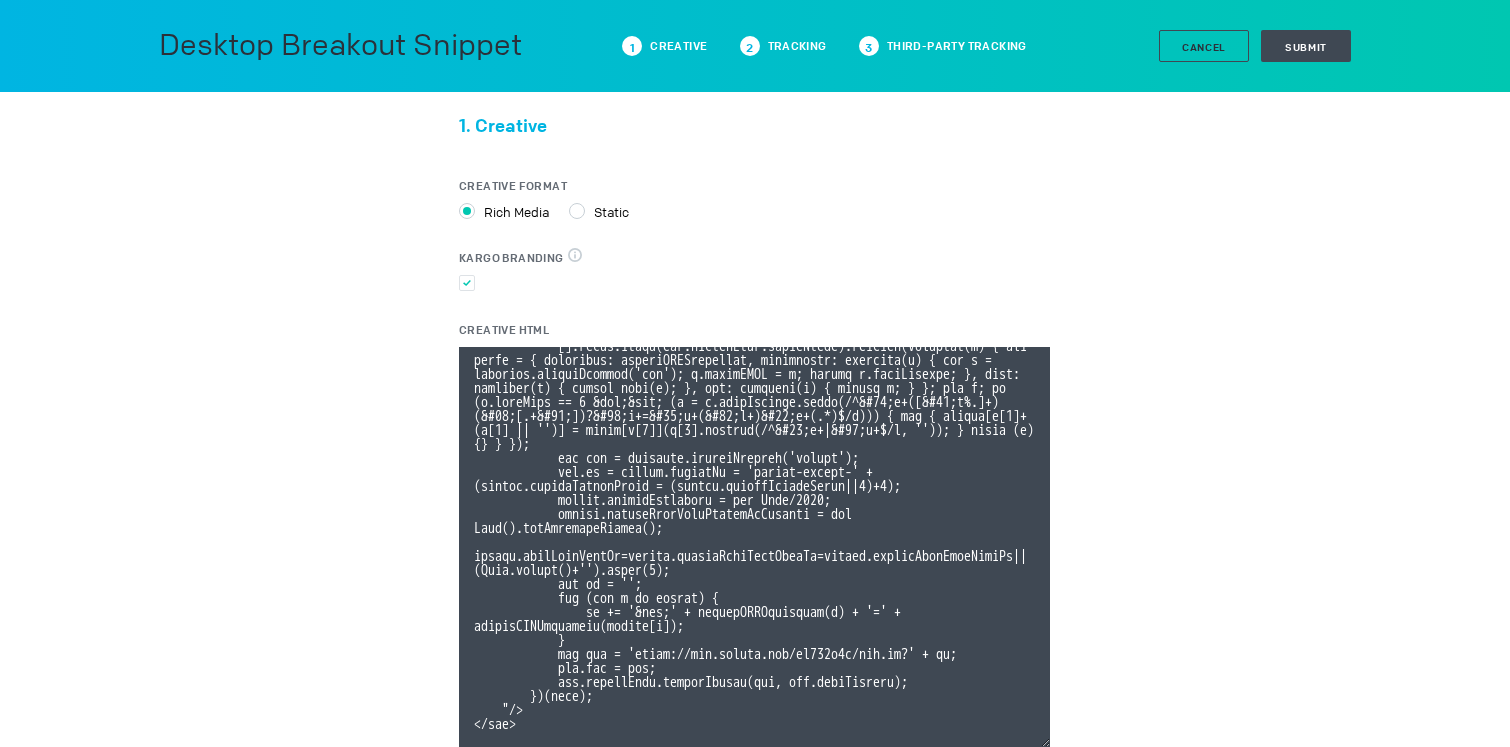 type on "<div class="celtra-ad-v3">
<!-- passthroughParameters[impressionId] = raw {IMP_ID} -->
<!-- eas.JWVjaWQh                        = raw %ecid! -->
<!-- externalCreativeId                  = raw %ecid! -->
<!-- externalPlacementId                 = raw %epid! -->
<!-- externalSiteId                      = raw %esid! -->
<!-- externalSiteName                    = raw %%SITE%% -->
<!-- externalLineItemId                  = raw %eaid! -->
<!-- externalCampaignId                  = raw %ebuy! -->
<!-- externalAdvertiserId                = raw %eadv! -->
<!-- coppa                               = raw %%TFCD%% -->
<!-- externalCreativeSize                = raw %%WIDTH%%x%%HEIGHT%% -->
<img src="data:image/png,celtra" style="display: none" onerror="
(function(img) {
var params = {'accountId':'13be8f66','clickUrl':'%%CLICK_URL_UNESC%%','widthBreakpoint':'','expandDirection':'undefined','preferredClickThroughWindow':'new','clickEvent':'advertiser','io..." 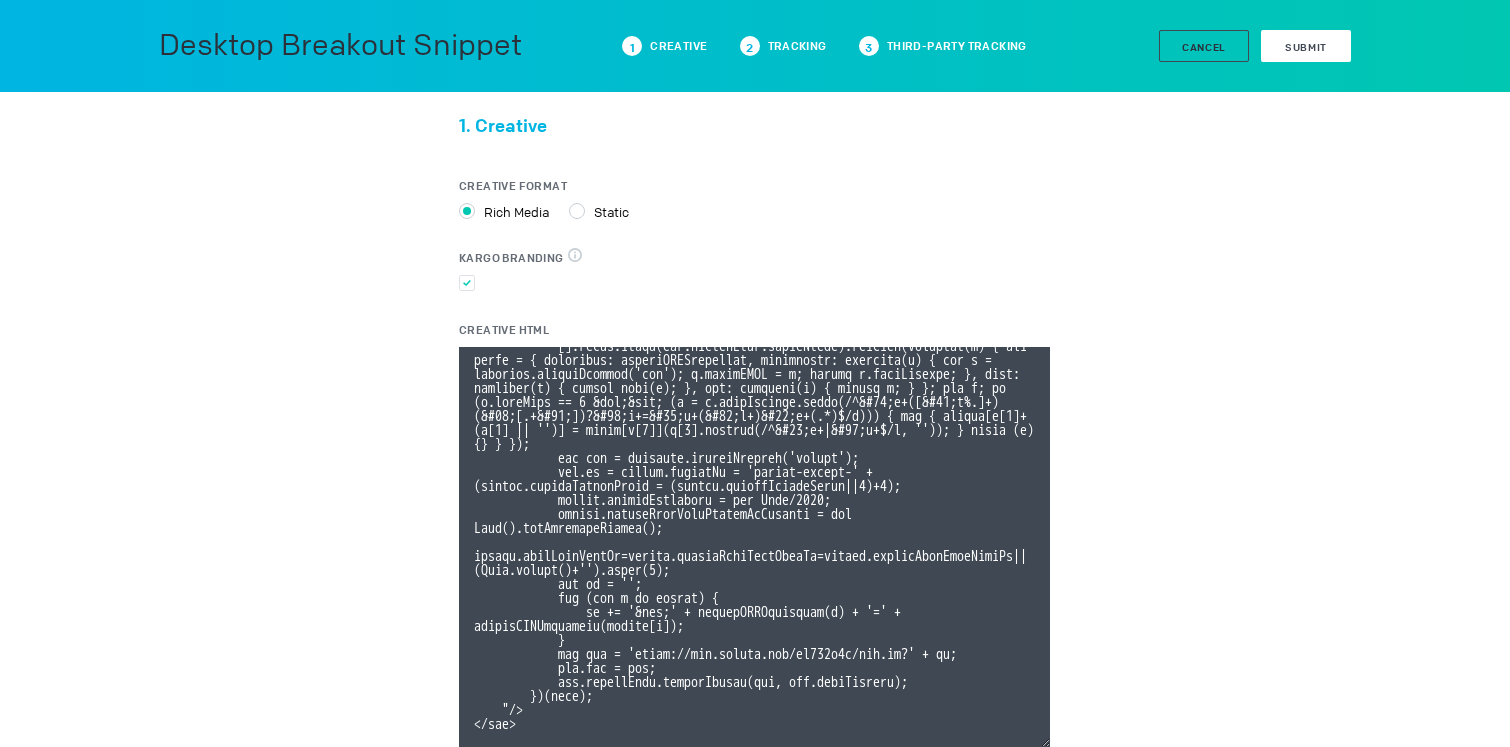 click on "Desktop Breakout Snippet 1 Creative 2 Tracking 3 Third-party Tracking Cancel Submit" at bounding box center [755, 46] 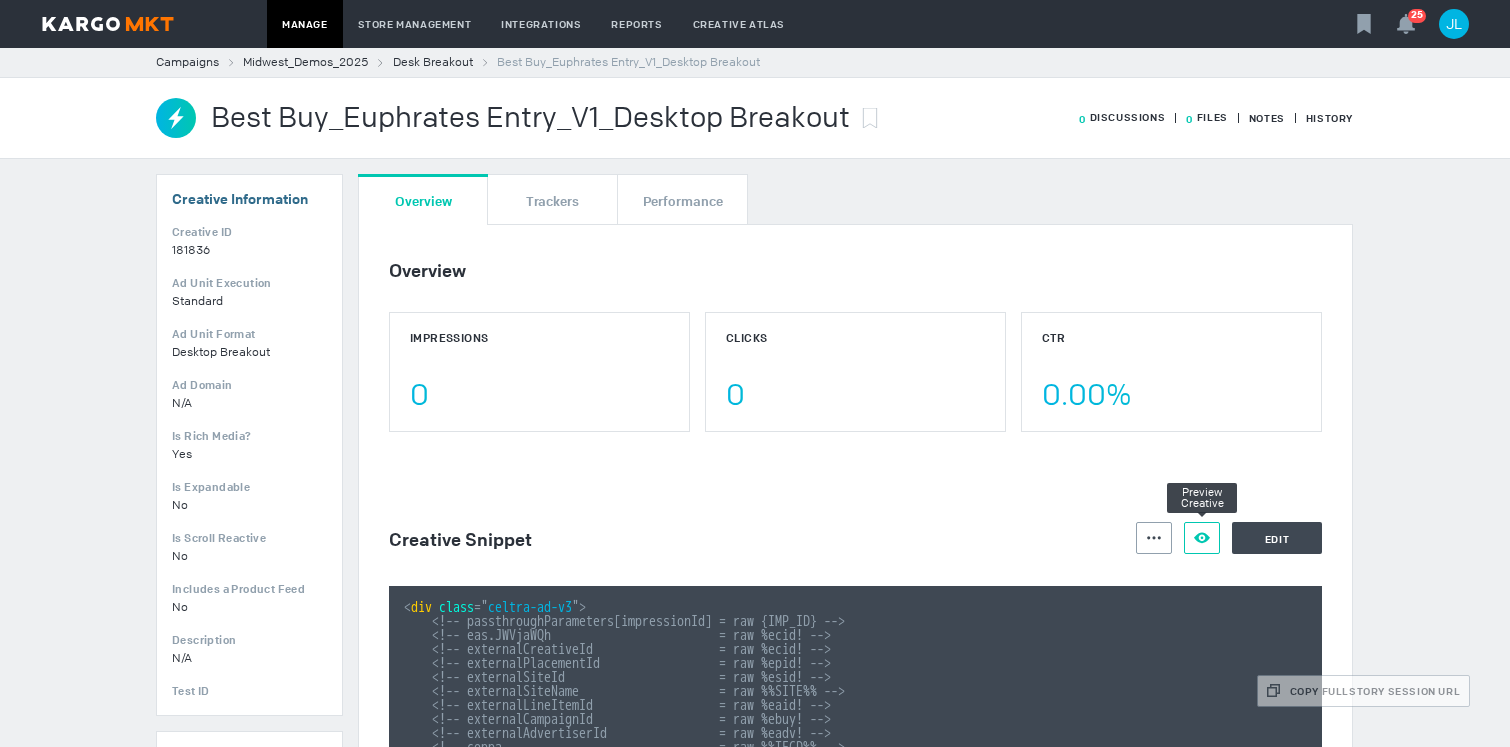 click on "Preview Creative" at bounding box center [1202, 538] 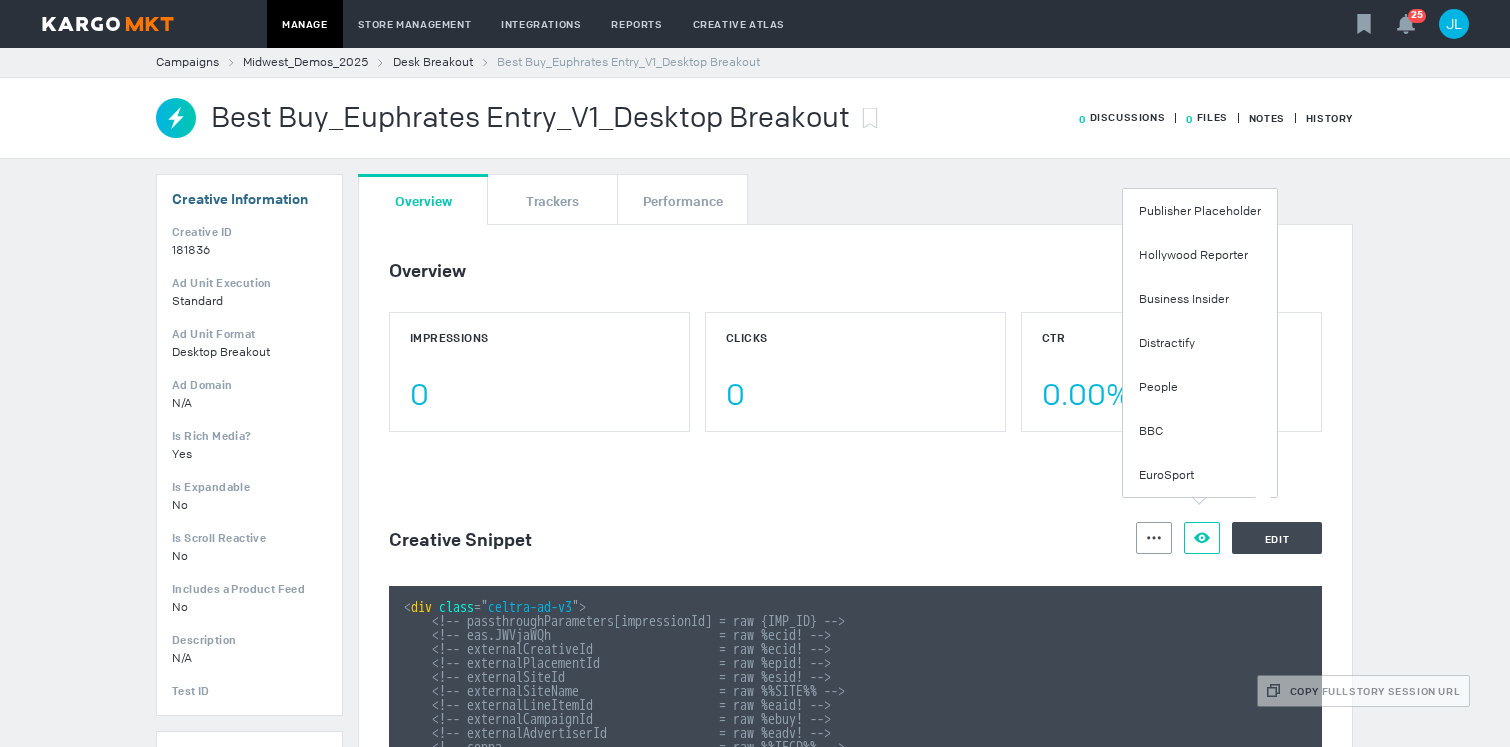 click on "Publisher Placeholder" at bounding box center [1200, 211] 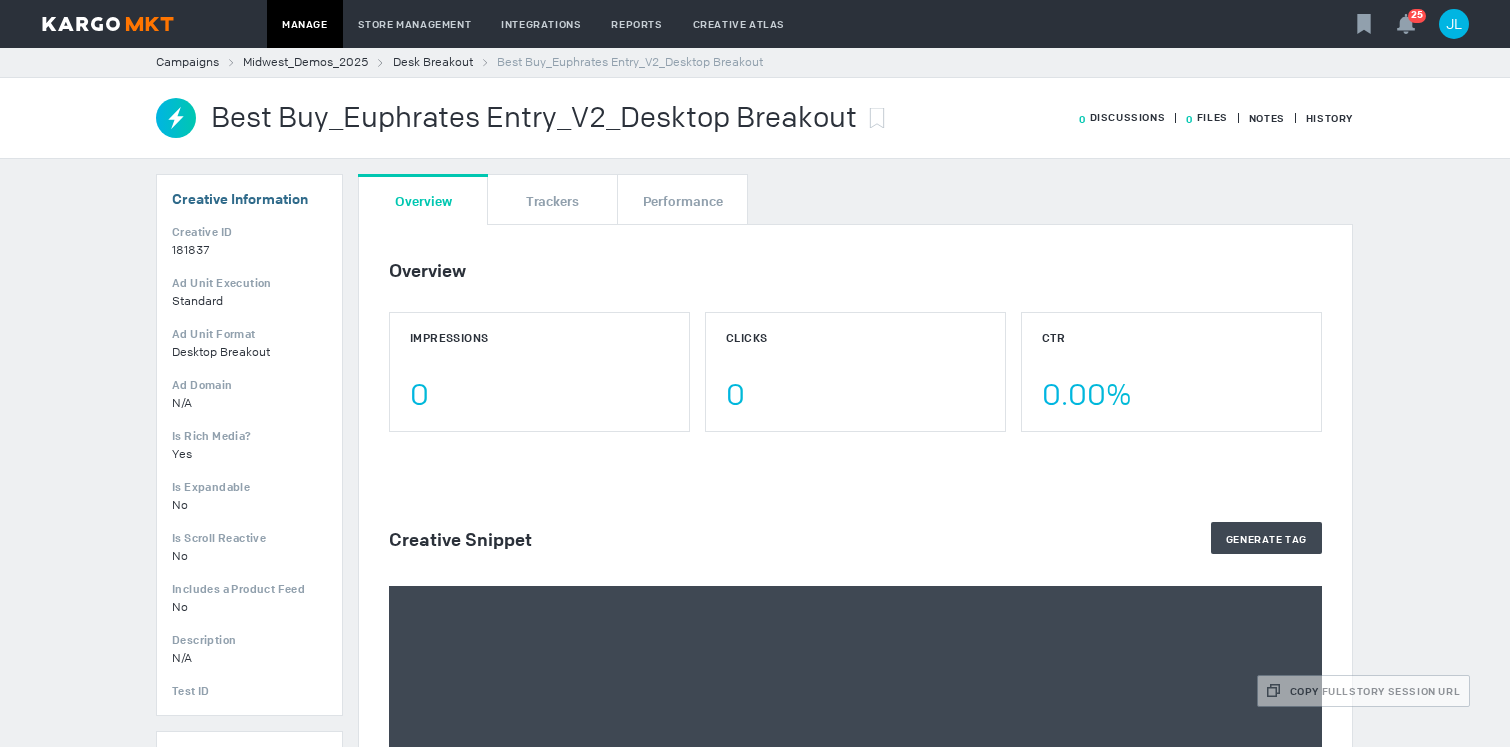 scroll, scrollTop: 0, scrollLeft: 0, axis: both 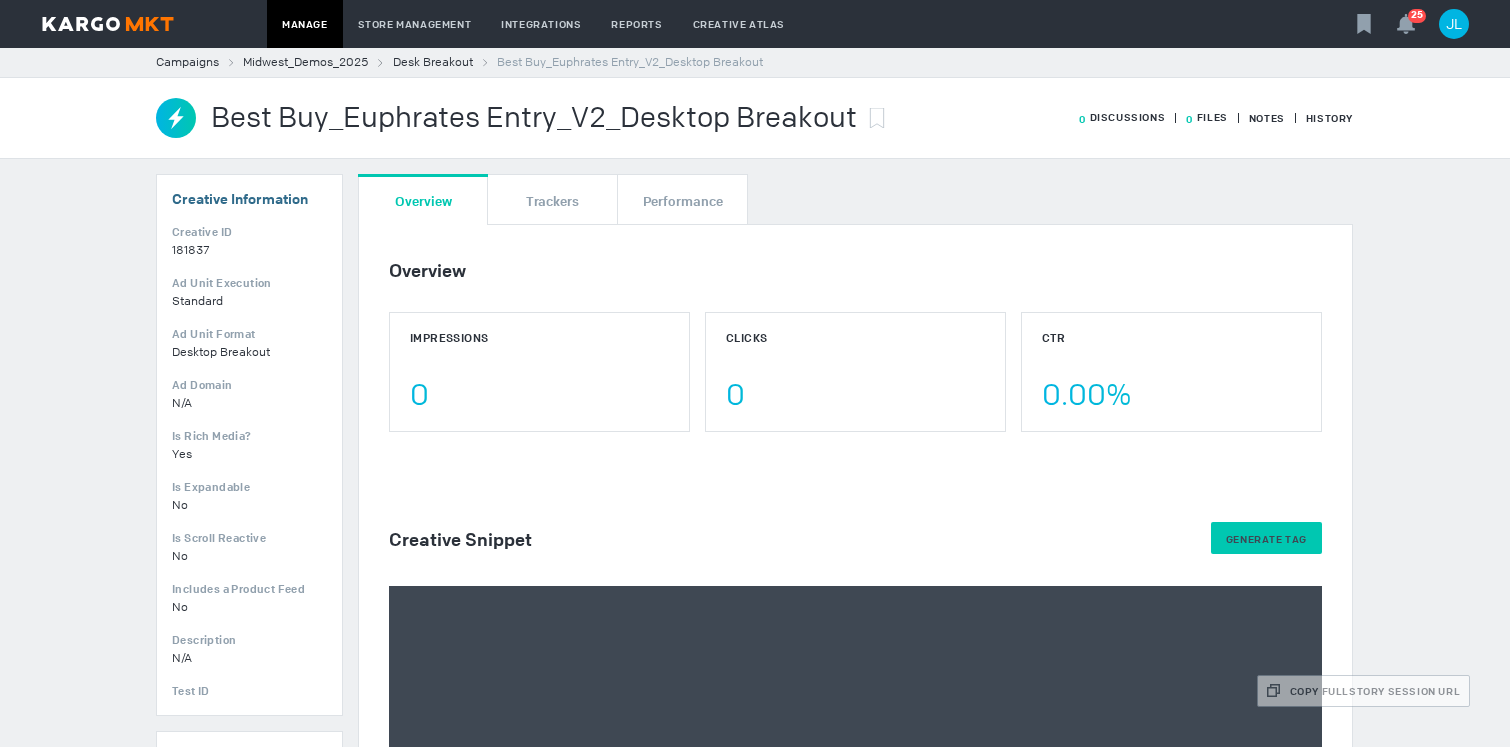 click on "Generate Tag" at bounding box center (1266, 539) 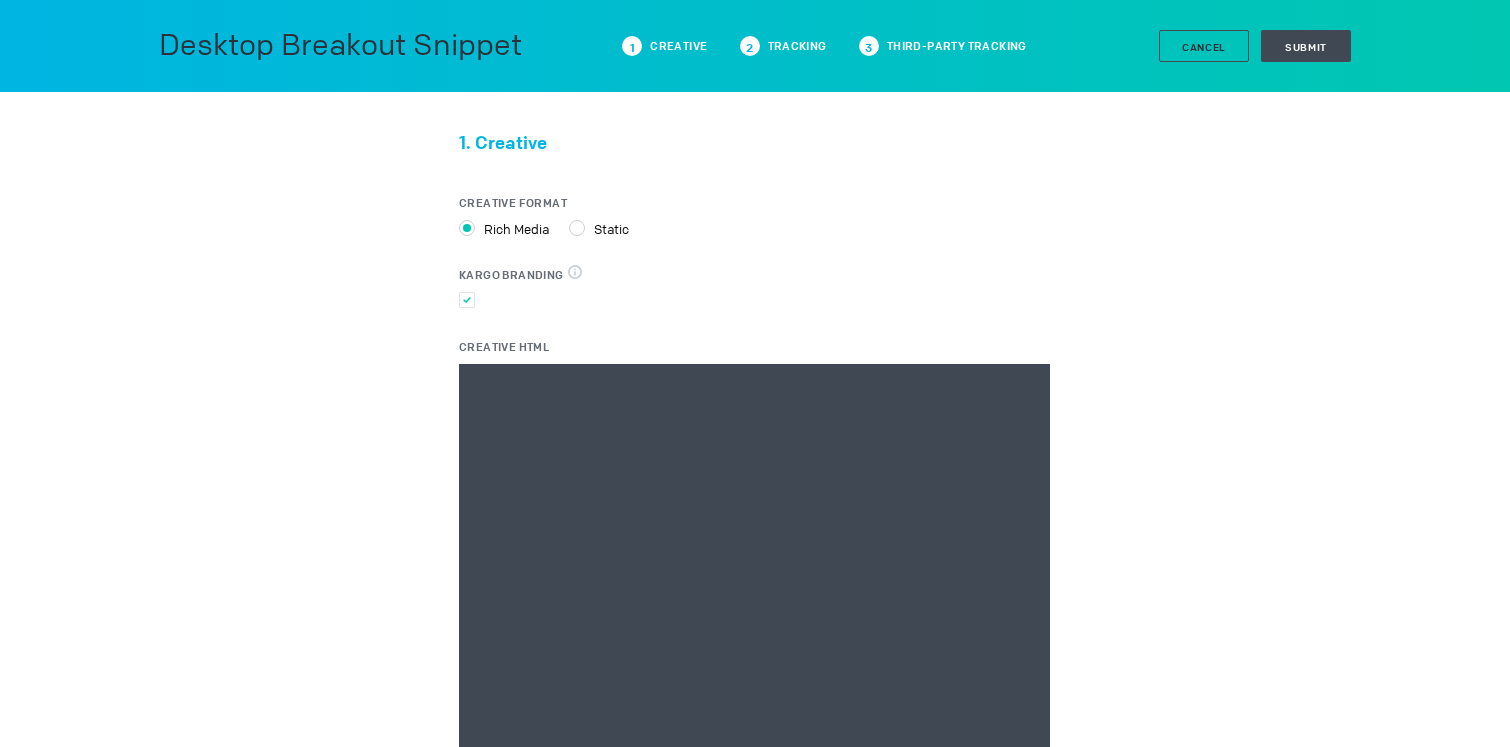 click on "Creative HTML" at bounding box center (754, 564) 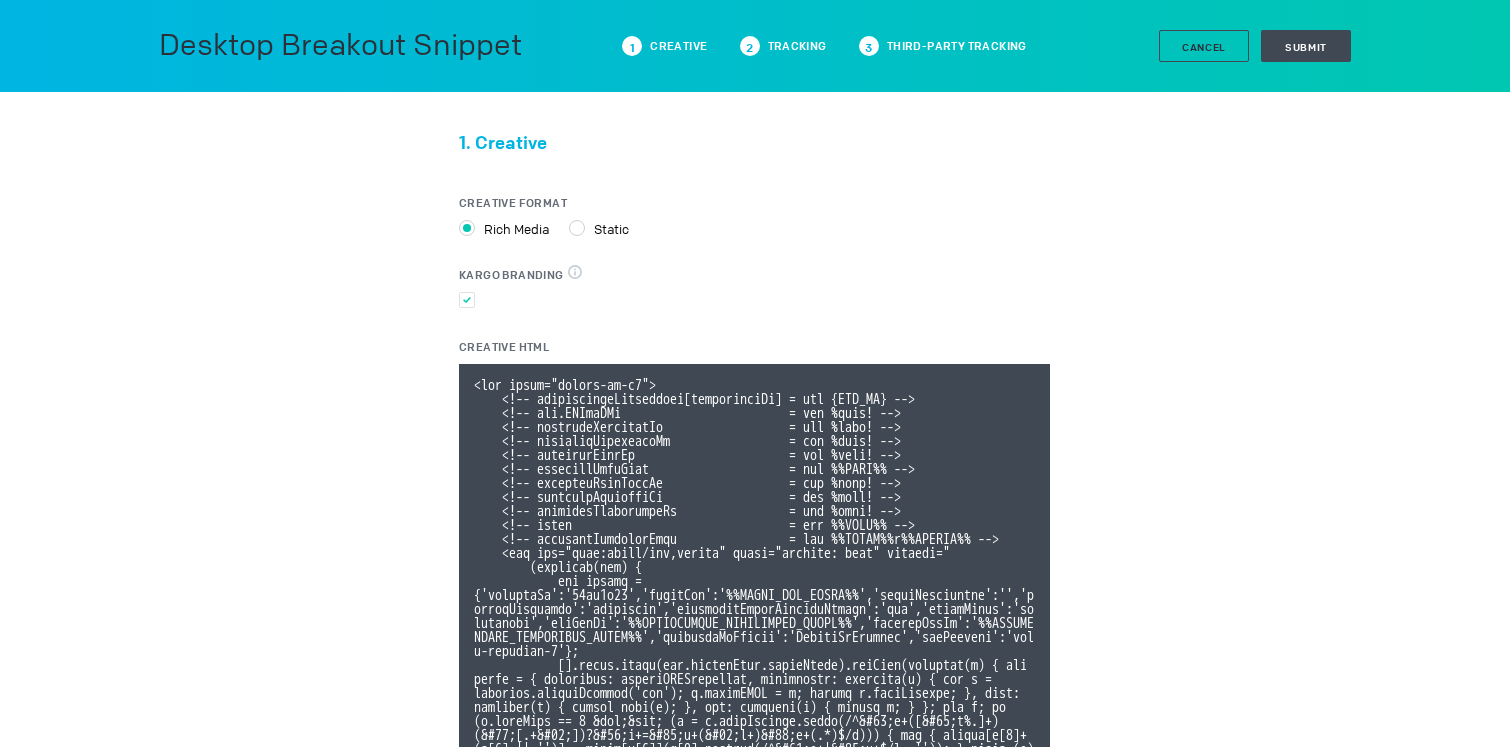 scroll, scrollTop: 373, scrollLeft: 0, axis: vertical 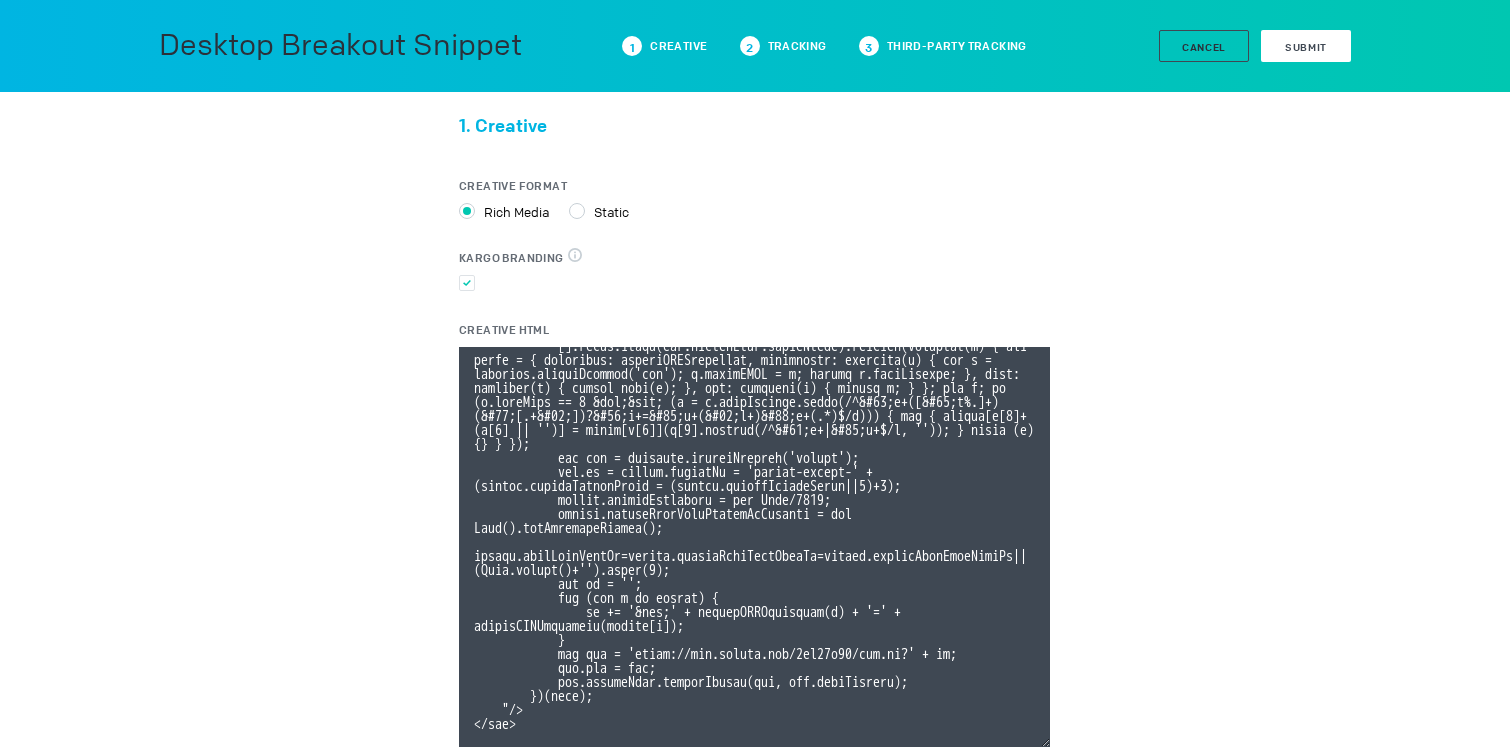type on "<div class="celtra-ad-v3">
<!-- passthroughParameters[impressionId] = raw {IMP_ID} -->
<!-- eas.JWVjaWQh                        = raw %ecid! -->
<!-- externalCreativeId                  = raw %ecid! -->
<!-- externalPlacementId                 = raw %epid! -->
<!-- externalSiteId                      = raw %esid! -->
<!-- externalSiteName                    = raw %%SITE%% -->
<!-- externalLineItemId                  = raw %eaid! -->
<!-- externalCampaignId                  = raw %ebuy! -->
<!-- externalAdvertiserId                = raw %eadv! -->
<!-- coppa                               = raw %%TFCD%% -->
<!-- externalCreativeSize                = raw %%WIDTH%%x%%HEIGHT%% -->
<img src="data:image/png,celtra" style="display: none" onerror="
(function(img) {
var params = {'accountId':'13be8f66','clickUrl':'%%CLICK_URL_UNESC%%','widthBreakpoint':'','expandDirection':'undefined','preferredClickThroughWindow':'new','clickEvent':'advertiser','io..." 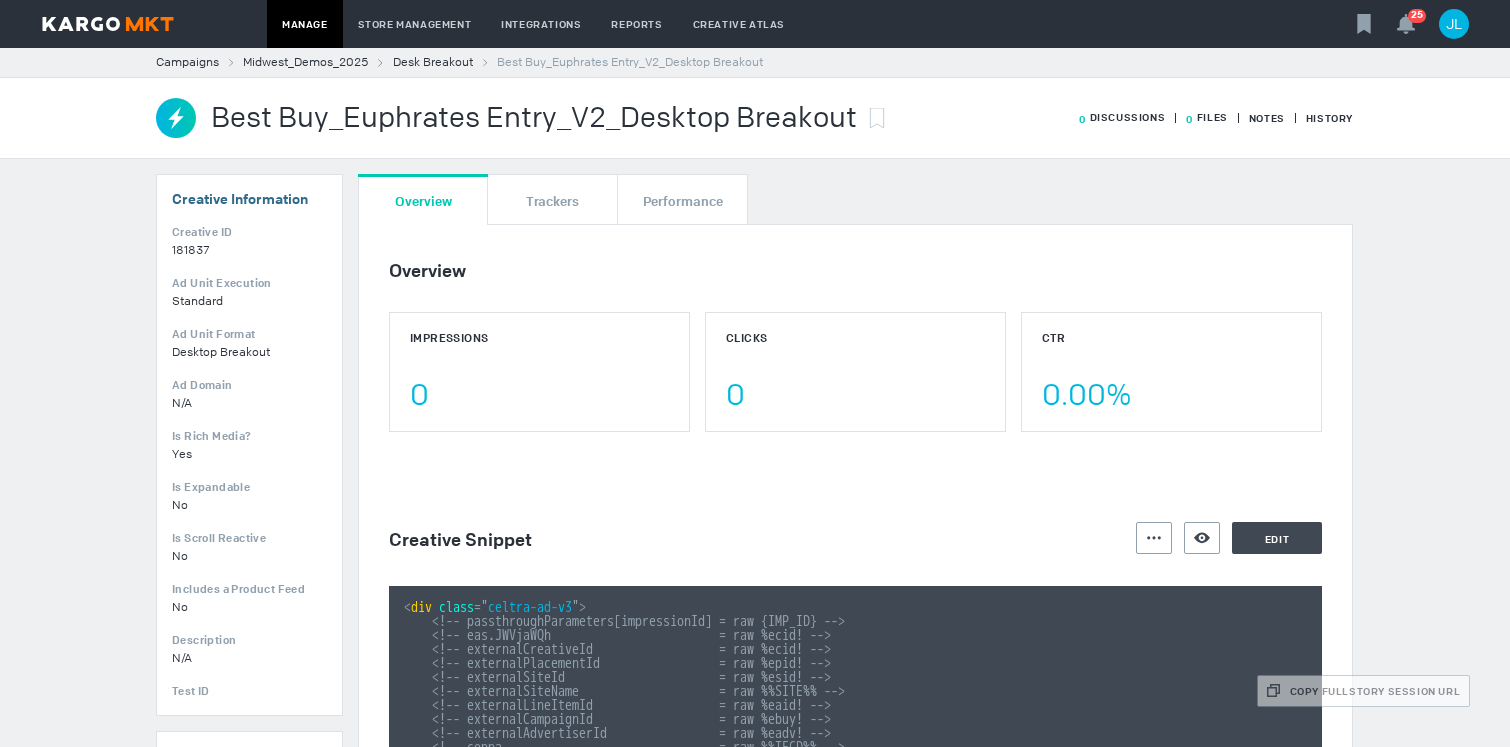 drag, startPoint x: 1210, startPoint y: 534, endPoint x: 1207, endPoint y: 518, distance: 16.27882 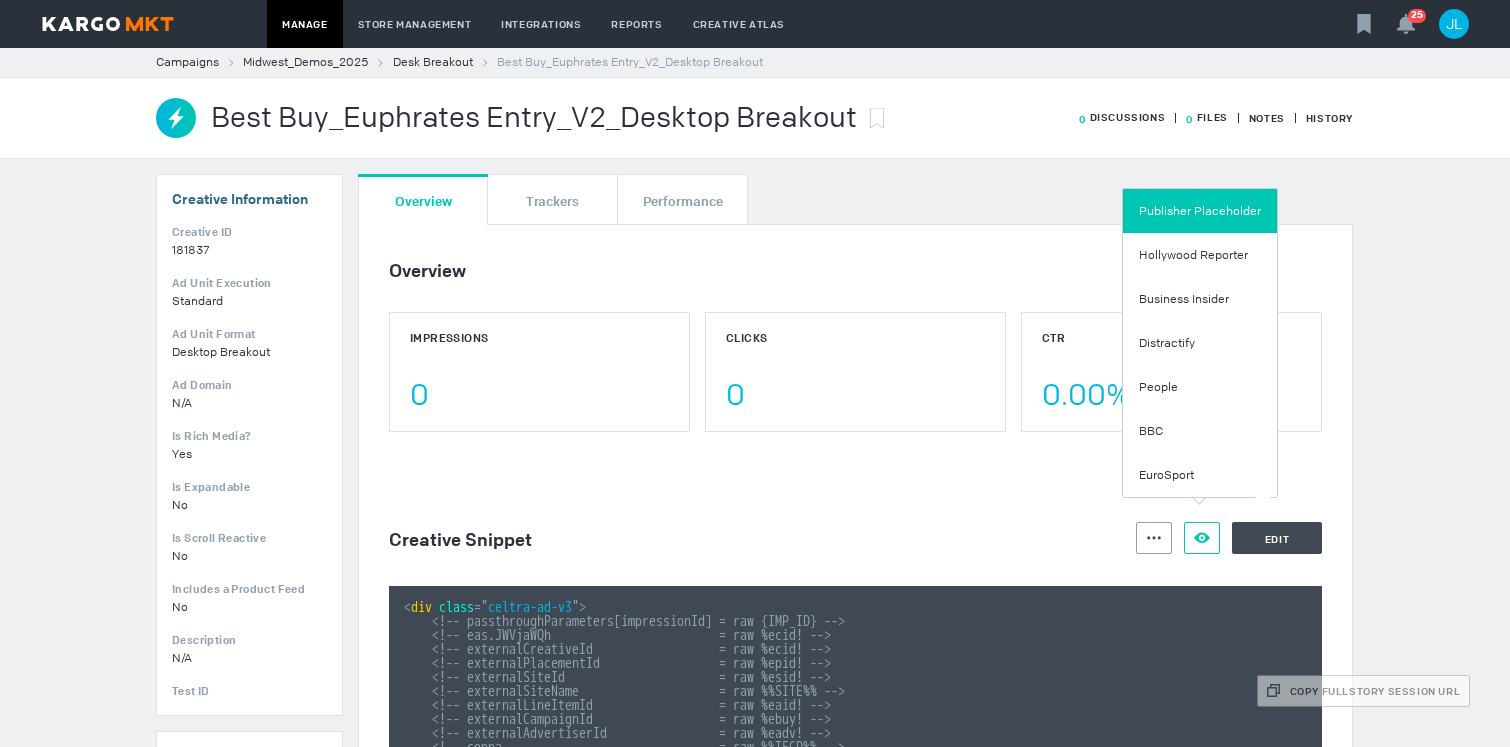 click on "Publisher Placeholder" at bounding box center [1200, 211] 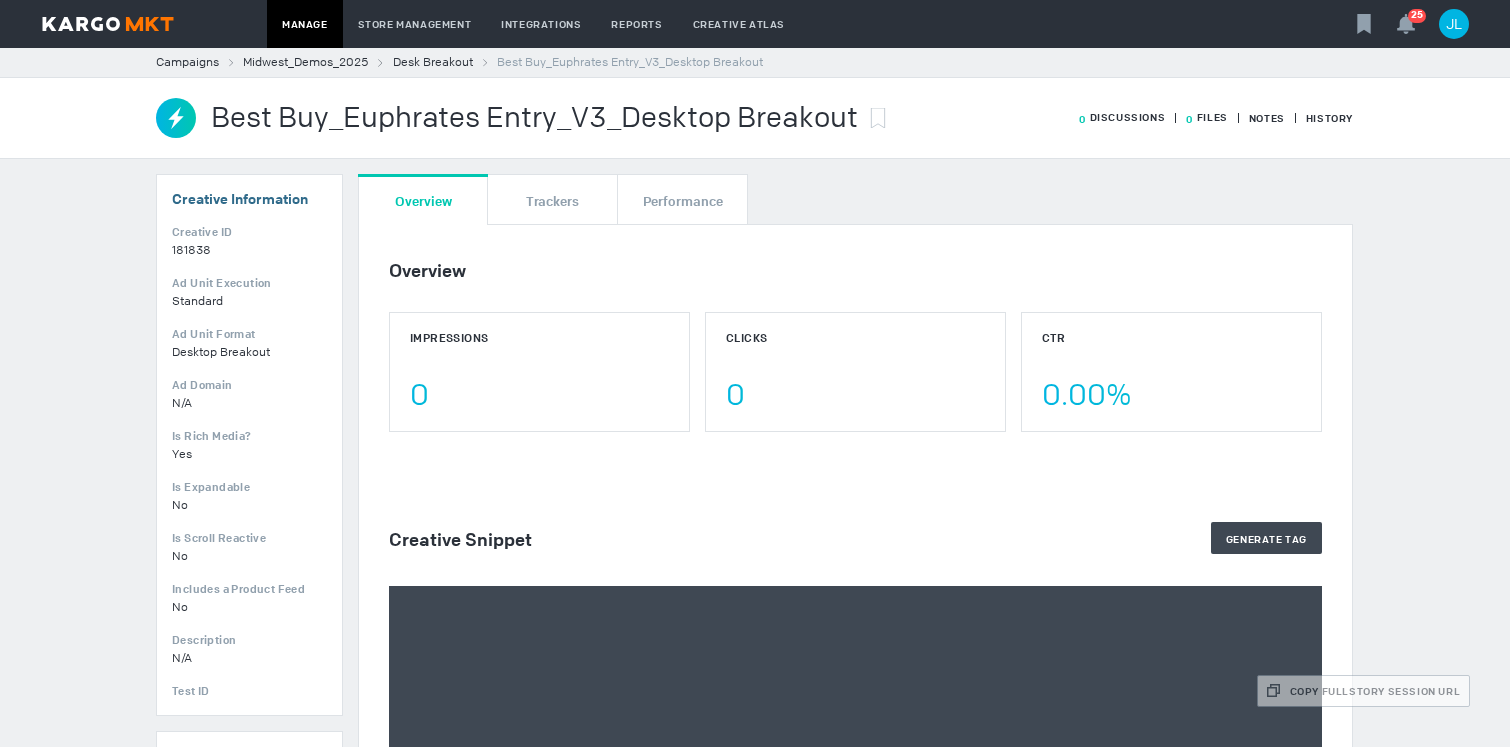 scroll, scrollTop: 0, scrollLeft: 0, axis: both 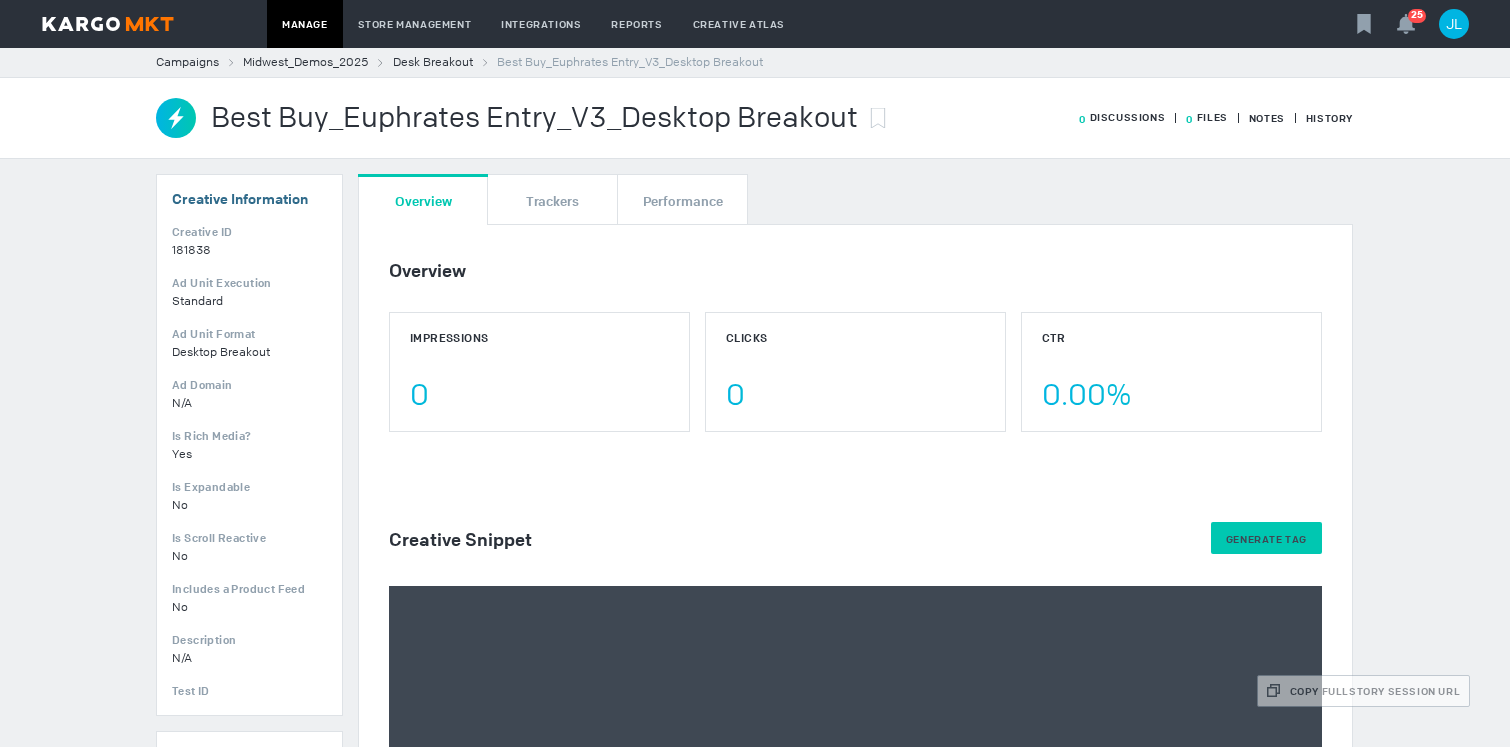 click on "Generate Tag" at bounding box center [1266, 539] 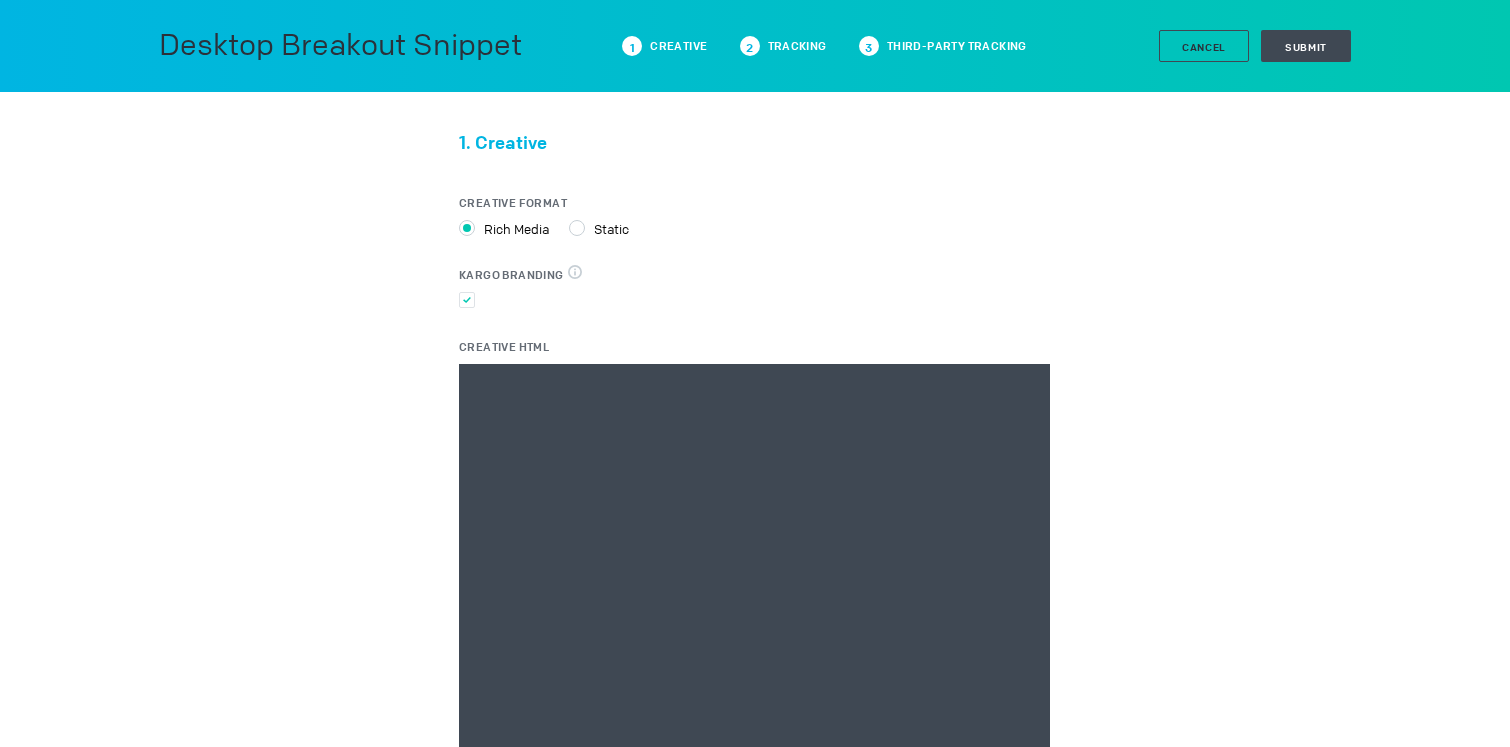 click on "Creative HTML" at bounding box center [754, 564] 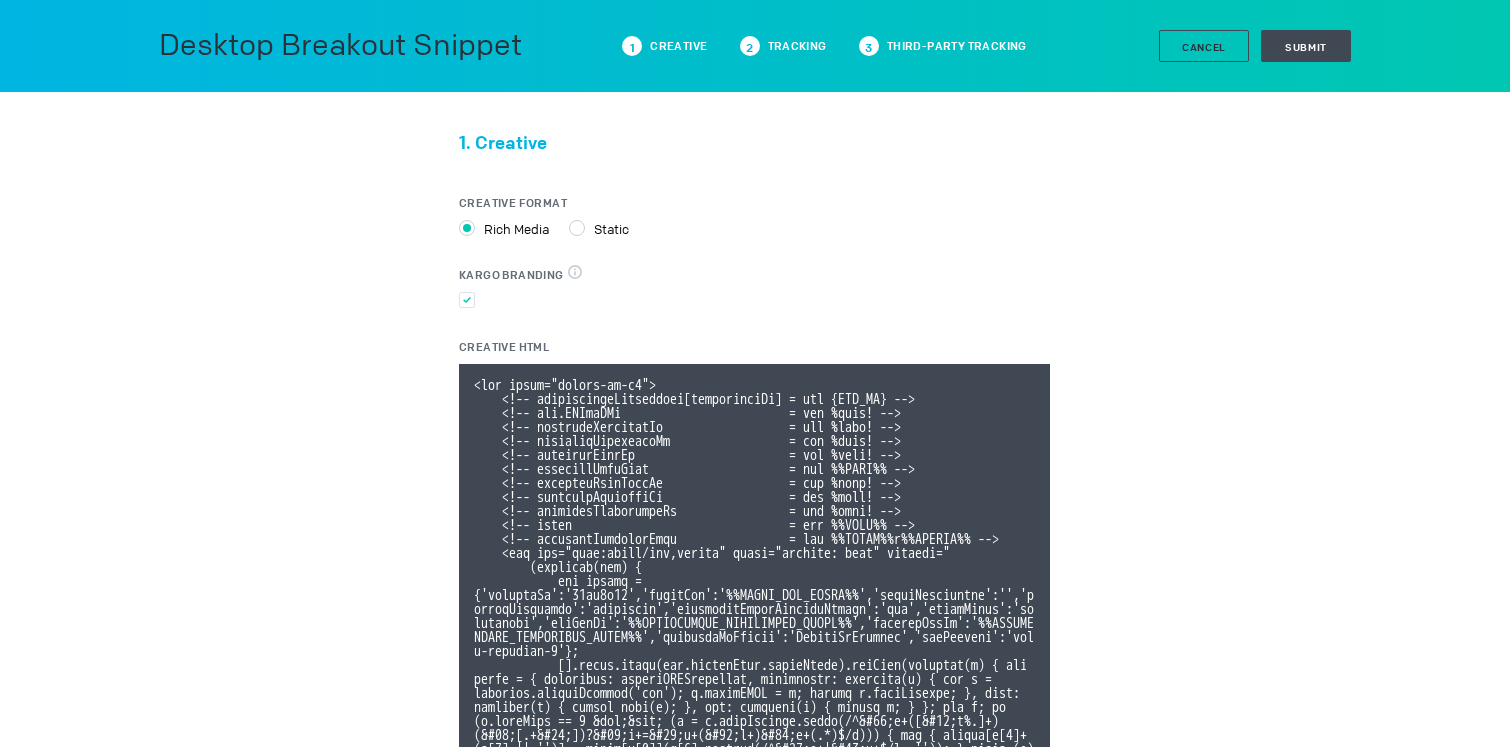 scroll, scrollTop: 373, scrollLeft: 0, axis: vertical 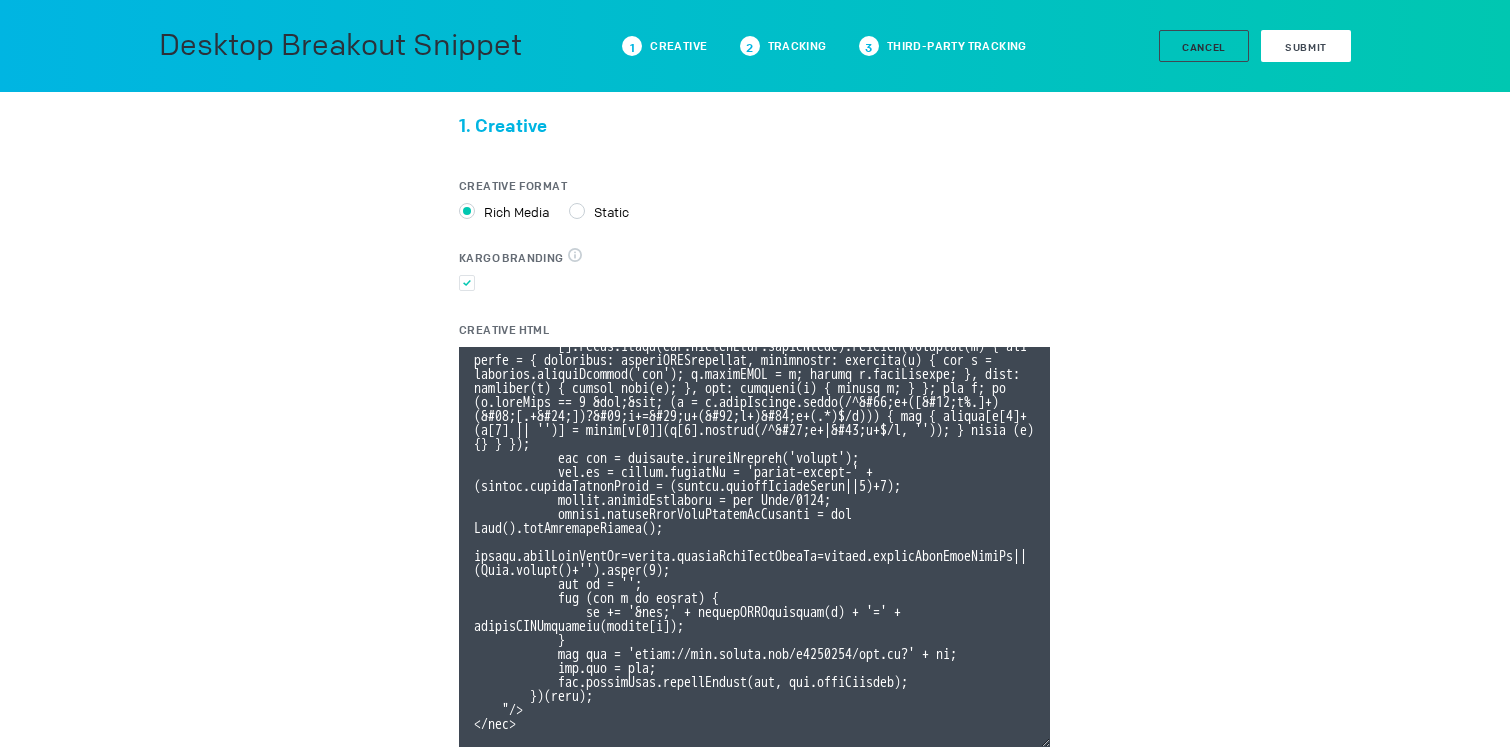 type on "<div class="celtra-ad-v3">
<!-- passthroughParameters[impressionId] = raw {IMP_ID} -->
<!-- eas.JWVjaWQh                        = raw %ecid! -->
<!-- externalCreativeId                  = raw %ecid! -->
<!-- externalPlacementId                 = raw %epid! -->
<!-- externalSiteId                      = raw %esid! -->
<!-- externalSiteName                    = raw %%SITE%% -->
<!-- externalLineItemId                  = raw %eaid! -->
<!-- externalCampaignId                  = raw %ebuy! -->
<!-- externalAdvertiserId                = raw %eadv! -->
<!-- coppa                               = raw %%TFCD%% -->
<!-- externalCreativeSize                = raw %%WIDTH%%x%%HEIGHT%% -->
<img src="data:image/png,celtra" style="display: none" onerror="
(function(img) {
var params = {'accountId':'13be8f66','clickUrl':'%%CLICK_URL_UNESC%%','widthBreakpoint':'','expandDirection':'undefined','preferredClickThroughWindow':'new','clickEvent':'advertiser','io..." 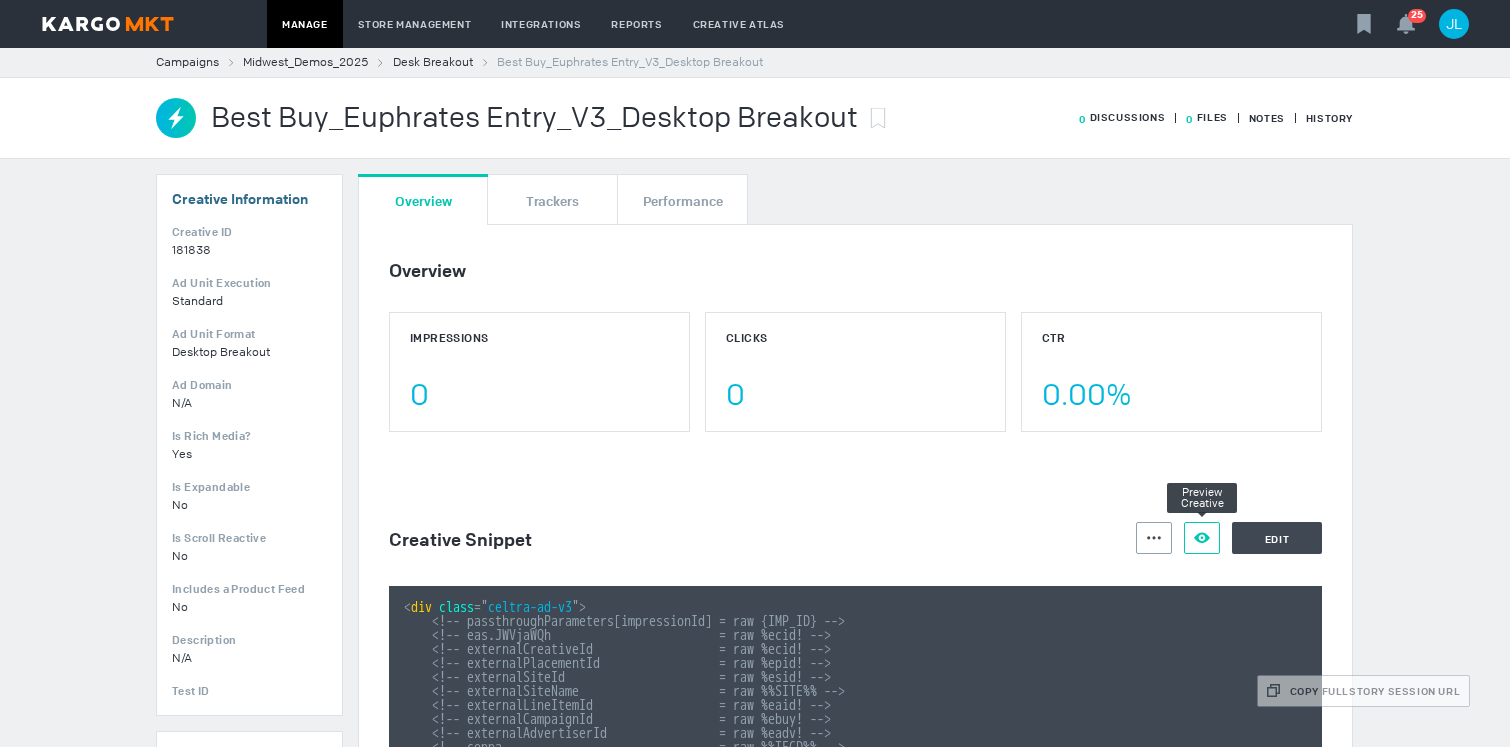 click on "Preview Creative" at bounding box center (1202, 538) 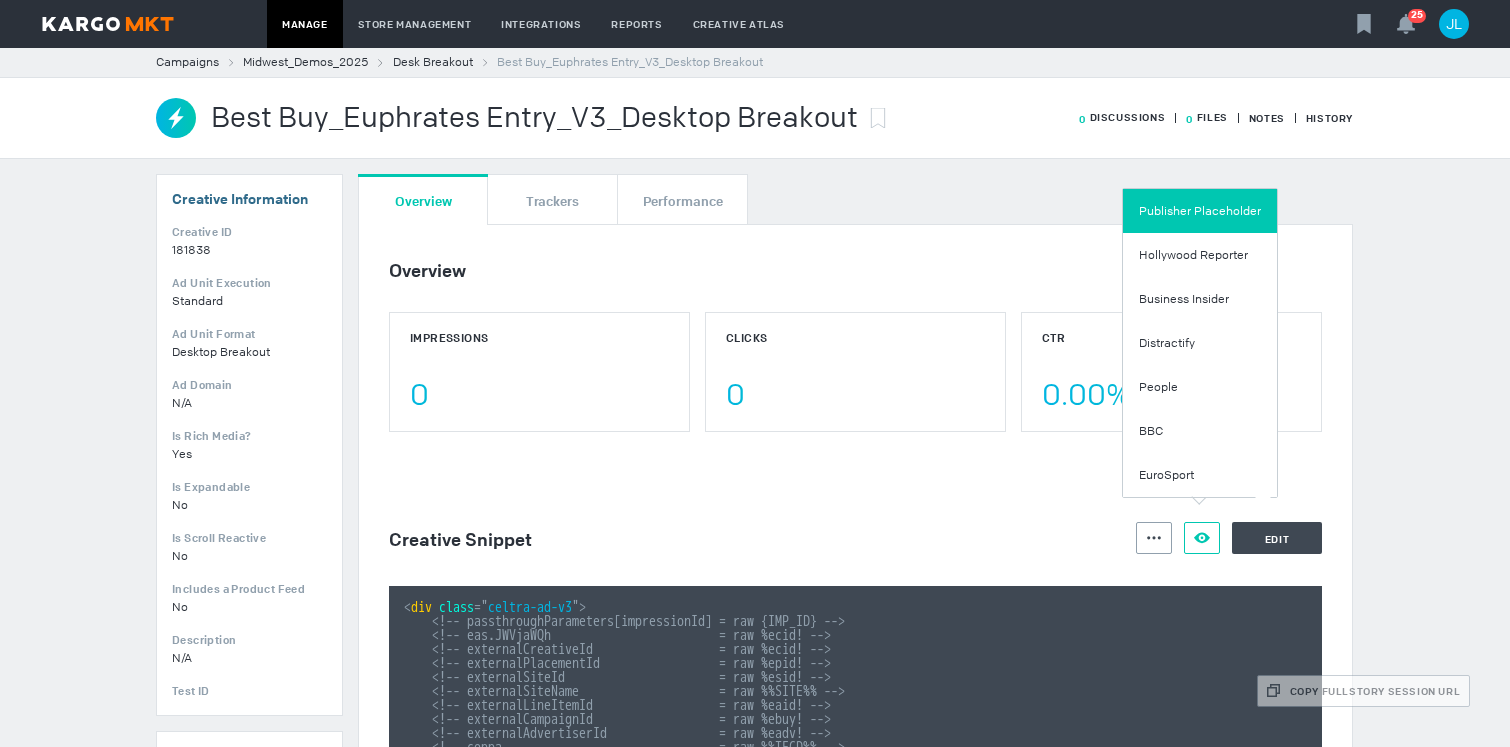 click on "Publisher Placeholder" at bounding box center [1200, 211] 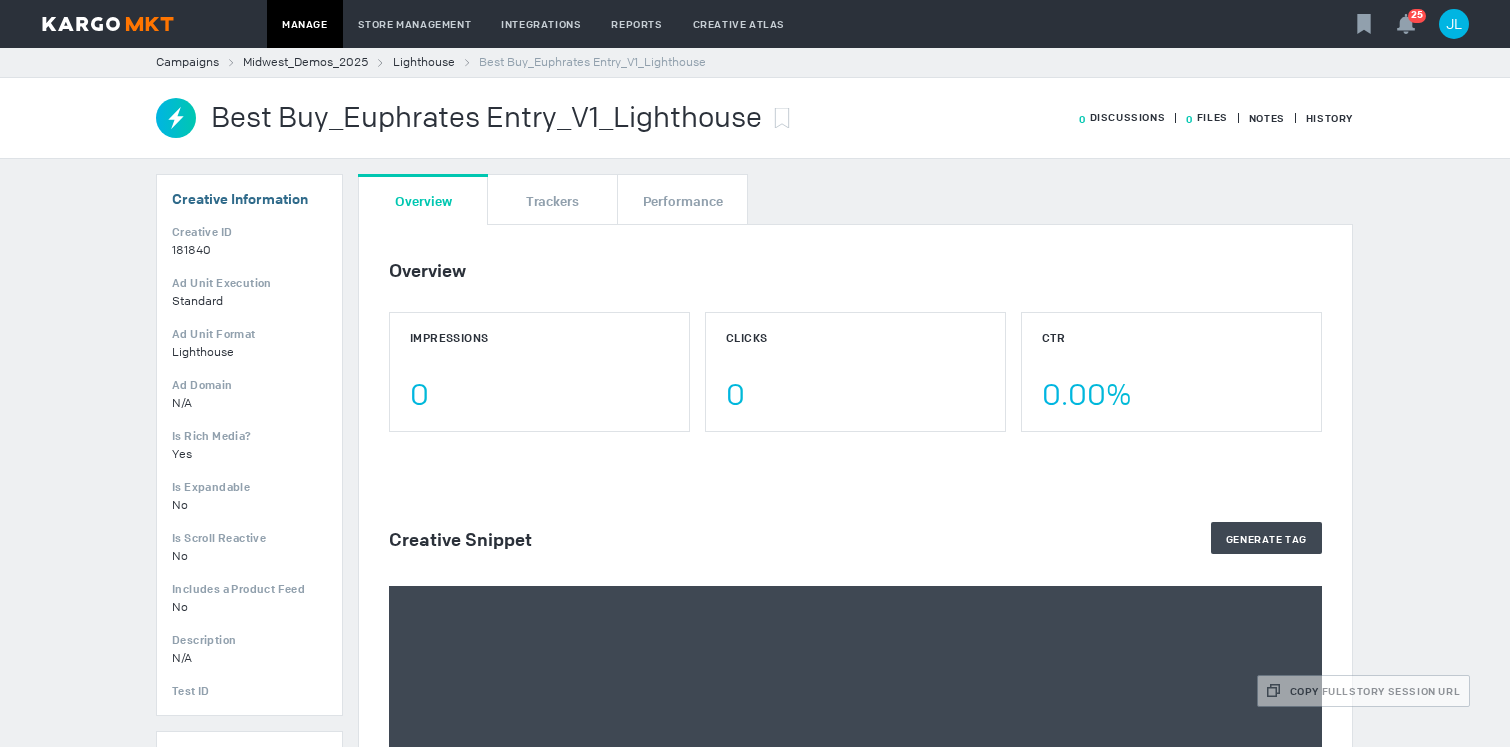 scroll, scrollTop: 0, scrollLeft: 0, axis: both 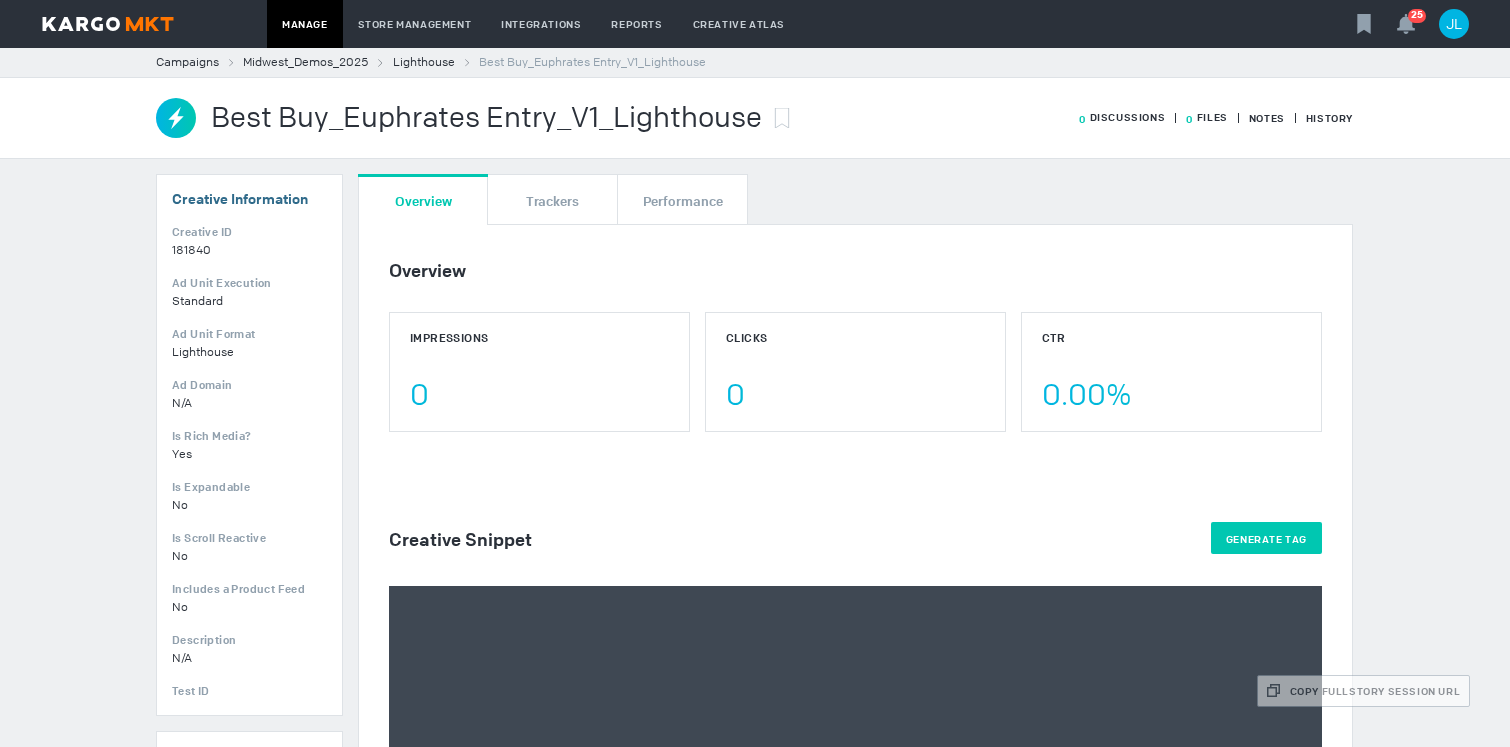 click on "Generate Tag" at bounding box center (1266, 538) 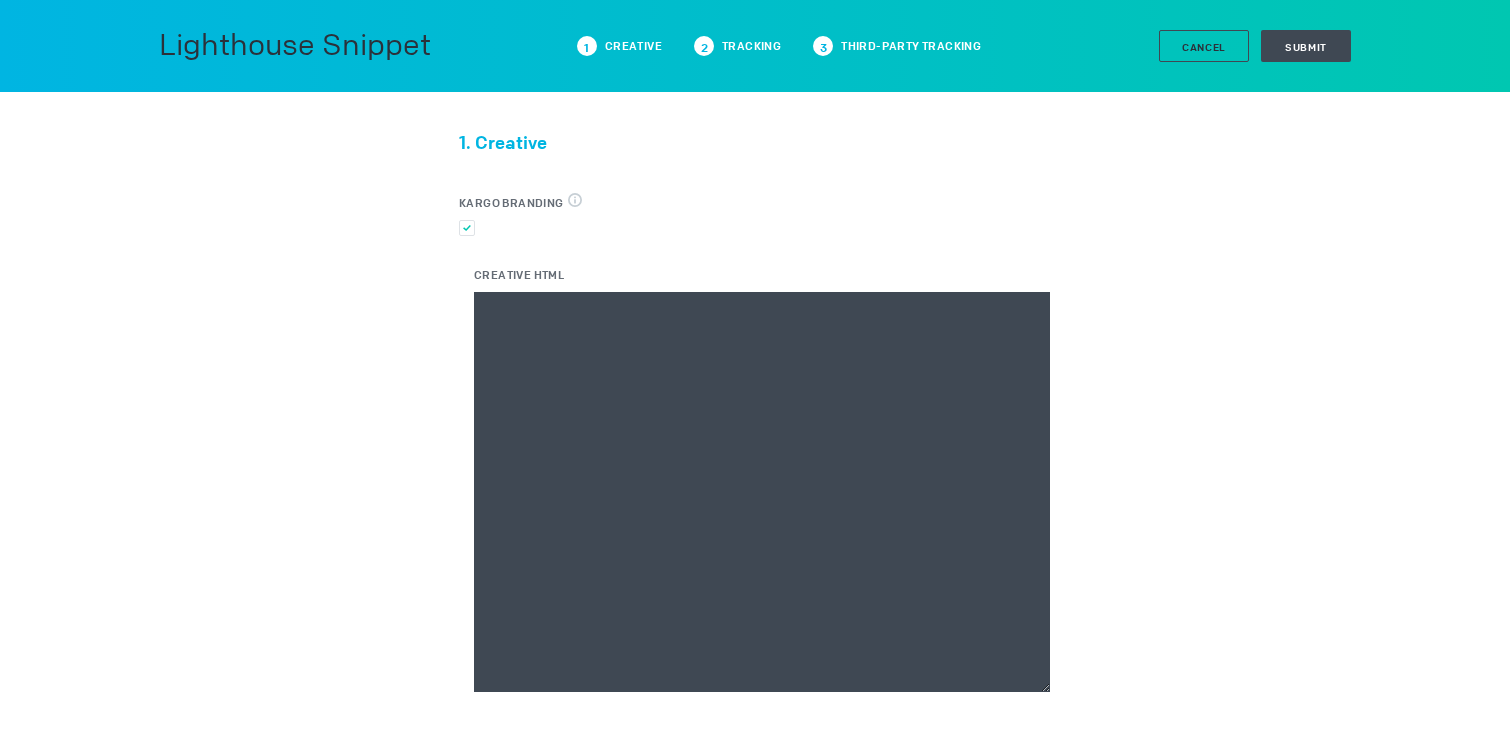 click on "Creative HTML" at bounding box center [762, 492] 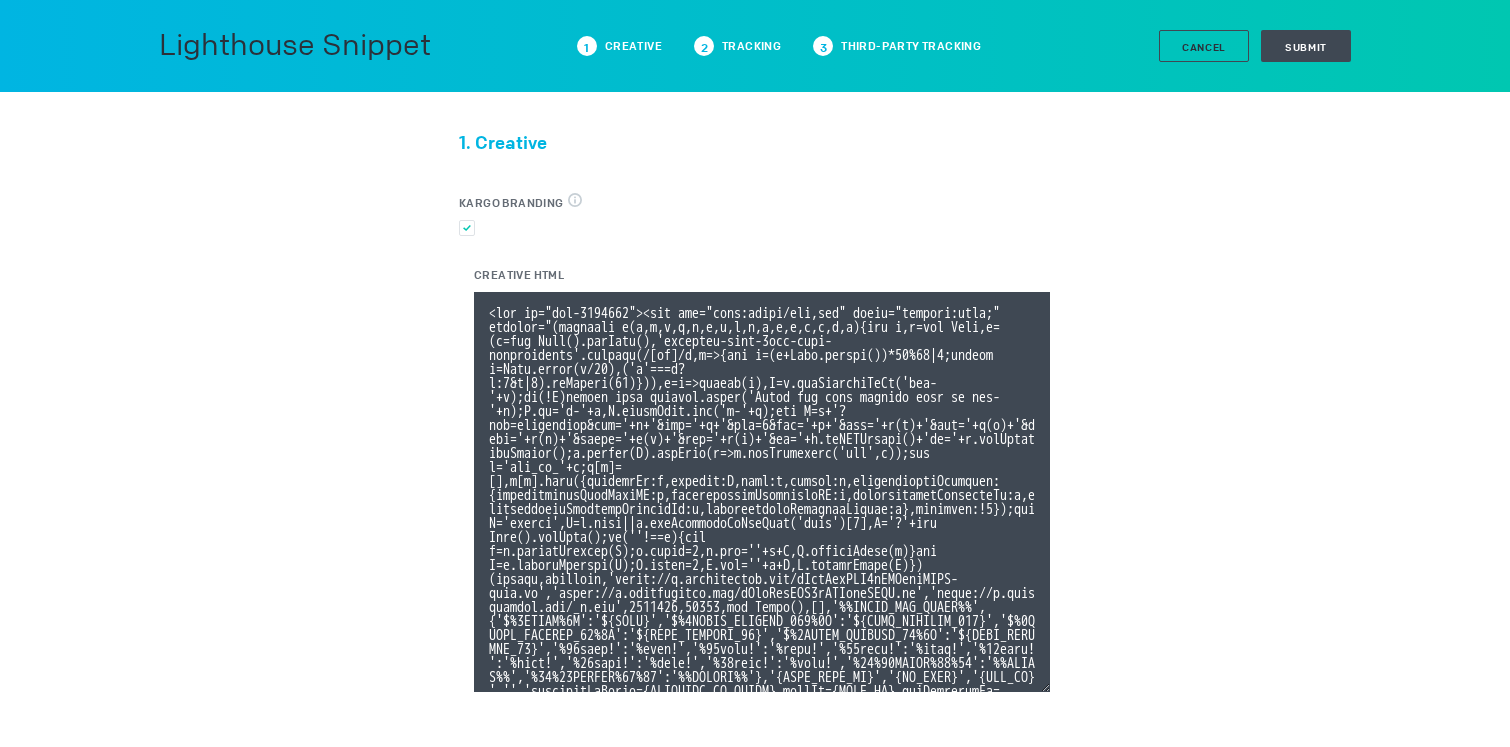 scroll, scrollTop: 107, scrollLeft: 0, axis: vertical 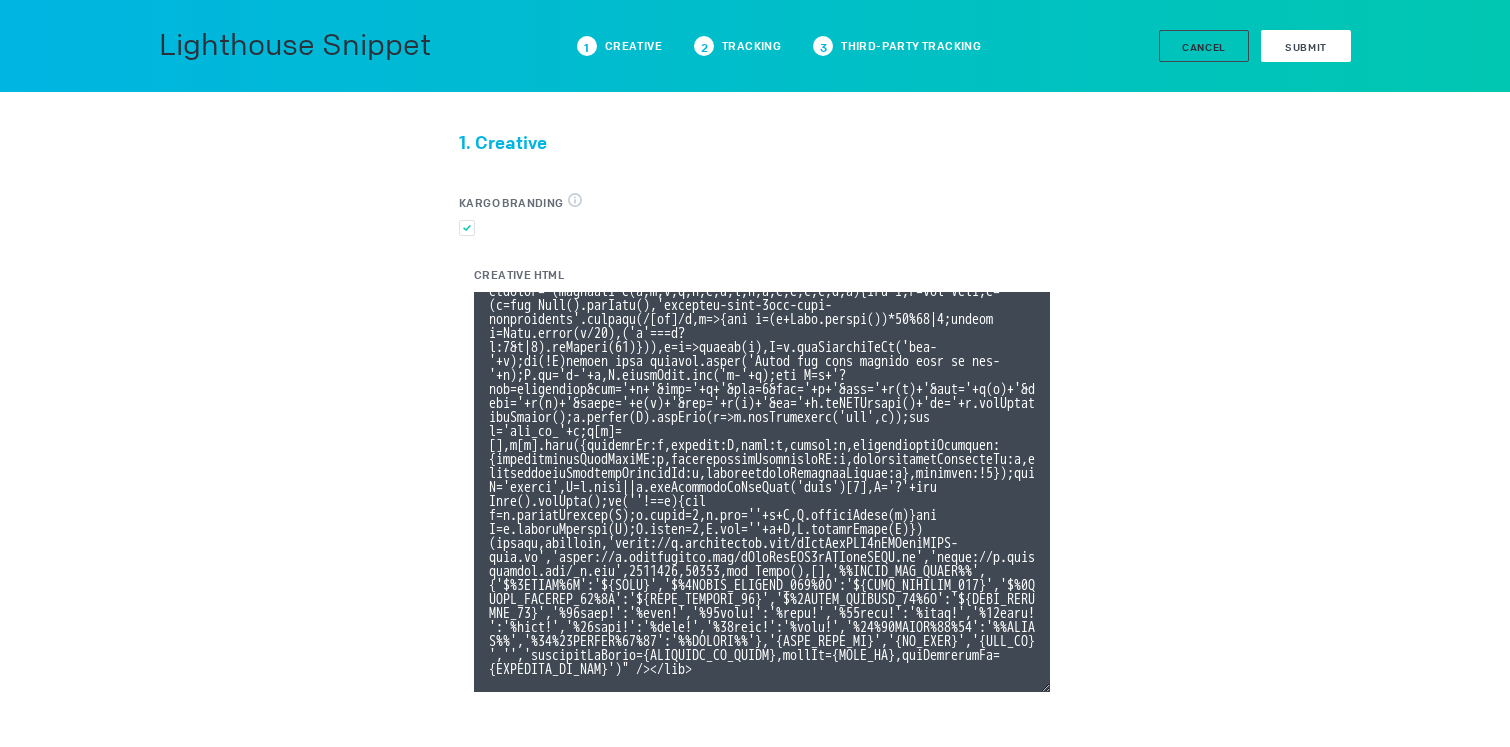 type on "<div id="ivo-1038004"><img src="data:image/png,ivo" style="display:none;" onerror="(function e(e,t,i,x,n,a,r,d,o,s,l,c,p,g,m,f){let h,u=new Date,y=(h=new Date().getTime(),'xxxxxxxx-xxxx-4xxx-yxxx-xxxxxxxxxxxx'.replace(/[xy]/g,e=>{let t=(h+Math.random())*16%16|0;return h=Math.floor(h/16),('x'===e?t:3&t|8).toString(16)})),v=e=>escape(e),E=t.getElementById('ivo-'+a);if(!E)return void console.error('Could not find element with id ivo-'+a);E.id='i-'+a,E.classList.add('i-'+a);let T=n+'?evt=impression&pid='+a+'&aid='+r+'&sst=0&sid='+y+'&tpl='+v(c)+'&tpi='+v(p)+'&tpid='+v(g)+'&tpsid='+v(m)+'&tpc='+v(f)+'&ti='+u.toISOString()+'to='+u.getTimezoneOffset();o.concat(T).forEach(e=>d.setAttribute('src',e));let w='ivo_ad_'+a;e[w]=[],e[w].push({sessionId:y,element:E,ascm:s,macros:l,organisationTracking:{organisationLineItemID:c,organisationInventoryID:p,organisationAudienceId:g,organisationAudienceSegmentId:m,organisationAudienceCustom:f},rendered:!1});let C='script',D=t.head||t.getElementsByTagName('head')[0],S='?'+new Da..." 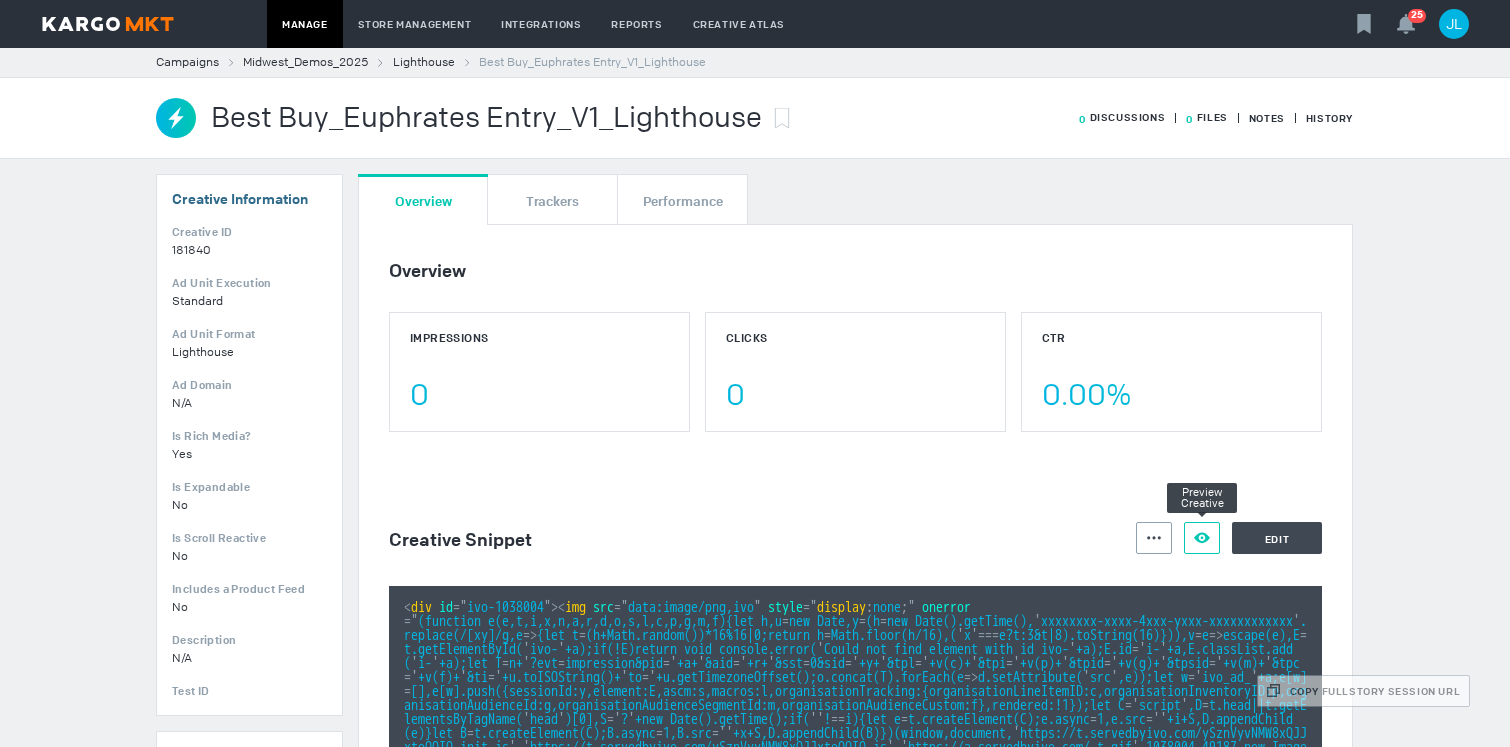 click on "Preview Creative" at bounding box center (1202, 538) 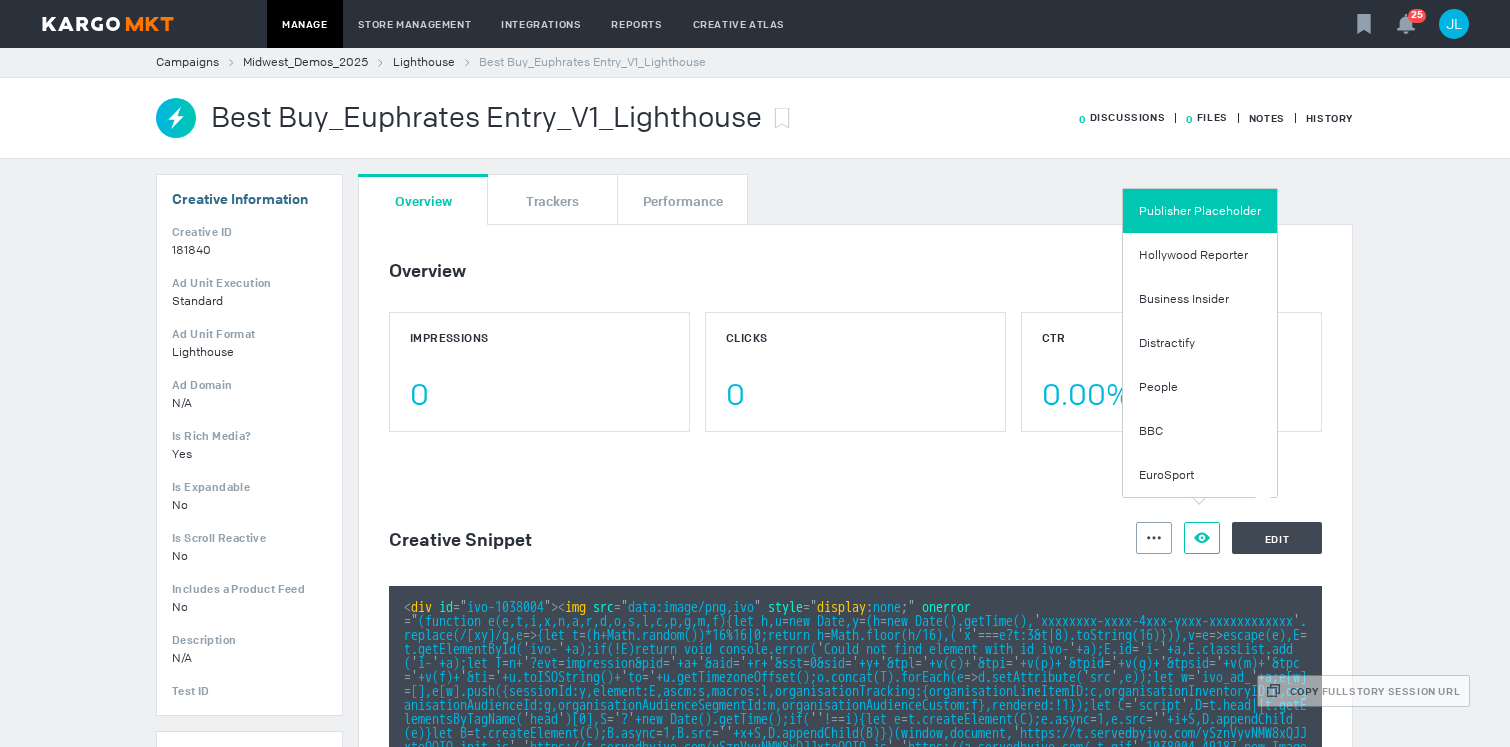 click on "Publisher Placeholder" at bounding box center [1200, 211] 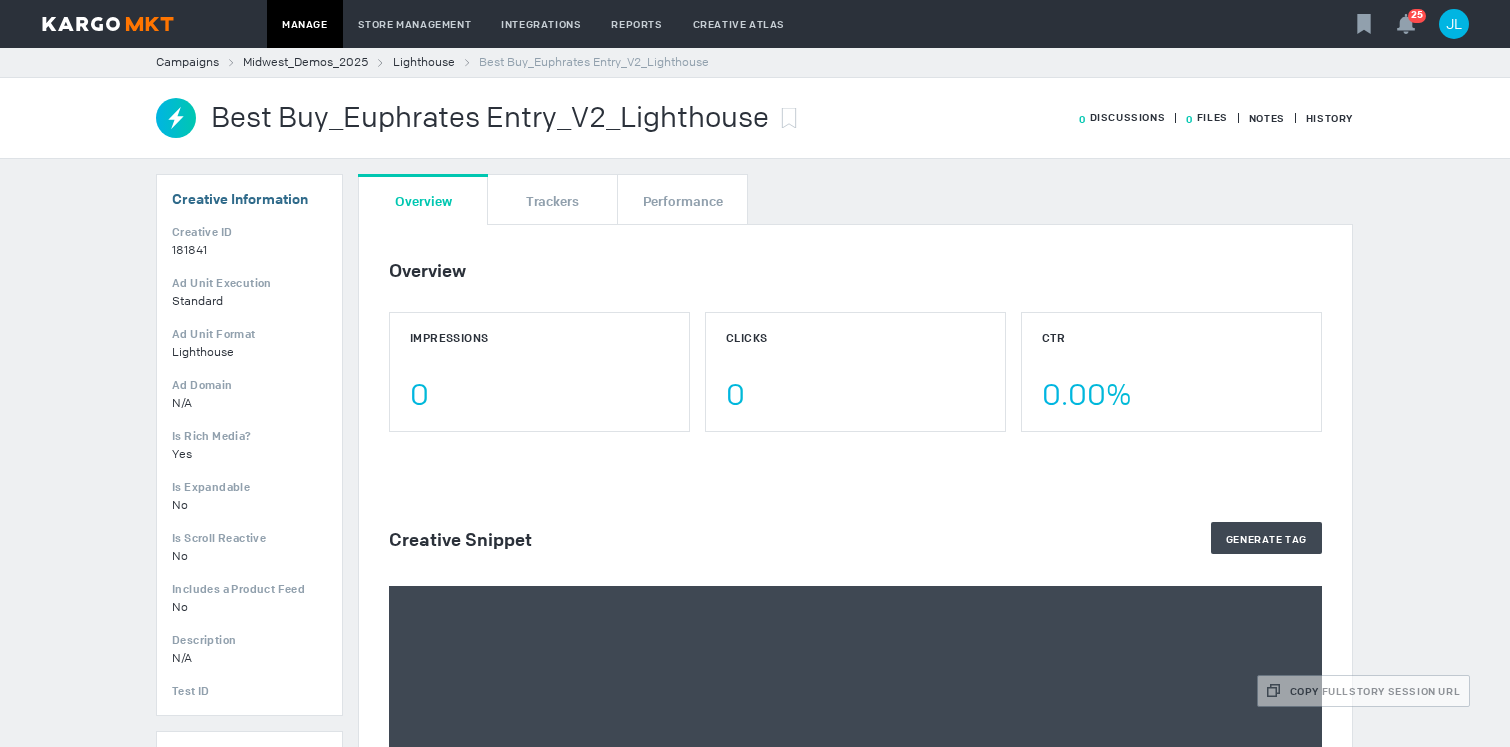 scroll, scrollTop: 0, scrollLeft: 0, axis: both 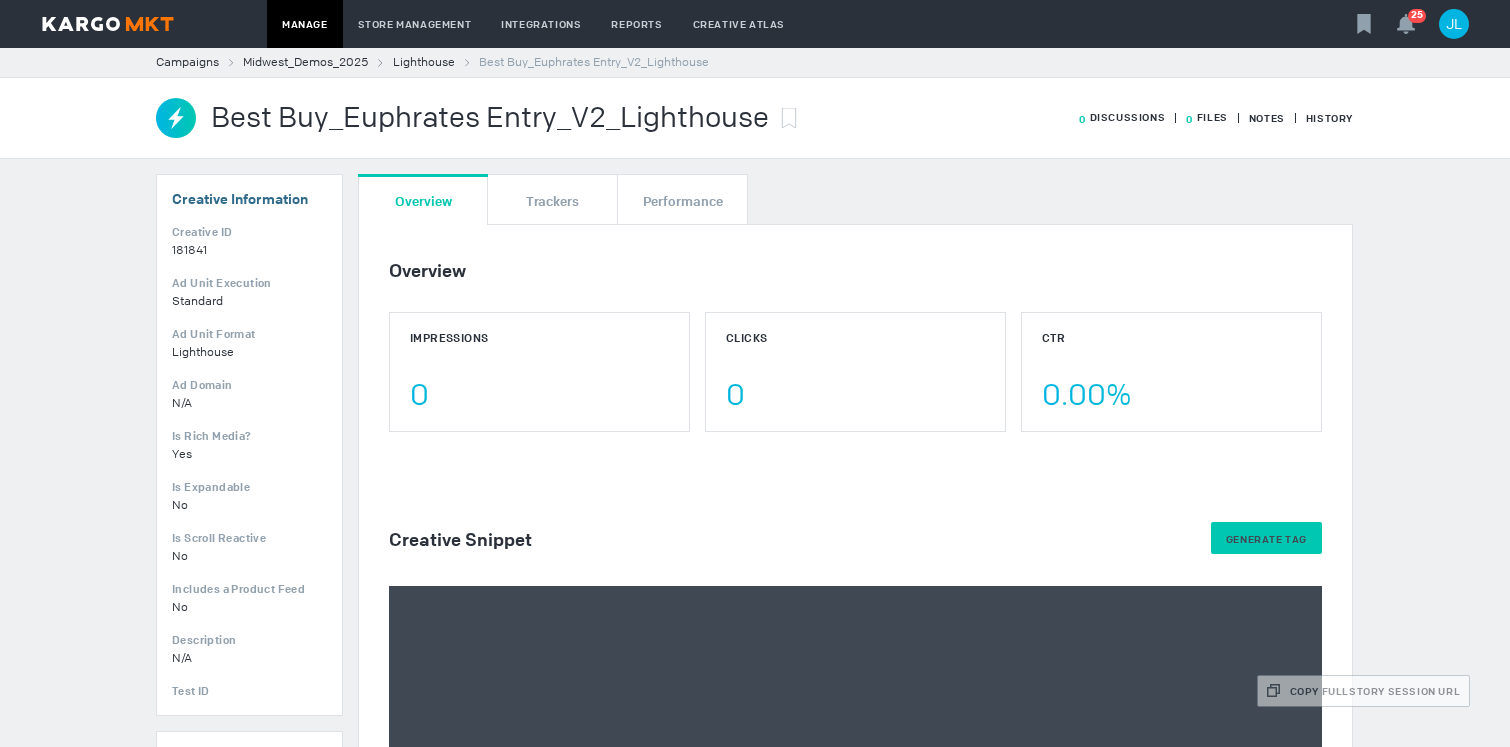 click on "Generate Tag" at bounding box center [1266, 539] 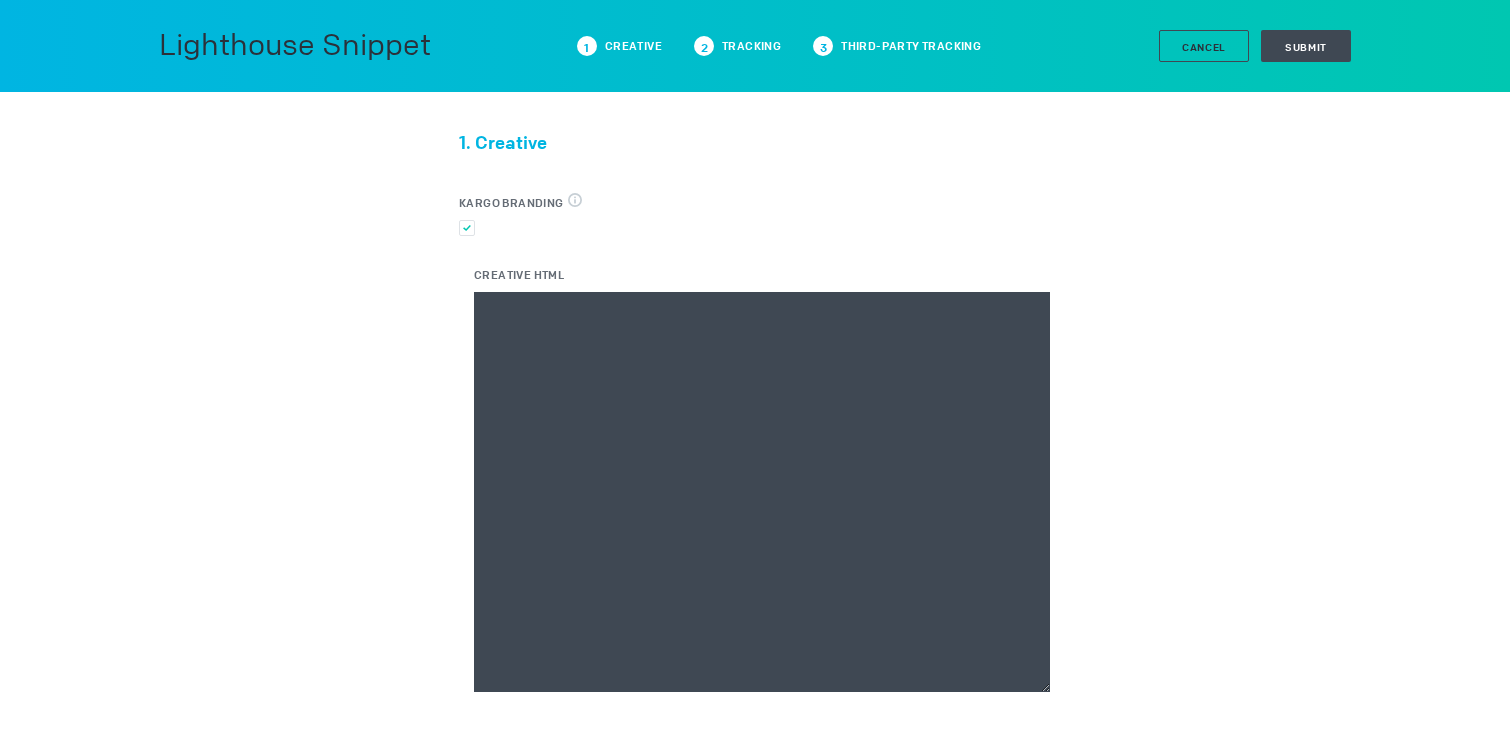 click on "Creative HTML" at bounding box center (762, 492) 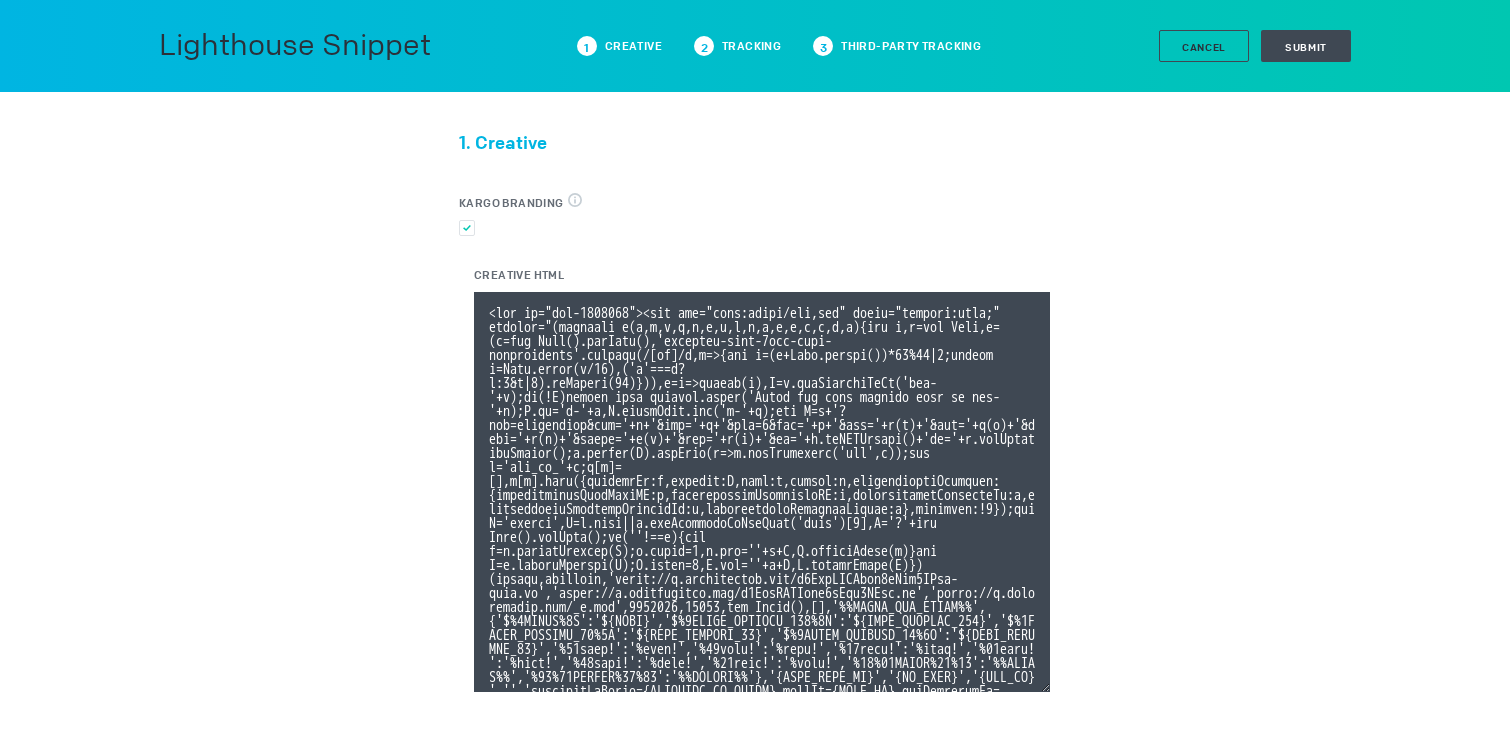 scroll, scrollTop: 107, scrollLeft: 0, axis: vertical 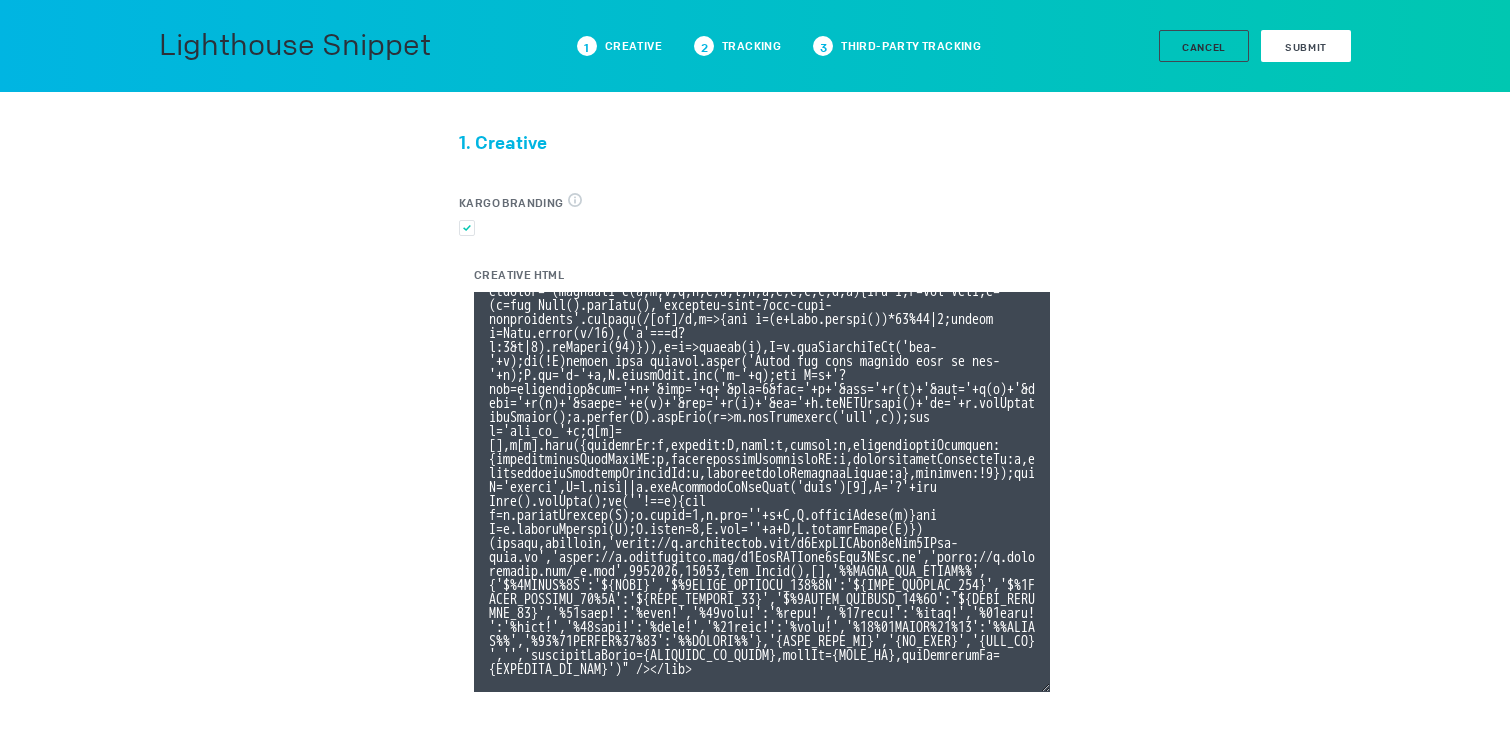 type on "<div id="ivo-1038005"><img src="data:image/png,ivo" style="display:none;" onerror="(function e(e,t,i,x,n,a,r,d,o,s,l,c,p,g,m,f){let h,u=new Date,y=(h=new Date().getTime(),'xxxxxxxx-xxxx-4xxx-yxxx-xxxxxxxxxxxx'.replace(/[xy]/g,e=>{let t=(h+Math.random())*16%16|0;return h=Math.floor(h/16),('x'===e?t:3&t|8).toString(16)})),v=e=>escape(e),E=t.getElementById('ivo-'+a);if(!E)return void console.error('Could not find element with id ivo-'+a);E.id='i-'+a,E.classList.add('i-'+a);let T=n+'?evt=impression&pid='+a+'&aid='+r+'&sst=0&sid='+y+'&tpl='+v(c)+'&tpi='+v(p)+'&tpid='+v(g)+'&tpsid='+v(m)+'&tpc='+v(f)+'&ti='+u.toISOString()+'to='+u.getTimezoneOffset();o.concat(T).forEach(e=>d.setAttribute('src',e));let w='ivo_ad_'+a;e[w]=[],e[w].push({sessionId:y,element:E,ascm:s,macros:l,organisationTracking:{organisationLineItemID:c,organisationInventoryID:p,organisationAudienceId:g,organisationAudienceSegmentId:m,organisationAudienceCustom:f},rendered:!1});let C='script',D=t.head||t.getElementsByTagName('head')[0],S='?'+new Da..." 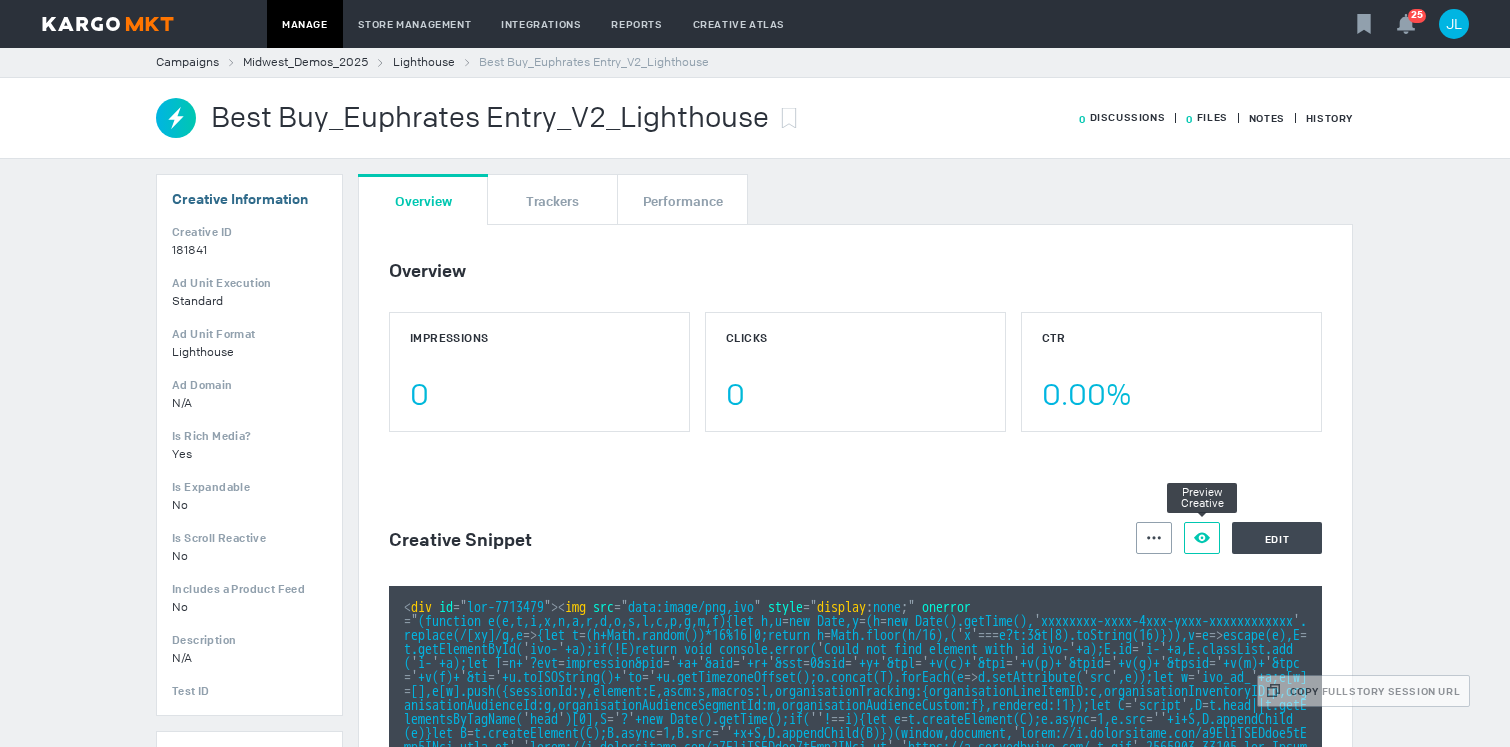 click on "Preview Creative" at bounding box center [1202, 538] 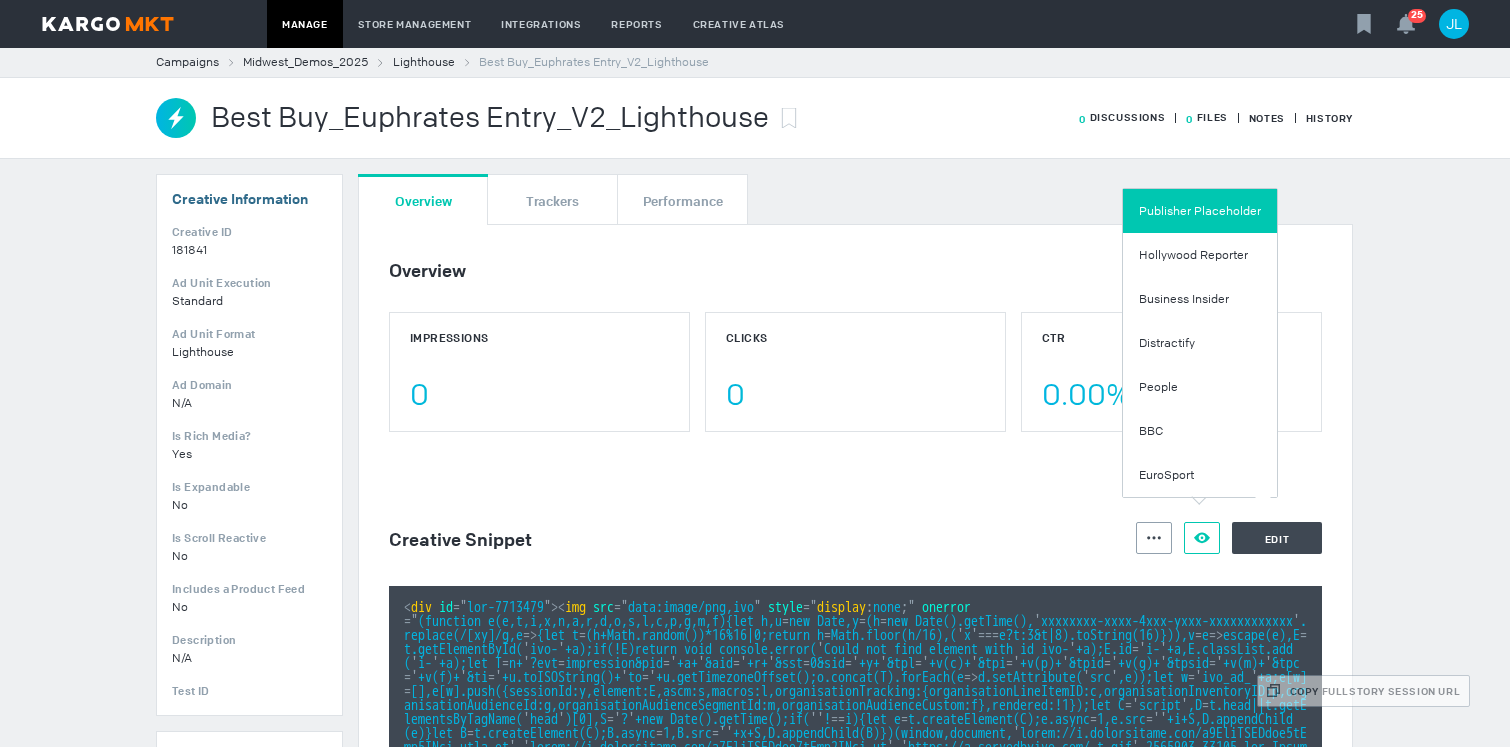 click on "Publisher Placeholder" at bounding box center (1200, 211) 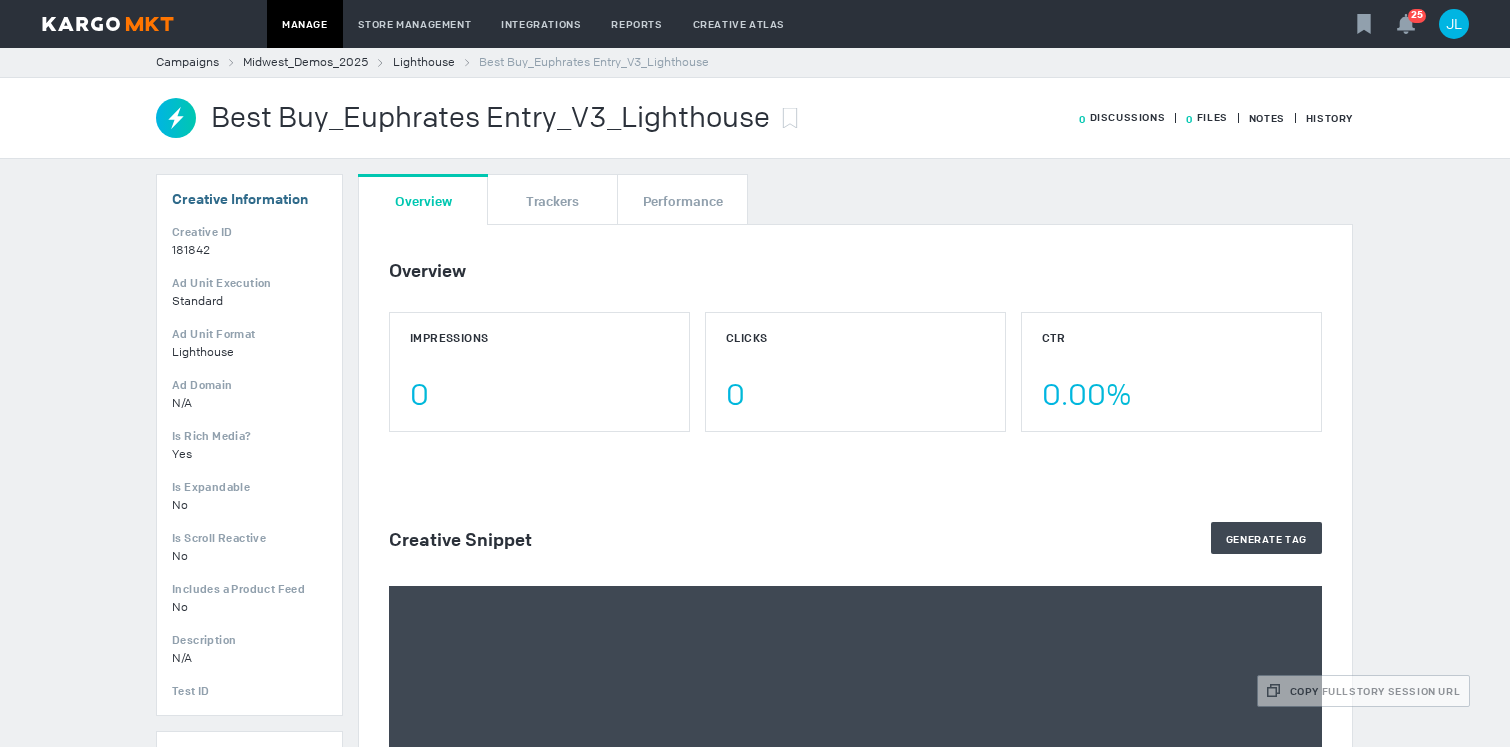 scroll, scrollTop: 0, scrollLeft: 0, axis: both 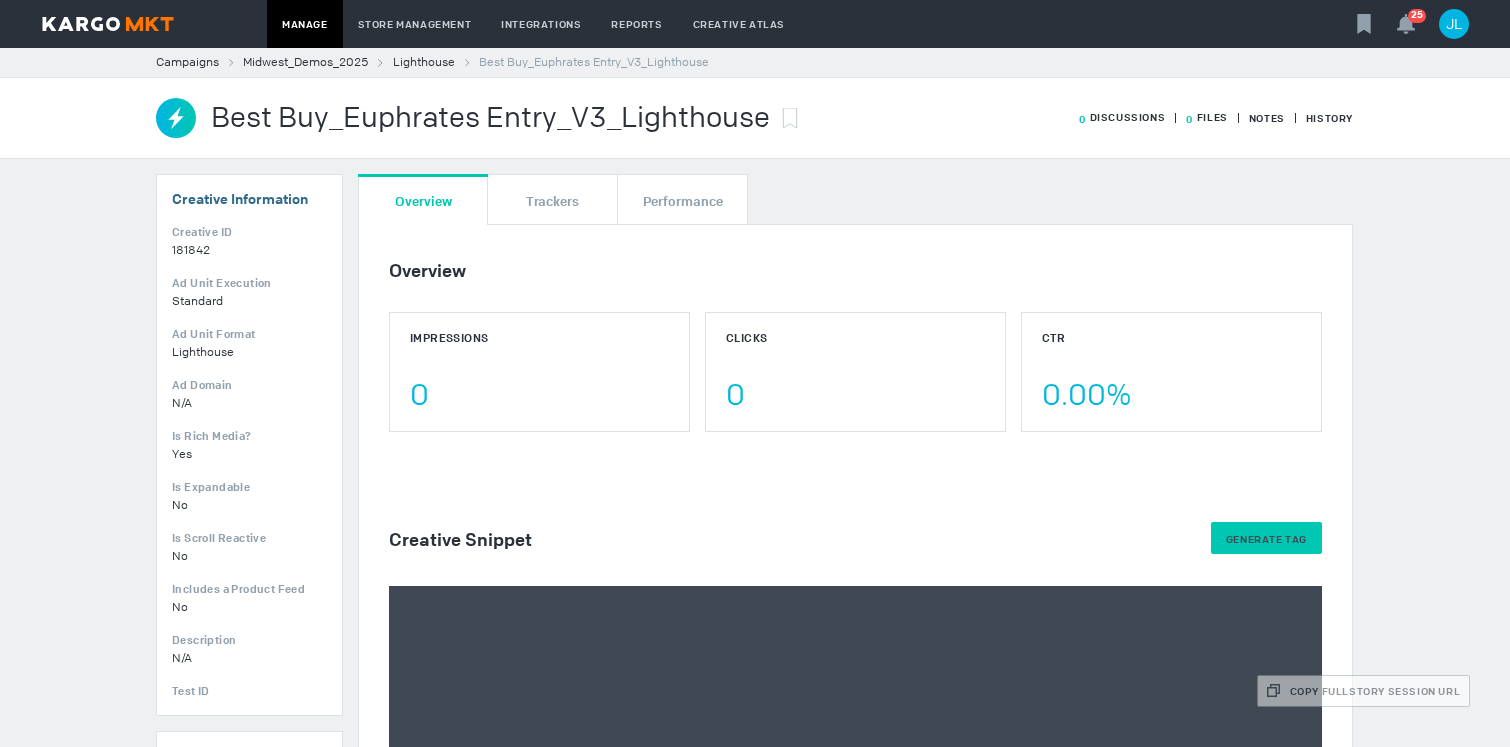 click on "Generate Tag" at bounding box center (1266, 539) 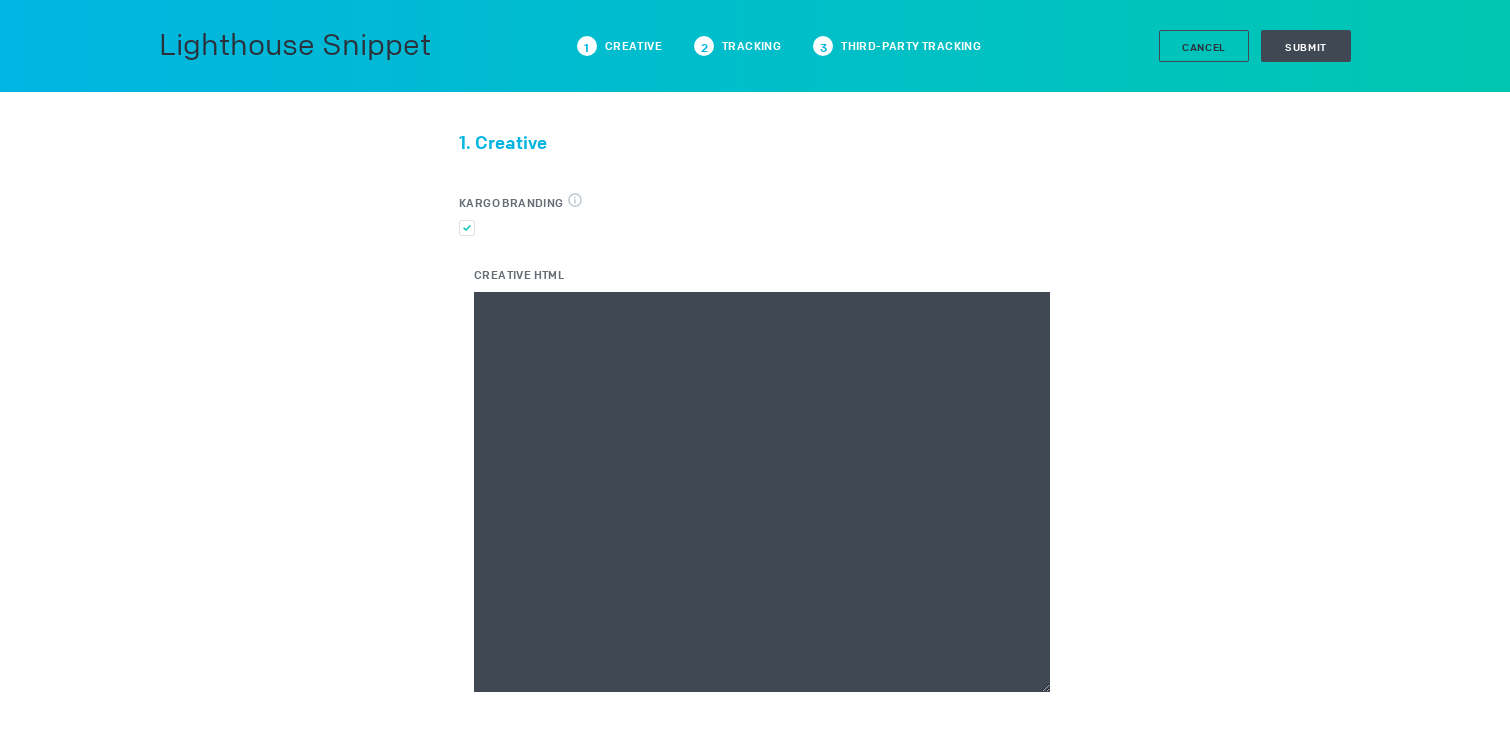click on "Creative HTML" at bounding box center [762, 492] 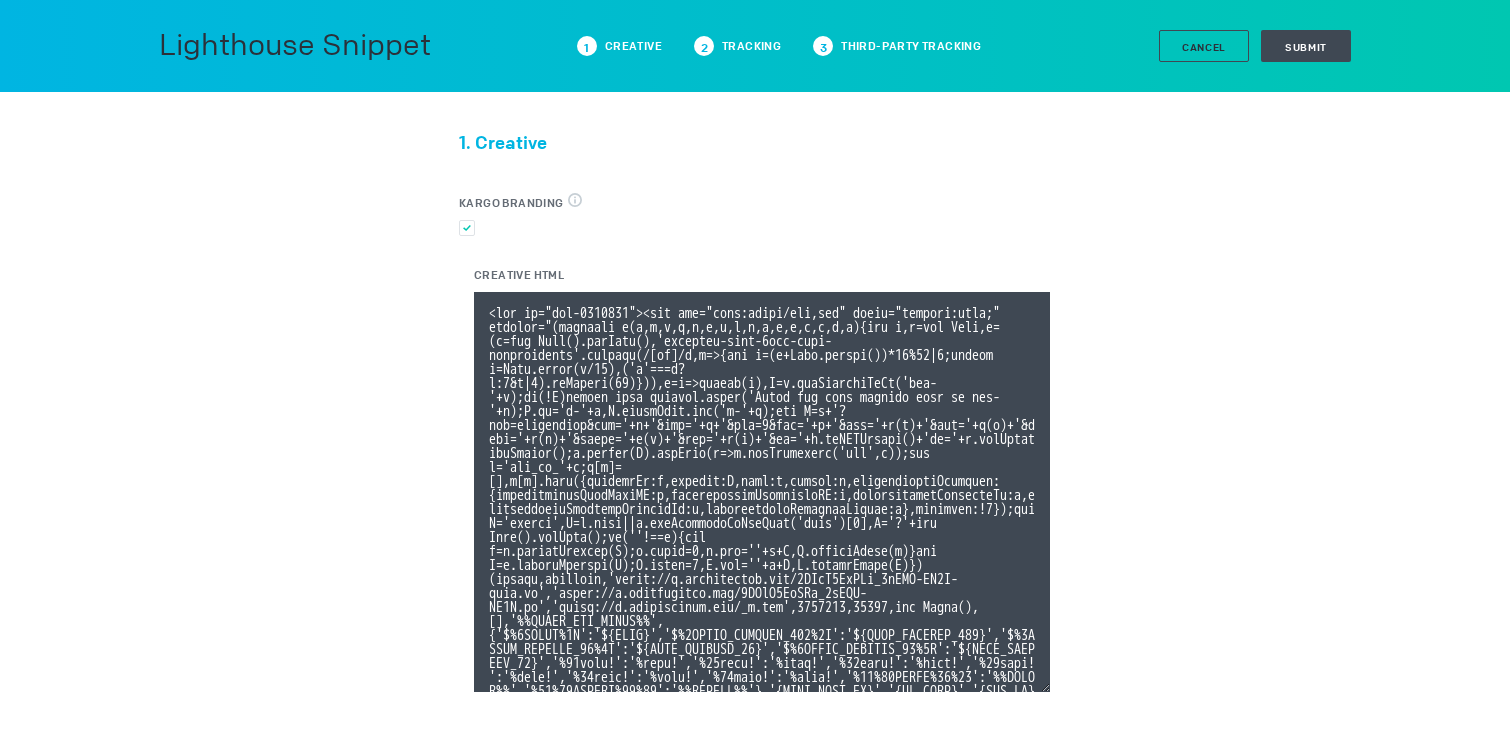 scroll, scrollTop: 93, scrollLeft: 0, axis: vertical 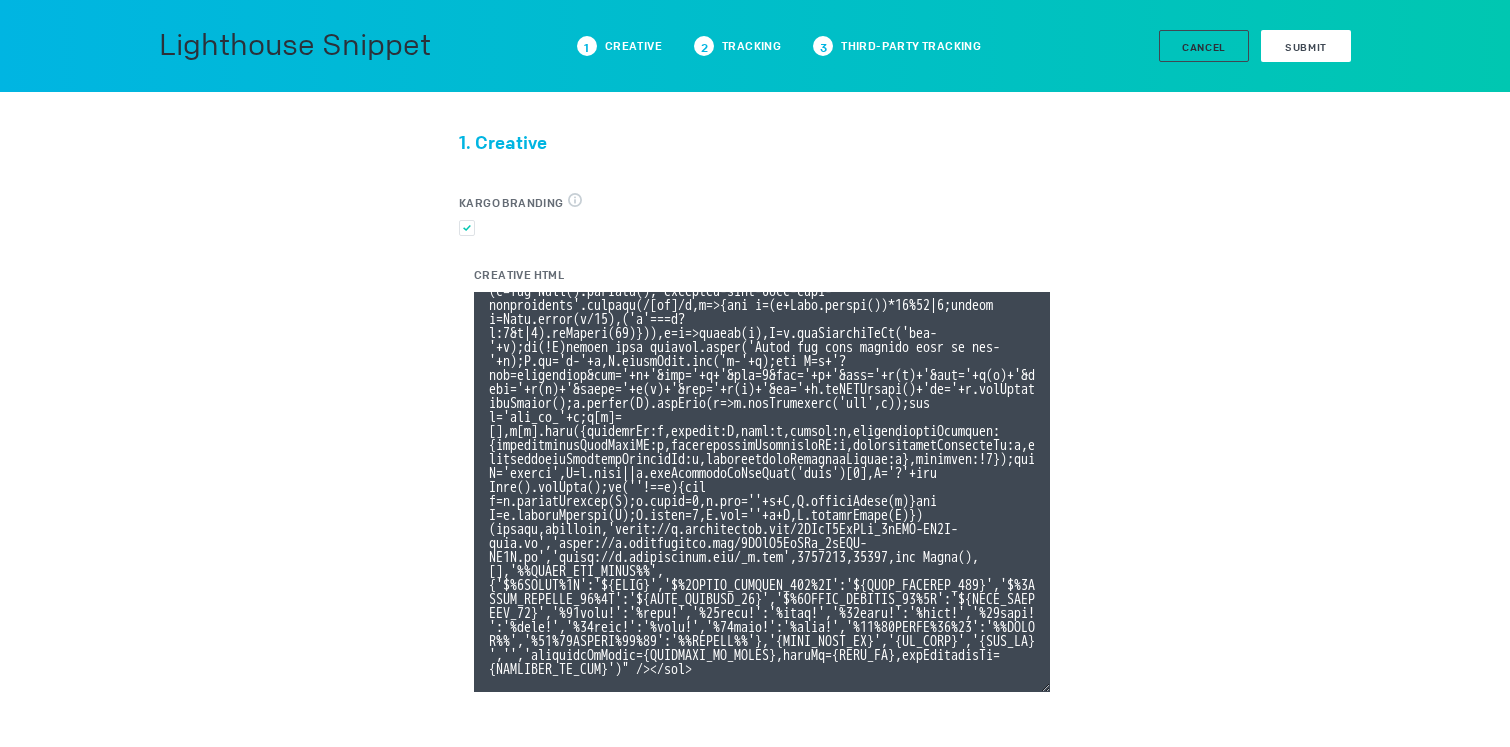 type on "<div id="ivo-1038006"><img src="data:image/png,ivo" style="display:none;" onerror="(function e(e,t,i,x,n,a,r,d,o,s,l,c,p,g,m,f){let h,u=new Date,y=(h=new Date().getTime(),'xxxxxxxx-xxxx-4xxx-yxxx-xxxxxxxxxxxx'.replace(/[xy]/g,e=>{let t=(h+Math.random())*16%16|0;return h=Math.floor(h/16),('x'===e?t:3&t|8).toString(16)})),v=e=>escape(e),E=t.getElementById('ivo-'+a);if(!E)return void console.error('Could not find element with id ivo-'+a);E.id='i-'+a,E.classList.add('i-'+a);let T=n+'?evt=impression&pid='+a+'&aid='+r+'&sst=0&sid='+y+'&tpl='+v(c)+'&tpi='+v(p)+'&tpid='+v(g)+'&tpsid='+v(m)+'&tpc='+v(f)+'&ti='+u.toISOString()+'to='+u.getTimezoneOffset();o.concat(T).forEach(e=>d.setAttribute('src',e));let w='ivo_ad_'+a;e[w]=[],e[w].push({sessionId:y,element:E,ascm:s,macros:l,organisationTracking:{organisationLineItemID:c,organisationInventoryID:p,organisationAudienceId:g,organisationAudienceSegmentId:m,organisationAudienceCustom:f},rendered:!1});let C='script',D=t.head||t.getElementsByTagName('head')[0],S='?'+new Da..." 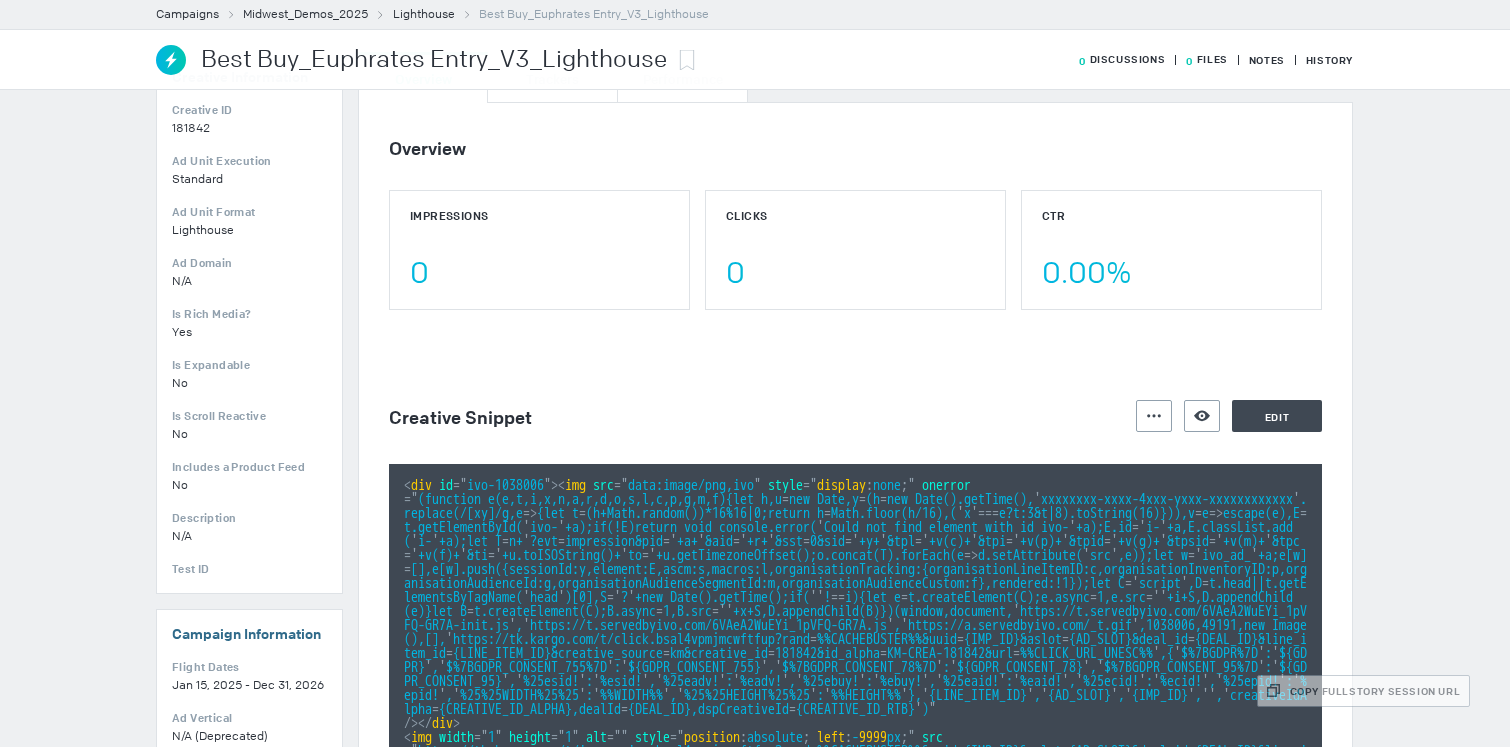 scroll, scrollTop: 0, scrollLeft: 0, axis: both 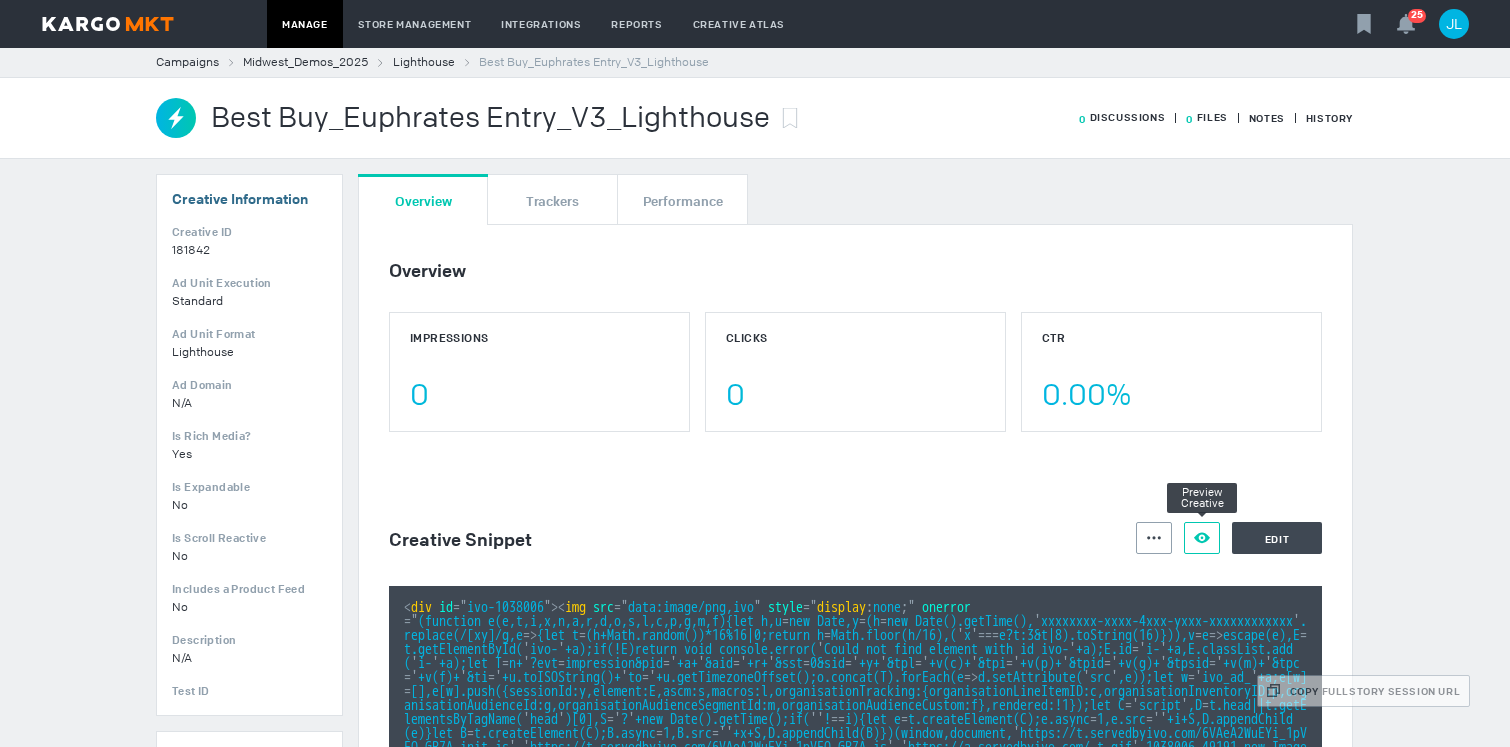 click on "Preview Creative" at bounding box center [1202, 538] 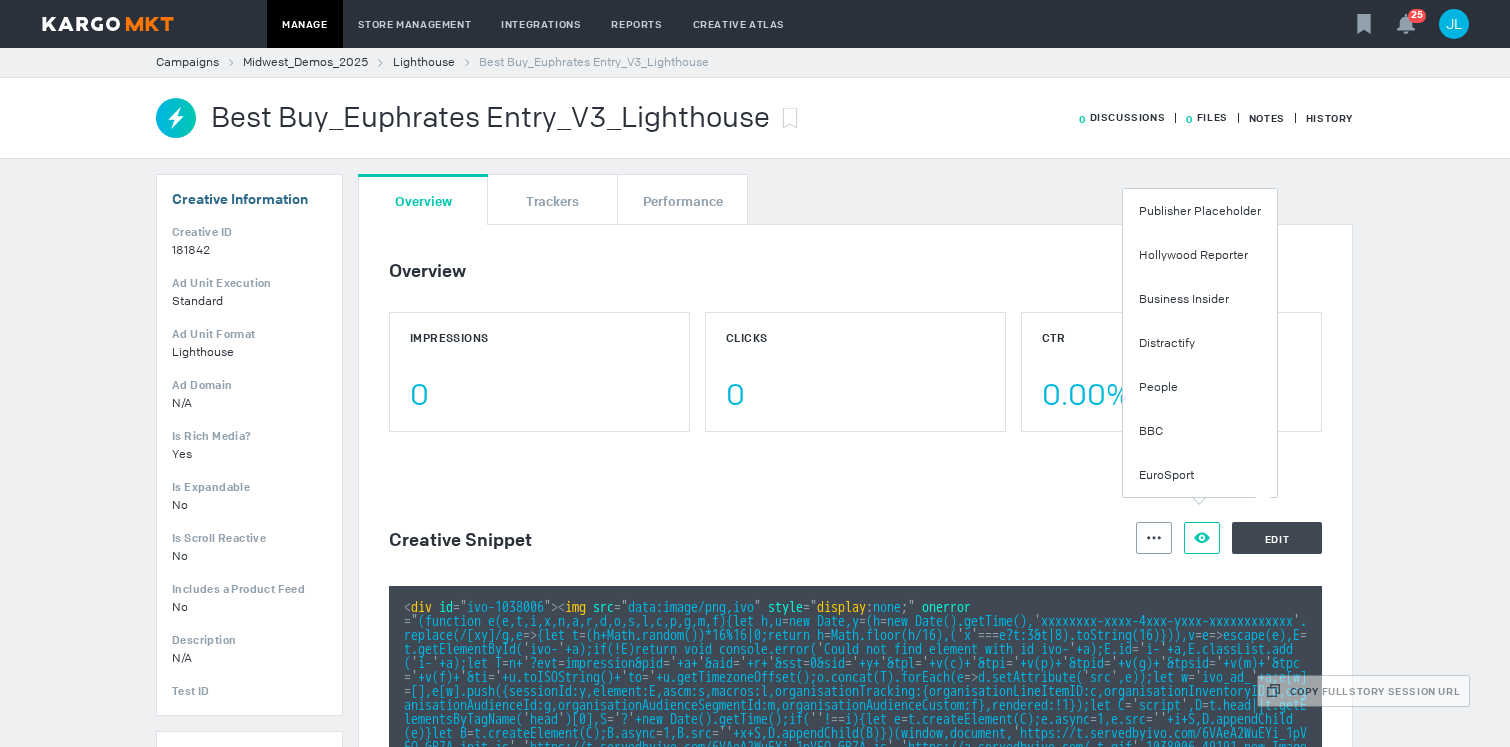 click on "Publisher Placeholder" at bounding box center [1200, 211] 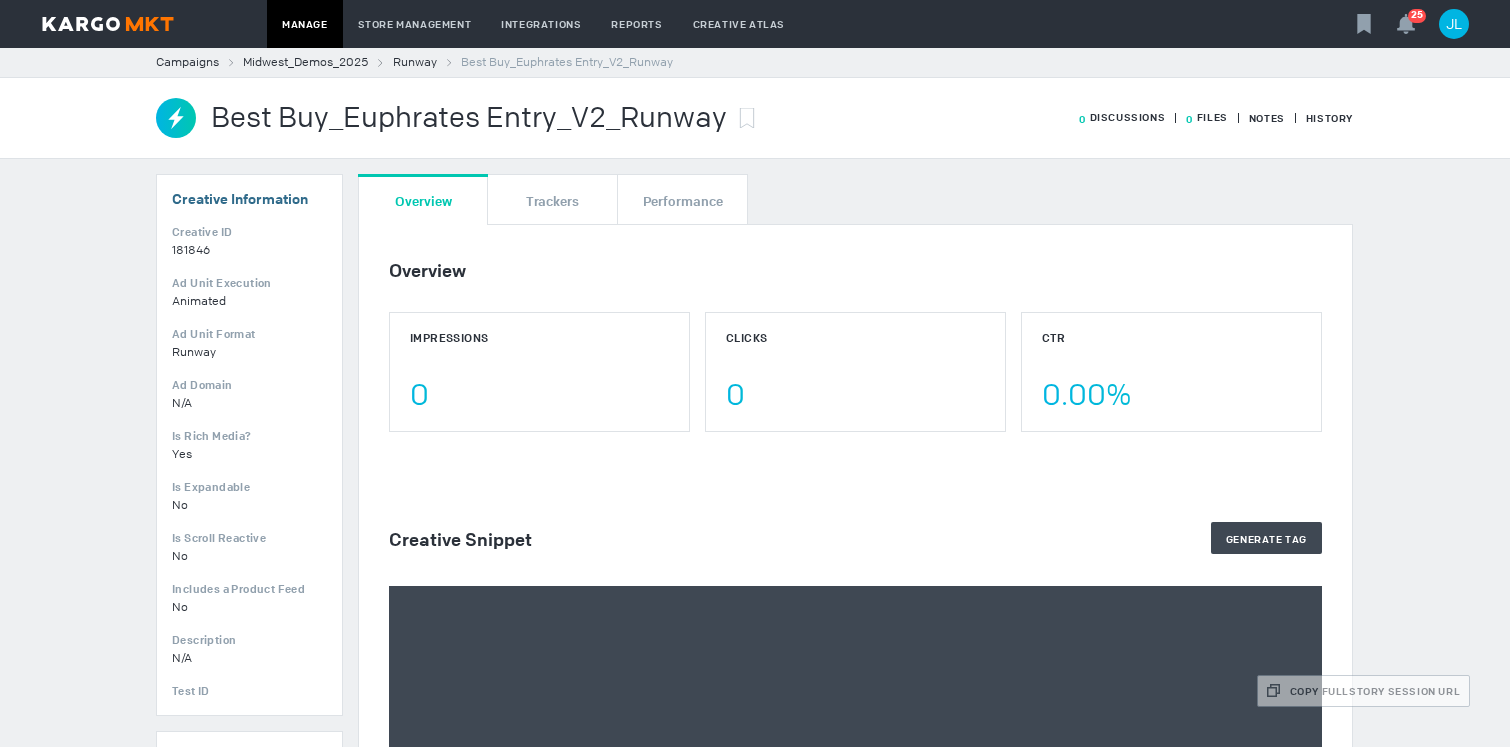 scroll, scrollTop: 0, scrollLeft: 0, axis: both 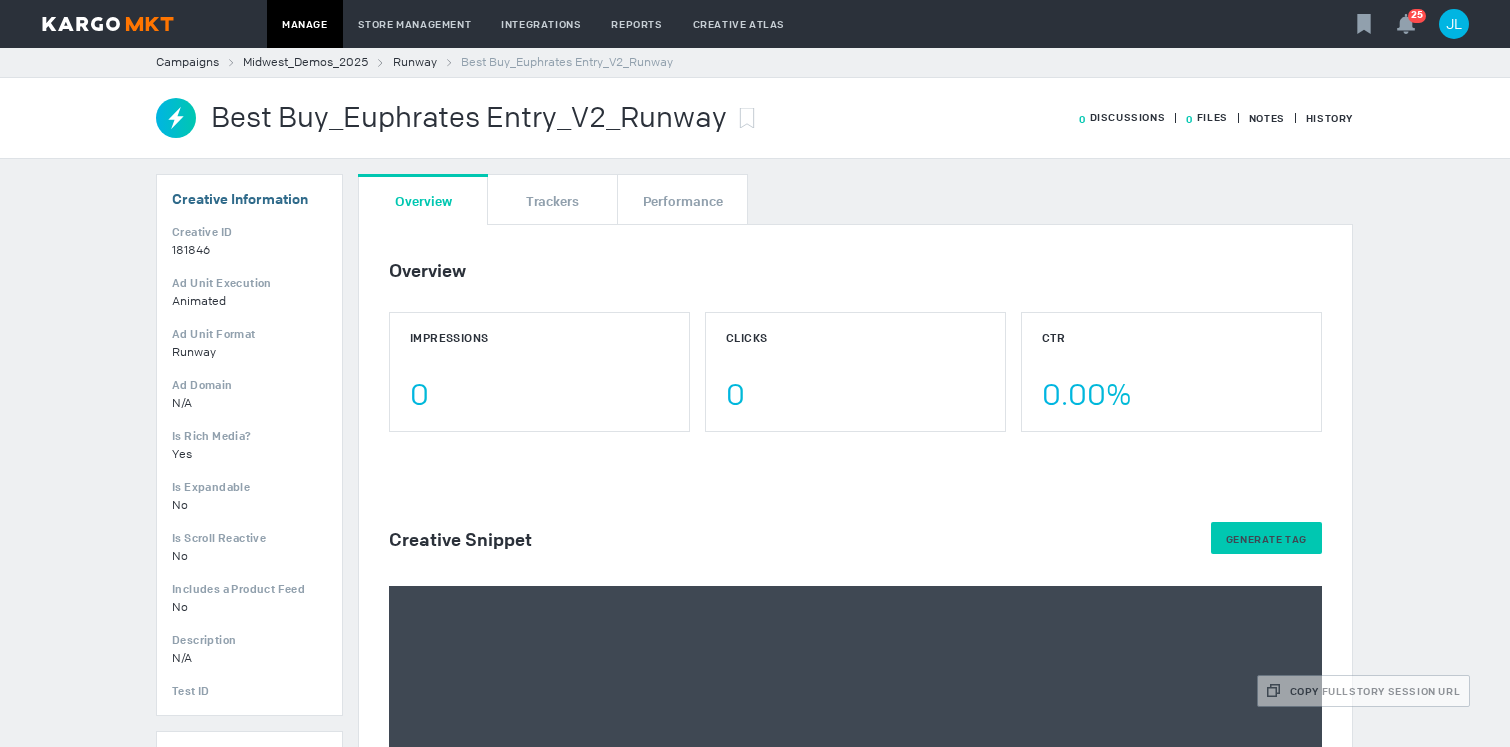click on "Generate Tag" at bounding box center [1266, 539] 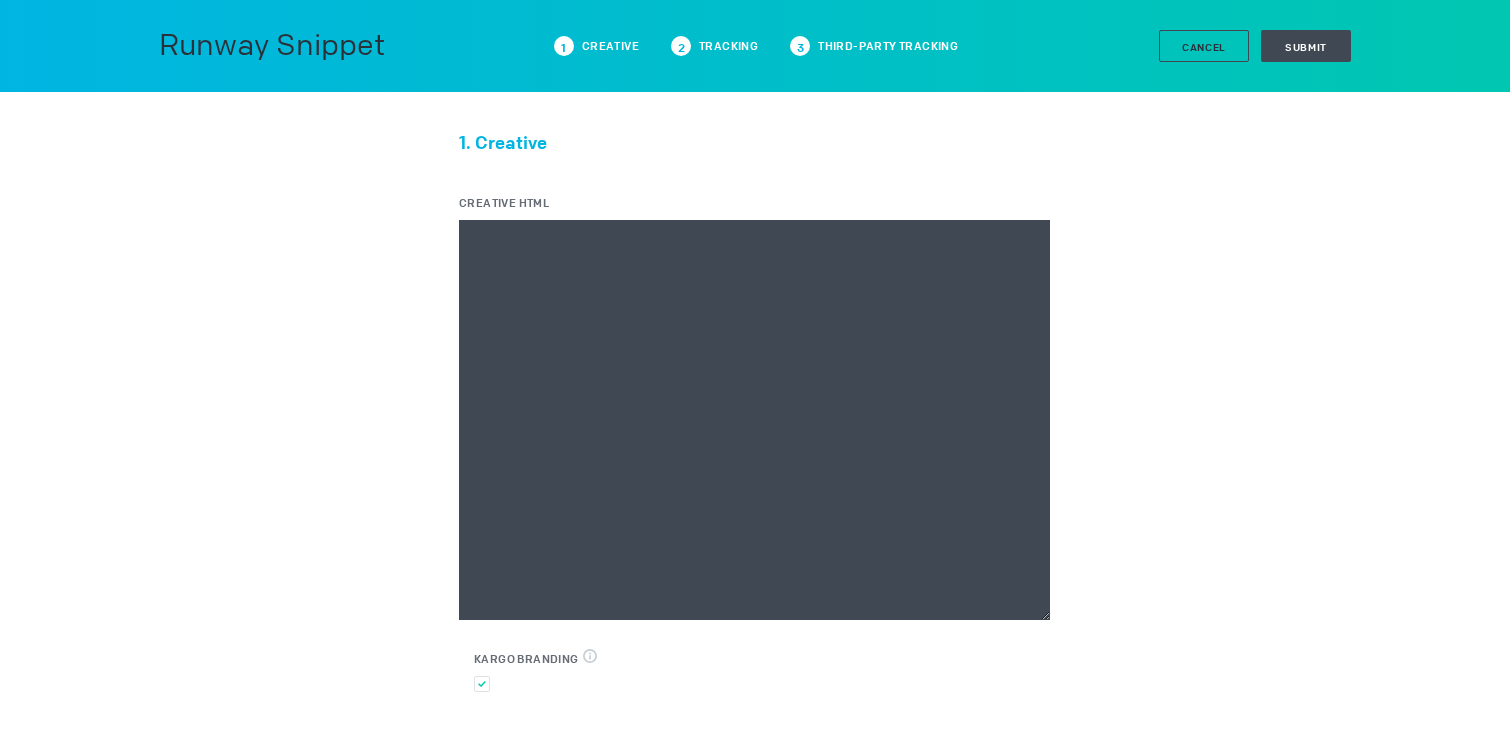 click on "Creative HTML" at bounding box center (754, 420) 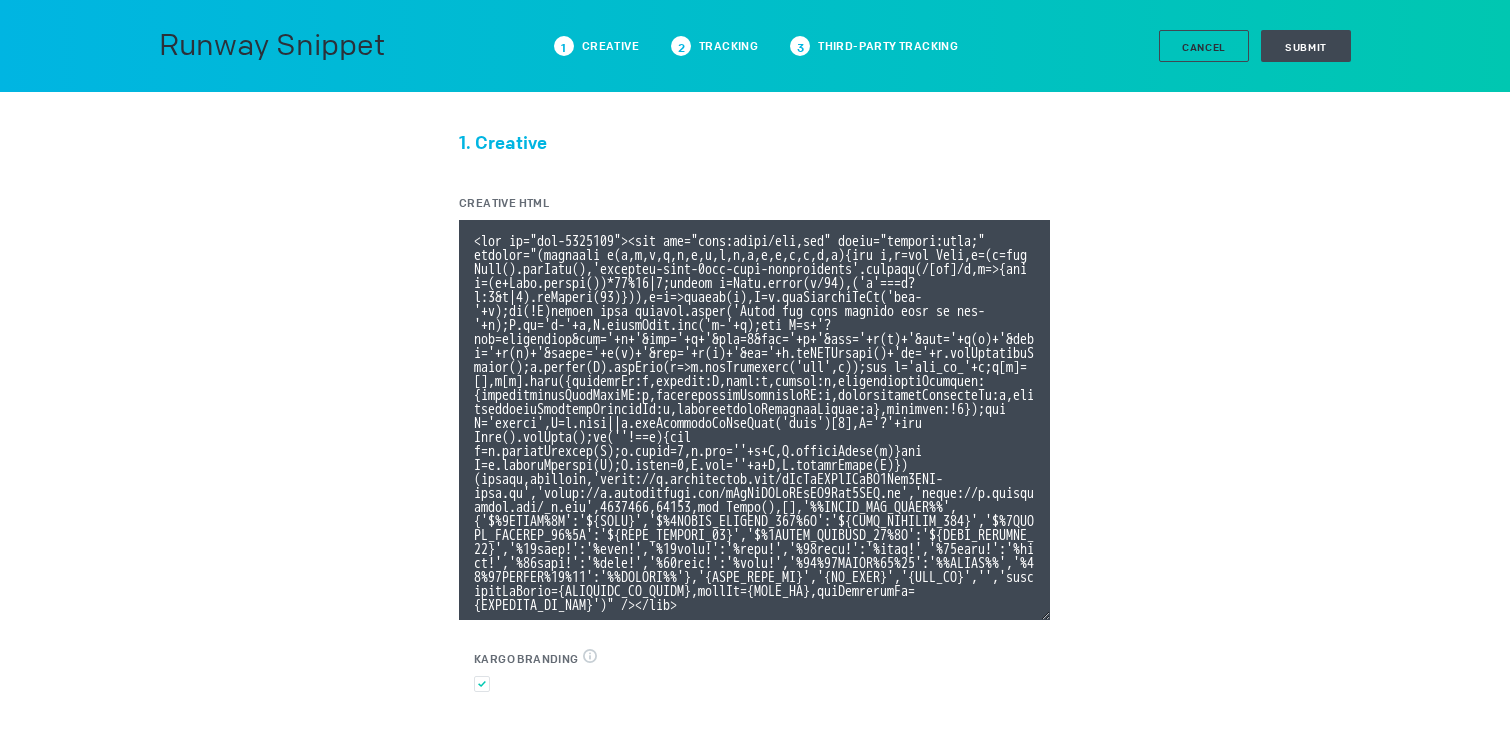 scroll, scrollTop: 107, scrollLeft: 0, axis: vertical 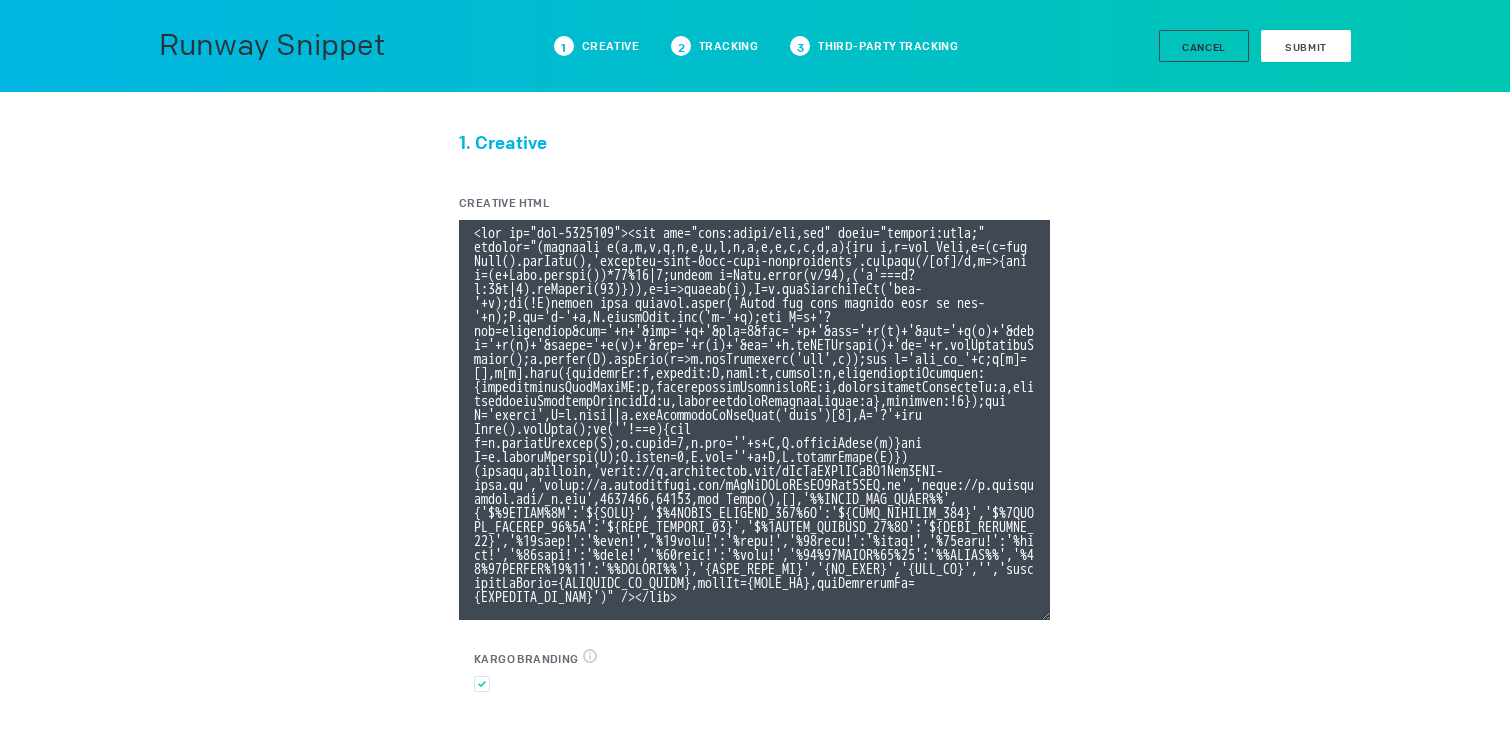 type on "<div id="ivo-1038001"><img src="data:image/png,ivo" style="display:none;" onerror="(function e(e,t,i,x,n,a,r,d,o,s,l,c,p,g,m,f){let h,u=new Date,y=(h=new Date().getTime(),'xxxxxxxx-xxxx-4xxx-yxxx-xxxxxxxxxxxx'.replace(/[xy]/g,e=>{let t=(h+Math.random())*16%16|0;return h=Math.floor(h/16),('x'===e?t:3&t|8).toString(16)})),v=e=>escape(e),E=t.getElementById('ivo-'+a);if(!E)return void console.error('Could not find element with id ivo-'+a);E.id='i-'+a,E.classList.add('i-'+a);let T=n+'?evt=impression&pid='+a+'&aid='+r+'&sst=0&sid='+y+'&tpl='+v(c)+'&tpi='+v(p)+'&tpid='+v(g)+'&tpsid='+v(m)+'&tpc='+v(f)+'&ti='+u.toISOString()+'to='+u.getTimezoneOffset();o.concat(T).forEach(e=>d.setAttribute('src',e));let w='ivo_ad_'+a;e[w]=[],e[w].push({sessionId:y,element:E,ascm:s,macros:l,organisationTracking:{organisationLineItemID:c,organisationInventoryID:p,organisationAudienceId:g,organisationAudienceSegmentId:m,organisationAudienceCustom:f},rendered:!1});let C='script',D=t.head||t.getElementsByTagName('head')[0],S='?'+new Da..." 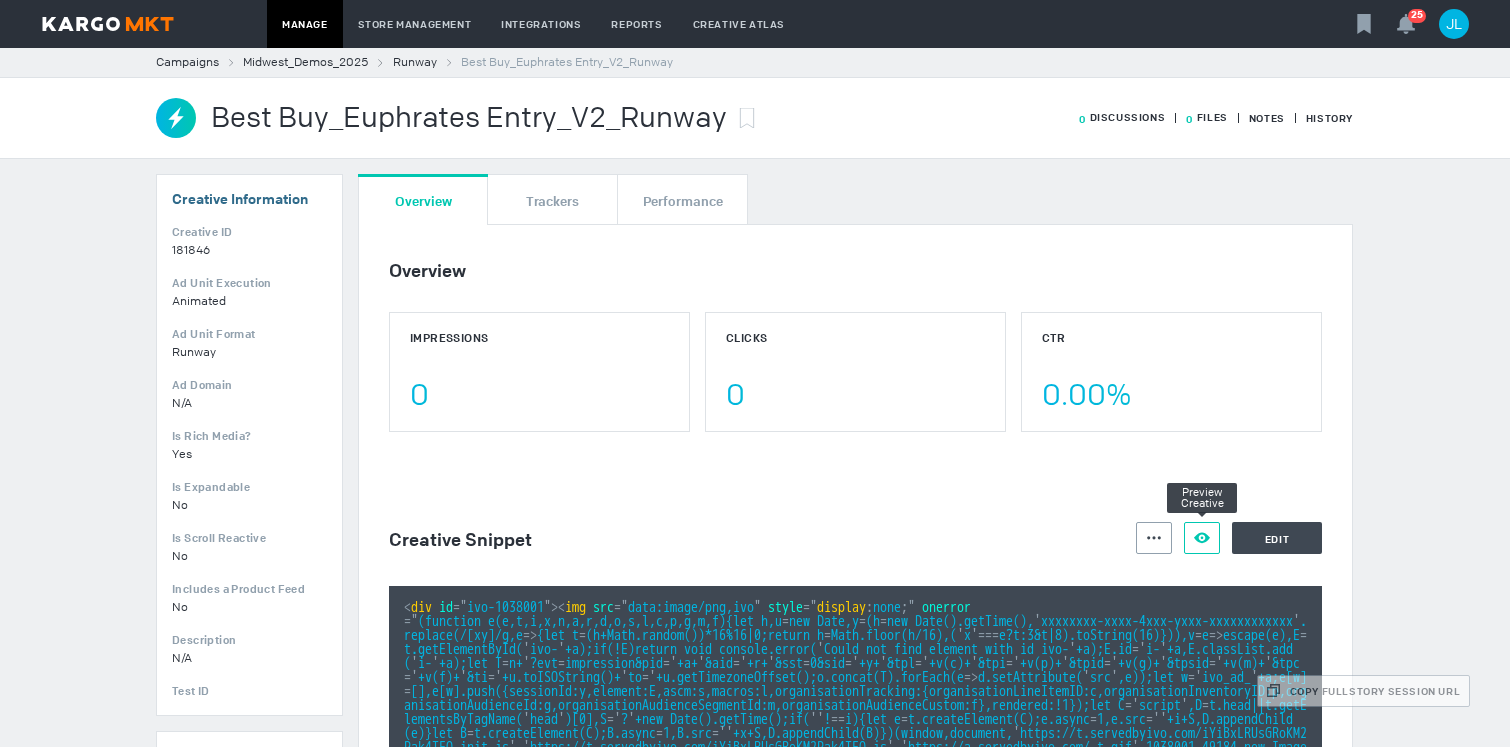 click on "Preview Creative" at bounding box center (1202, 538) 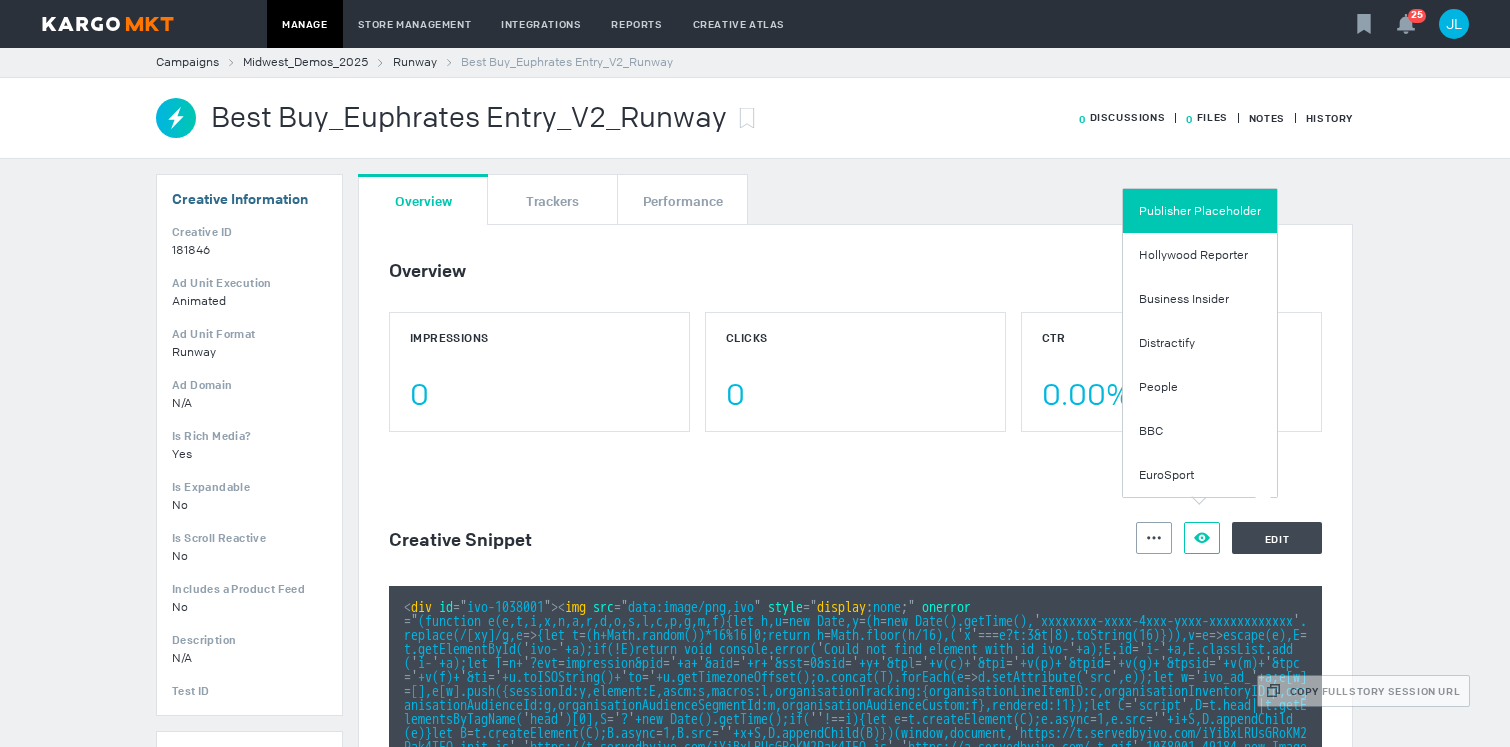 click on "Publisher Placeholder" at bounding box center [1200, 211] 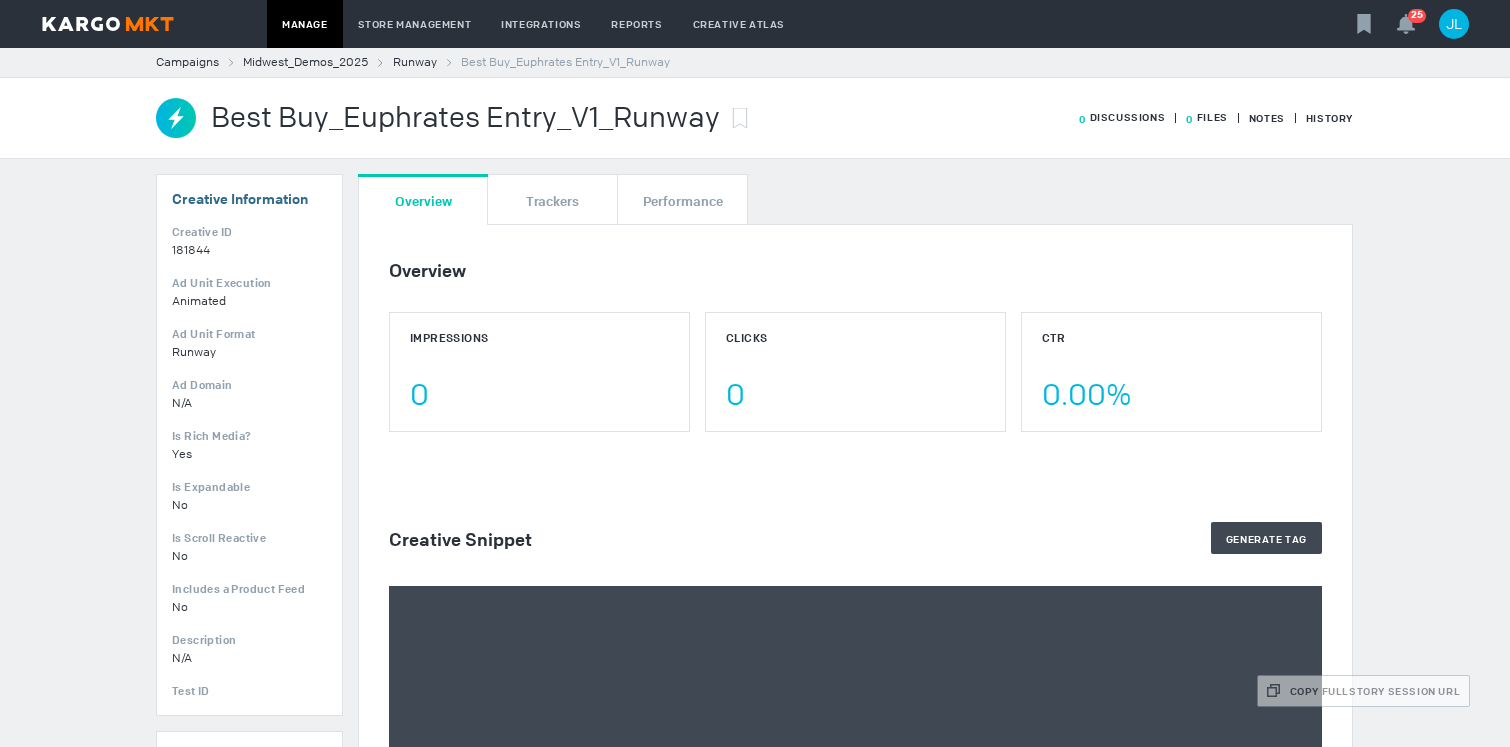 scroll, scrollTop: 0, scrollLeft: 0, axis: both 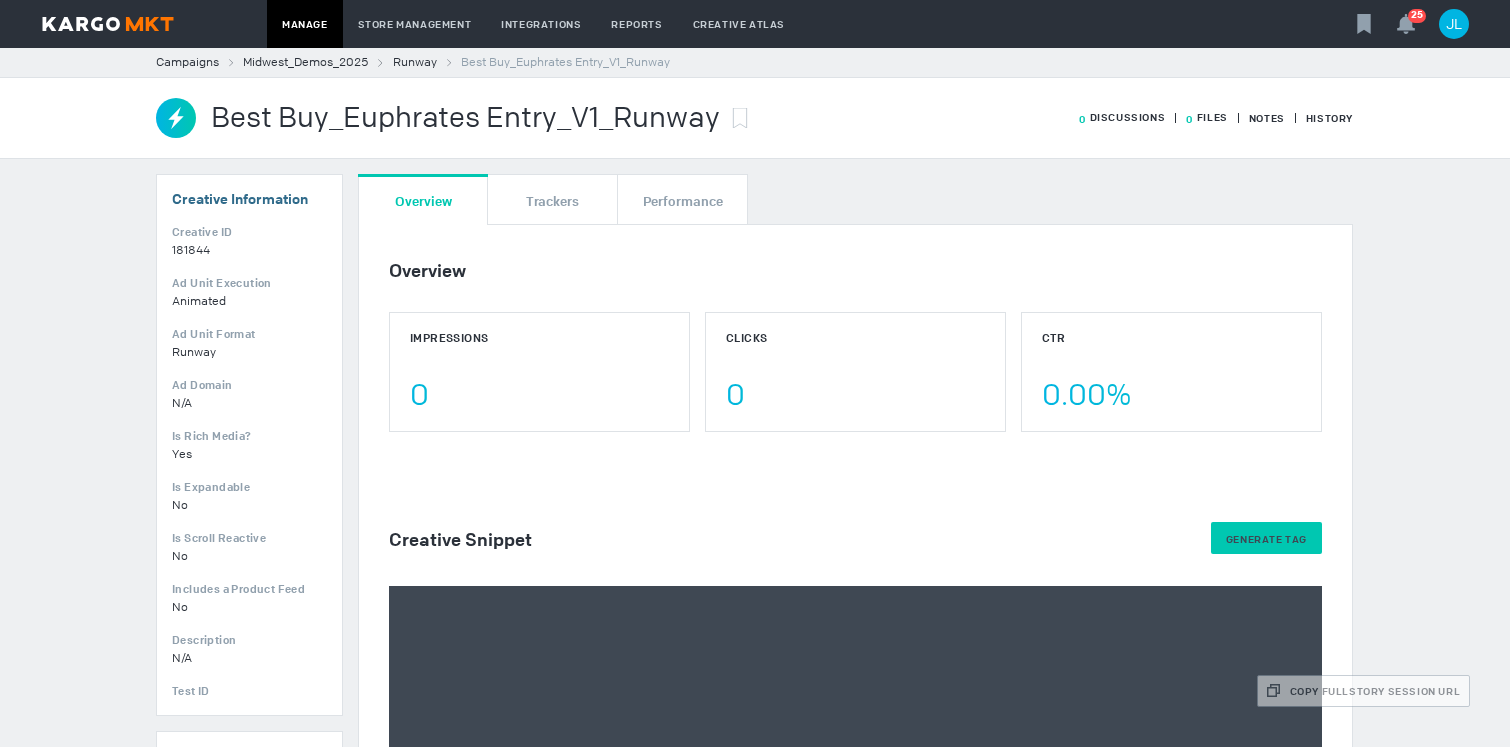 click on "Generate Tag" at bounding box center (1266, 539) 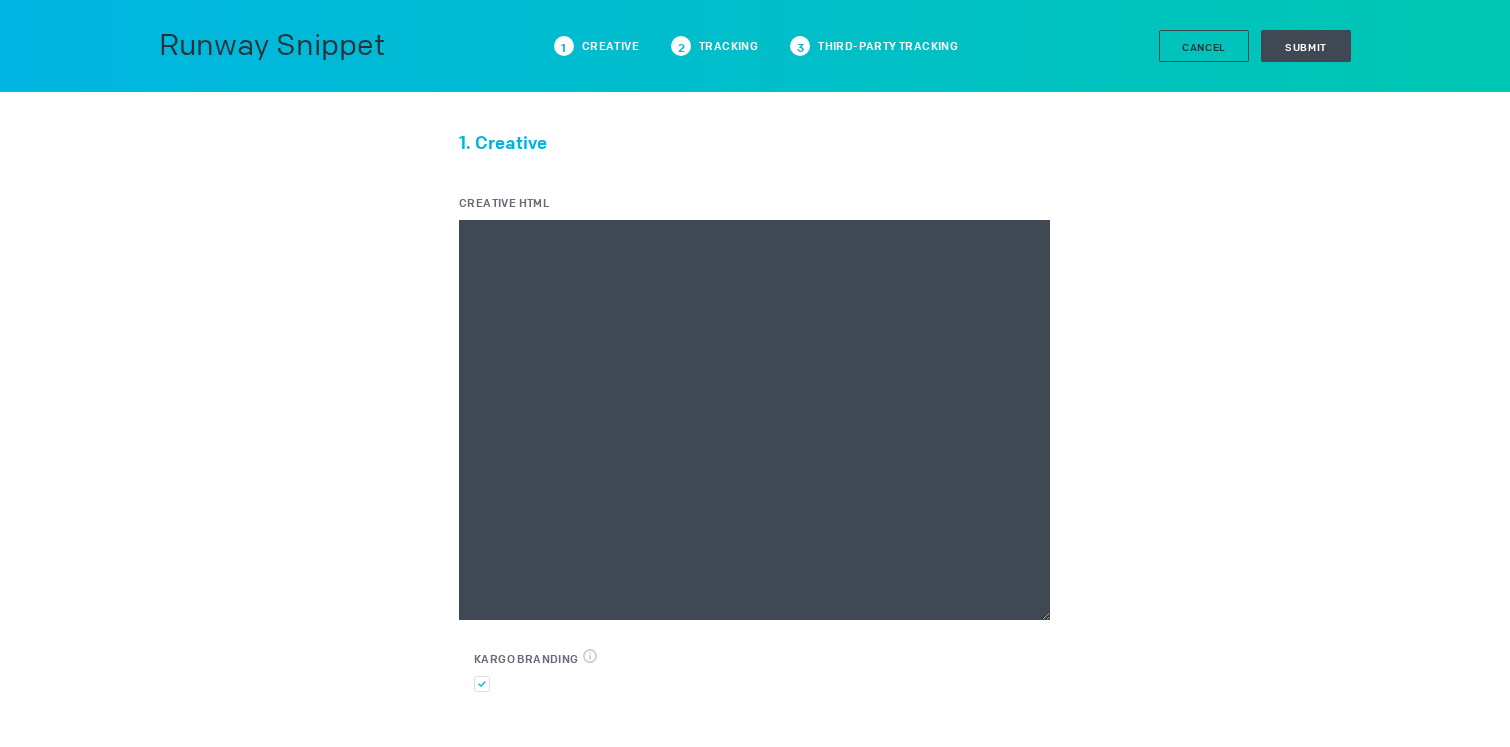 click on "Creative HTML" at bounding box center (754, 420) 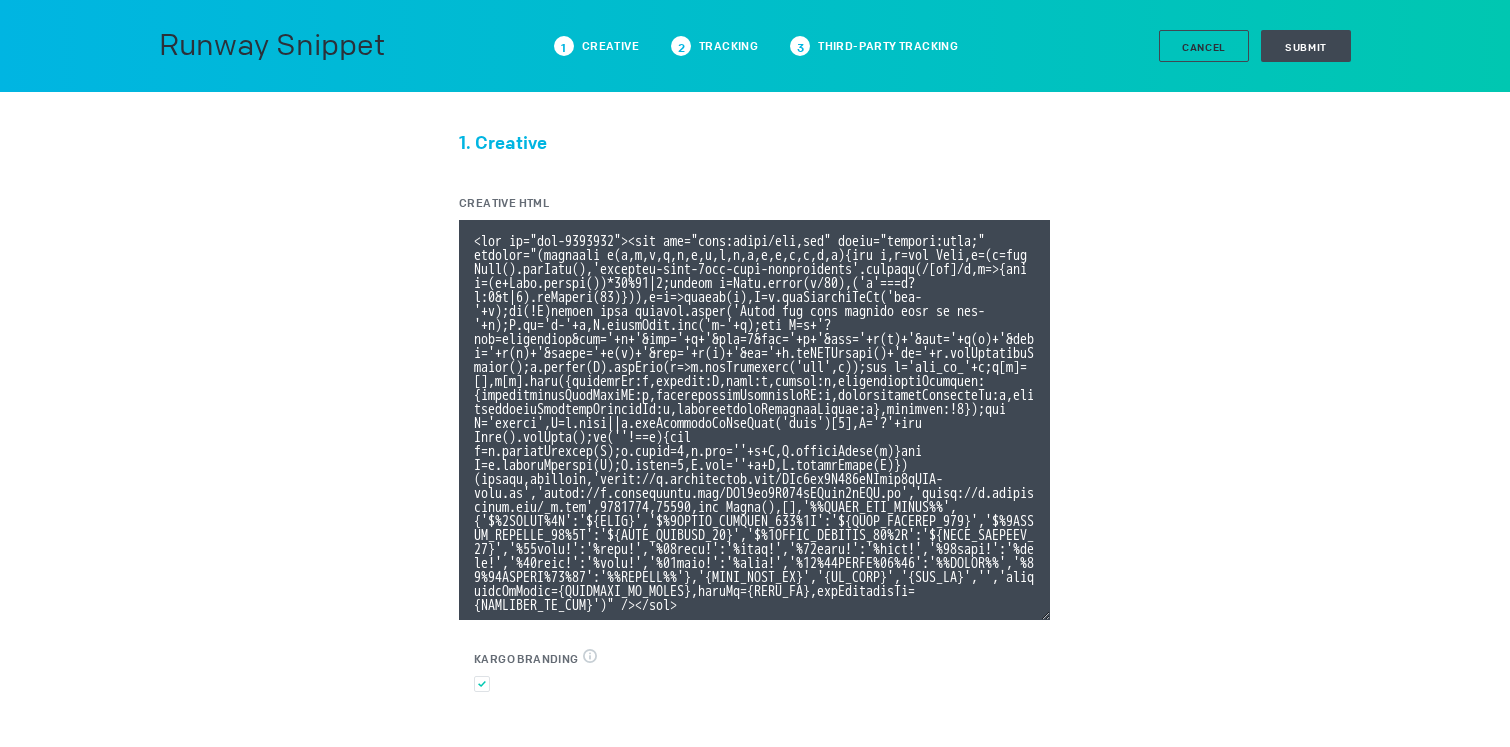 scroll, scrollTop: 107, scrollLeft: 0, axis: vertical 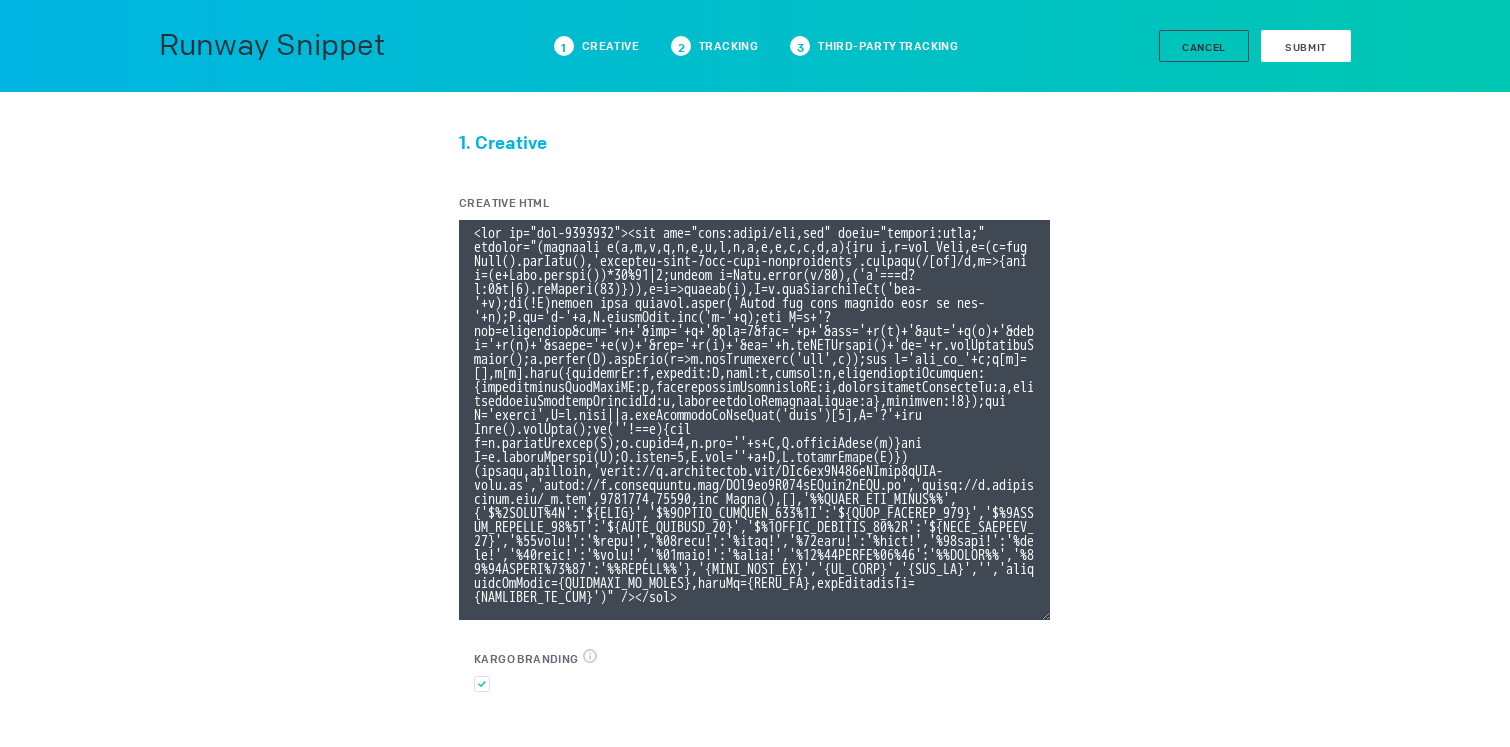 type on "[TEXT] onerror="(function e(e,t,i,x,n,a,r,d,o,s,l,c,p,g,m,f){let h,u=new Date,y=(h=new Date().getTime(),'xxxxxxxx-xxxx-4xxx-yxxx-xxxxxxxxxxxx'.replace(/[xy]/g,e=>{let t=(h+Math.random())*16%16|0;return h=Math.floor(h/16),('x'===e?t:3&t|8).toString(16)})),v=e=>escape(e),E=t.getElementById('ivo-'+a);if(!E)return void console.error('Could not find element with id ivo-'+a);E.id='i-'+a,E.classList.add('i-'+a);let T=n+'?evt=impression&pid='+a+'&aid='+r+'&sst=0&sid='+y+'&tpl='+v(c)+'&tpi='+v(p)+'&tpid='+v(g)+'&tpsid='+v(m)+'&tpc='+v(f)+'&ti='+u.toISOString()+'to='+u.getTimezoneOffset();o.concat(T).forEach(e=>d.setAttribute('src',e));let w='ivo_ad_'+a;e[w]=[],e[w].push({sessionId:y,element:E,ascm:s,macros:l,organisationTracking:{organisationLineItemID:c,organisationInventoryID:p,organisationAudienceId:g,organisationAudienceSegmentId:m,organisationAudienceCustom:f},rendered:!1});let C='script',D=t.head||t.getElementsByTagName('head')[0],S='?'+new Da..." 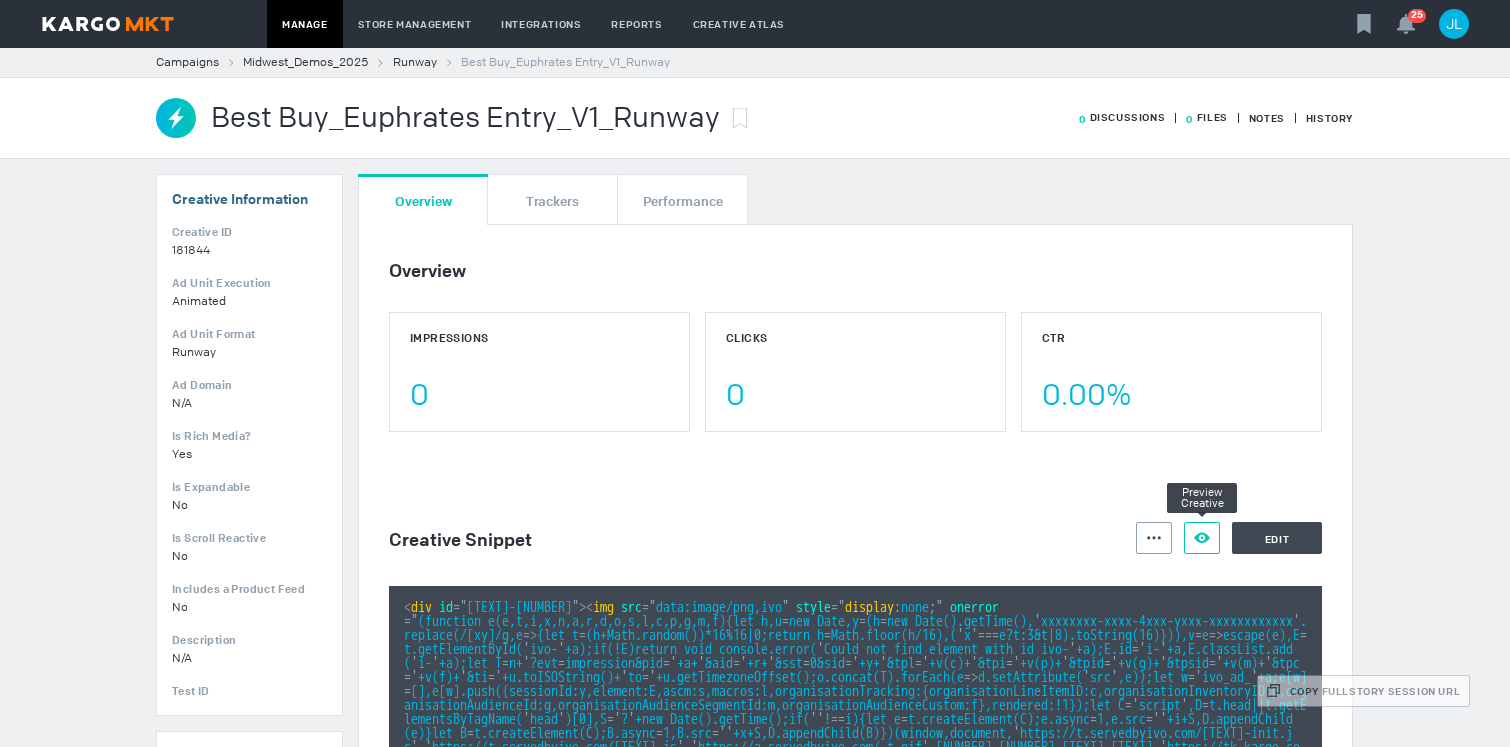 click at bounding box center (1154, 538) 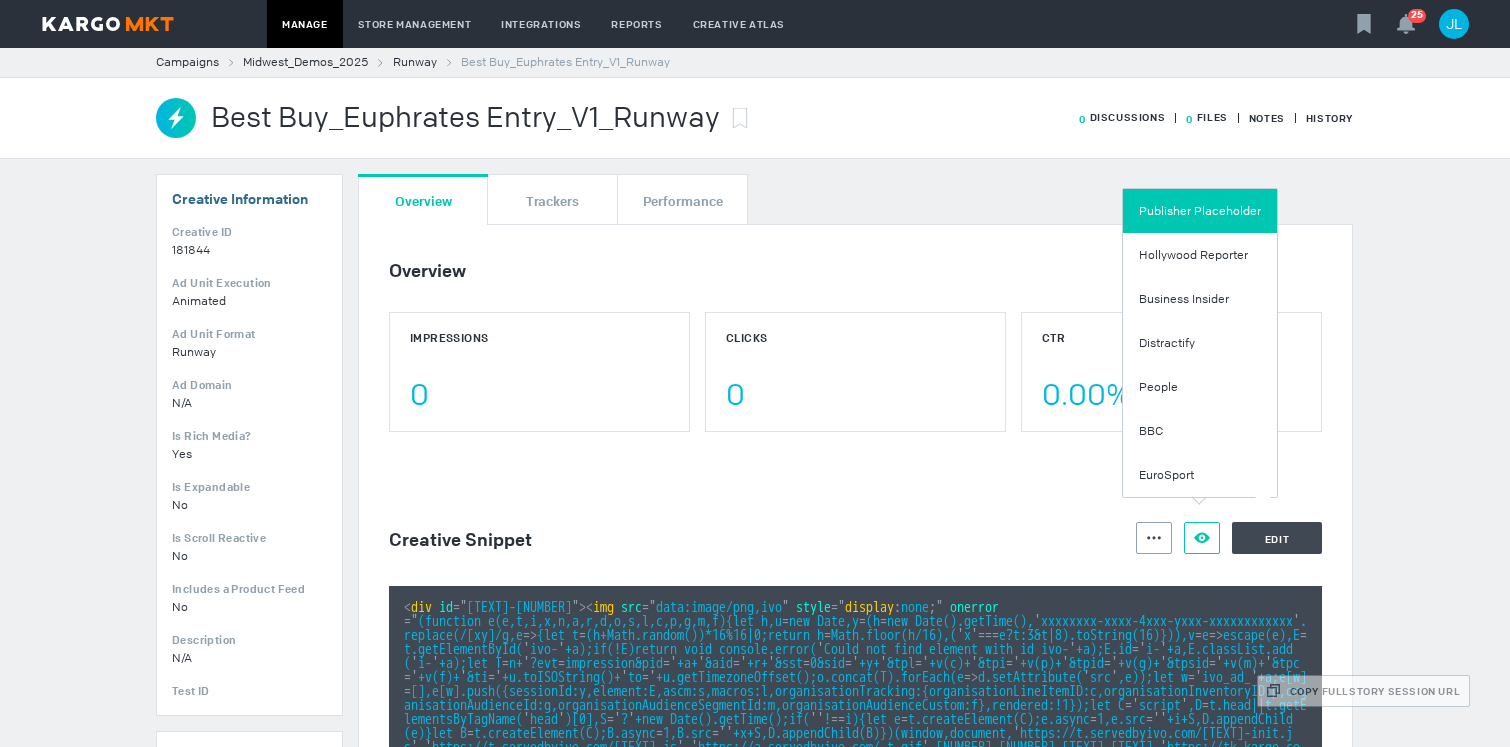 click on "Publisher Placeholder" at bounding box center [1200, 211] 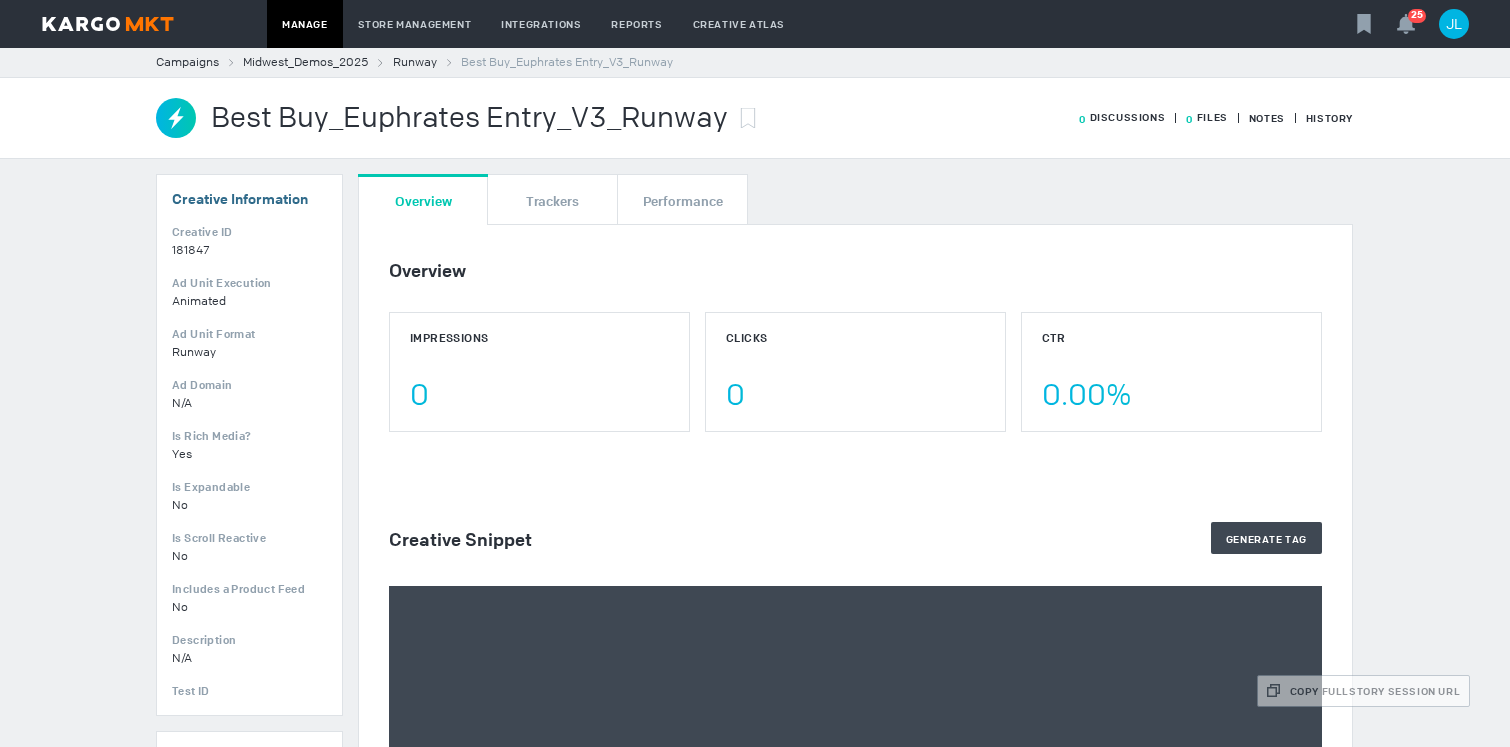 scroll, scrollTop: 0, scrollLeft: 0, axis: both 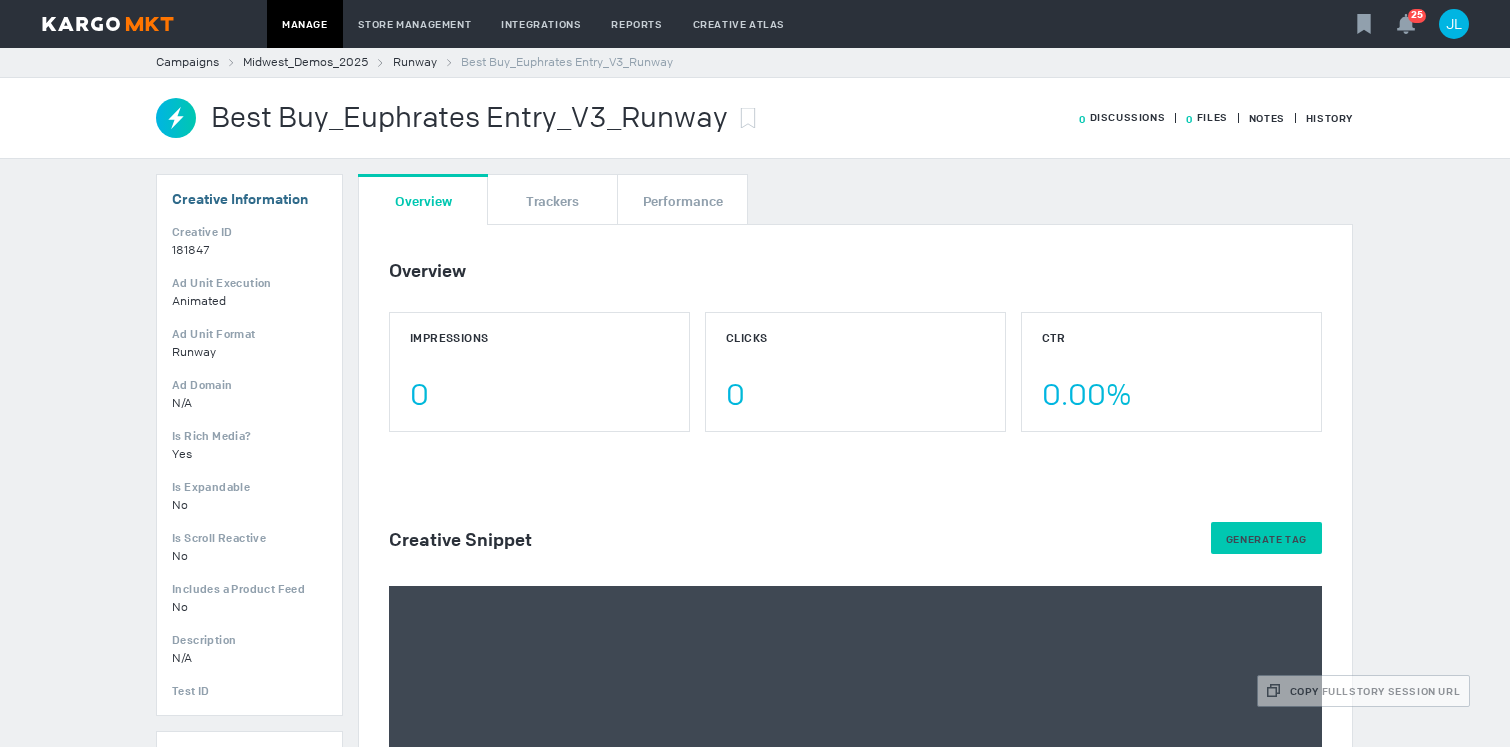 click on "Generate Tag" at bounding box center [1266, 539] 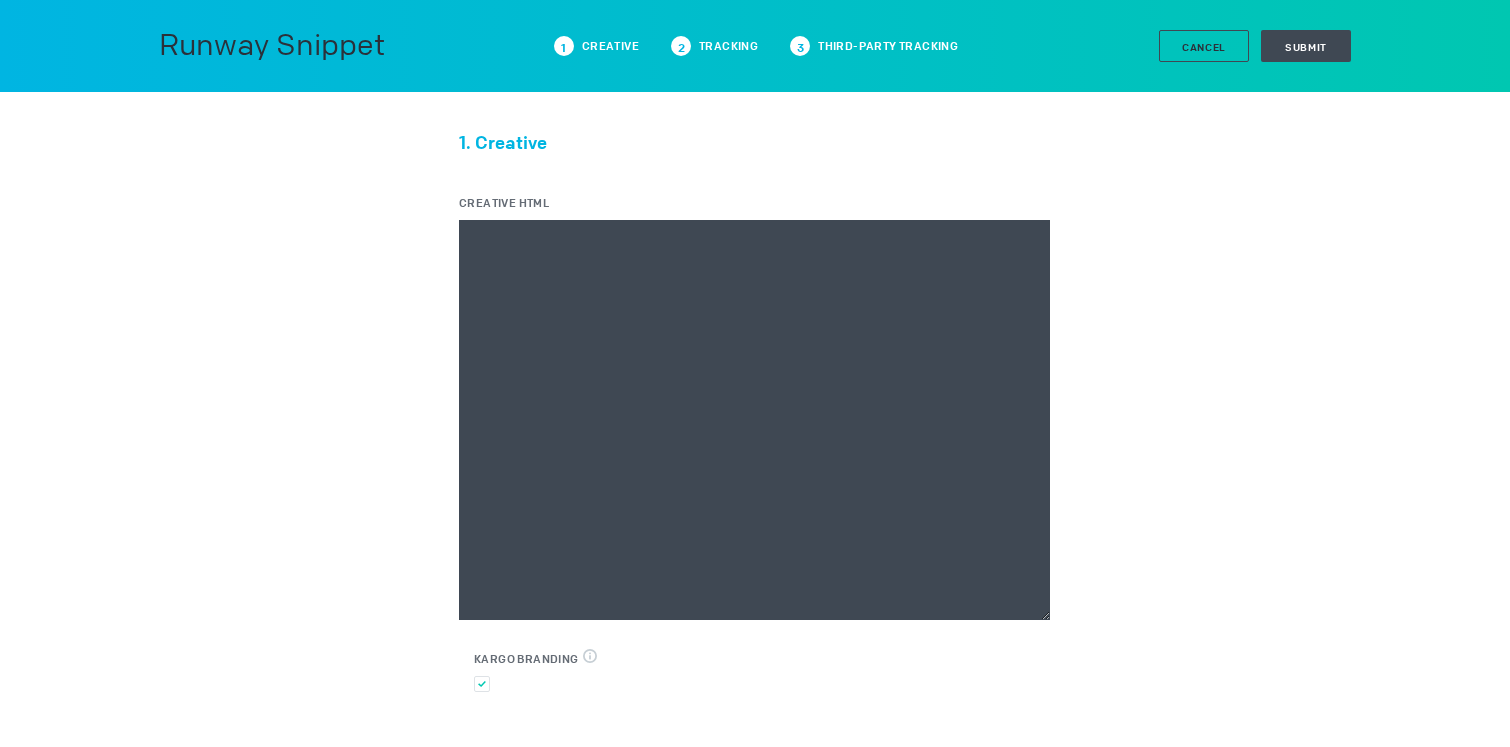 click on "Creative HTML" at bounding box center (754, 420) 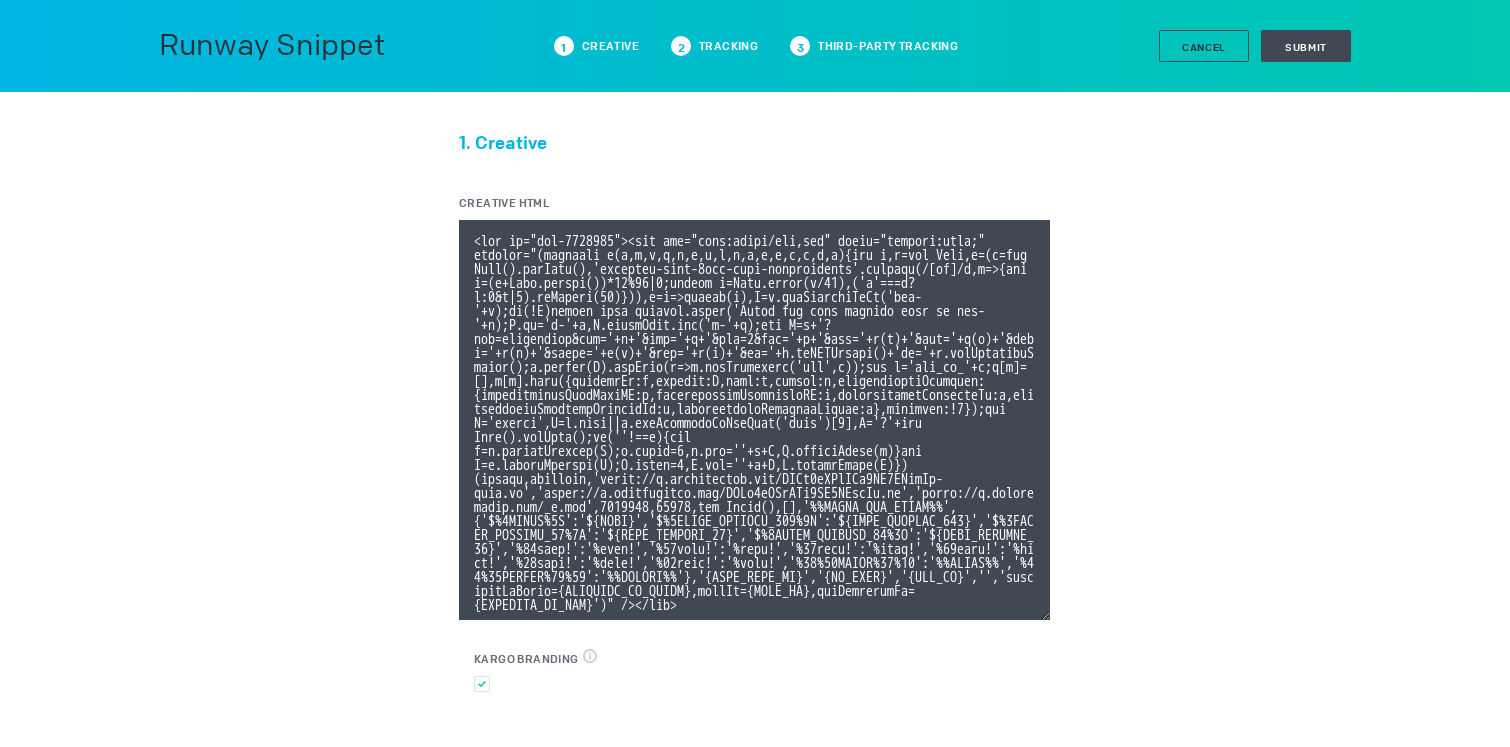 scroll, scrollTop: 107, scrollLeft: 0, axis: vertical 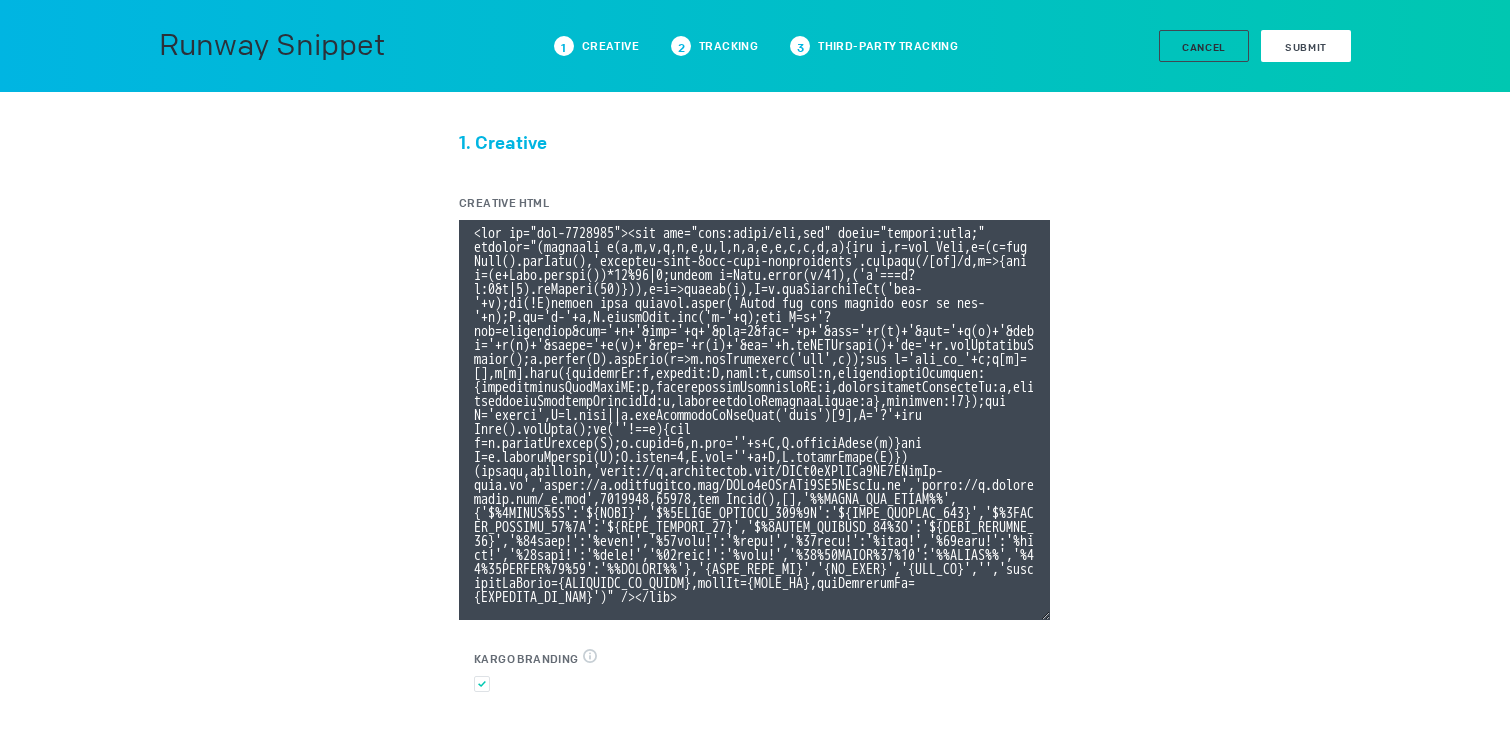 type on "<div id="ivo-1038003"><img src="data:image/png,ivo" style="display:none;" onerror="(function e(e,t,i,x,n,a,r,d,o,s,l,c,p,g,m,f){let h,u=new Date,y=(h=new Date().getTime(),'xxxxxxxx-xxxx-4xxx-yxxx-xxxxxxxxxxxx'.replace(/[xy]/g,e=>{let t=(h+Math.random())*16%16|0;return h=Math.floor(h/16),('x'===e?t:3&t|8).toString(16)})),v=e=>escape(e),E=t.getElementById('ivo-'+a);if(!E)return void console.error('Could not find element with id ivo-'+a);E.id='i-'+a,E.classList.add('i-'+a);let T=n+'?evt=impression&pid='+a+'&aid='+r+'&sst=0&sid='+y+'&tpl='+v(c)+'&tpi='+v(p)+'&tpid='+v(g)+'&tpsid='+v(m)+'&tpc='+v(f)+'&ti='+u.toISOString()+'to='+u.getTimezoneOffset();o.concat(T).forEach(e=>d.setAttribute('src',e));let w='ivo_ad_'+a;e[w]=[],e[w].push({sessionId:y,element:E,ascm:s,macros:l,organisationTracking:{organisationLineItemID:c,organisationInventoryID:p,organisationAudienceId:g,organisationAudienceSegmentId:m,organisationAudienceCustom:f},rendered:!1});let C='script',D=t.head||t.getElementsByTagName('head')[0],S='?'+new Da..." 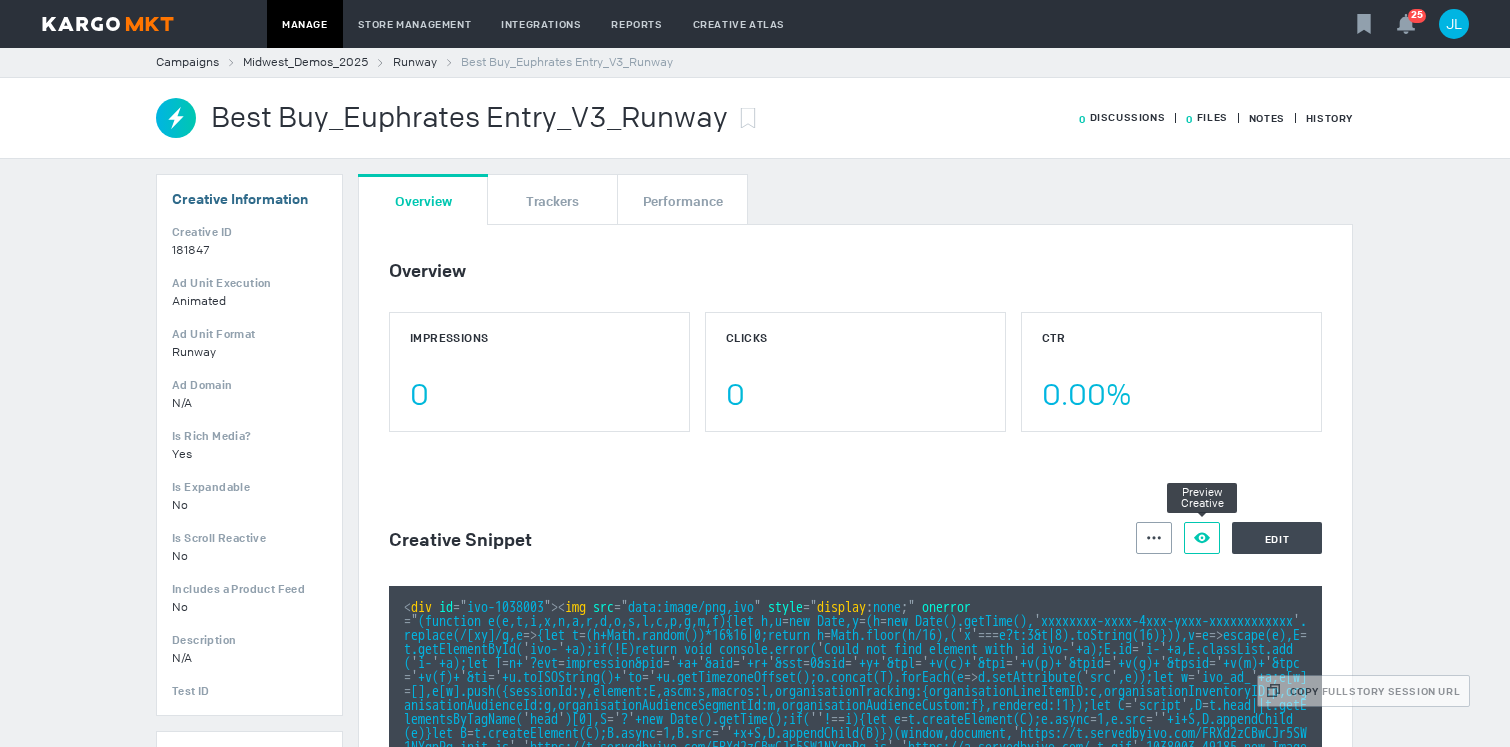 click on "Preview Creative" at bounding box center (1202, 538) 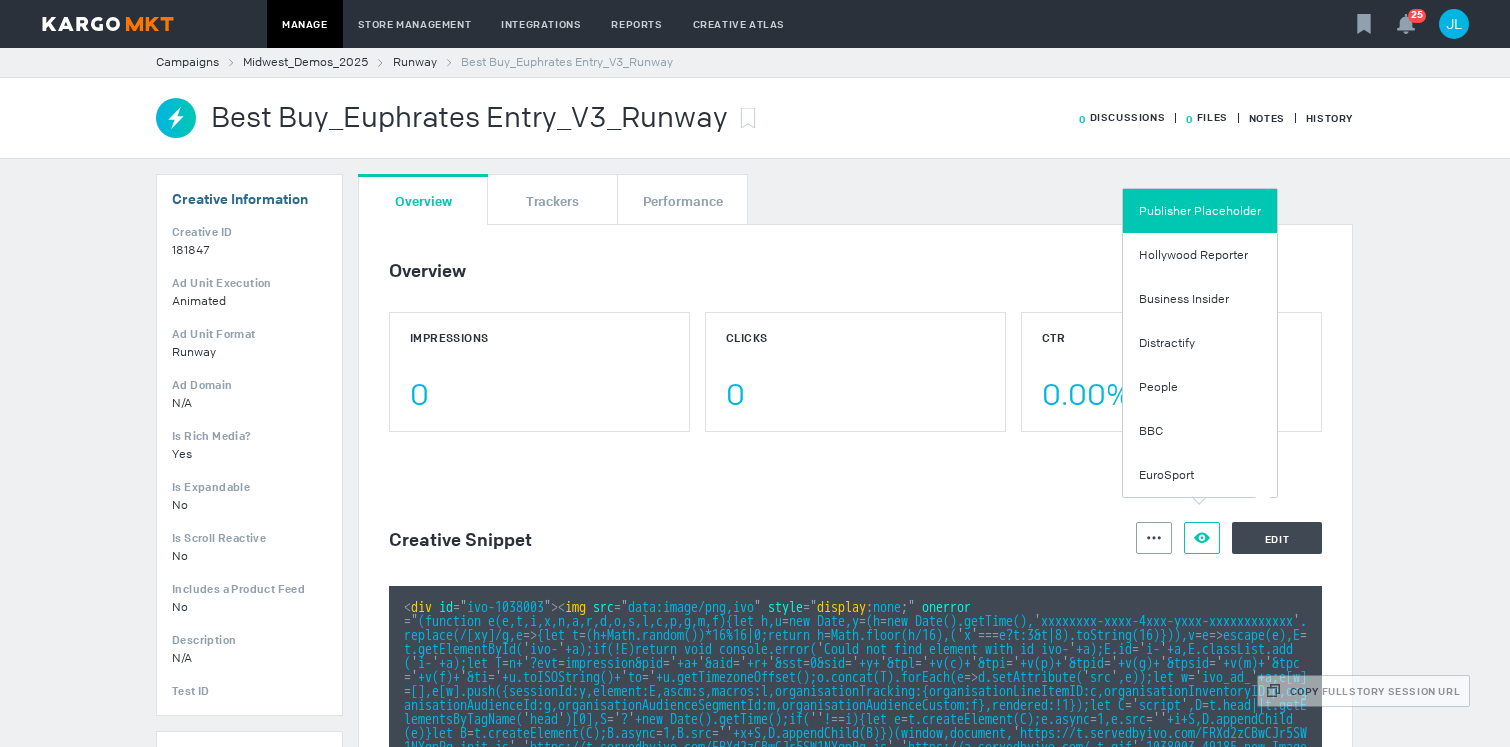 click on "Publisher Placeholder" at bounding box center (1200, 211) 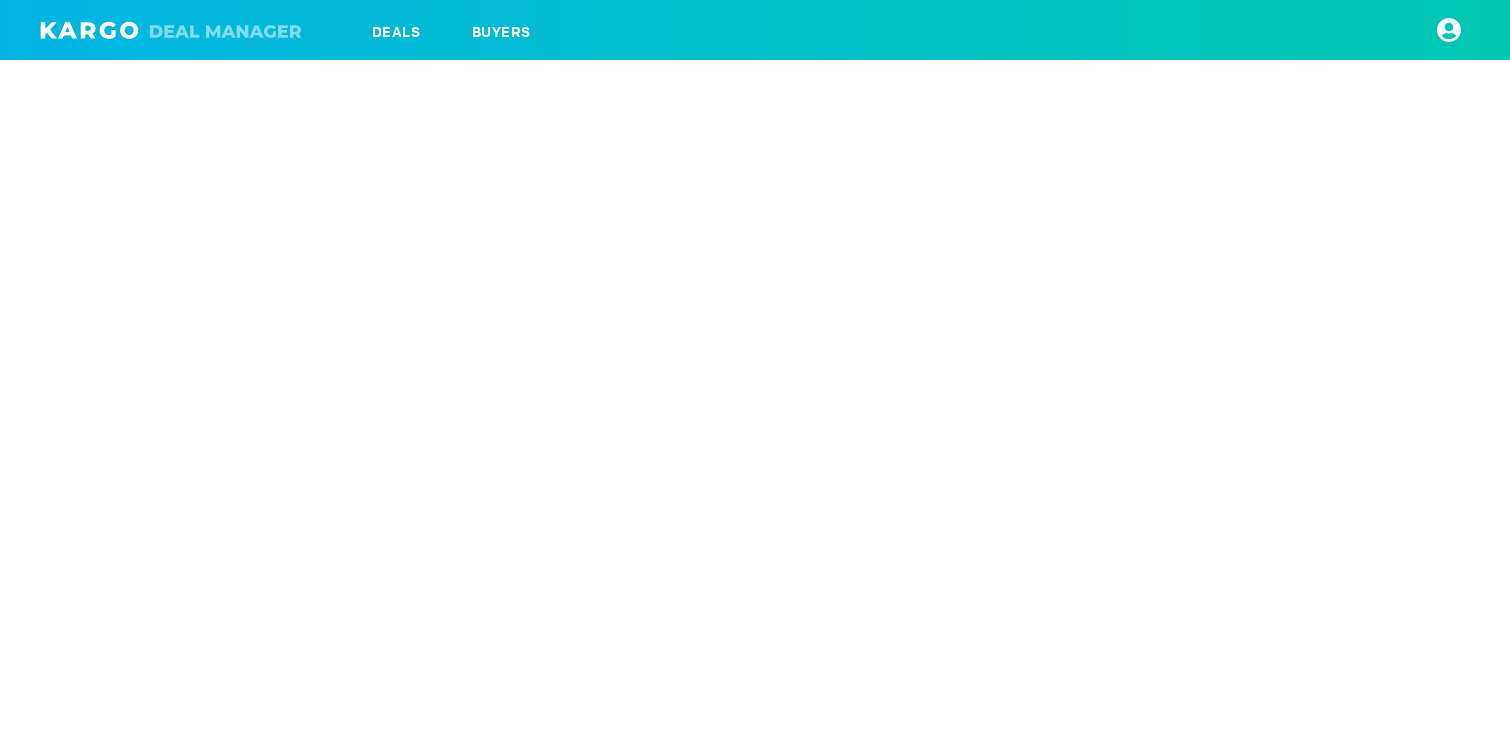 scroll, scrollTop: 0, scrollLeft: 0, axis: both 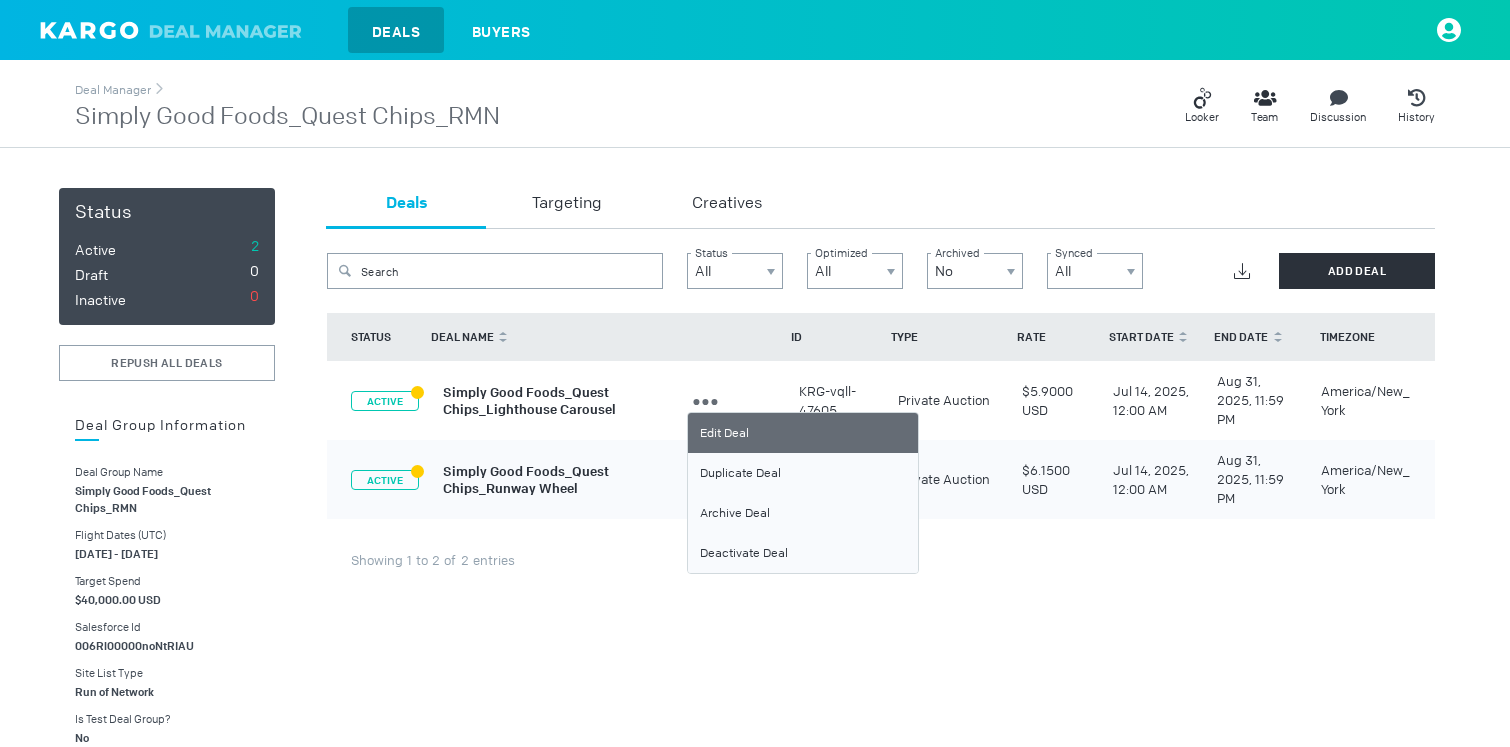 click on "Edit Deal" at bounding box center (803, 433) 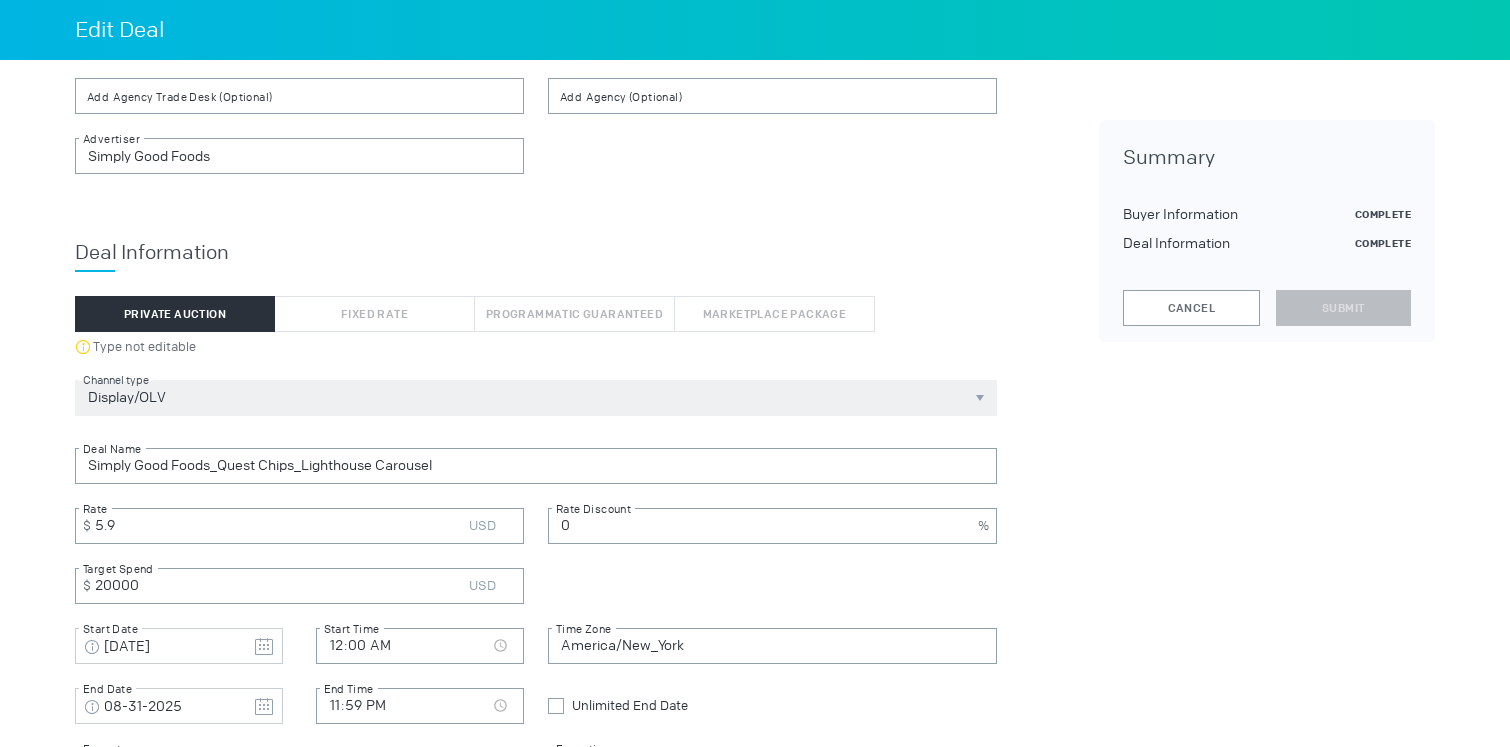 scroll, scrollTop: 496, scrollLeft: 0, axis: vertical 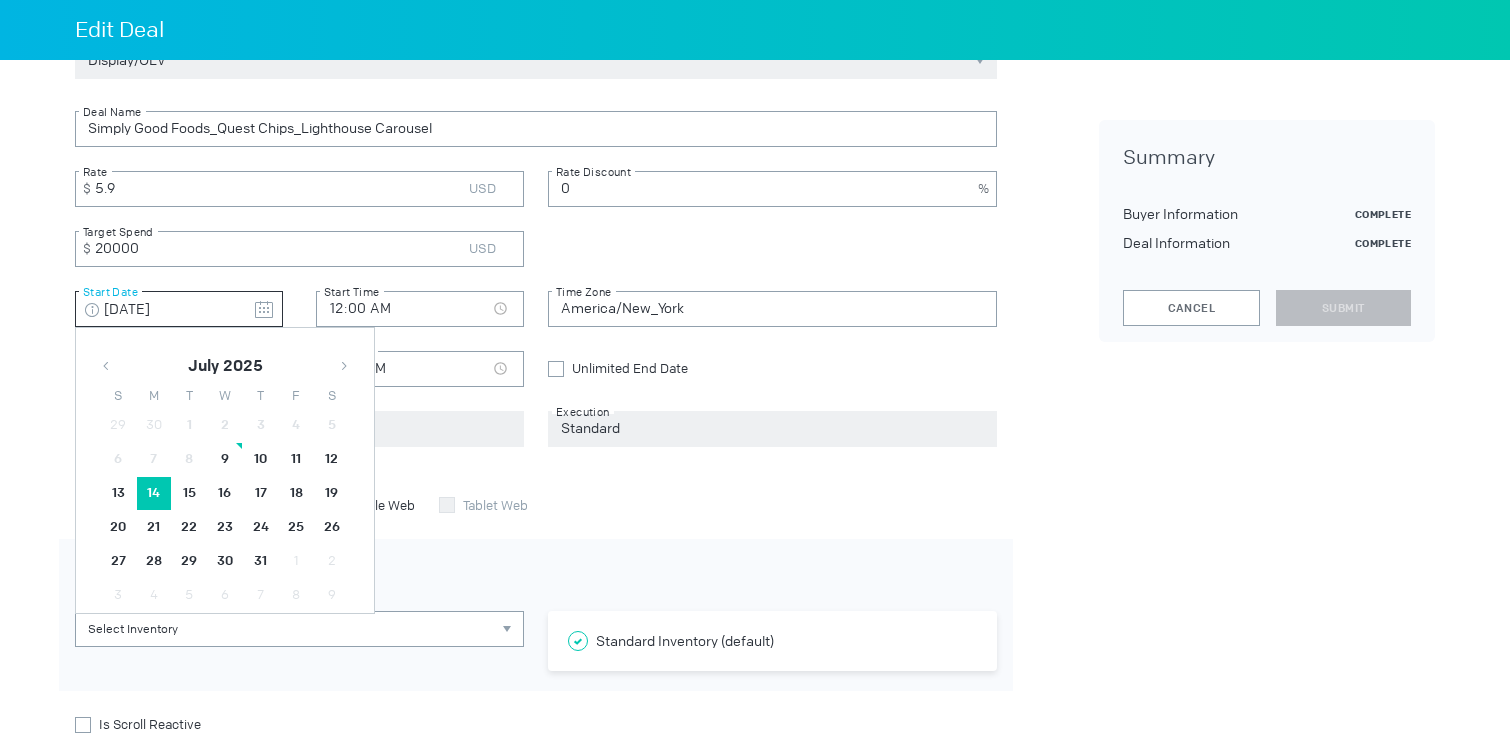 click at bounding box center [264, 310] 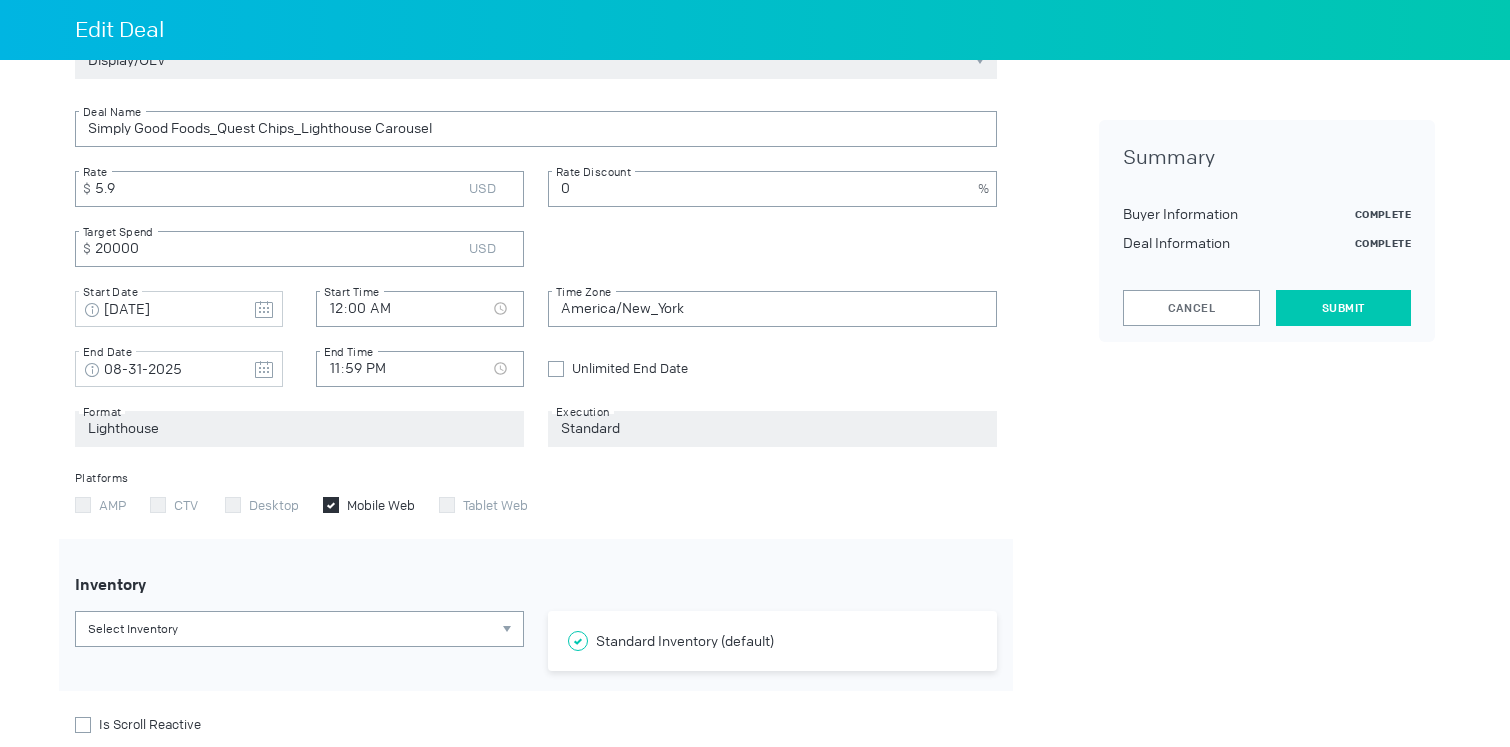 click on "Submit" at bounding box center (1343, 308) 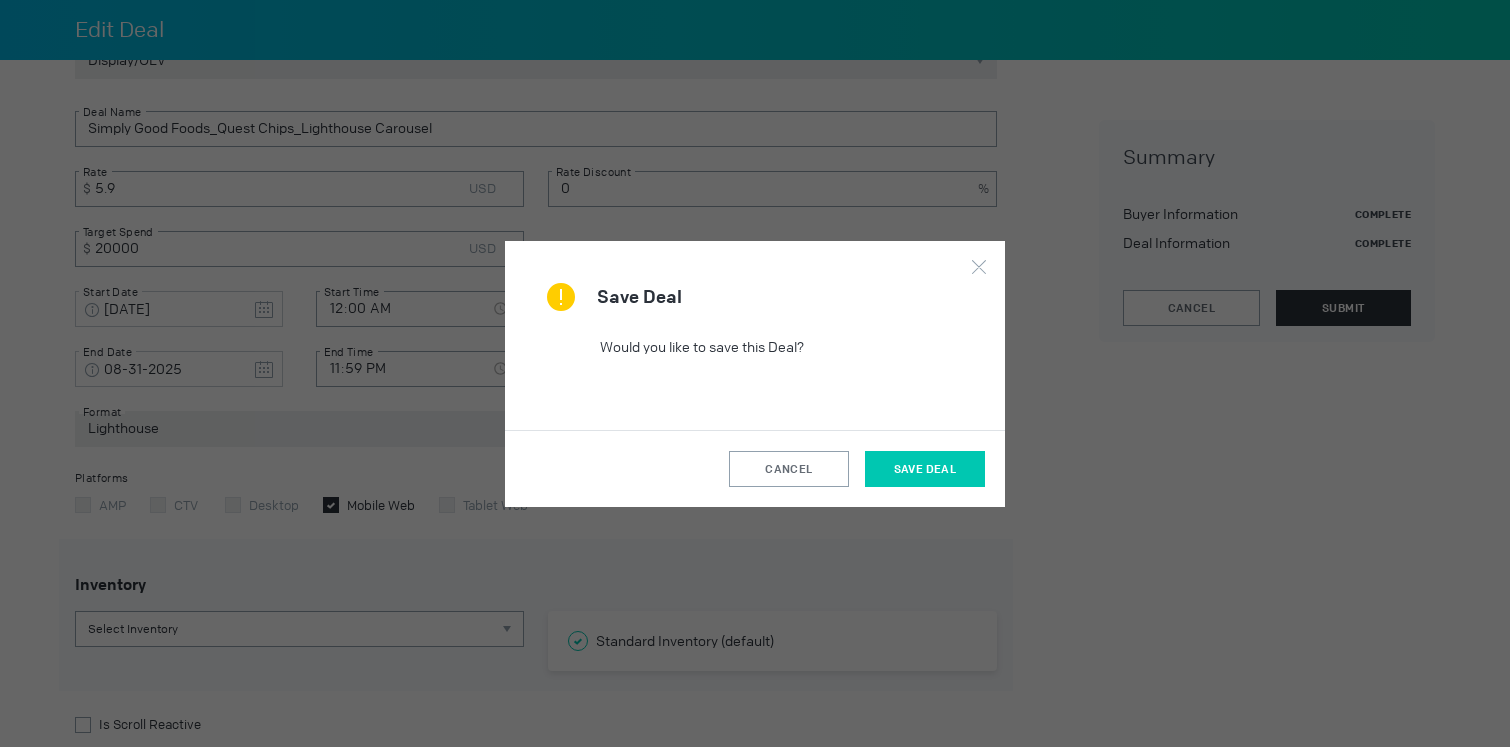 click on "Save Deal" at bounding box center [925, 469] 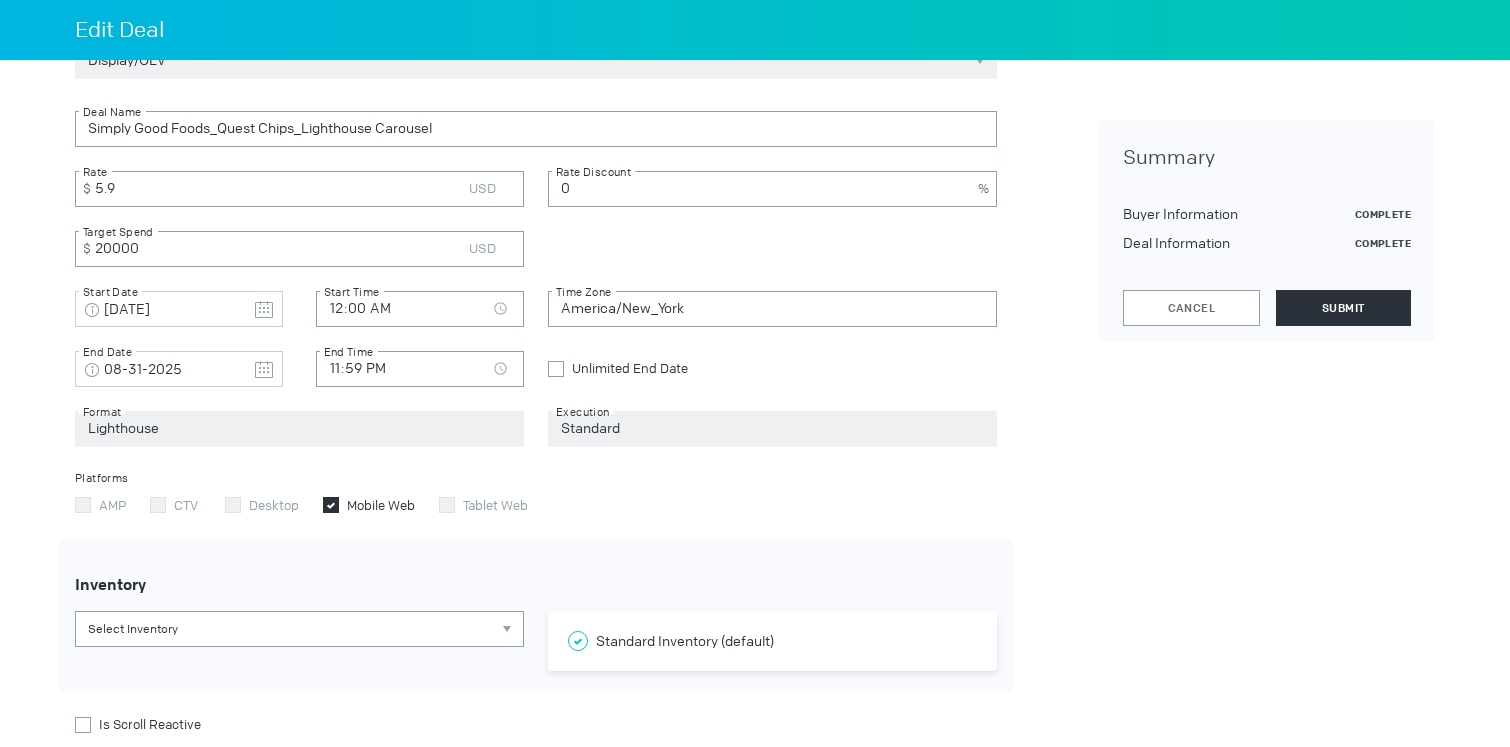 scroll, scrollTop: 0, scrollLeft: 0, axis: both 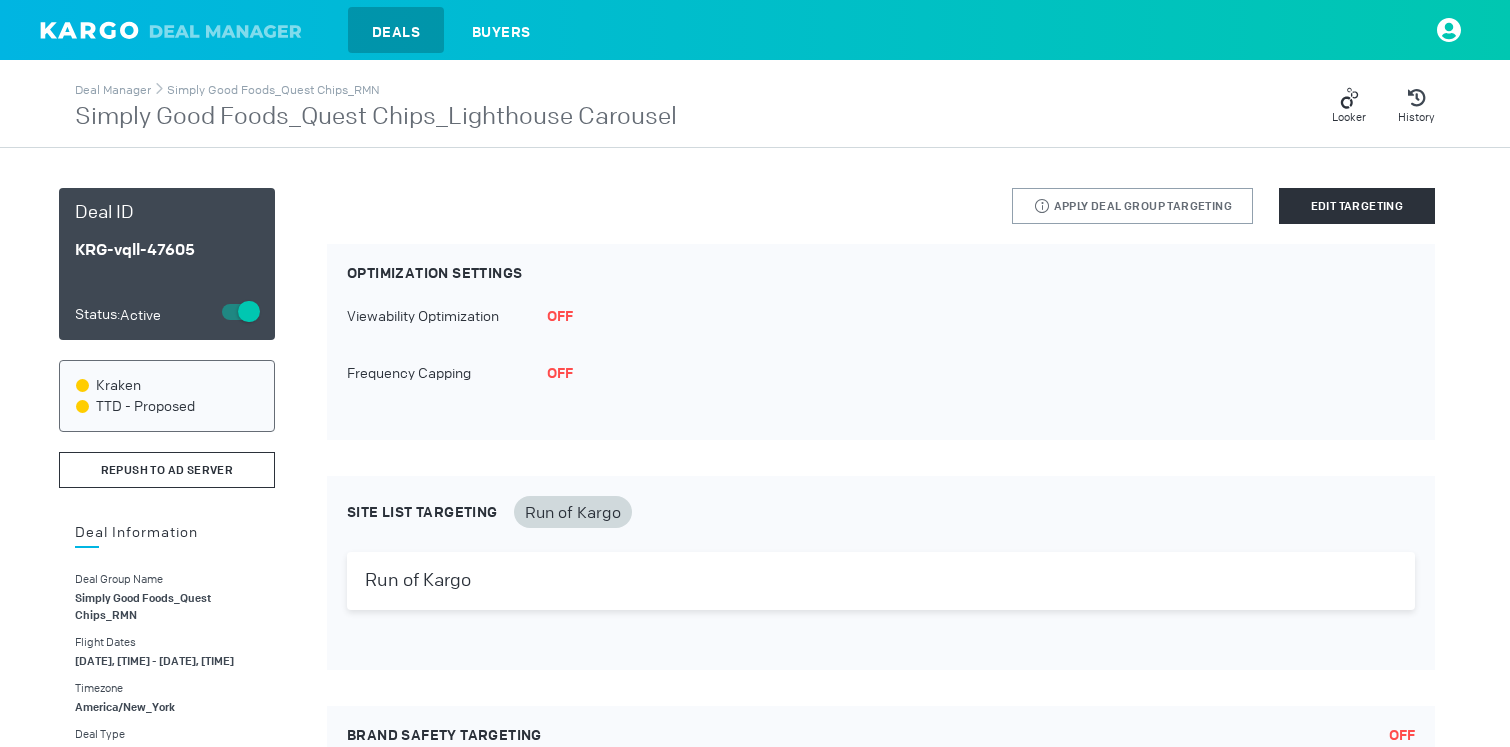 click on "Repush to Ad Server" at bounding box center (167, 470) 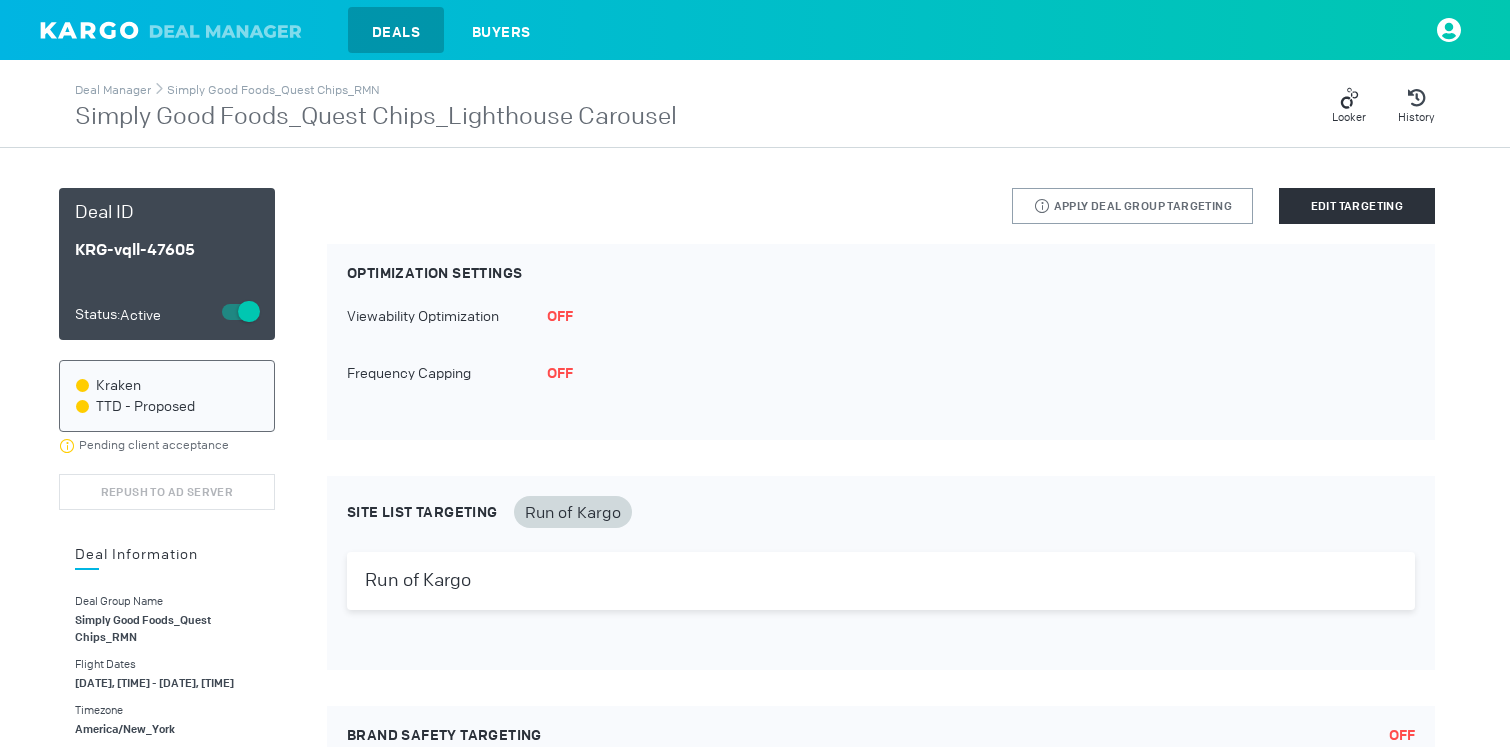 click on "Simply Good Foods_Quest Chips_RMN" at bounding box center (273, 88) 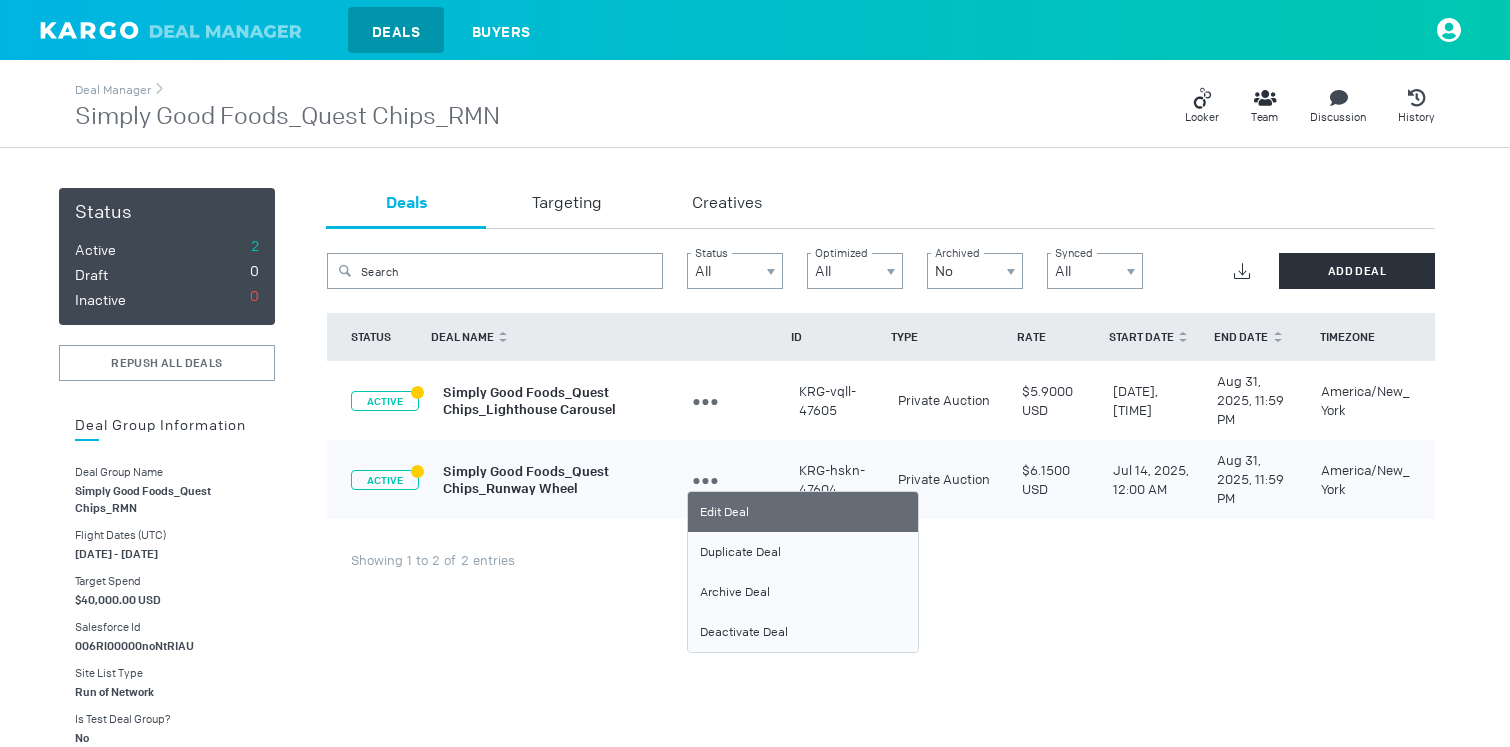 click on "Edit Deal" at bounding box center [803, 512] 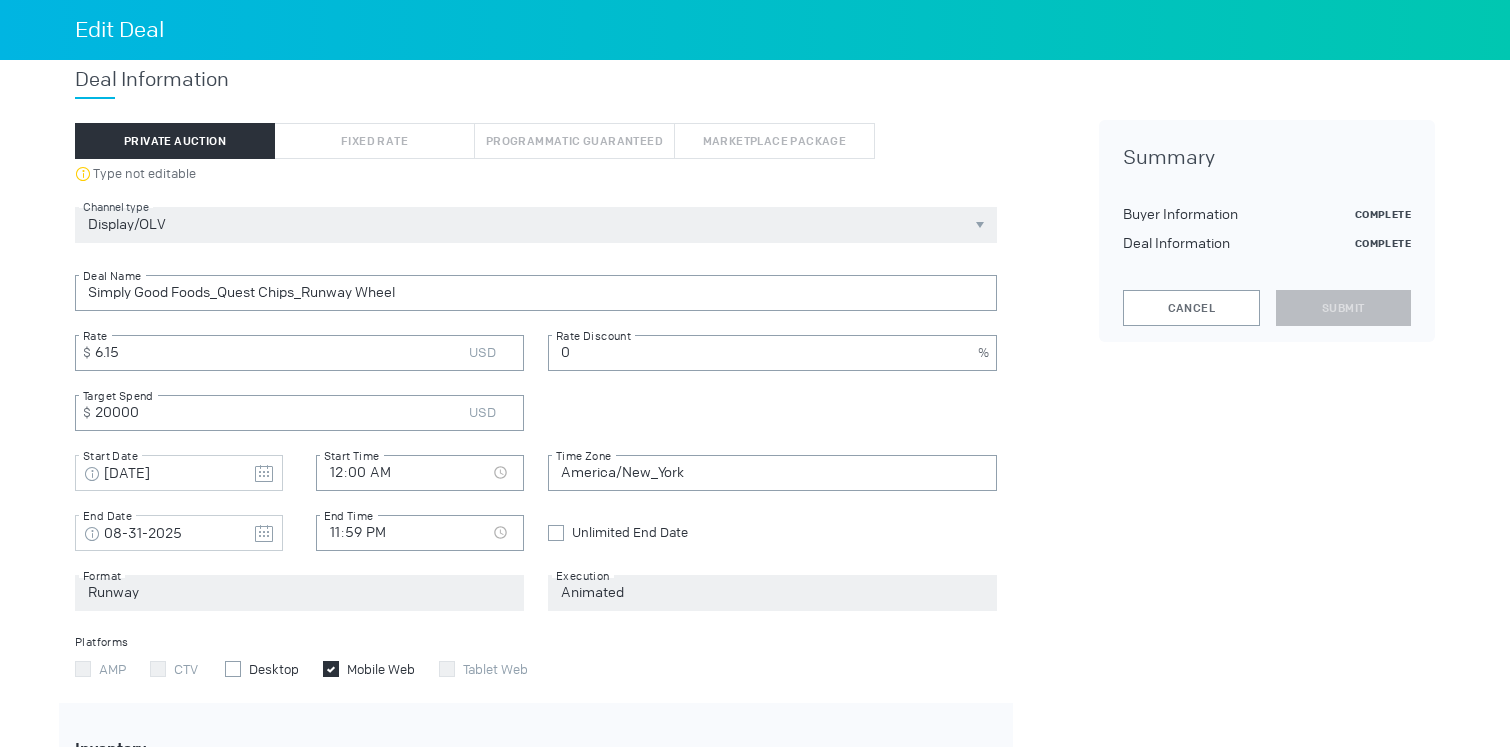 scroll, scrollTop: 417, scrollLeft: 0, axis: vertical 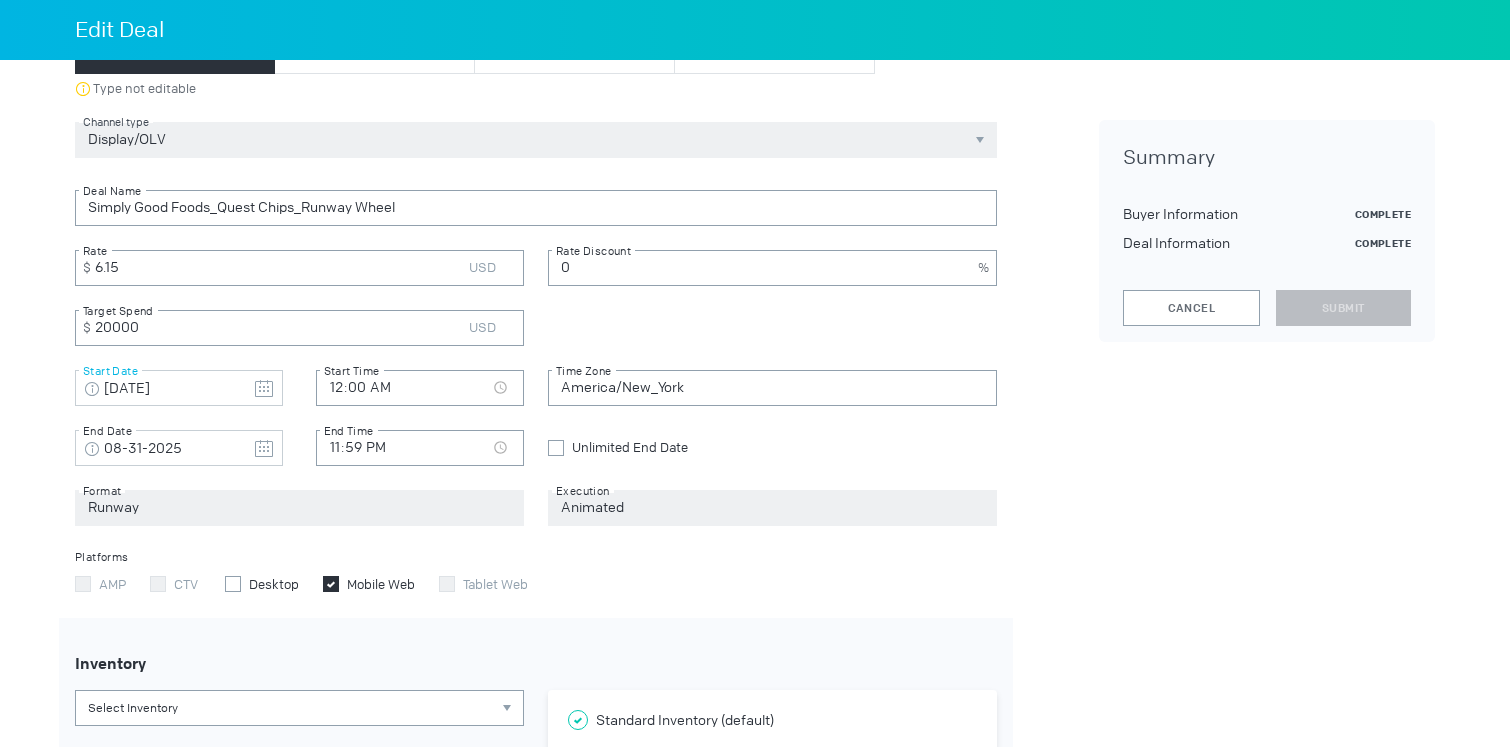 click at bounding box center [264, 389] 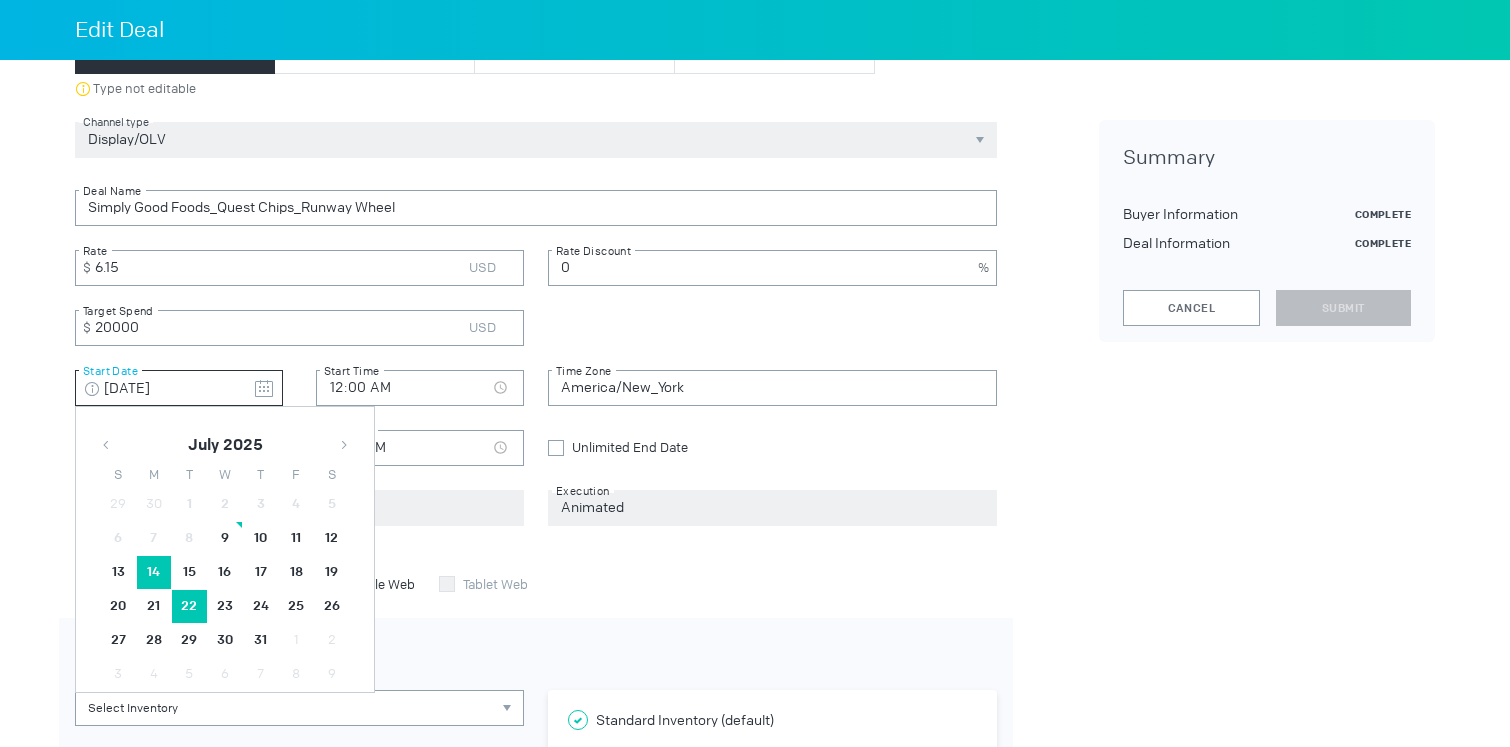 click on "22" at bounding box center (225, 538) 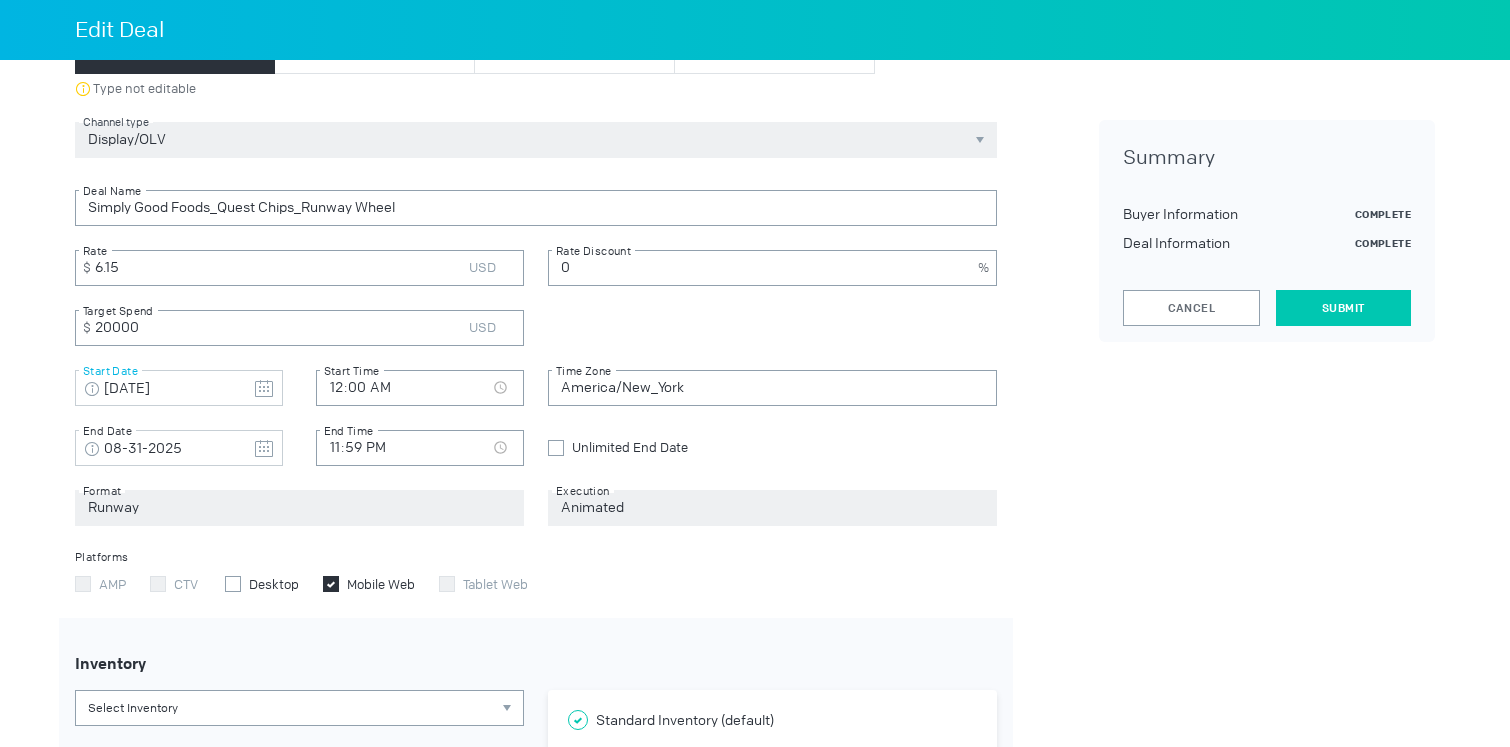 click on "Submit" at bounding box center [1343, 308] 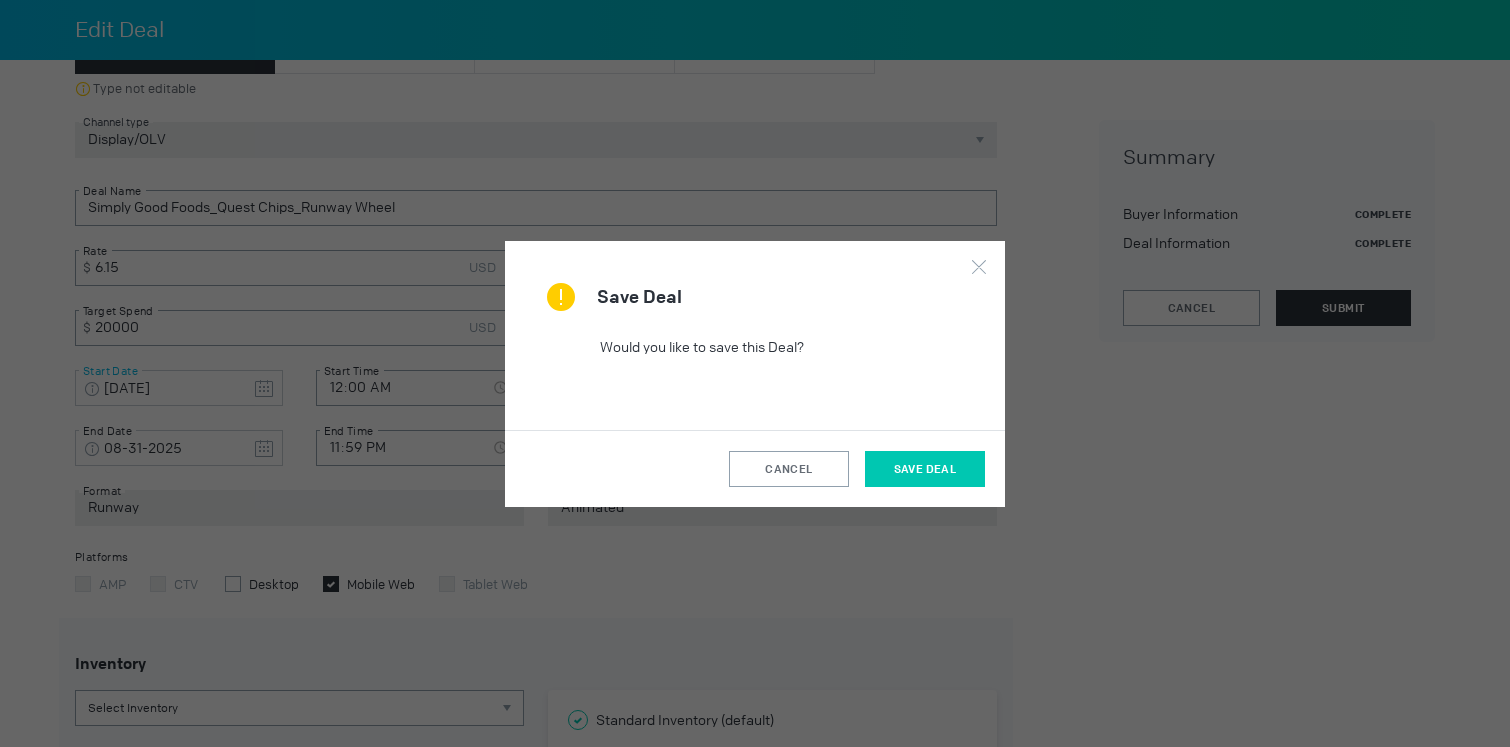 click on "Save Deal" at bounding box center (925, 469) 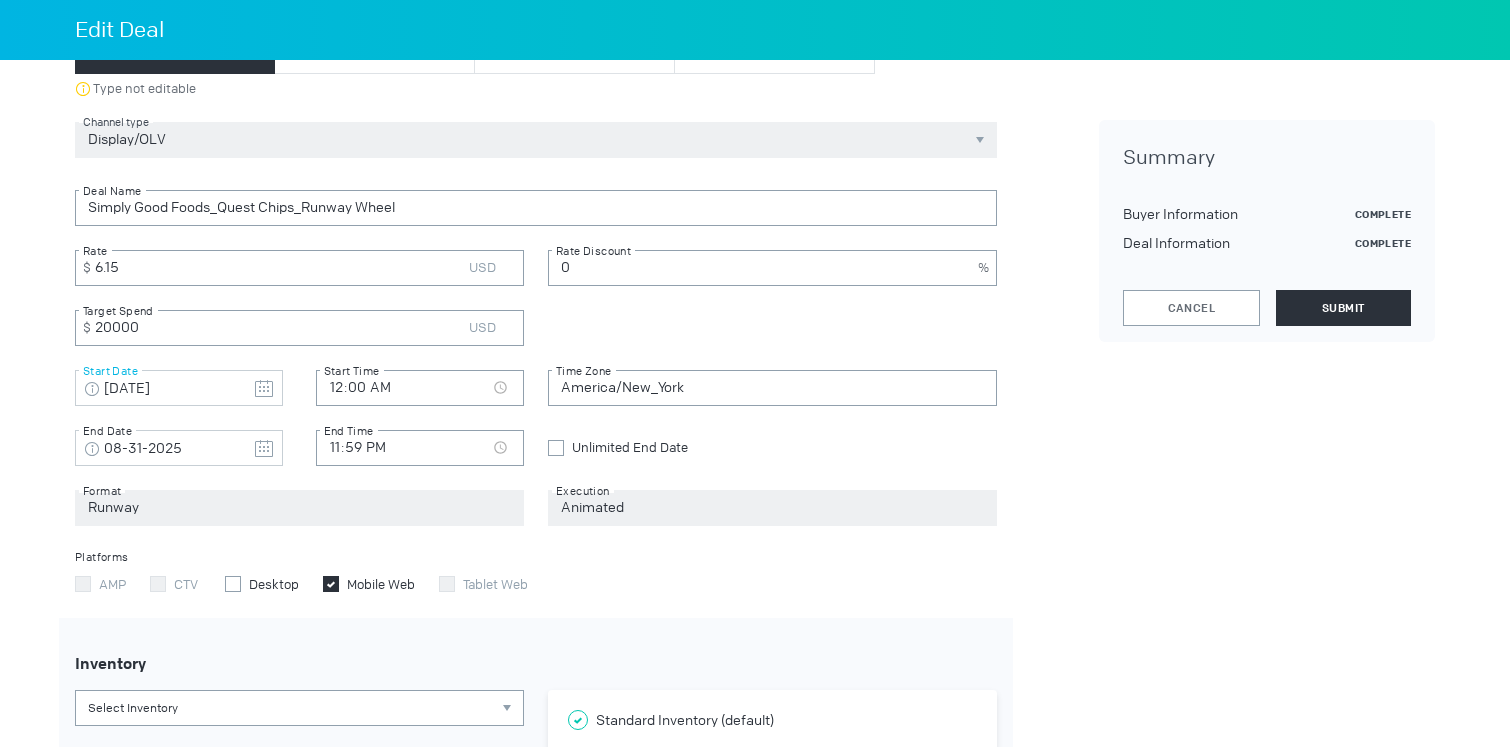 scroll, scrollTop: 0, scrollLeft: 0, axis: both 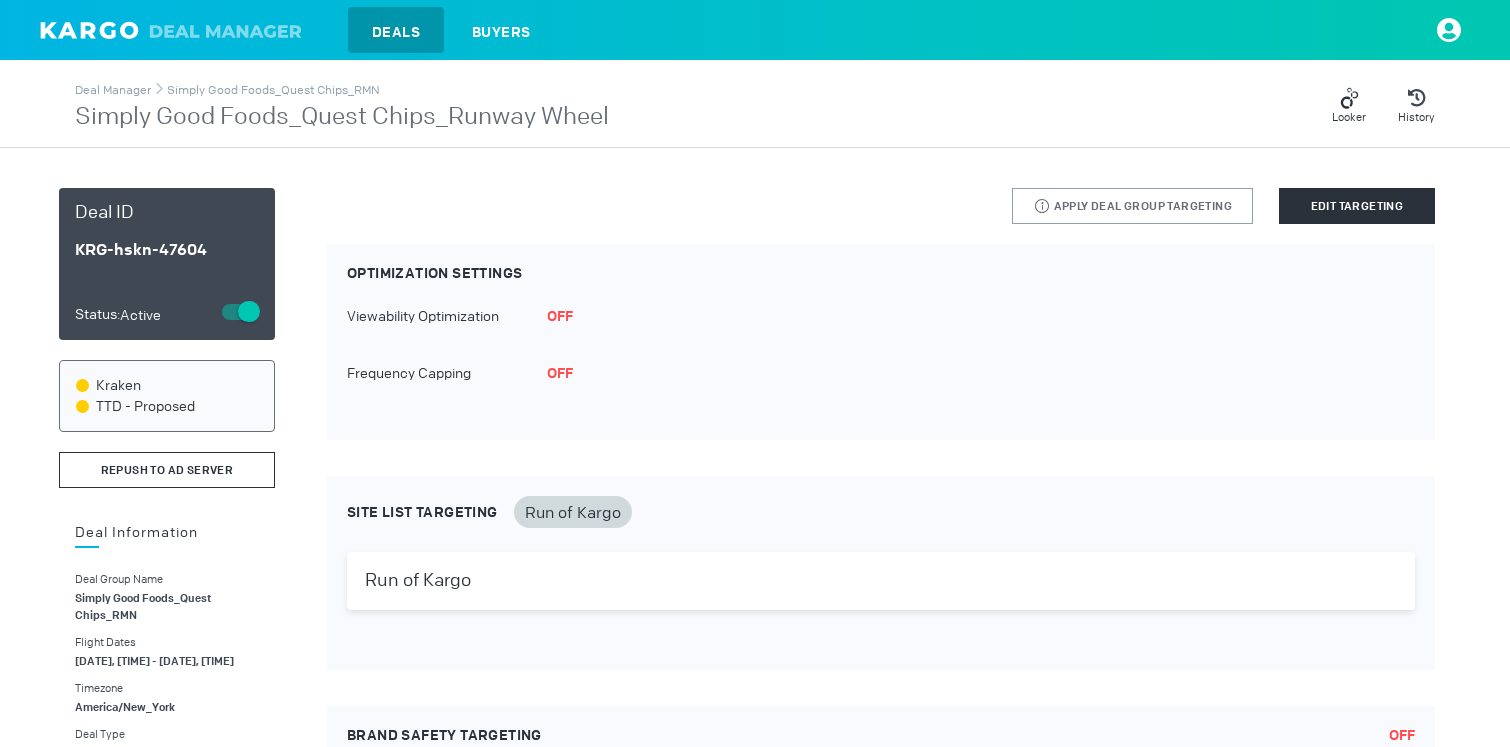 click on "Repush to Ad Server" at bounding box center [167, 470] 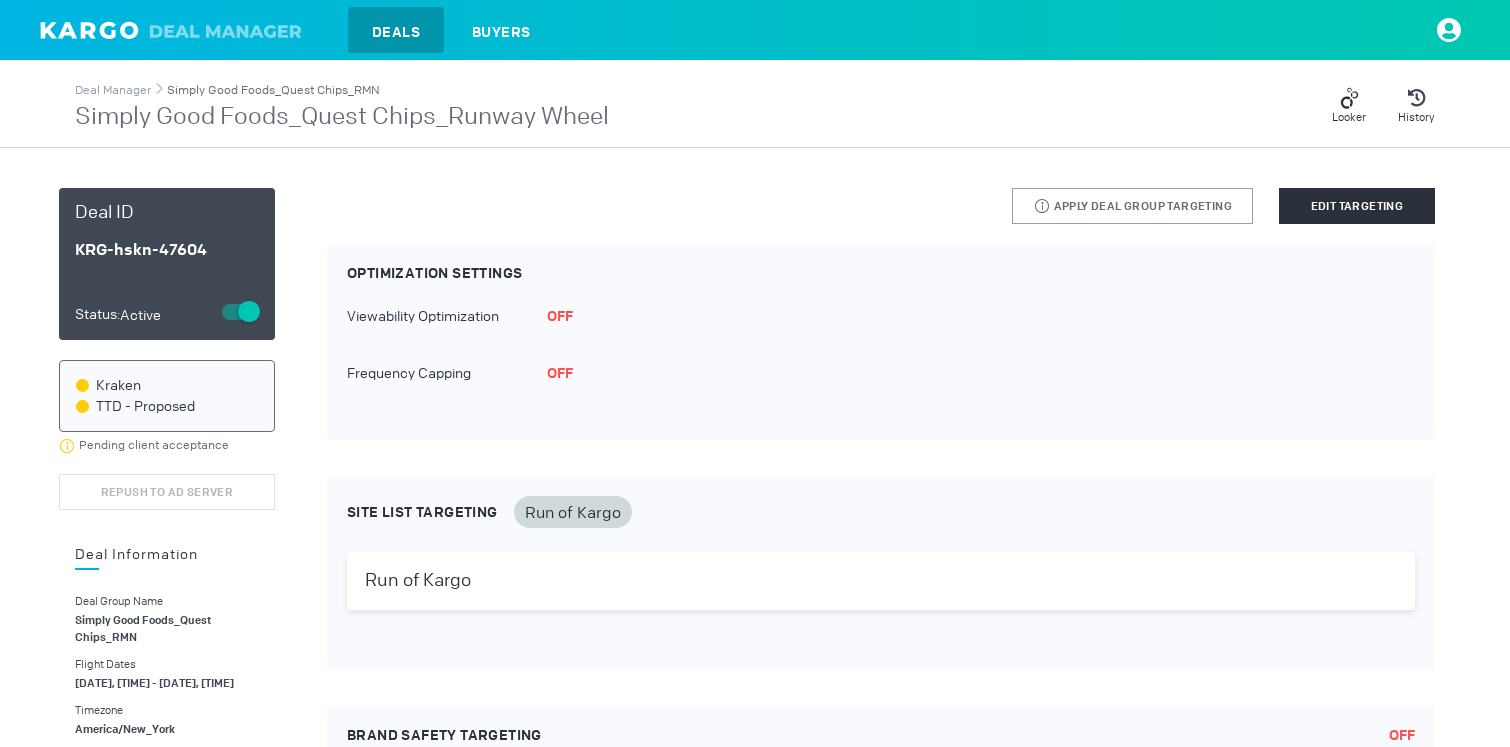 click on "Simply Good Foods_Quest Chips_RMN" at bounding box center [273, 90] 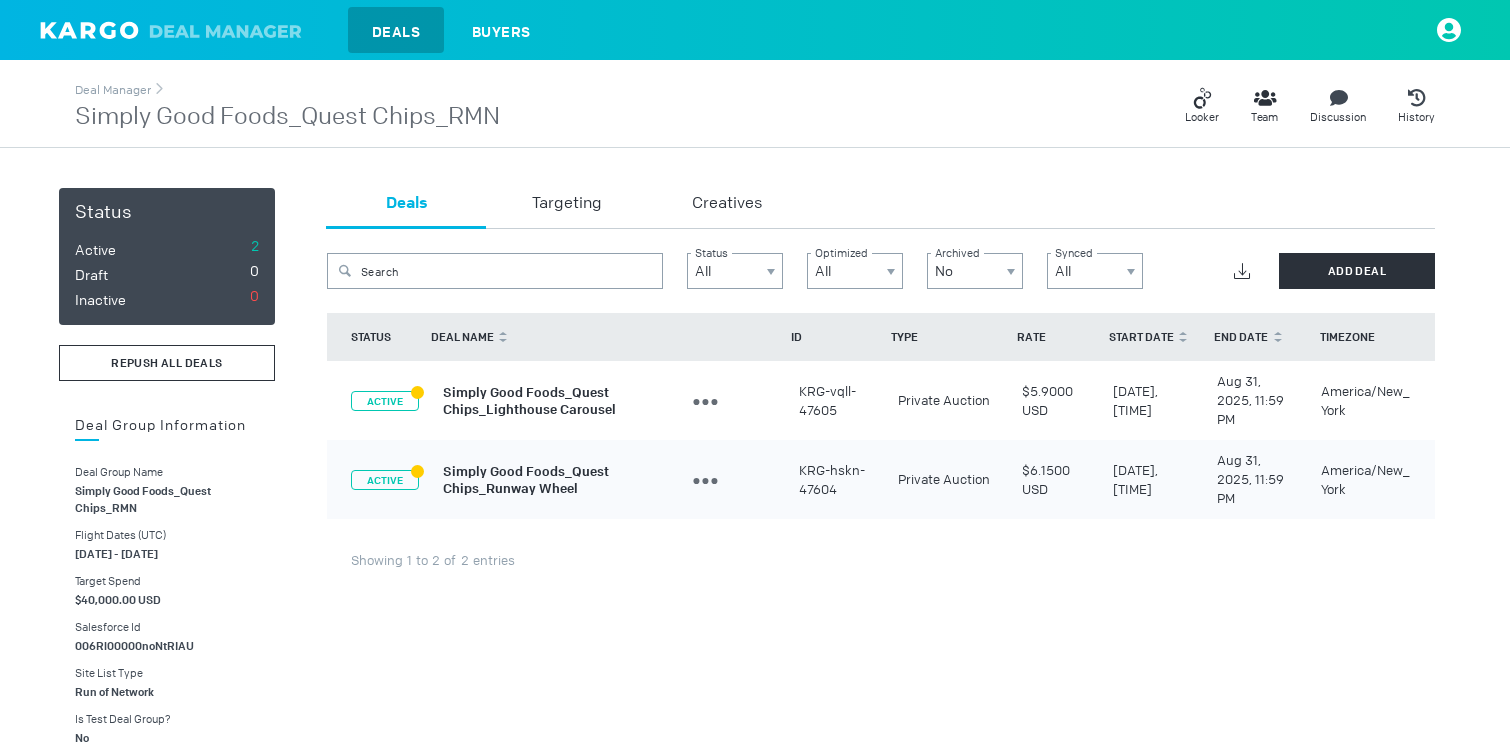click on "REPUSH ALL DEALS" at bounding box center (167, 363) 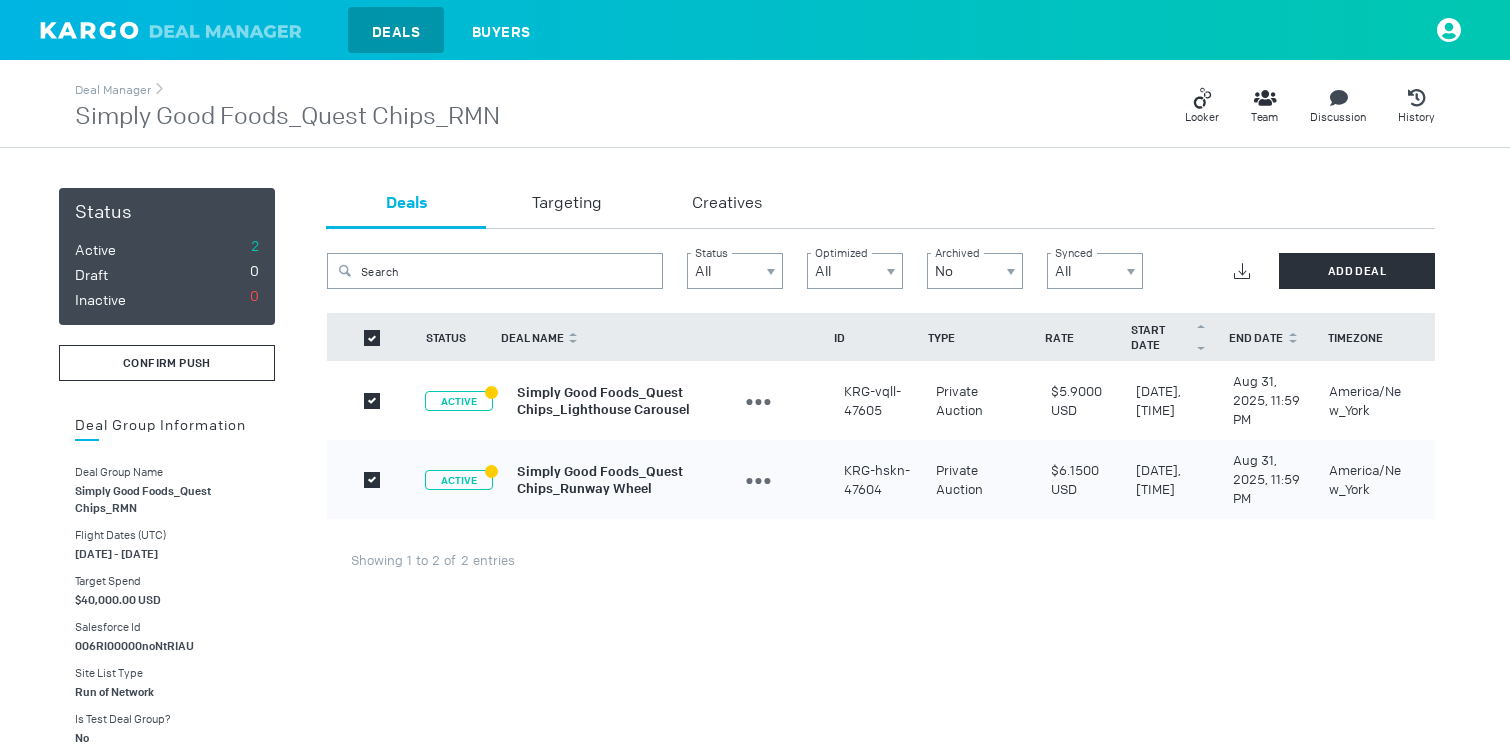 click on "confirm push" at bounding box center [167, 363] 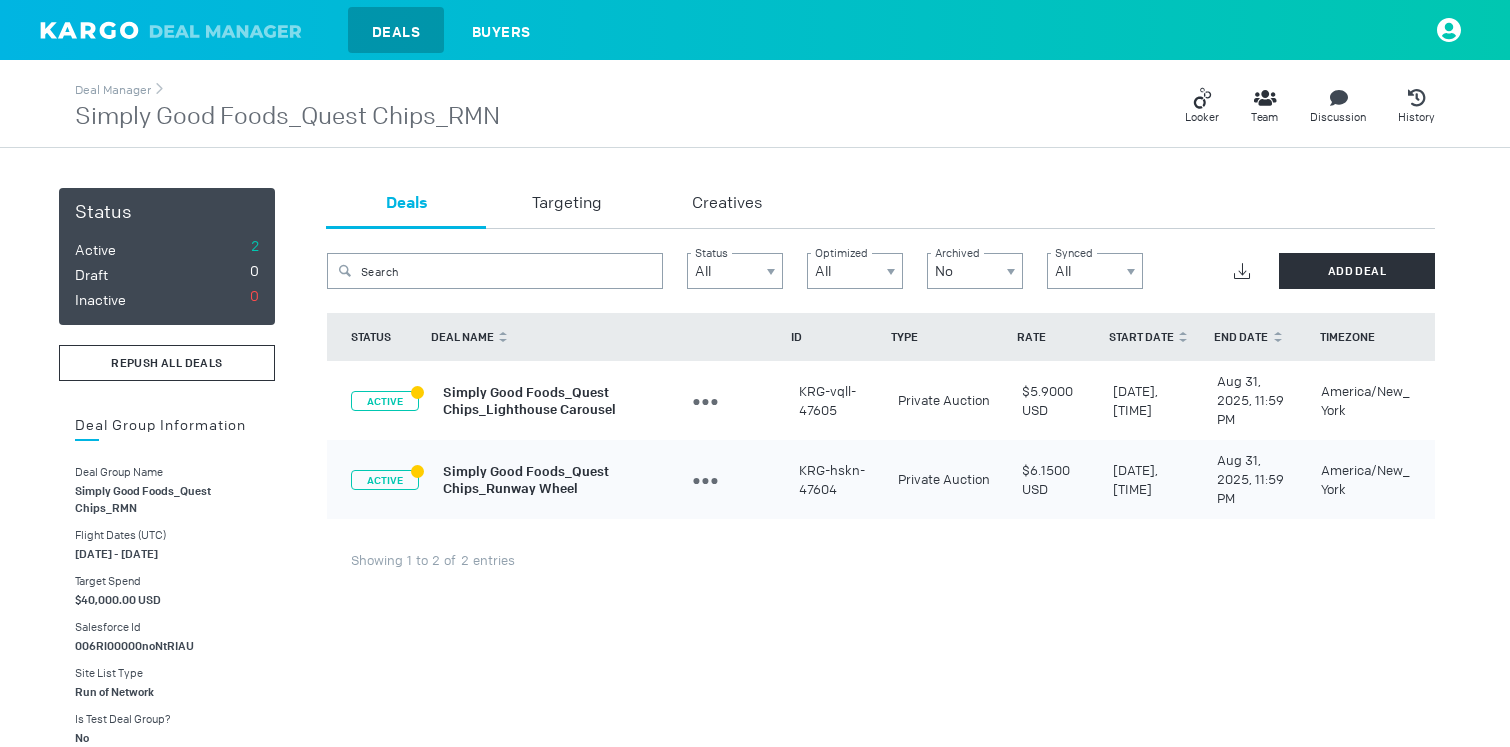 click on "REPUSH ALL DEALS" at bounding box center [167, 363] 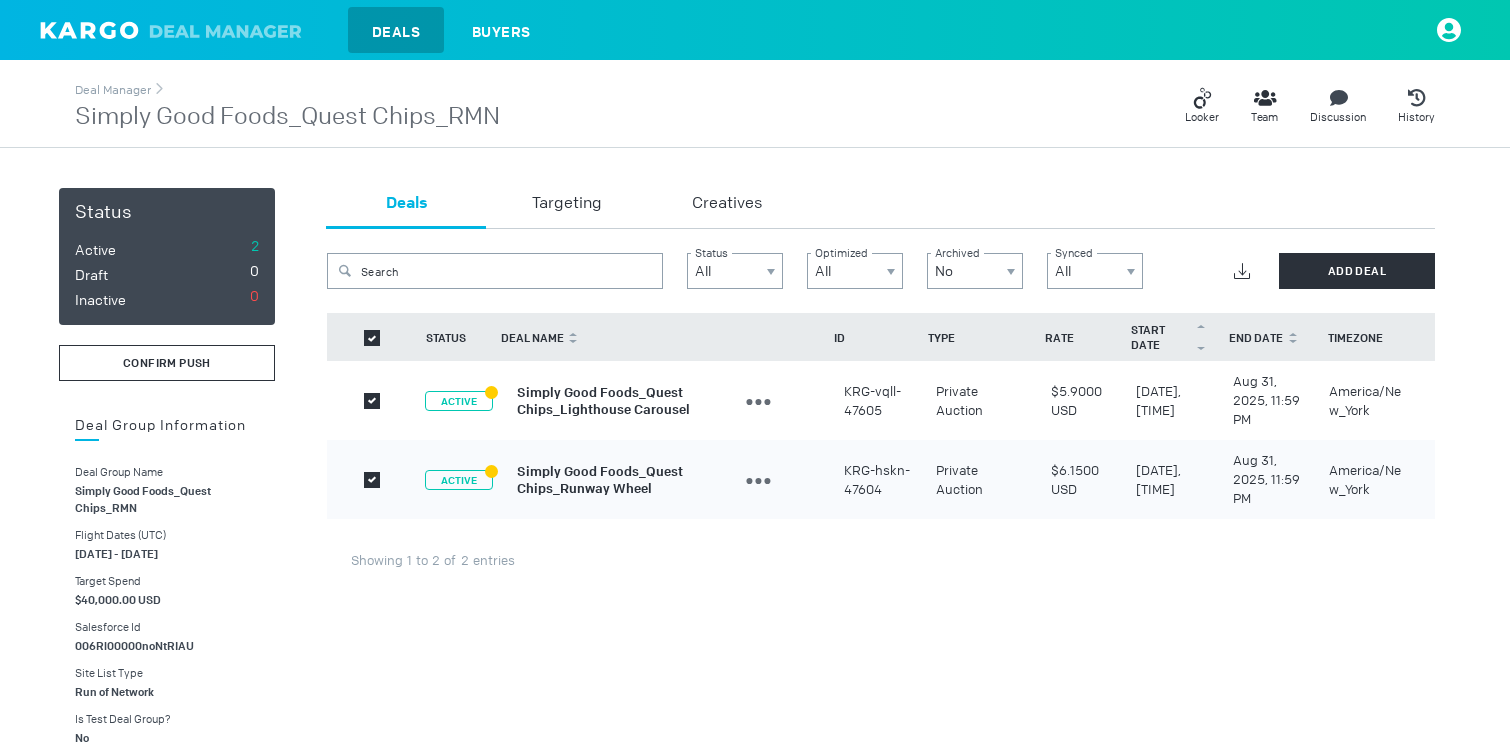 click on "confirm push" at bounding box center (167, 363) 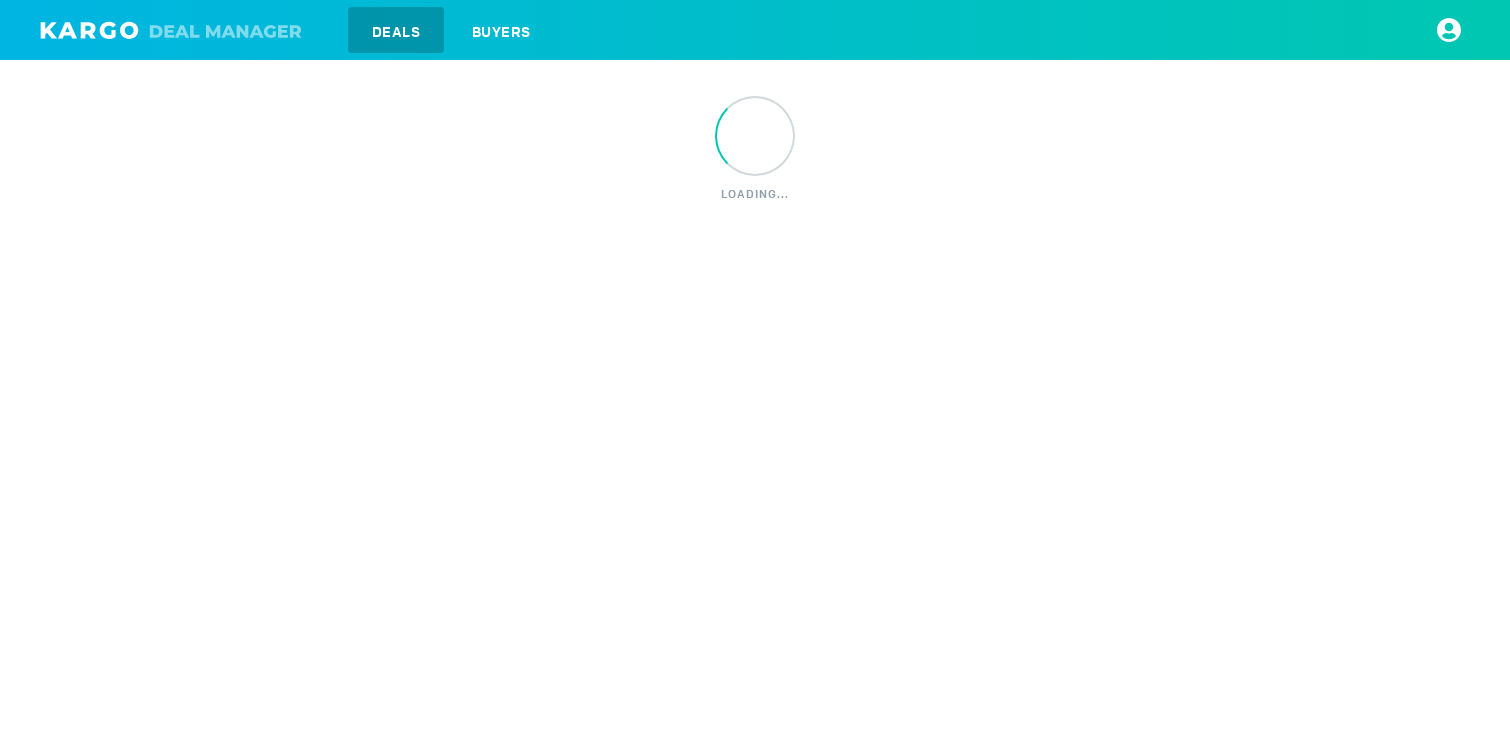 scroll, scrollTop: 0, scrollLeft: 0, axis: both 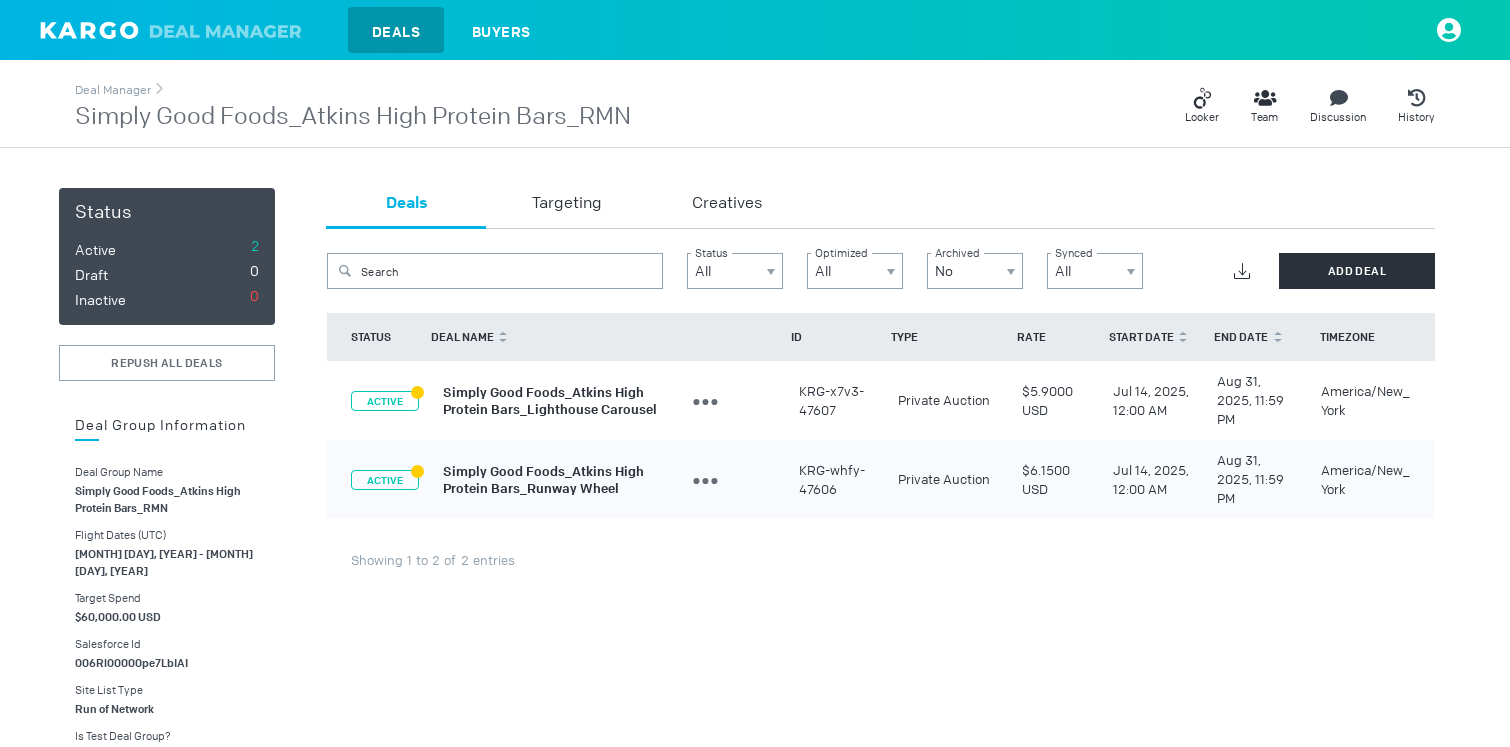 click on "Edit Deal" at bounding box center [803, 433] 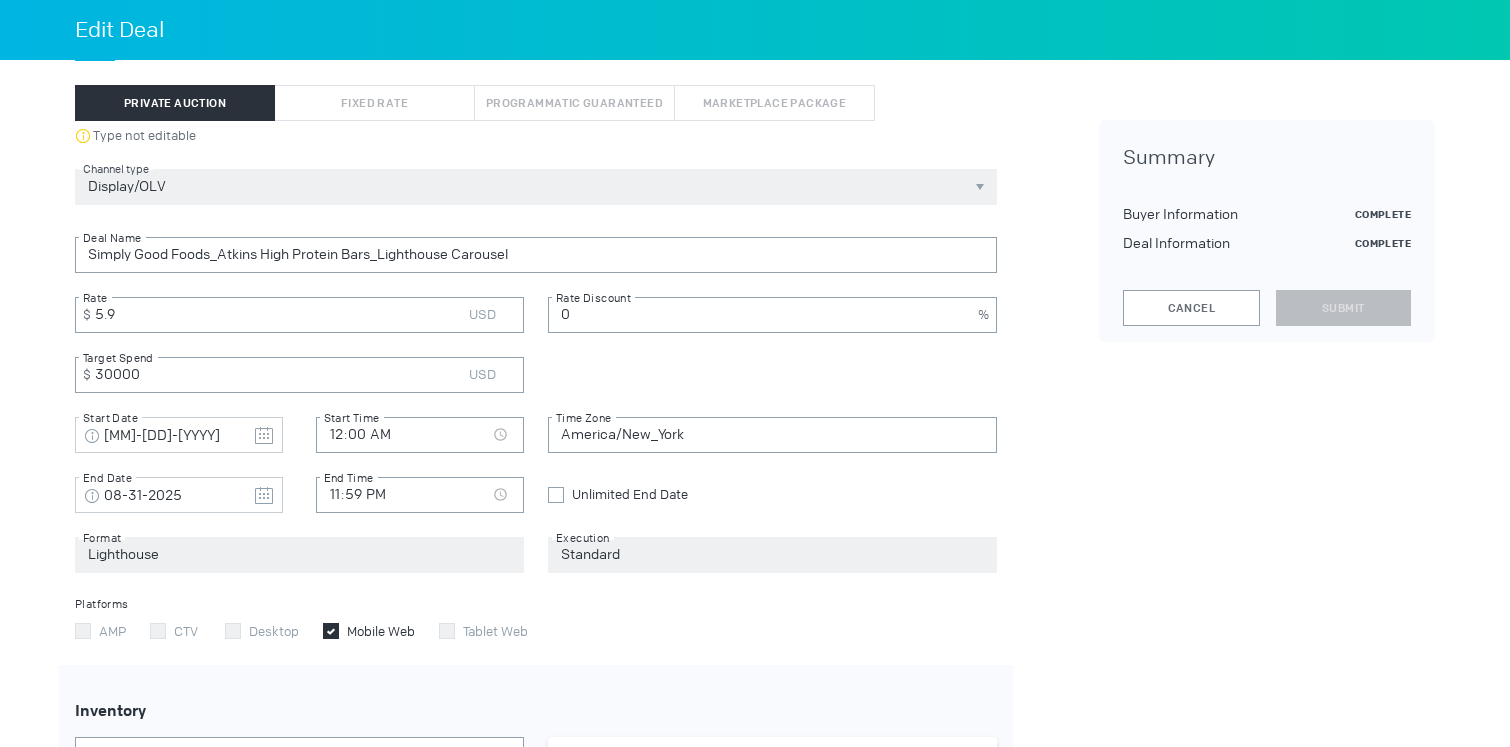 scroll, scrollTop: 389, scrollLeft: 0, axis: vertical 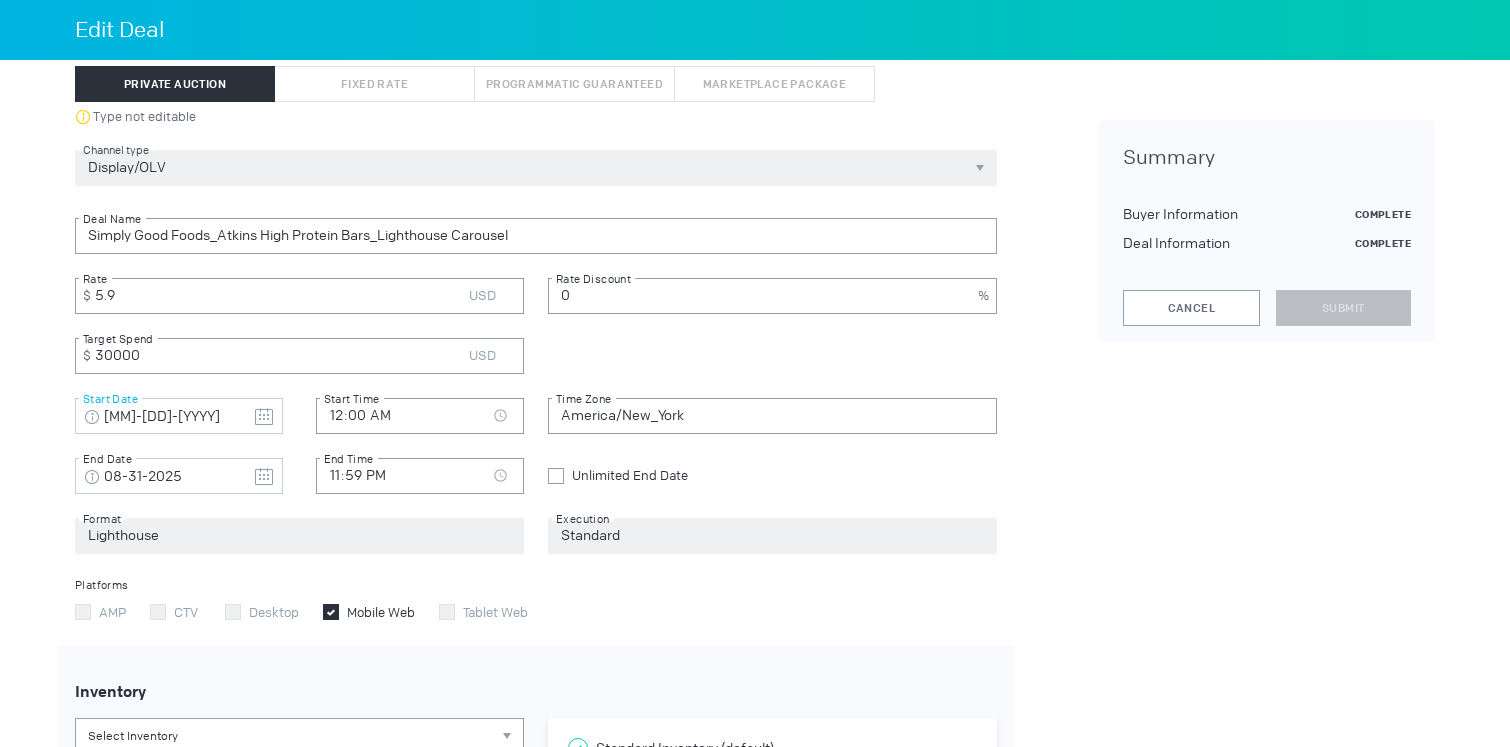 click at bounding box center [264, 417] 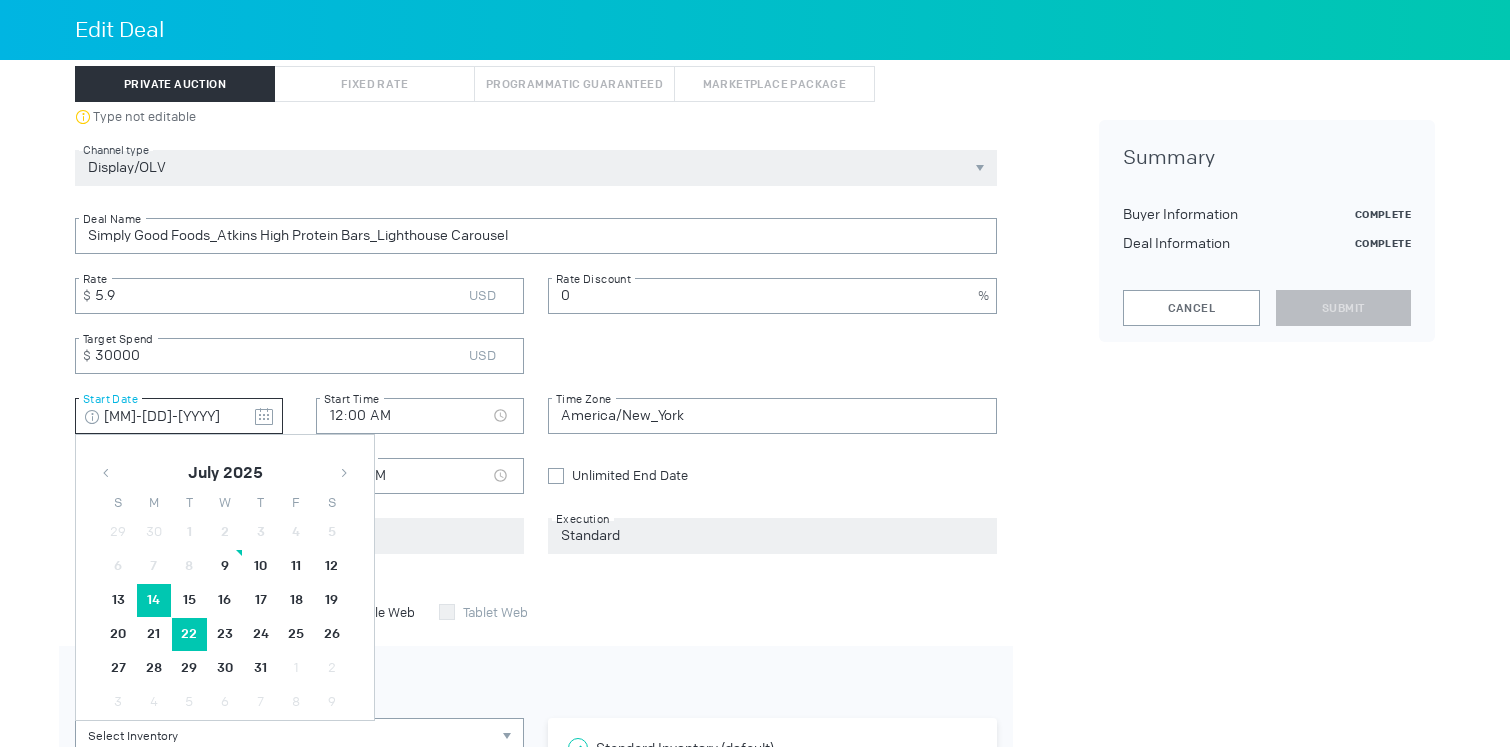 click on "22" at bounding box center [190, 600] 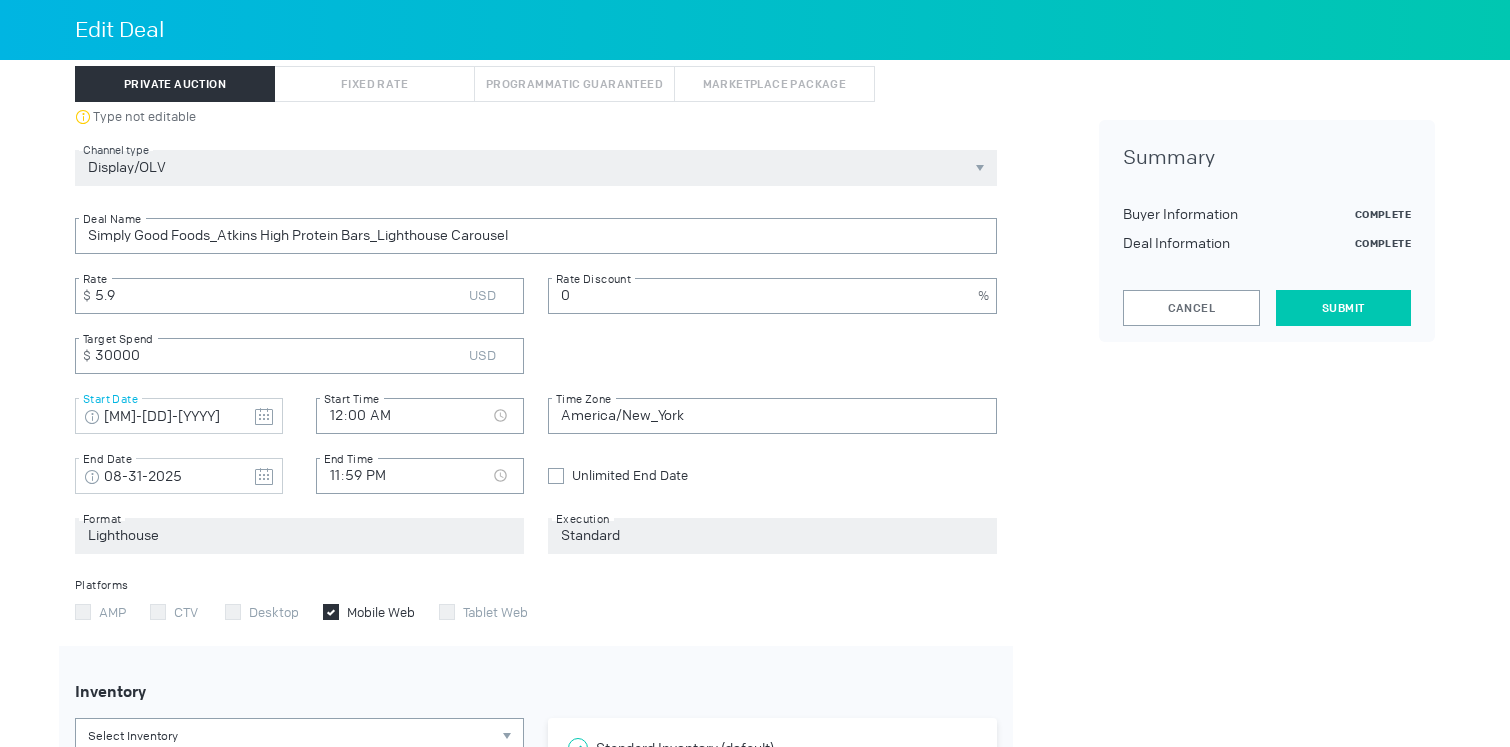 click on "Submit" at bounding box center (1343, 308) 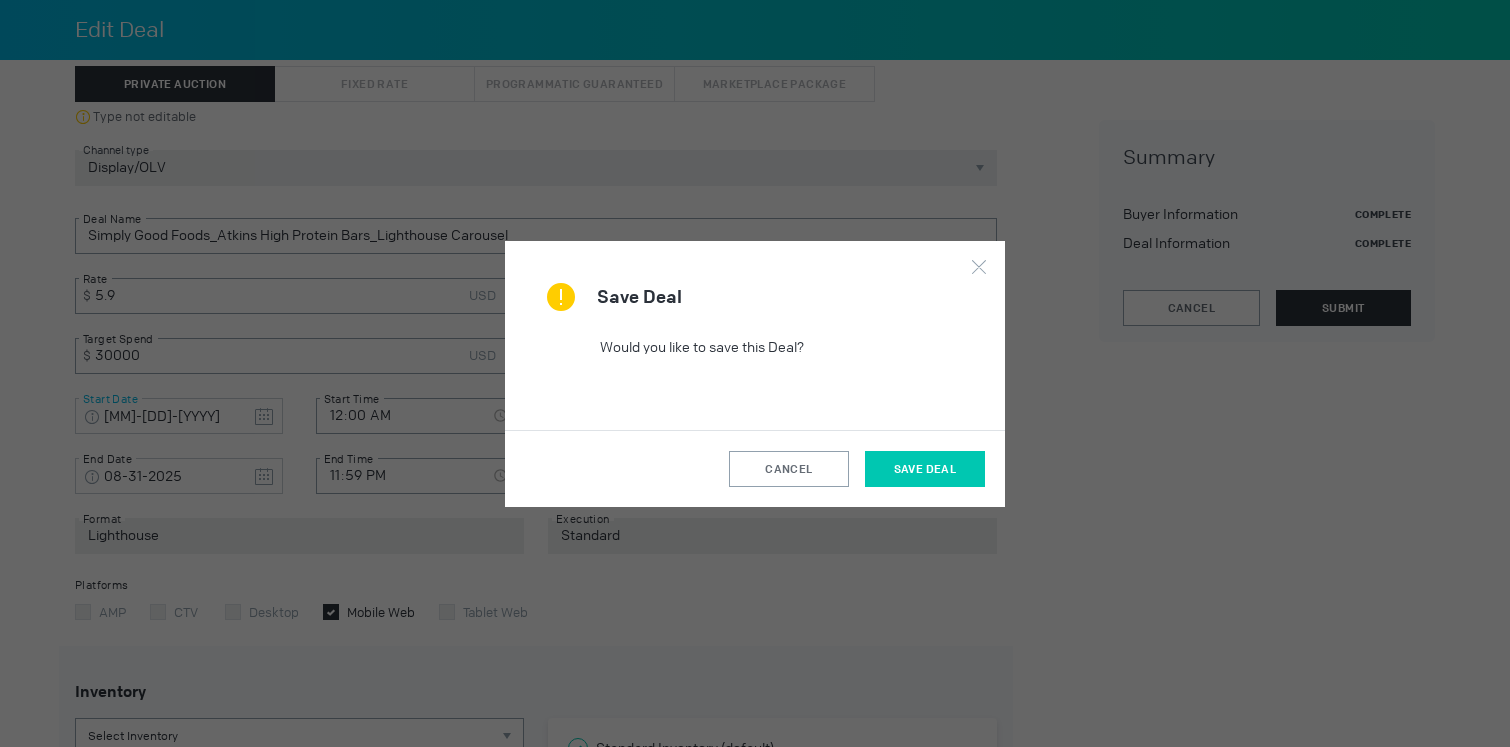 click on "Save Deal" at bounding box center [925, 469] 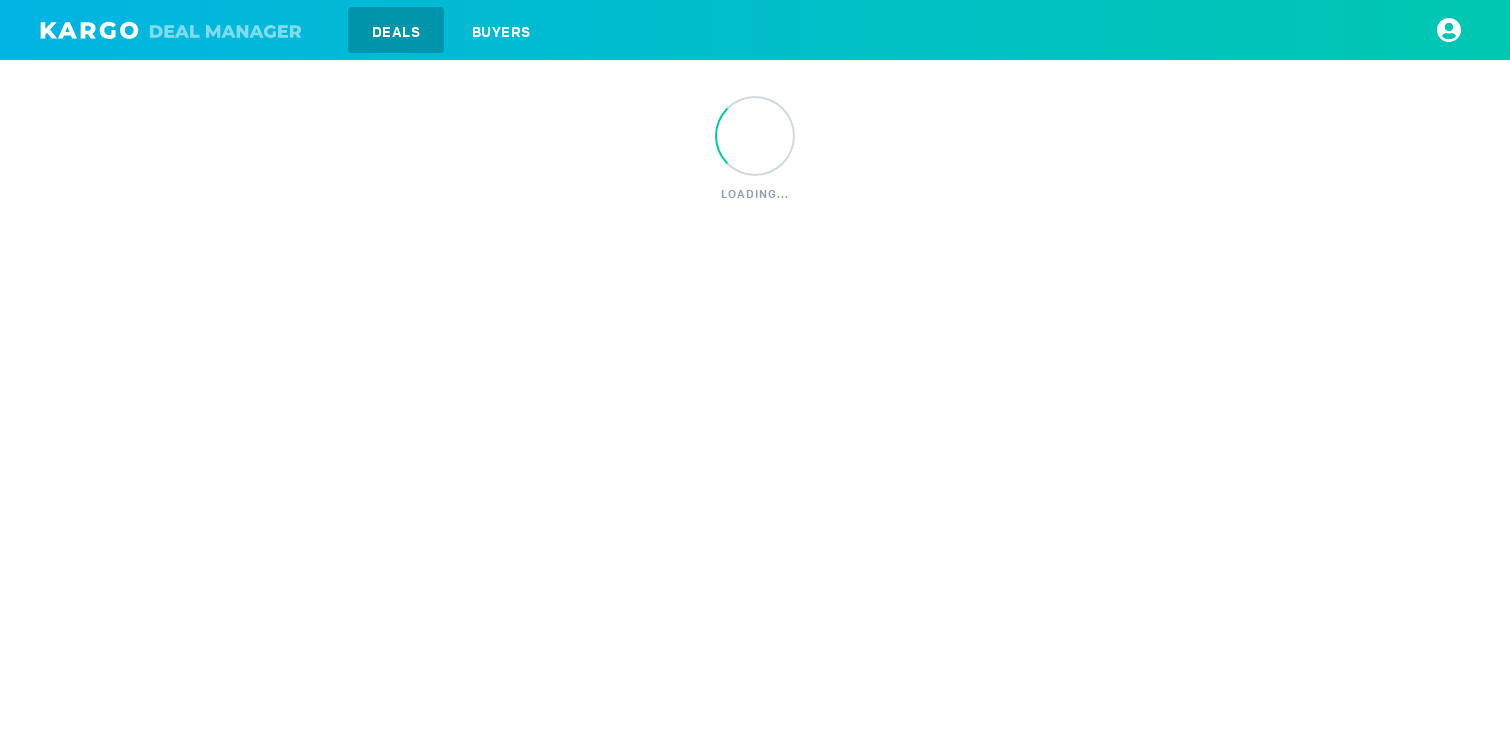 scroll, scrollTop: 0, scrollLeft: 0, axis: both 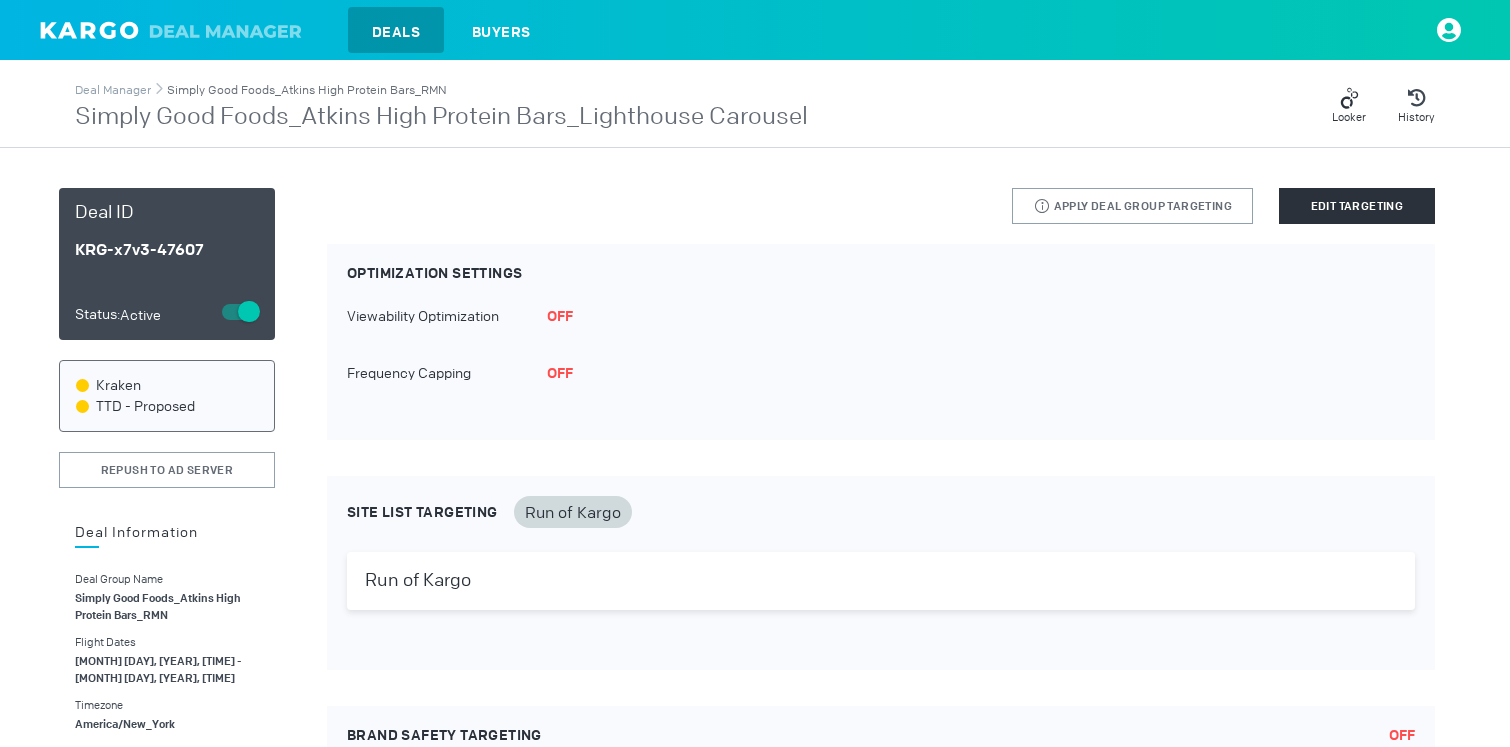 click on "Simply Good Foods_Atkins High Protein Bars_RMN" at bounding box center (307, 90) 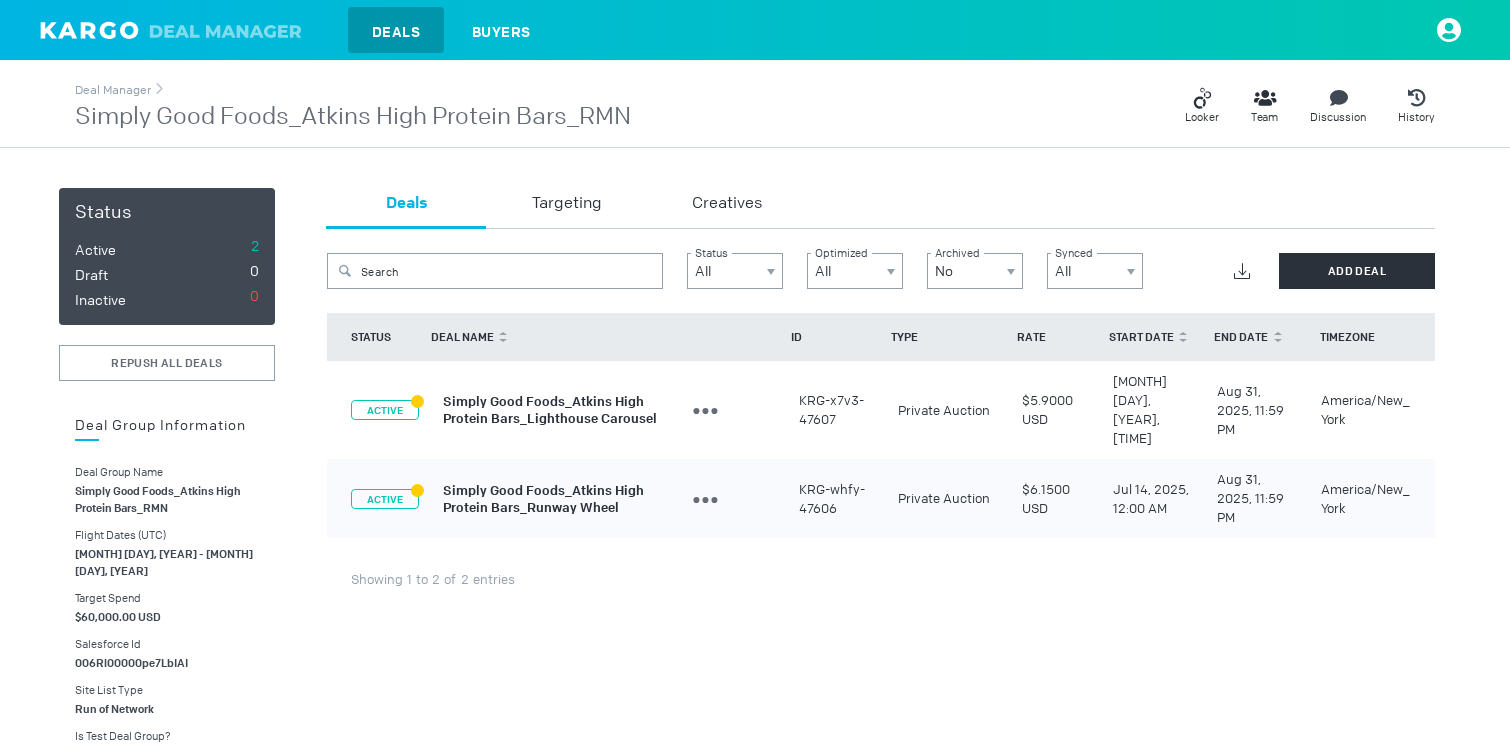 click on "Showing 1 to 2 of 2 entries" at bounding box center [881, 579] 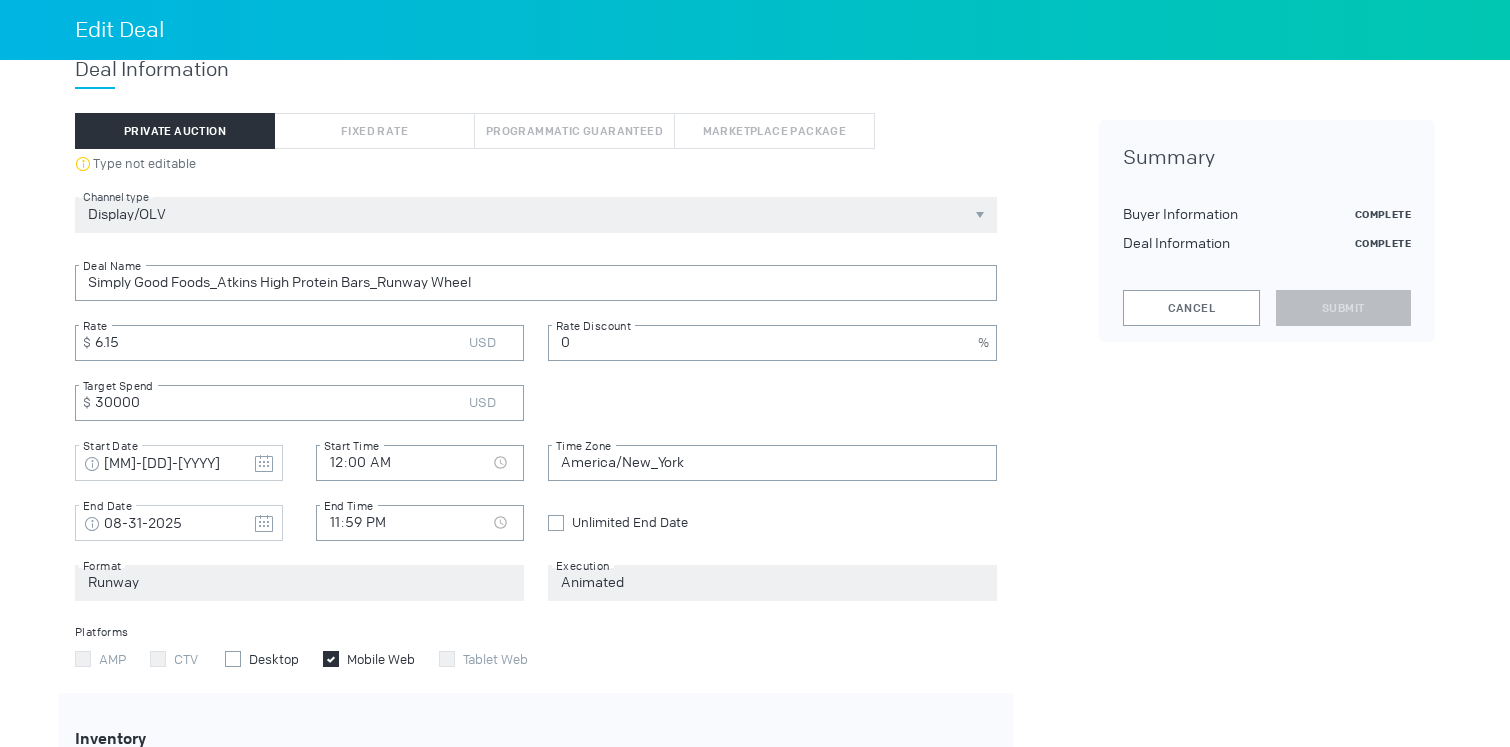 scroll, scrollTop: 379, scrollLeft: 0, axis: vertical 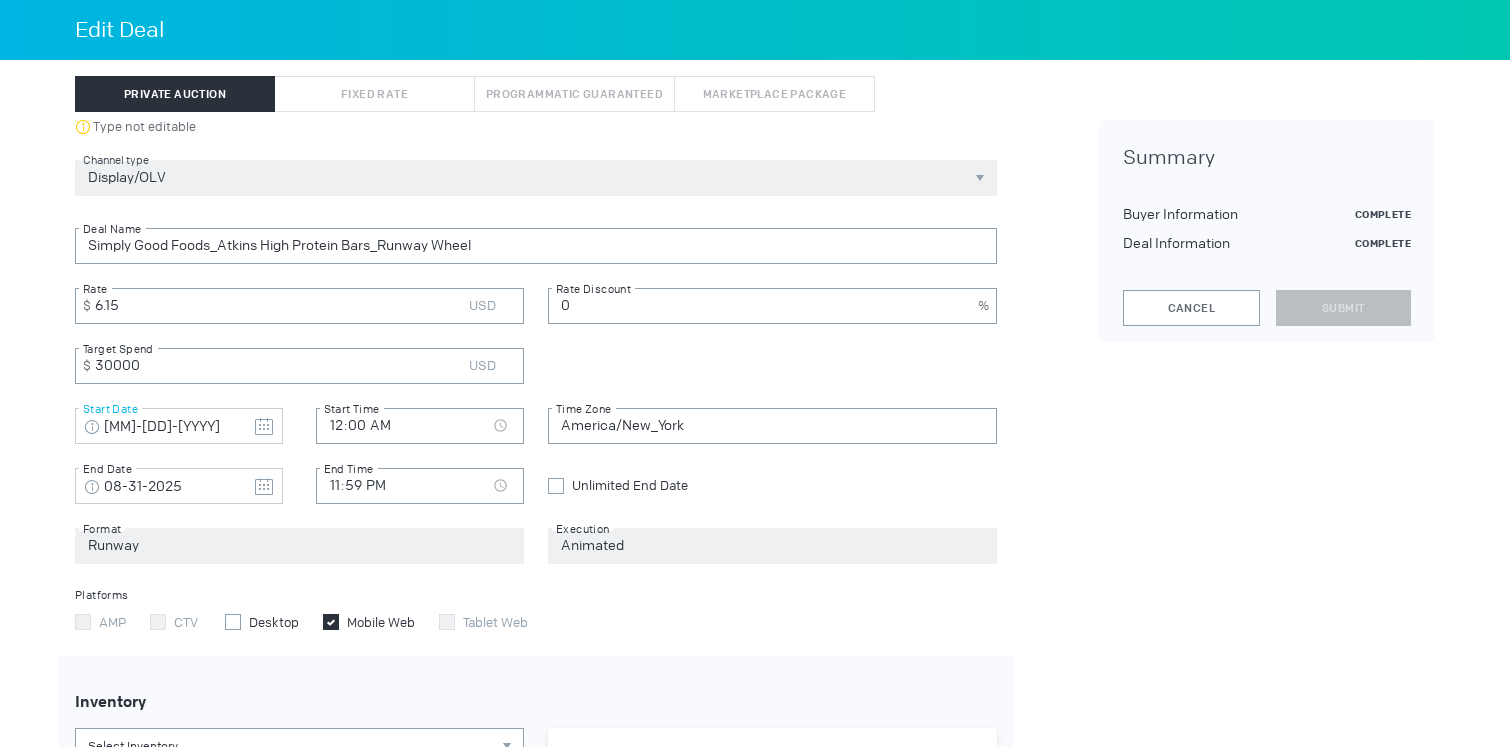 click at bounding box center [264, 427] 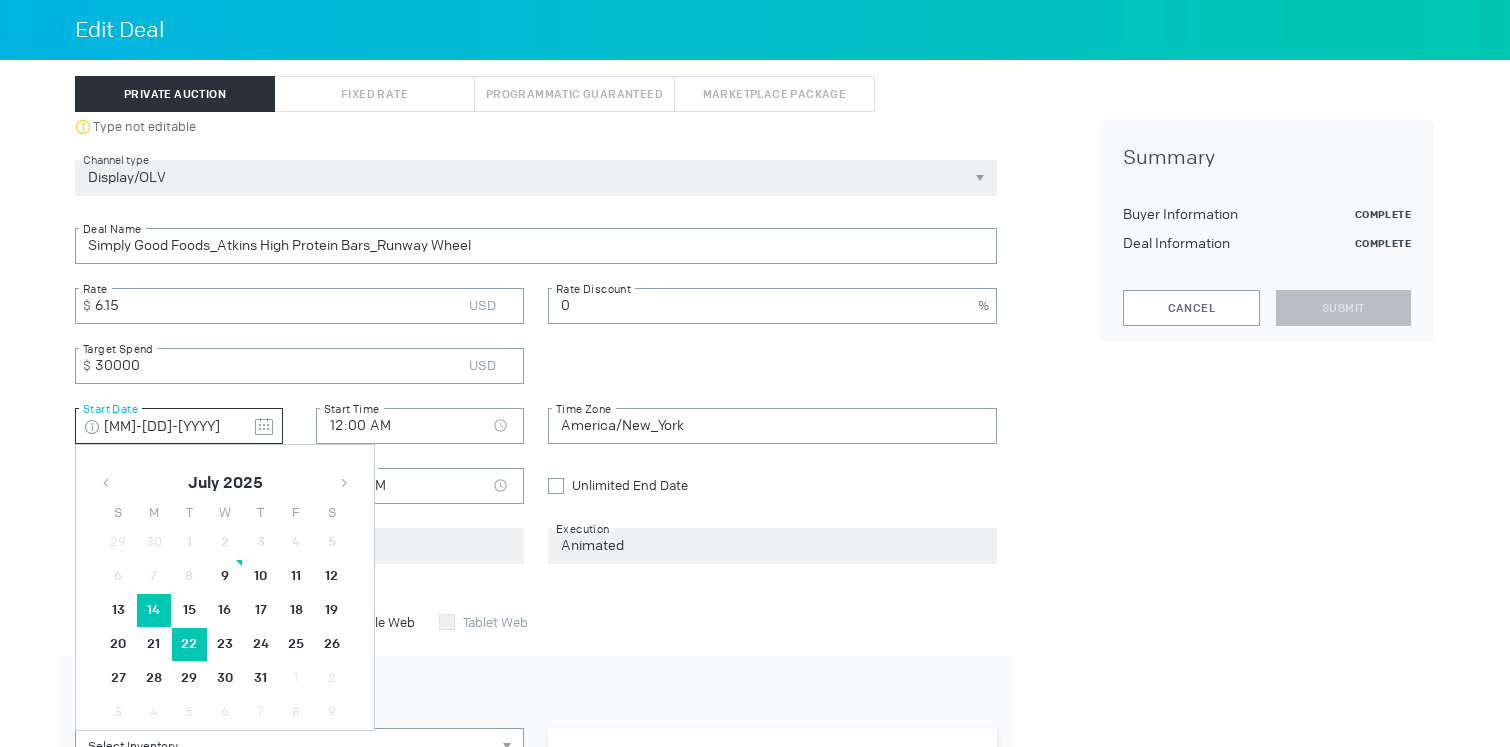 click on "22" at bounding box center (225, 576) 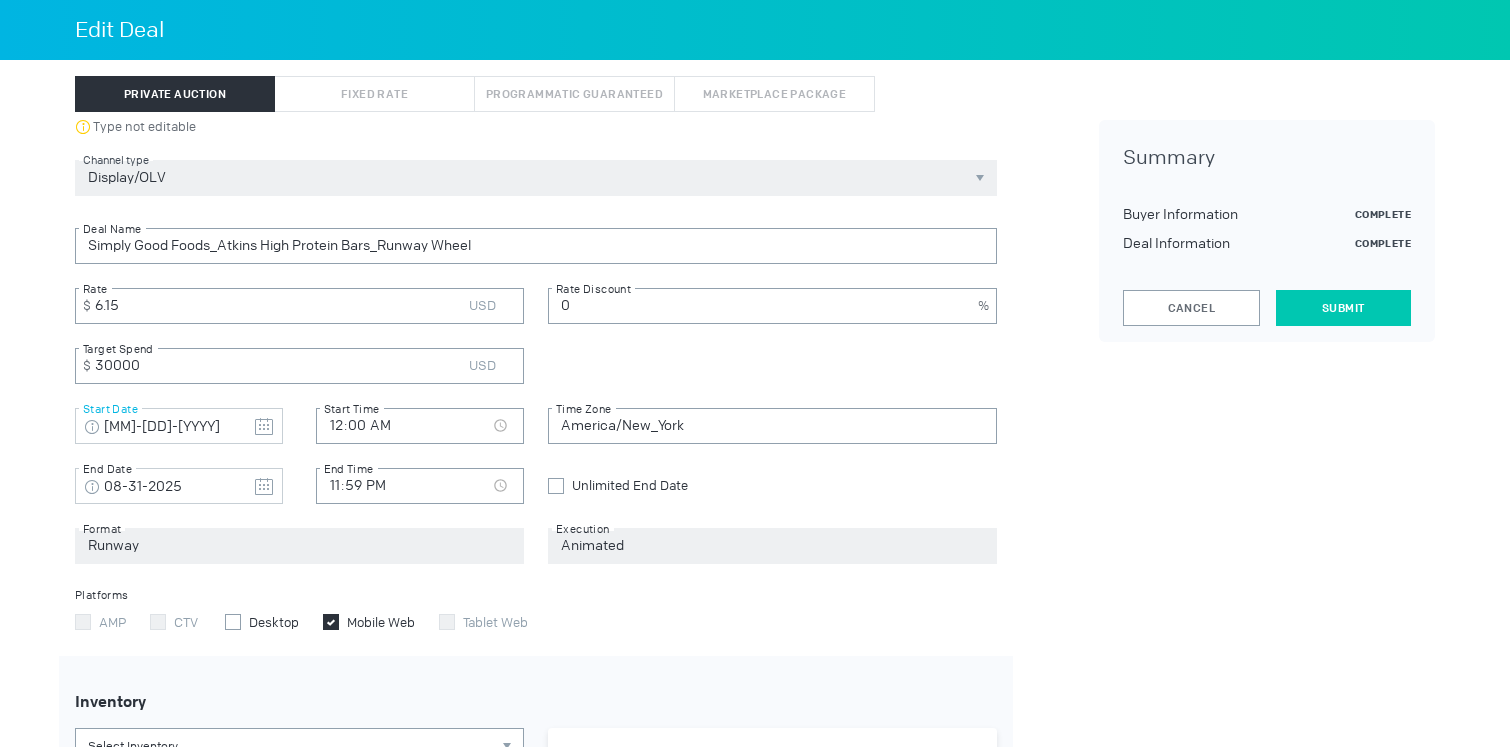 click on "Submit" at bounding box center [1343, 308] 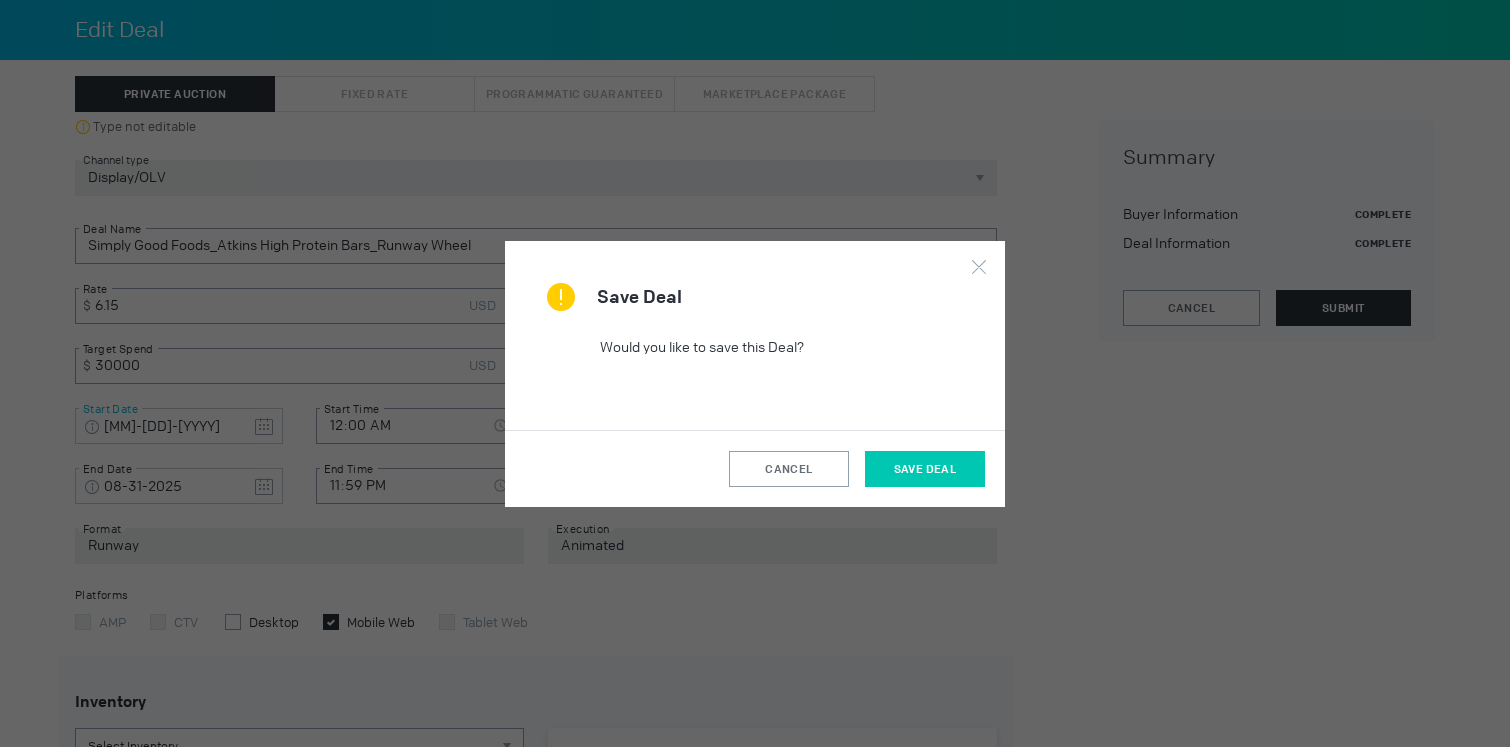 click on "Save Deal" at bounding box center [925, 469] 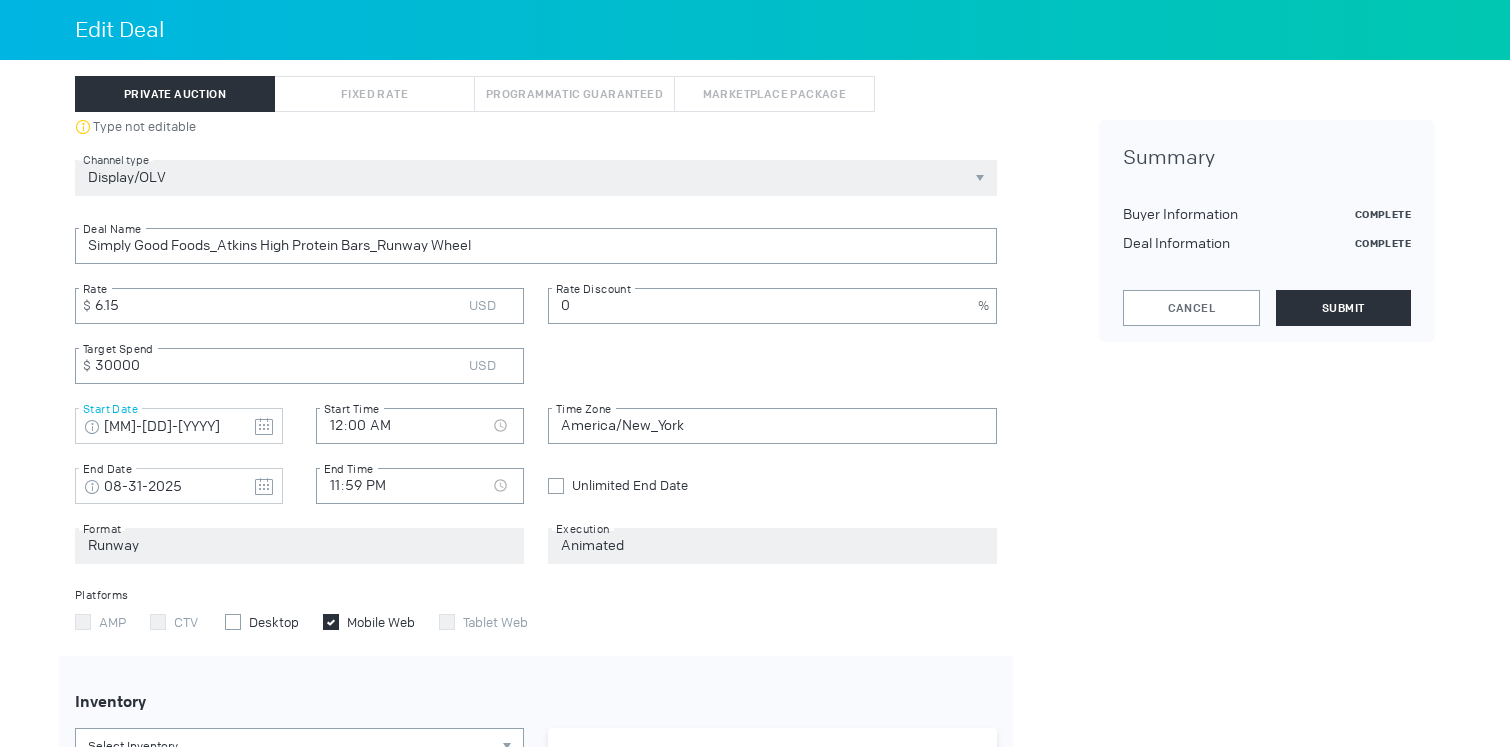 scroll, scrollTop: 0, scrollLeft: 0, axis: both 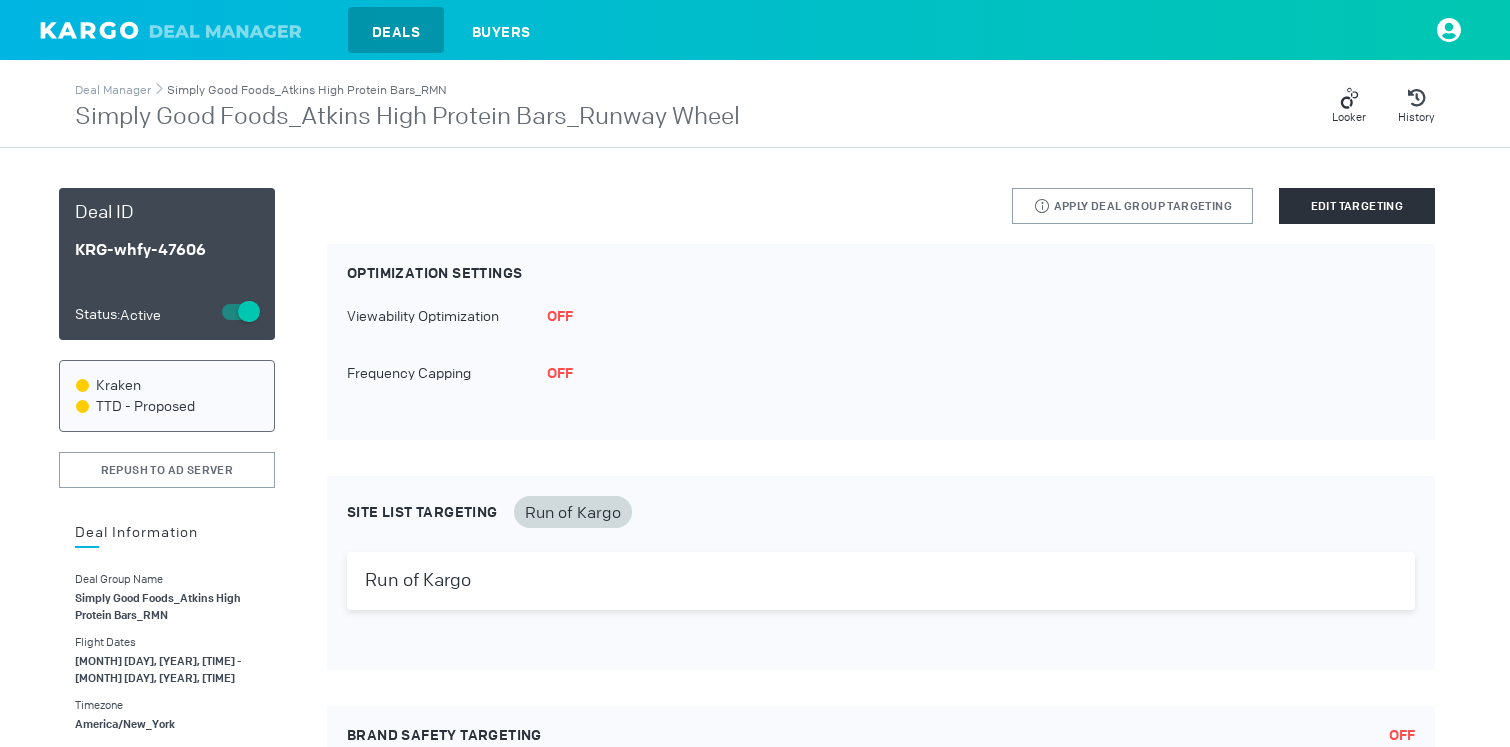 click on "Simply Good Foods_Atkins High Protein Bars_RMN" at bounding box center (307, 90) 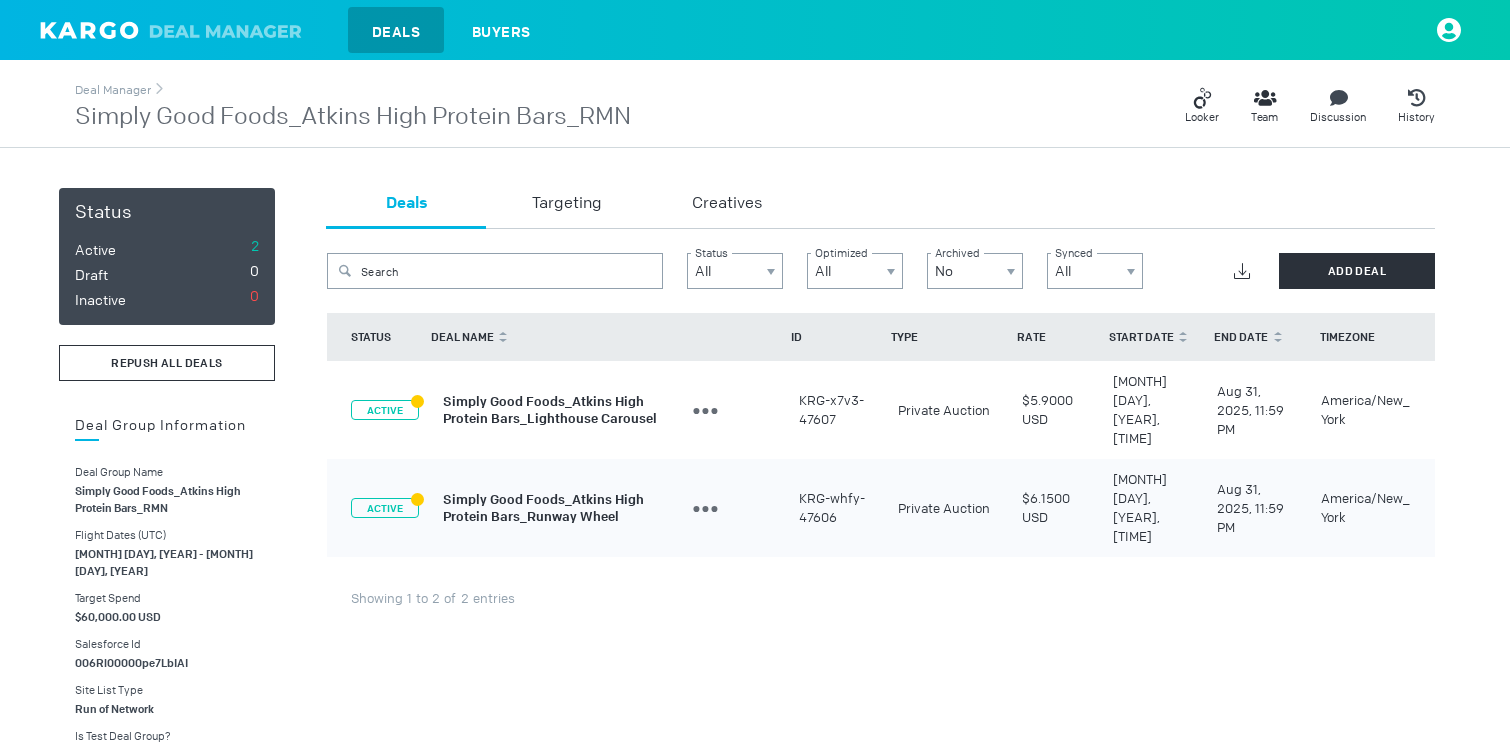 click on "REPUSH ALL DEALS" at bounding box center (166, 363) 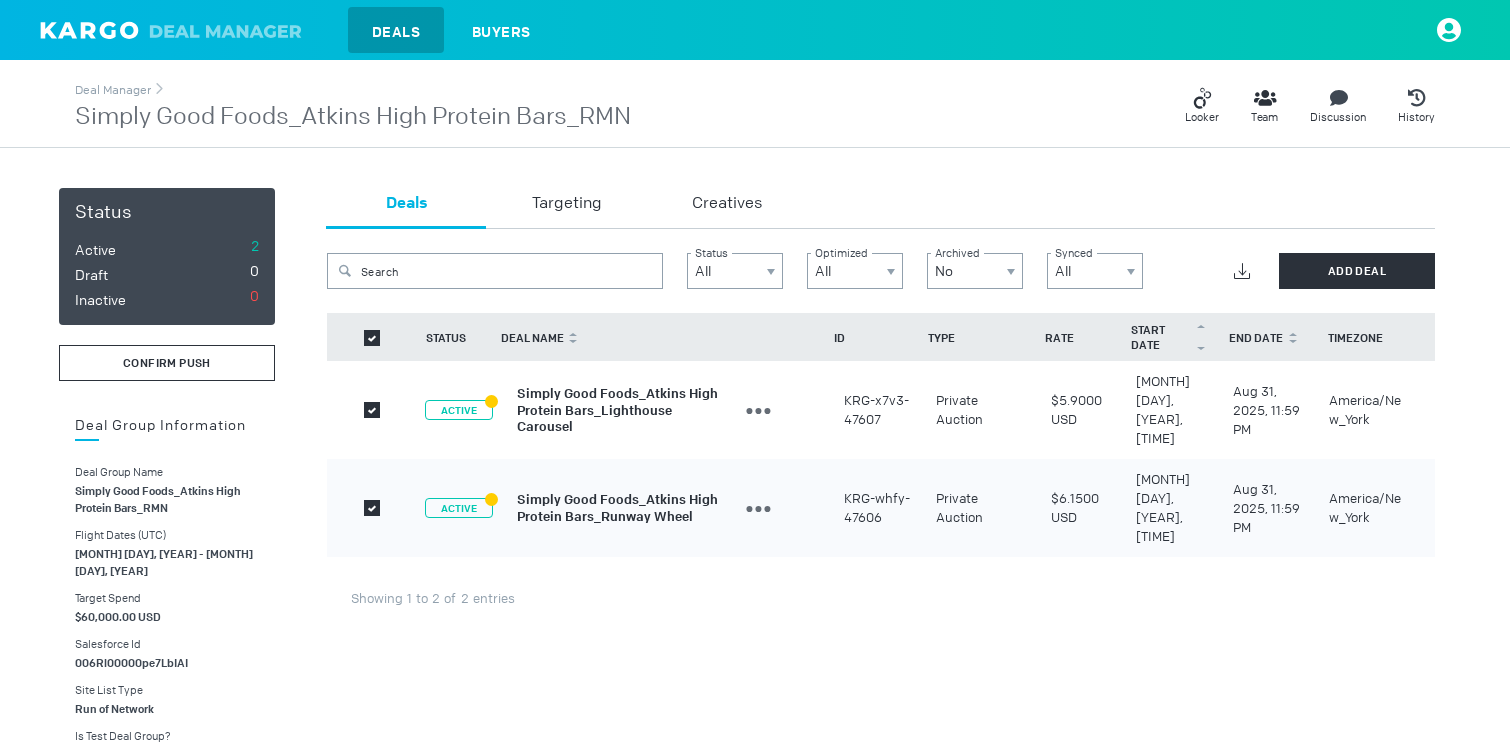 click on "confirm push" at bounding box center [167, 363] 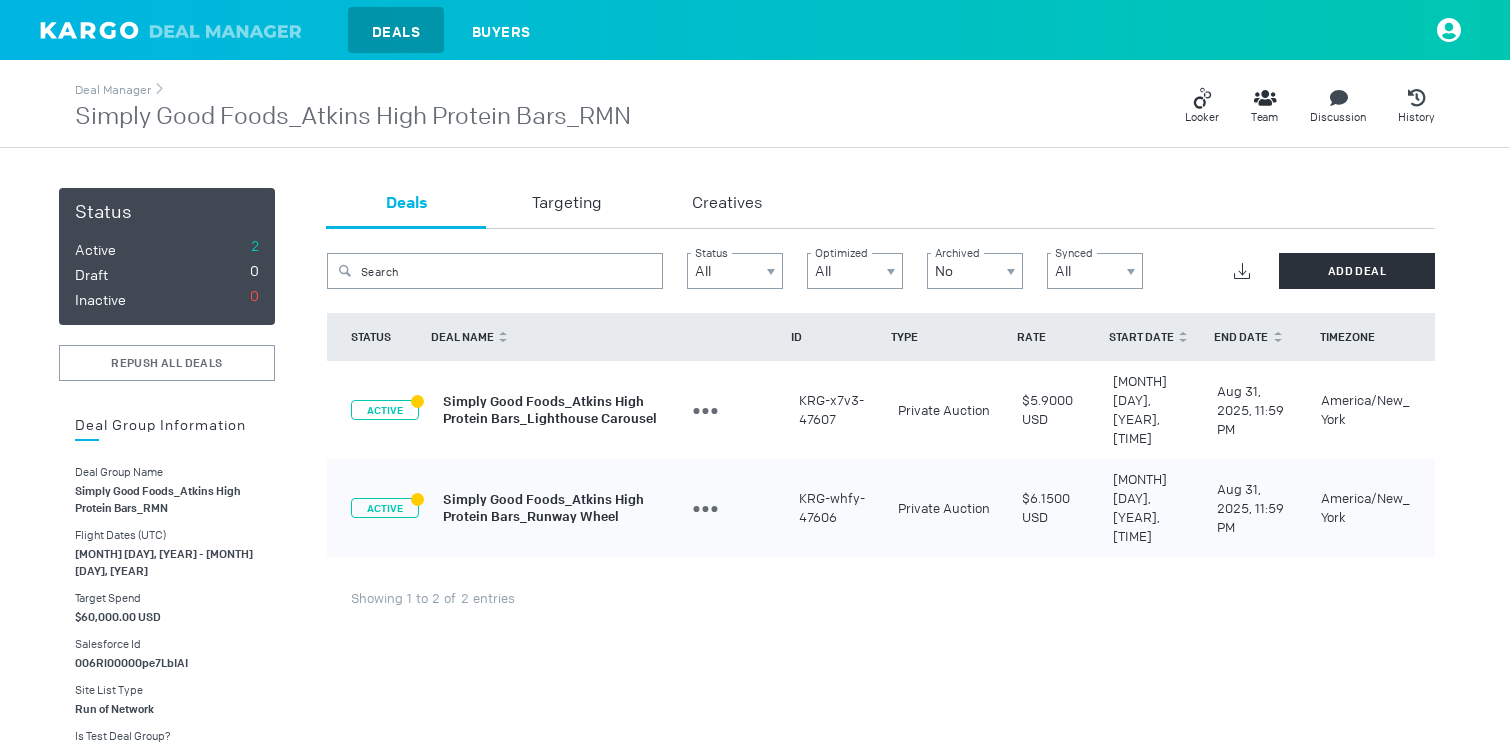click on "Simply Good Foods_Atkins High Protein Bars_Lighthouse Carousel" at bounding box center (550, 410) 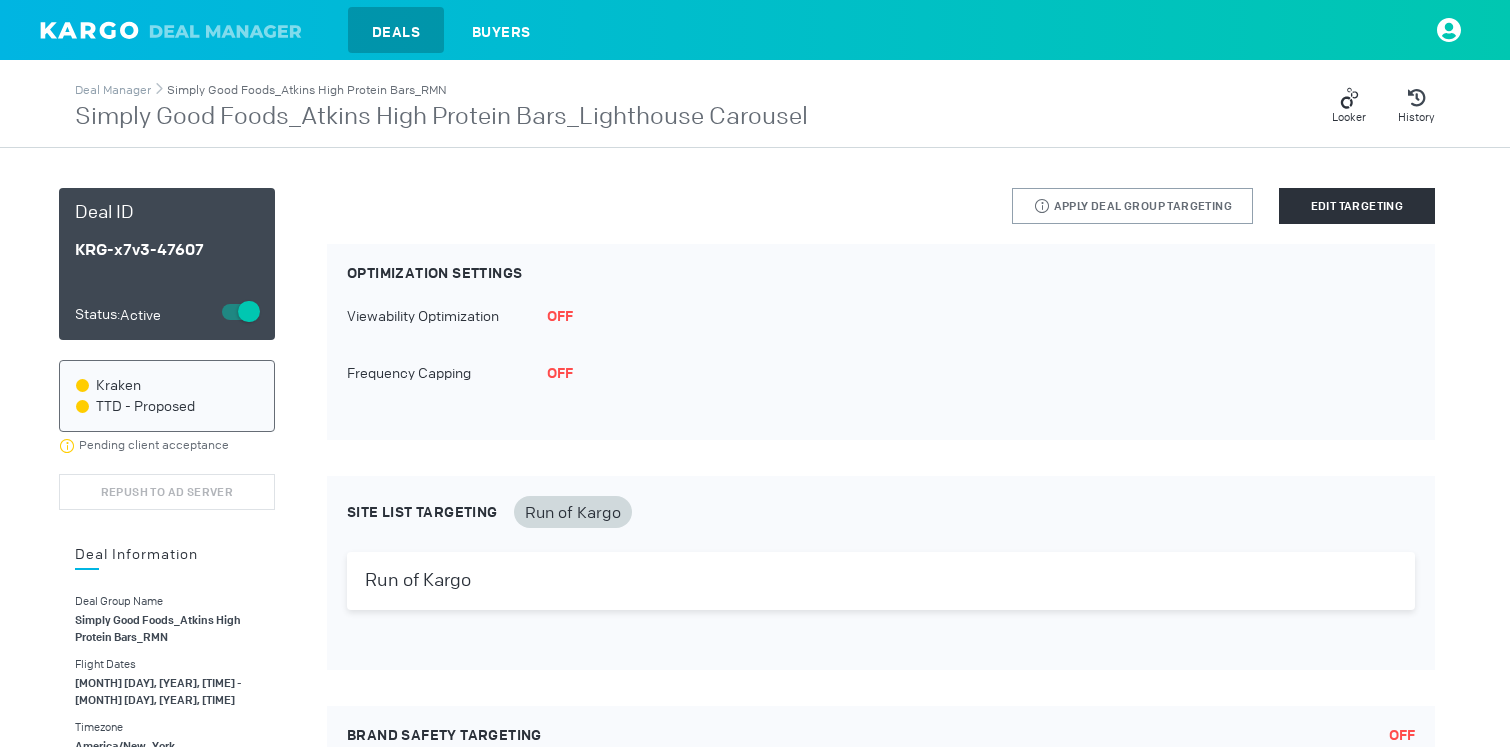 click on "Simply Good Foods_Atkins High Protein Bars_RMN" at bounding box center [307, 90] 